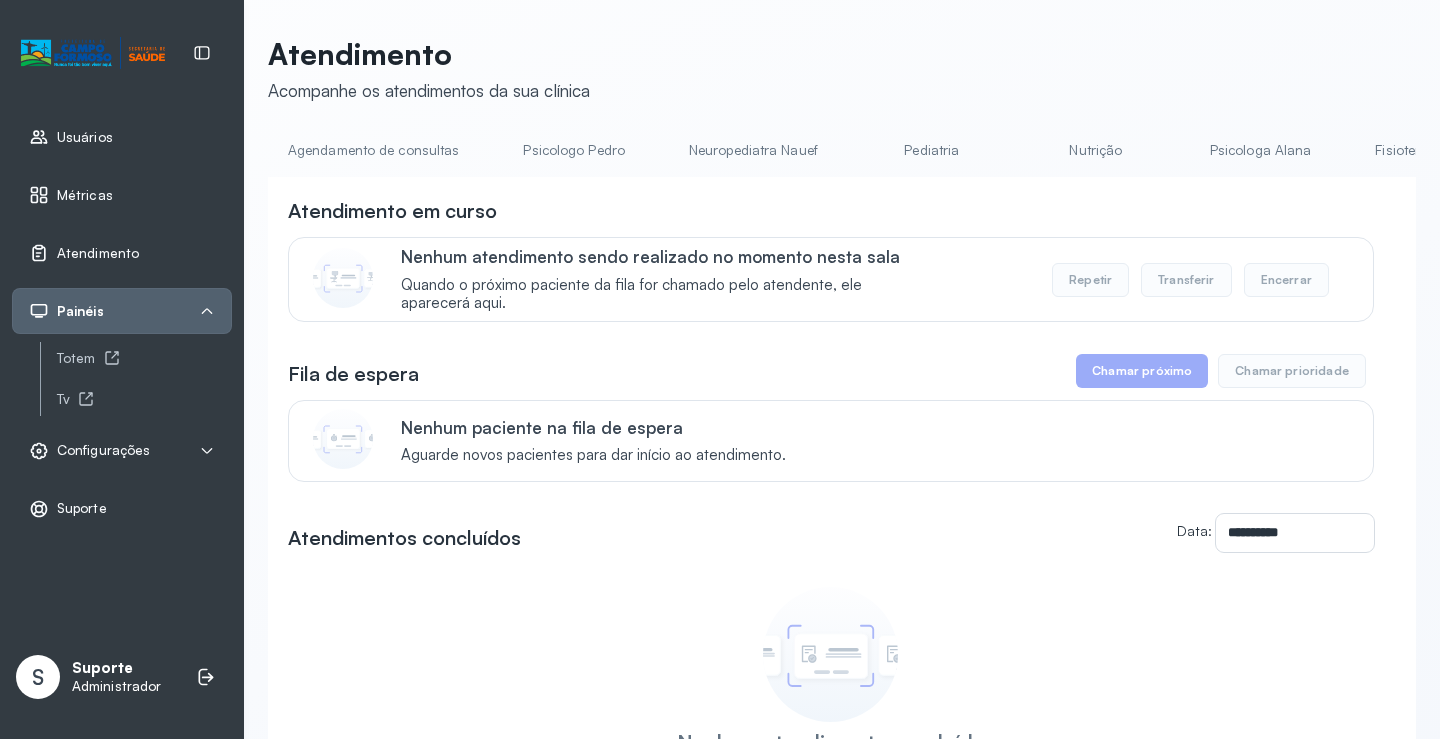 scroll, scrollTop: 0, scrollLeft: 0, axis: both 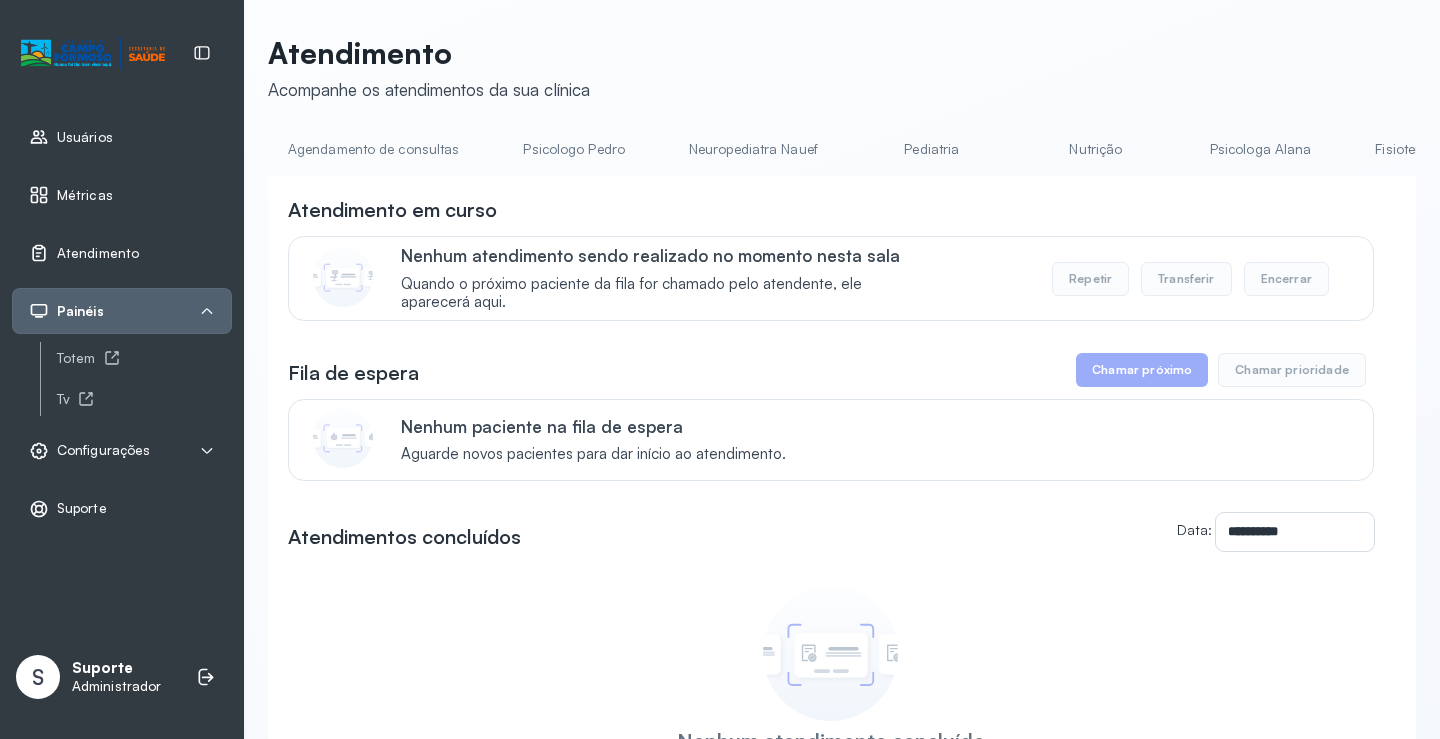 click on "Pediatria" at bounding box center (932, 149) 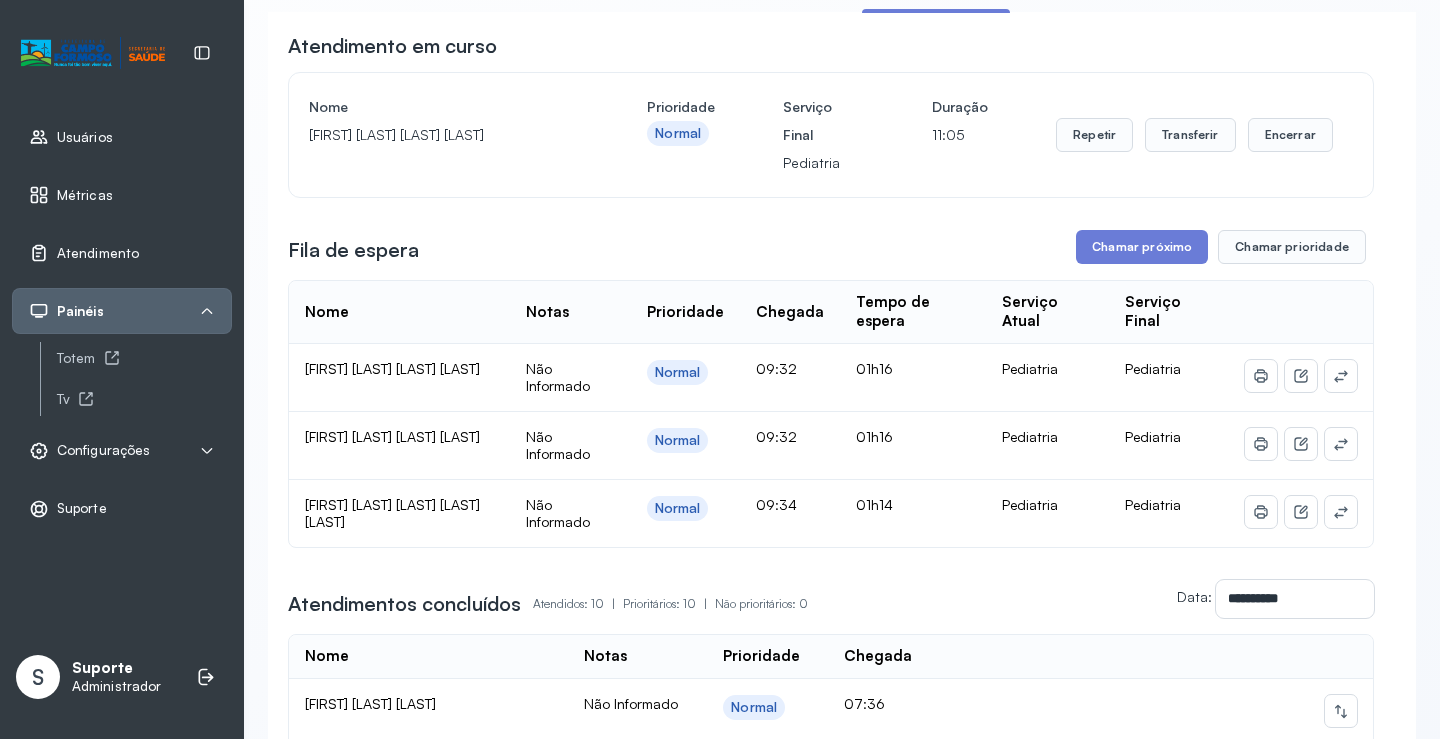 scroll, scrollTop: 201, scrollLeft: 0, axis: vertical 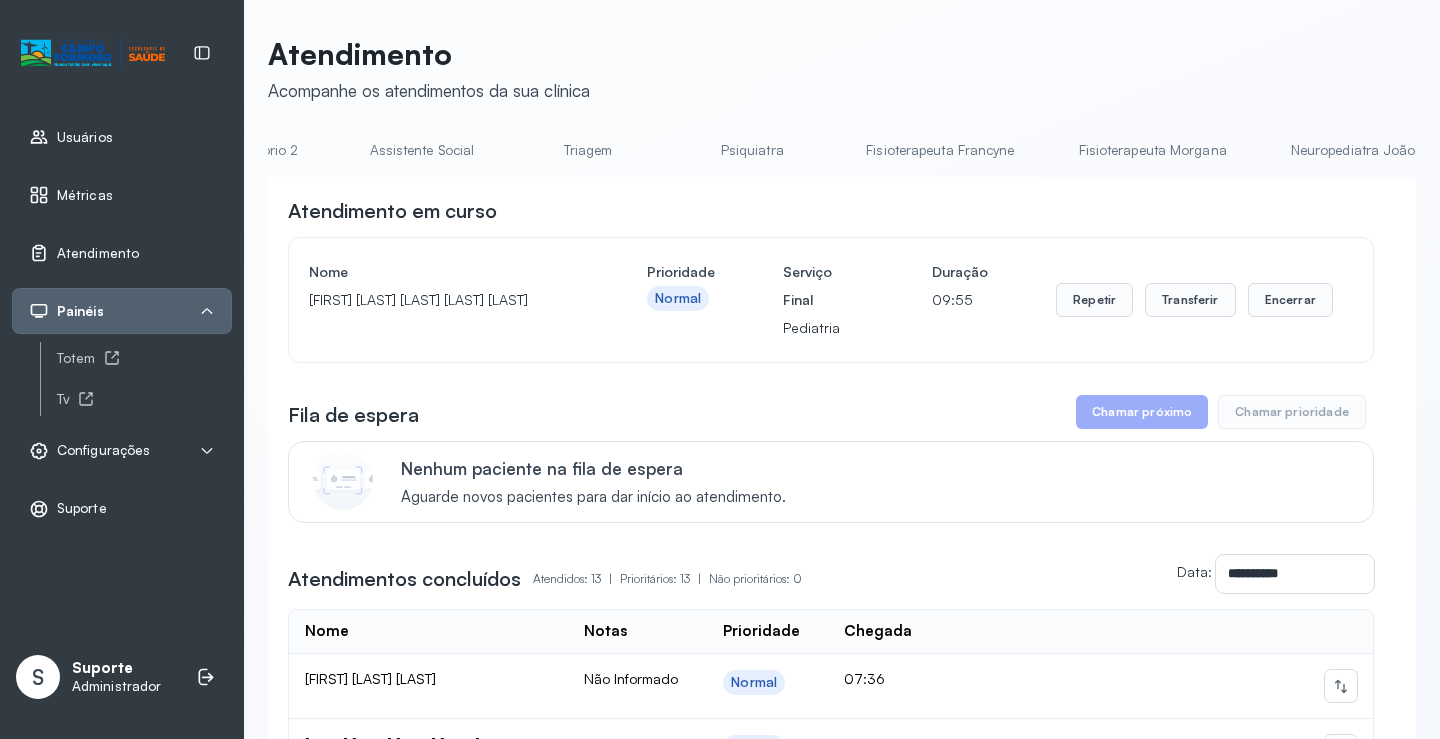 click on "Neuropediatra João" at bounding box center (1353, 150) 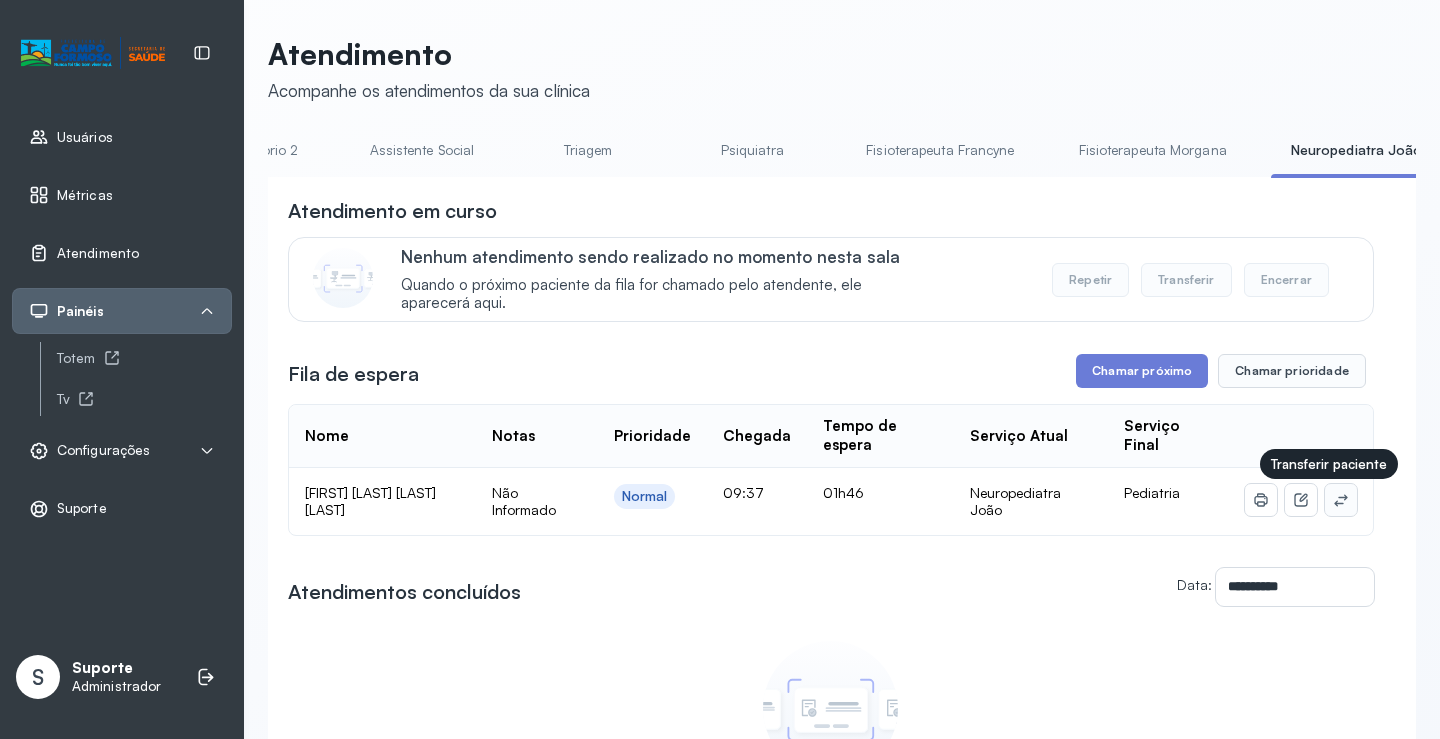 click 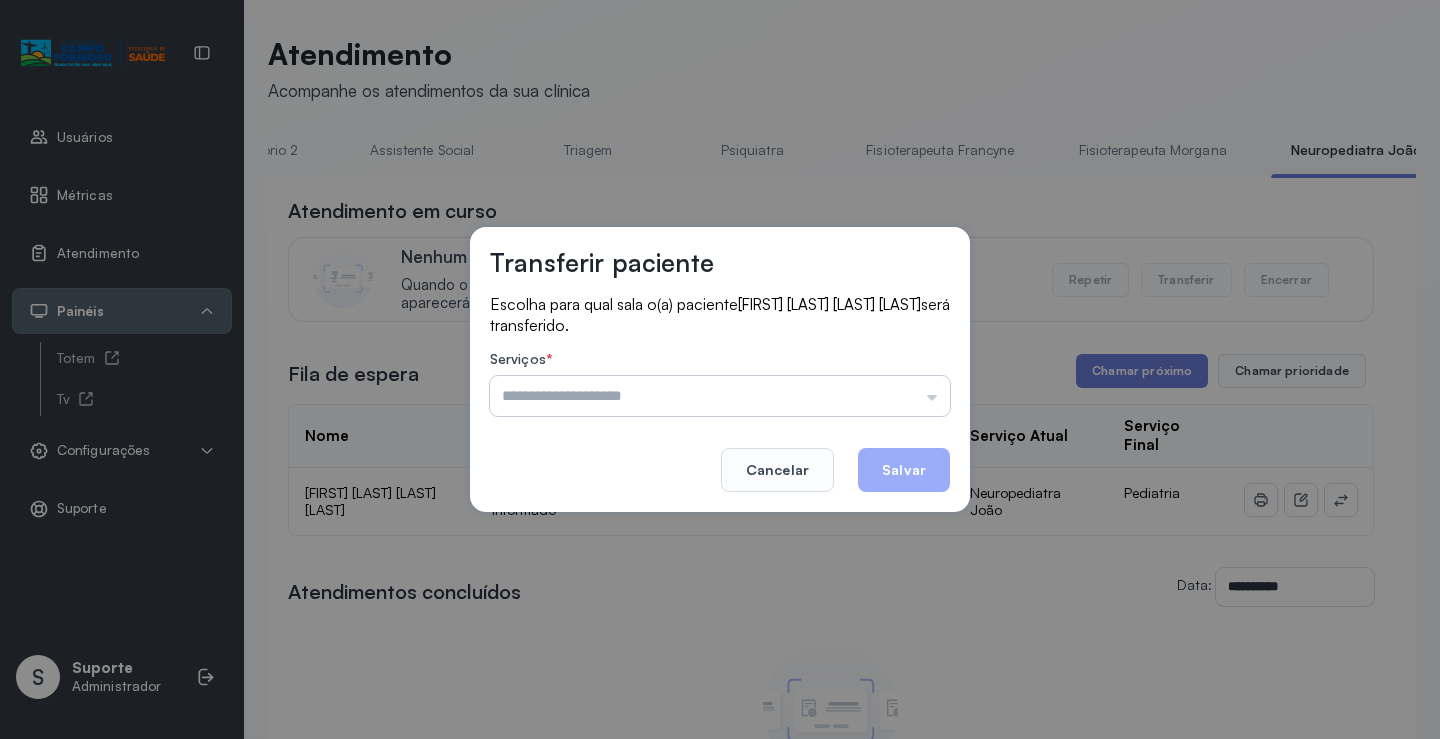 click at bounding box center (720, 396) 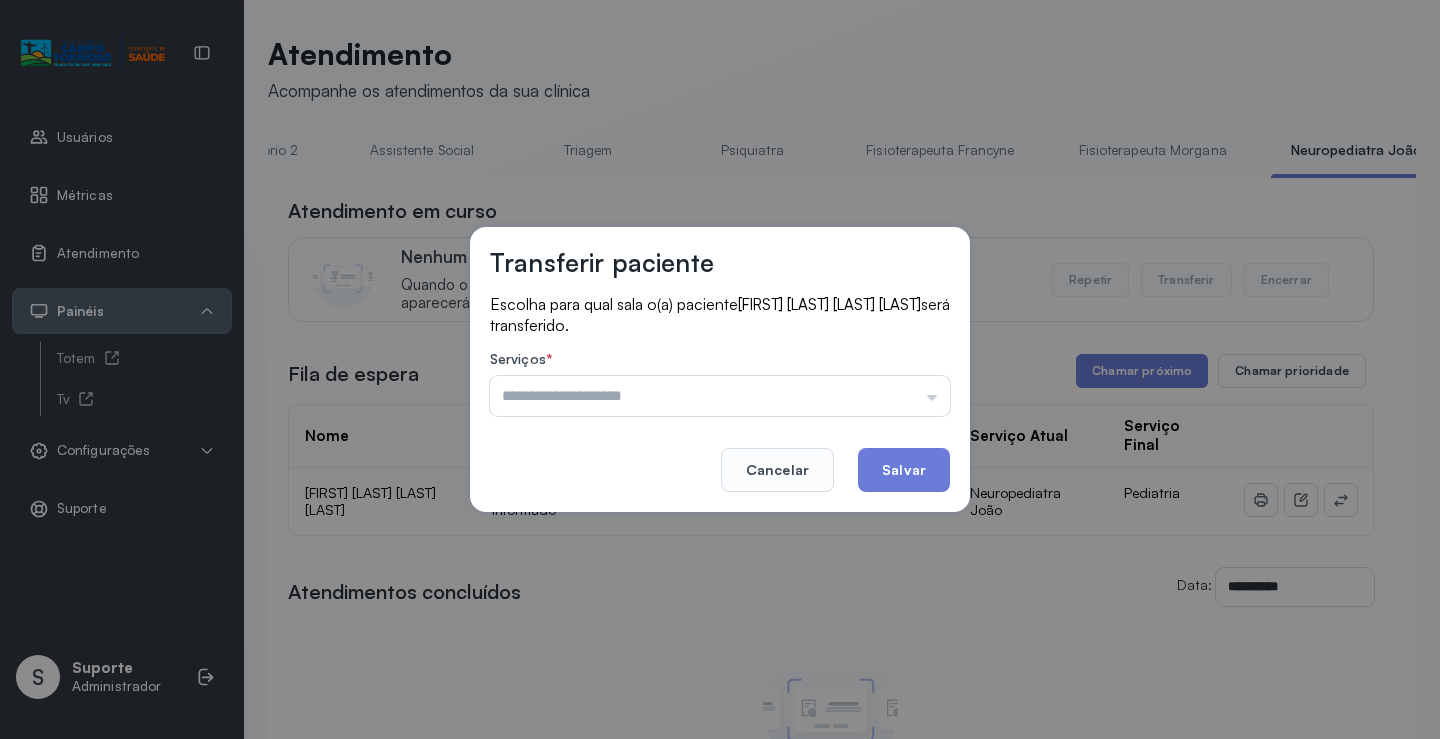 type on "*********" 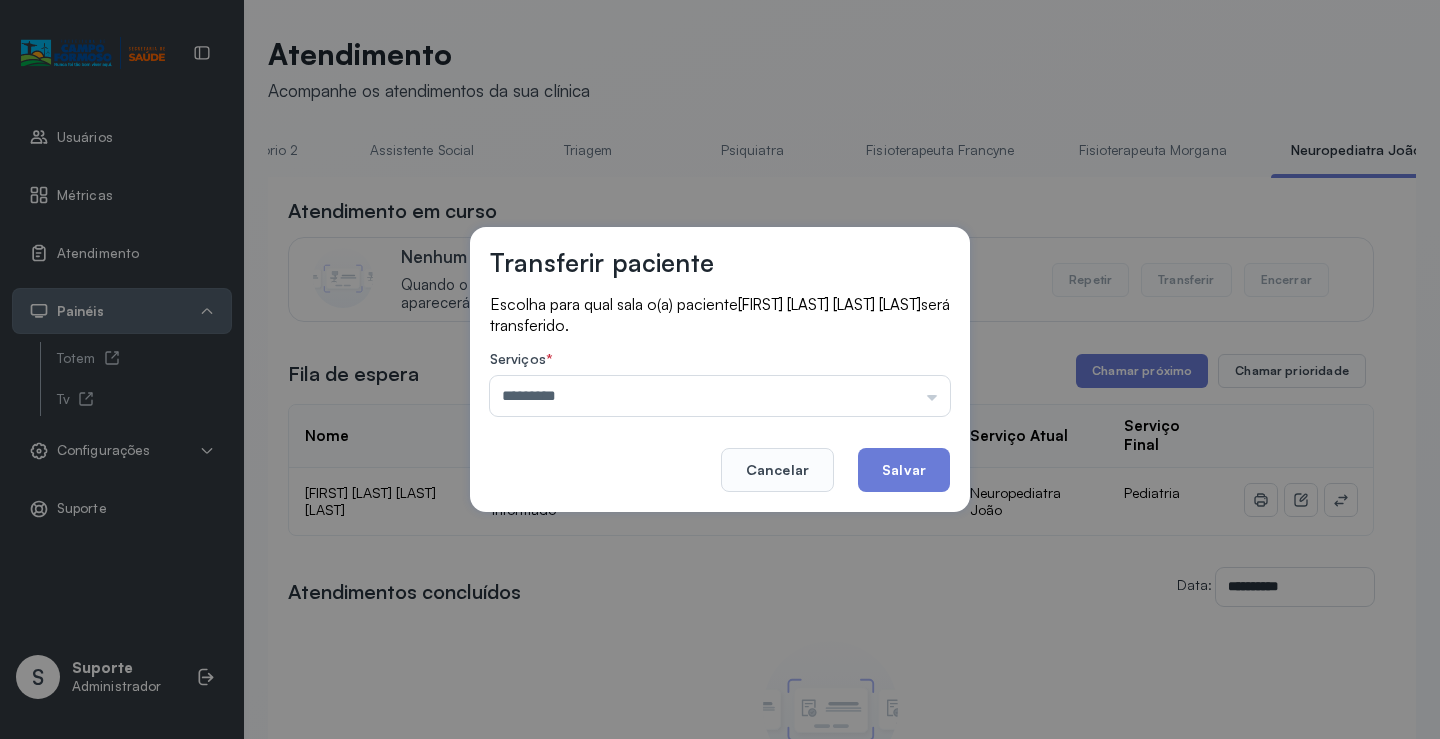 drag, startPoint x: 590, startPoint y: 533, endPoint x: 840, endPoint y: 471, distance: 257.5733 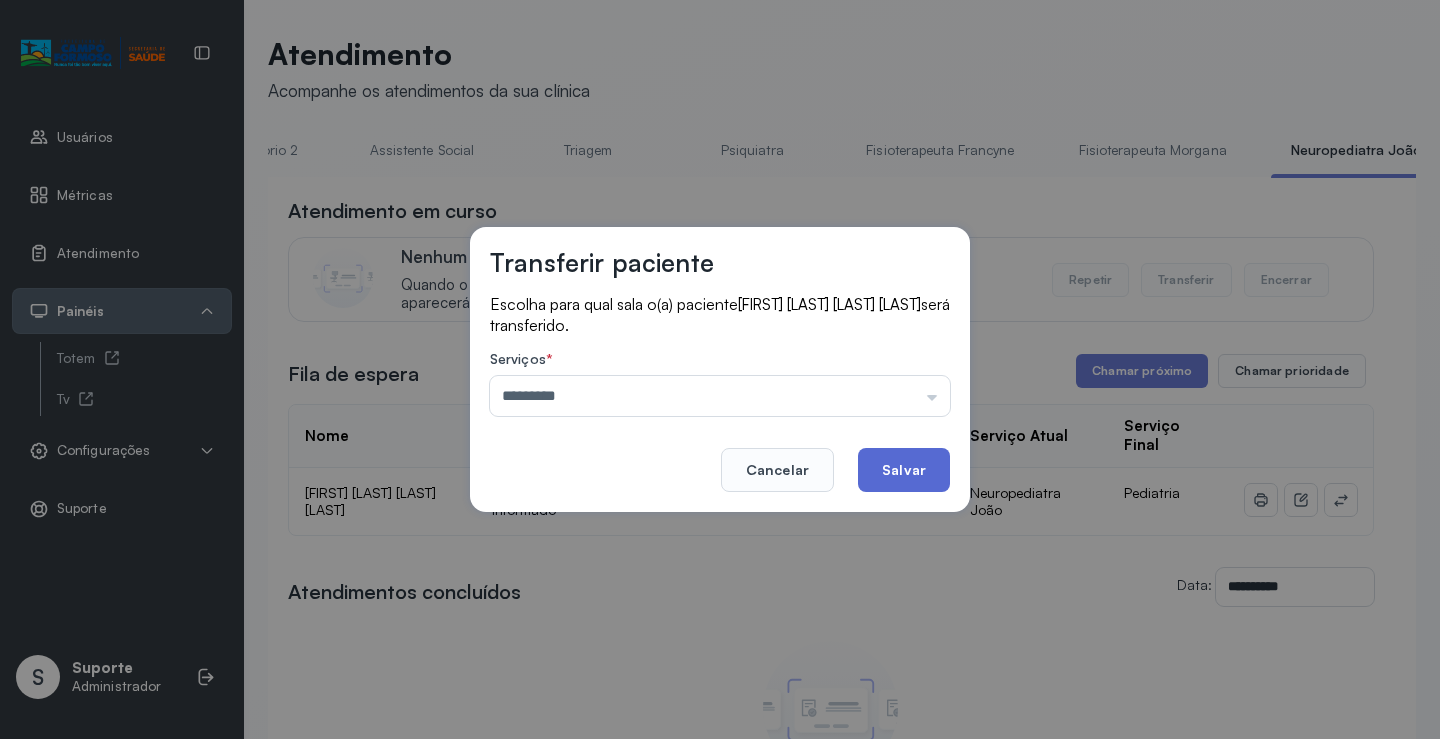 click on "Salvar" 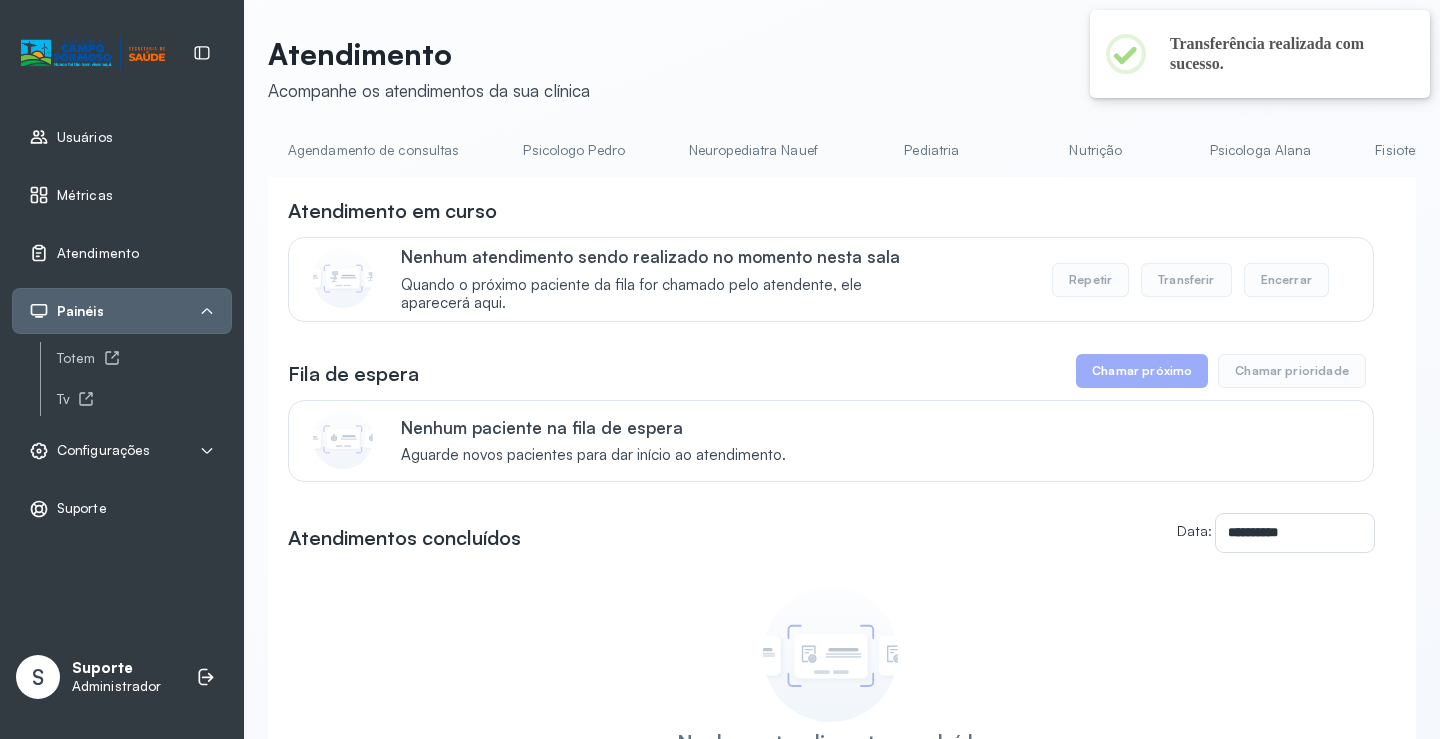 click on "Pediatria" at bounding box center [932, 150] 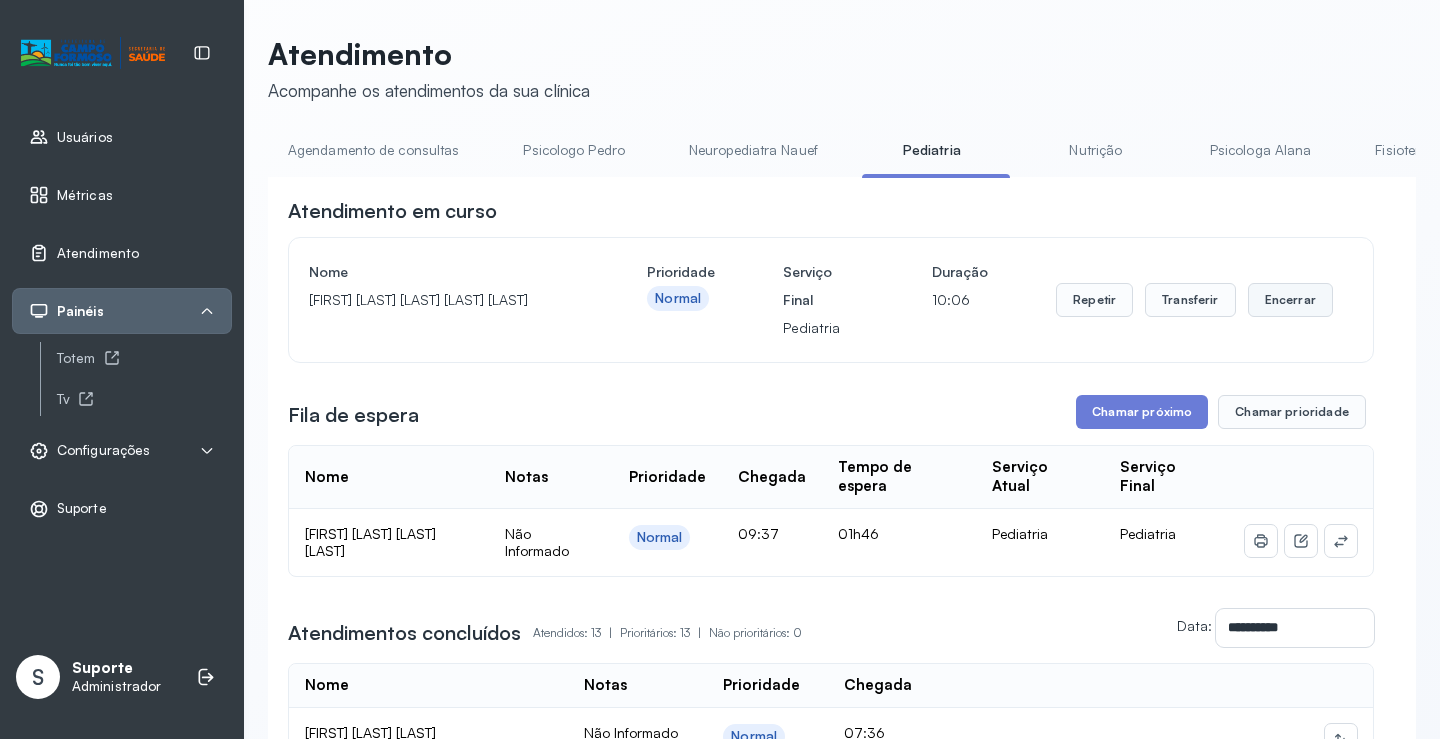 click on "Encerrar" at bounding box center [1290, 300] 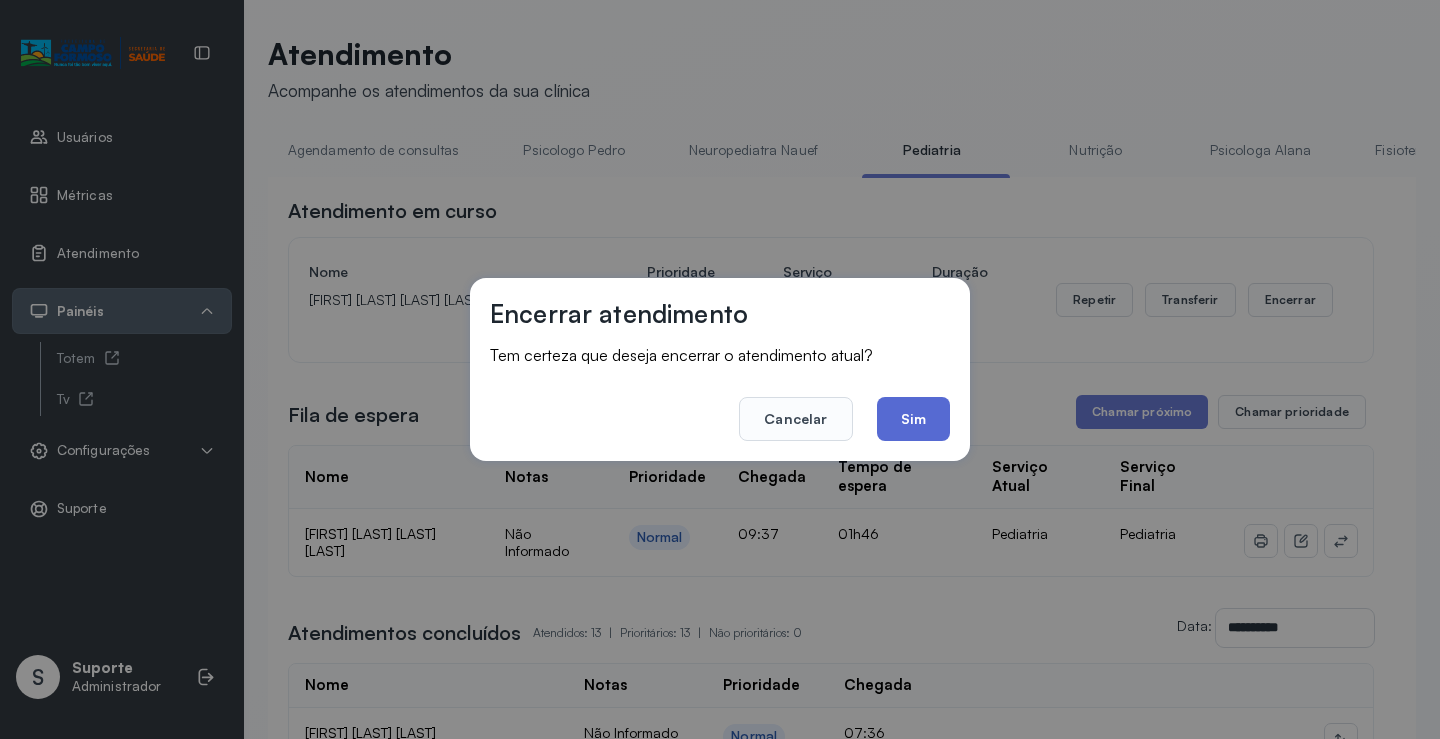 click on "Sim" 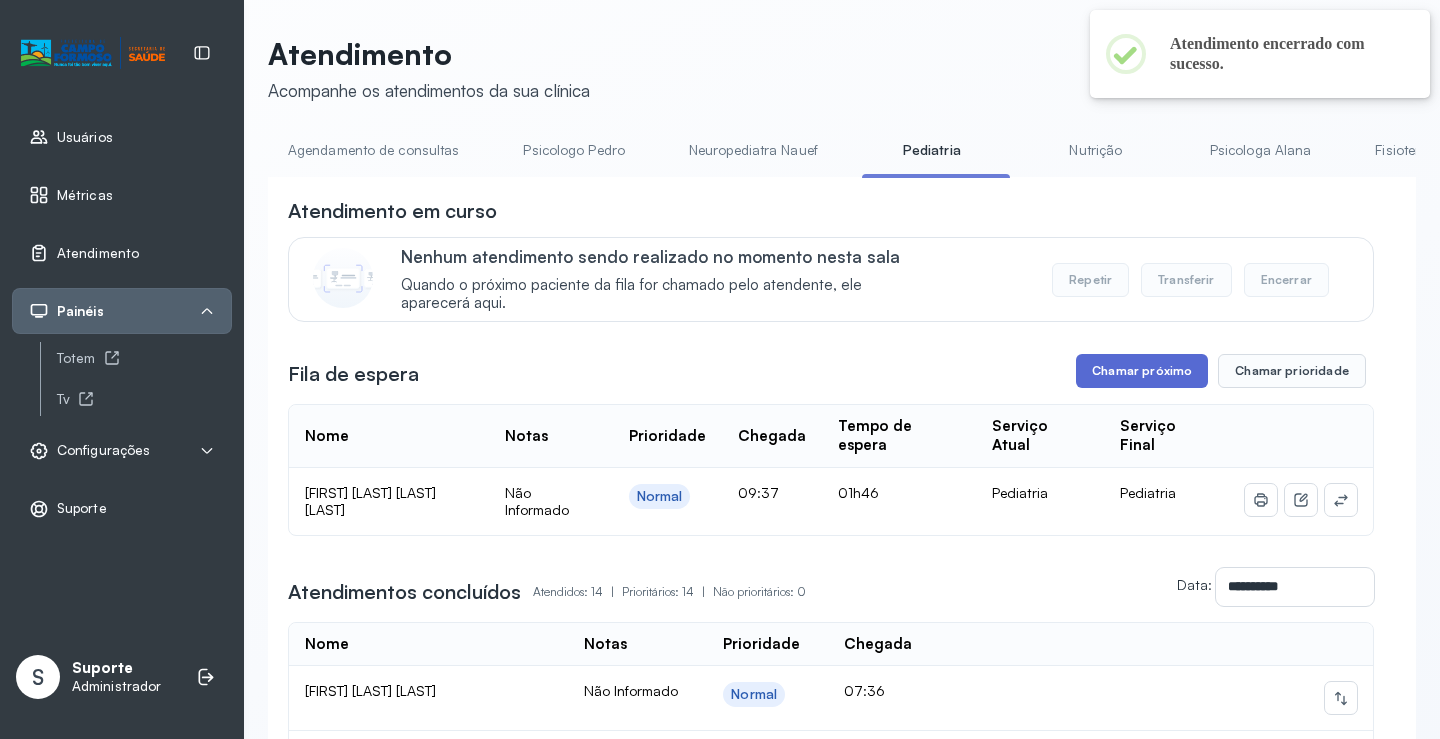 click on "Chamar próximo" at bounding box center (1142, 371) 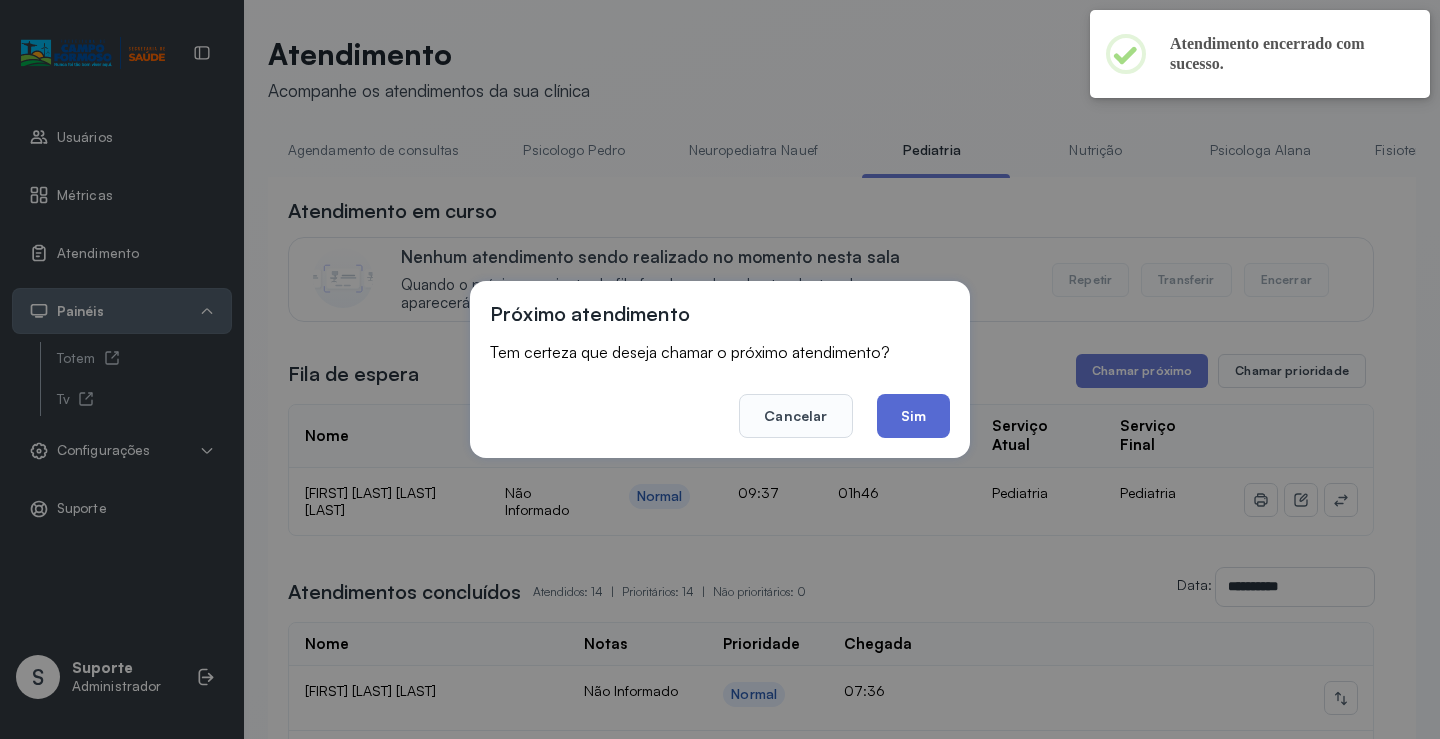 click on "Sim" 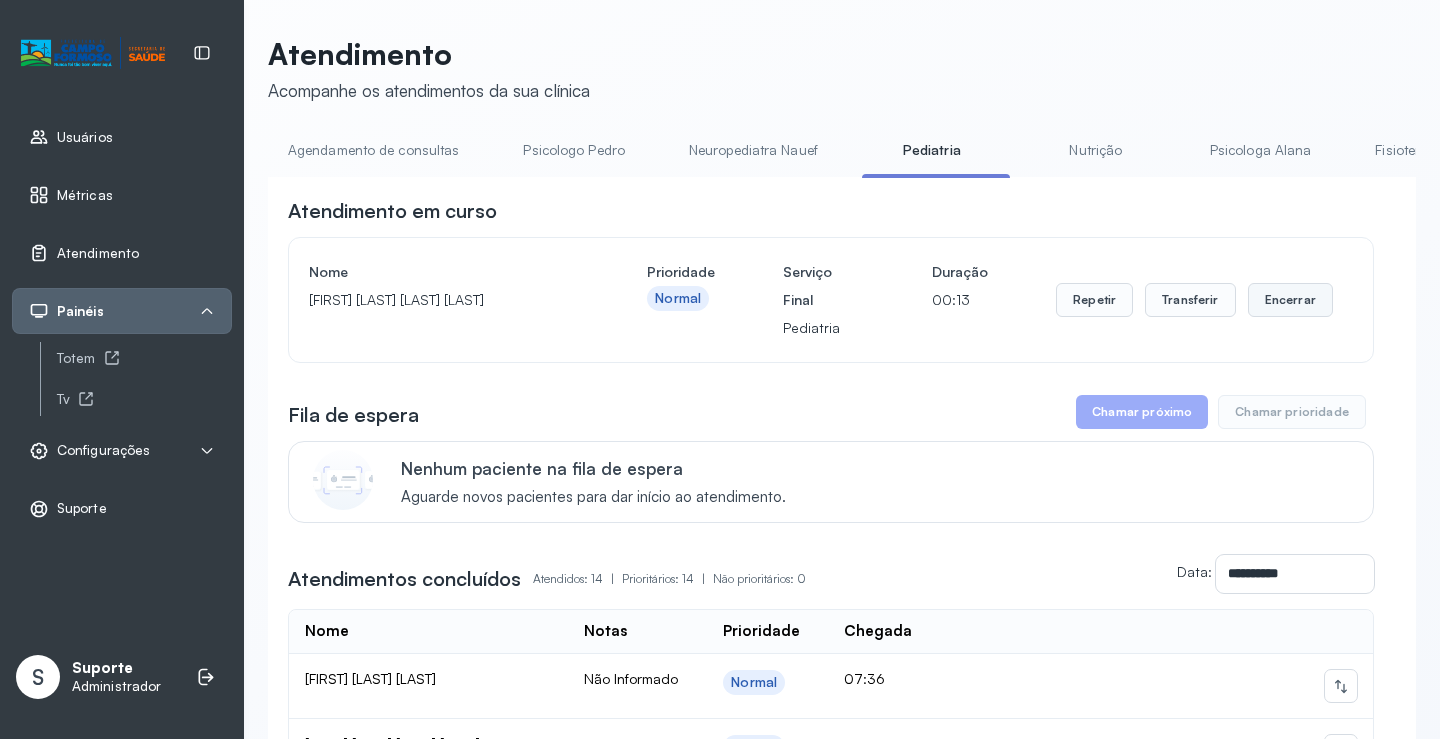 click on "Encerrar" at bounding box center [1290, 300] 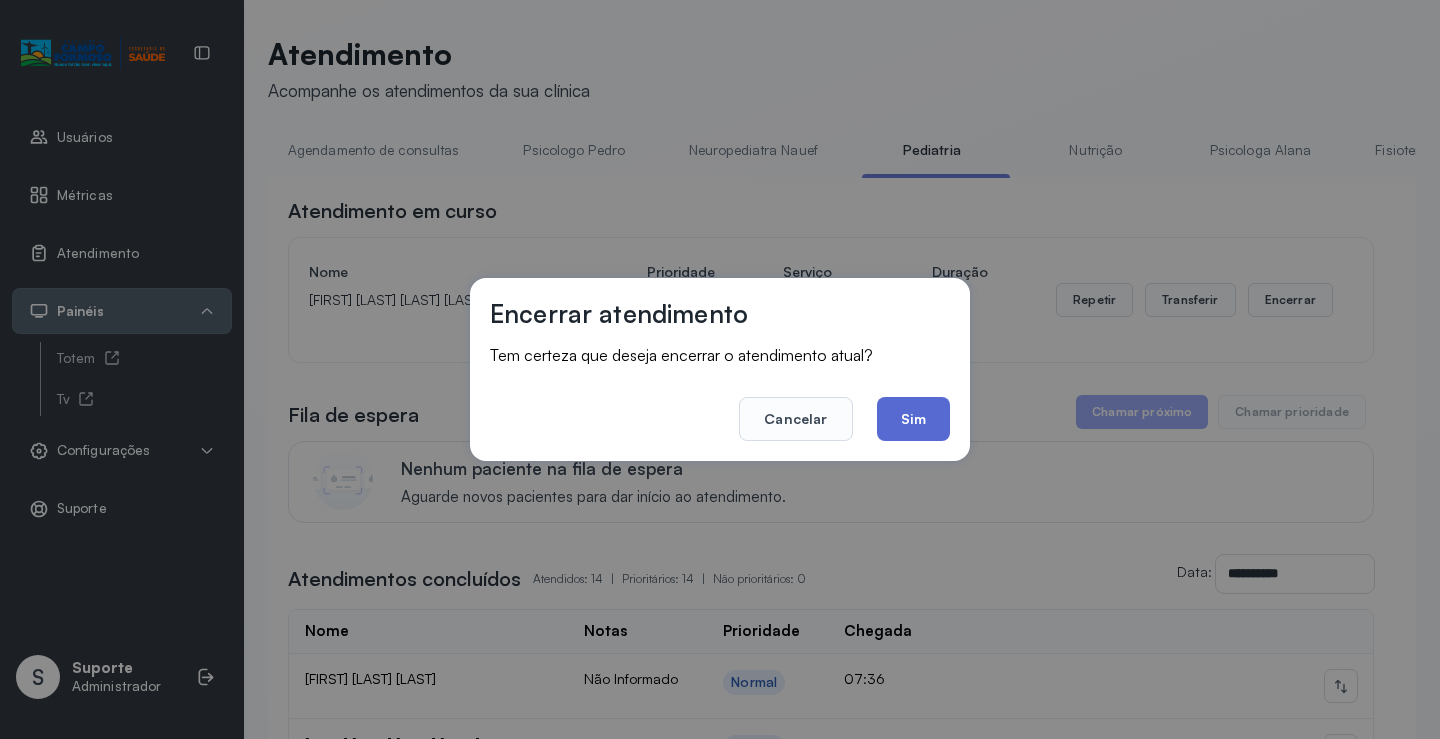 click on "Sim" 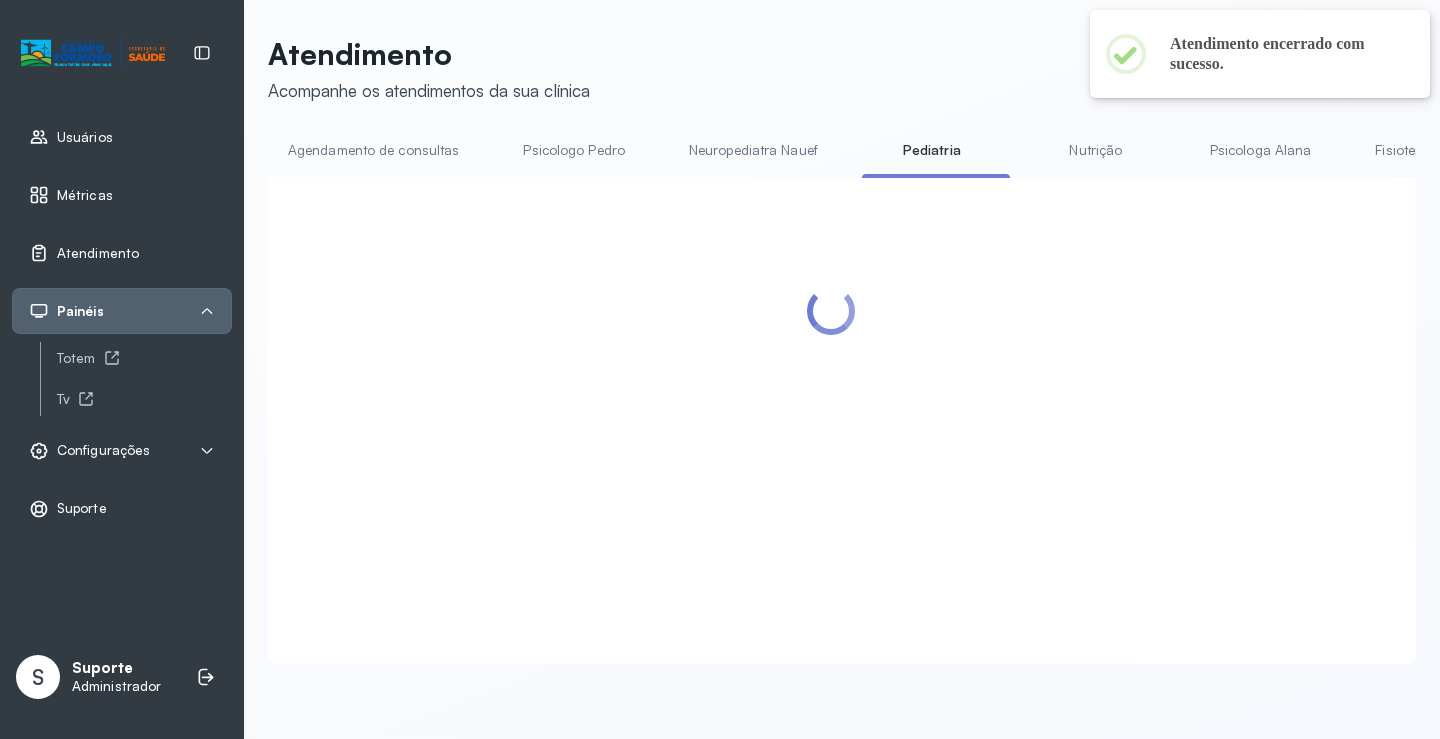 click on "Agendamento de consultas" at bounding box center (373, 150) 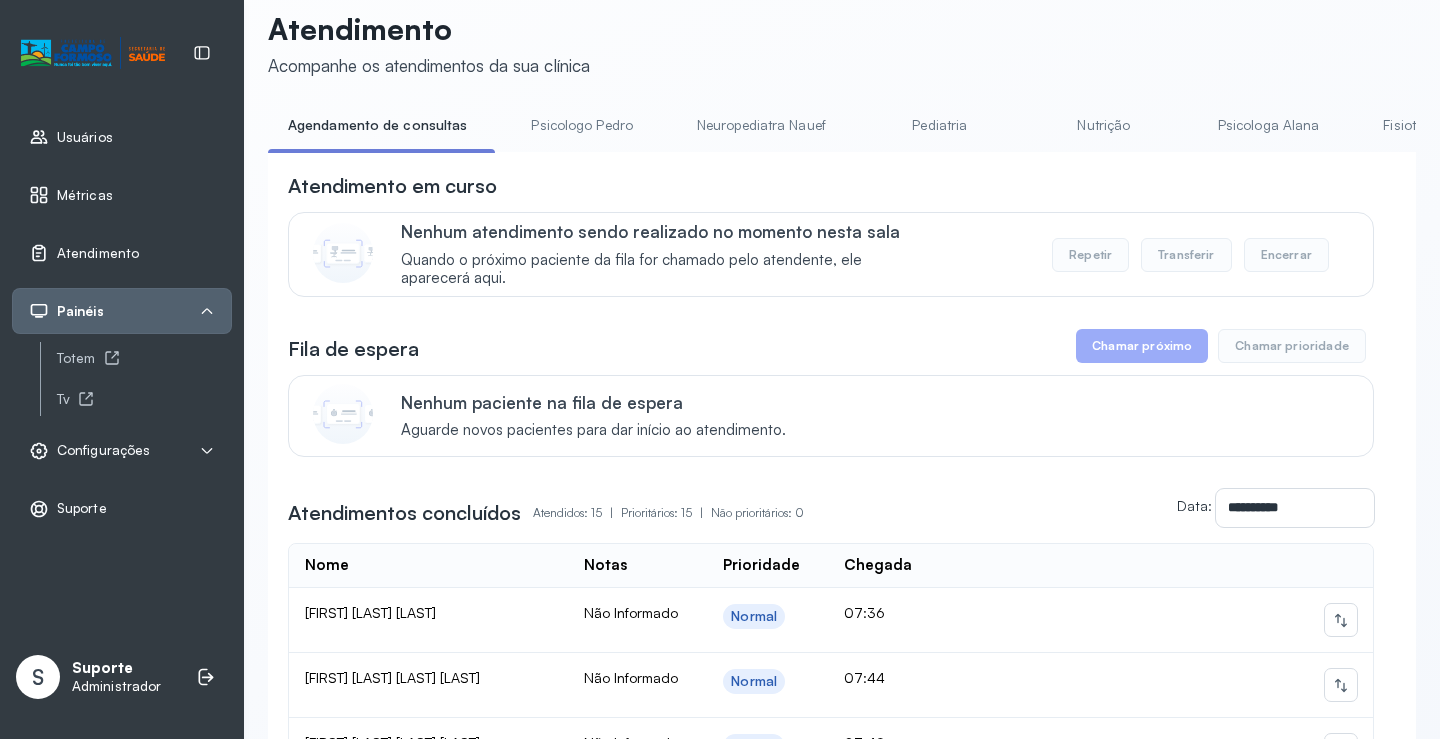 scroll, scrollTop: 0, scrollLeft: 0, axis: both 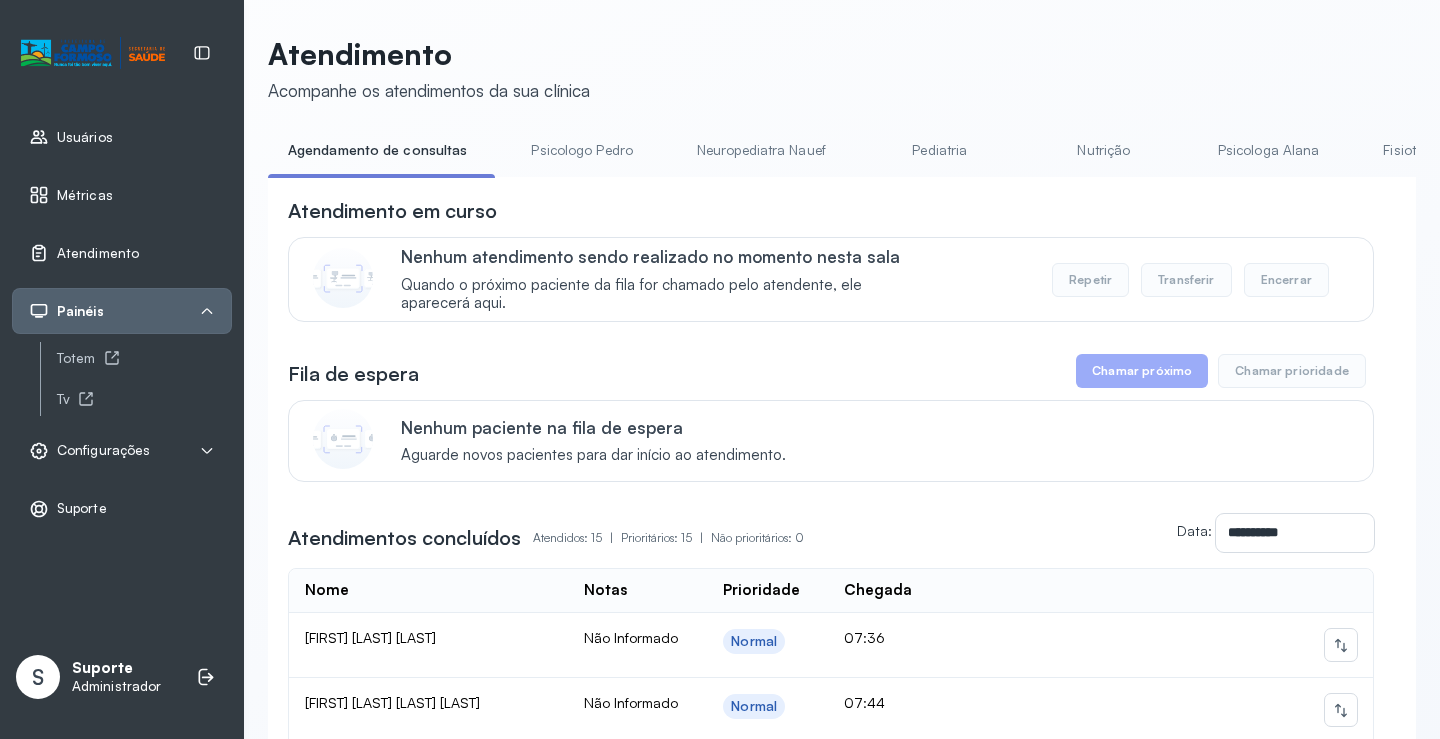 click on "Psicologo Pedro" at bounding box center (582, 150) 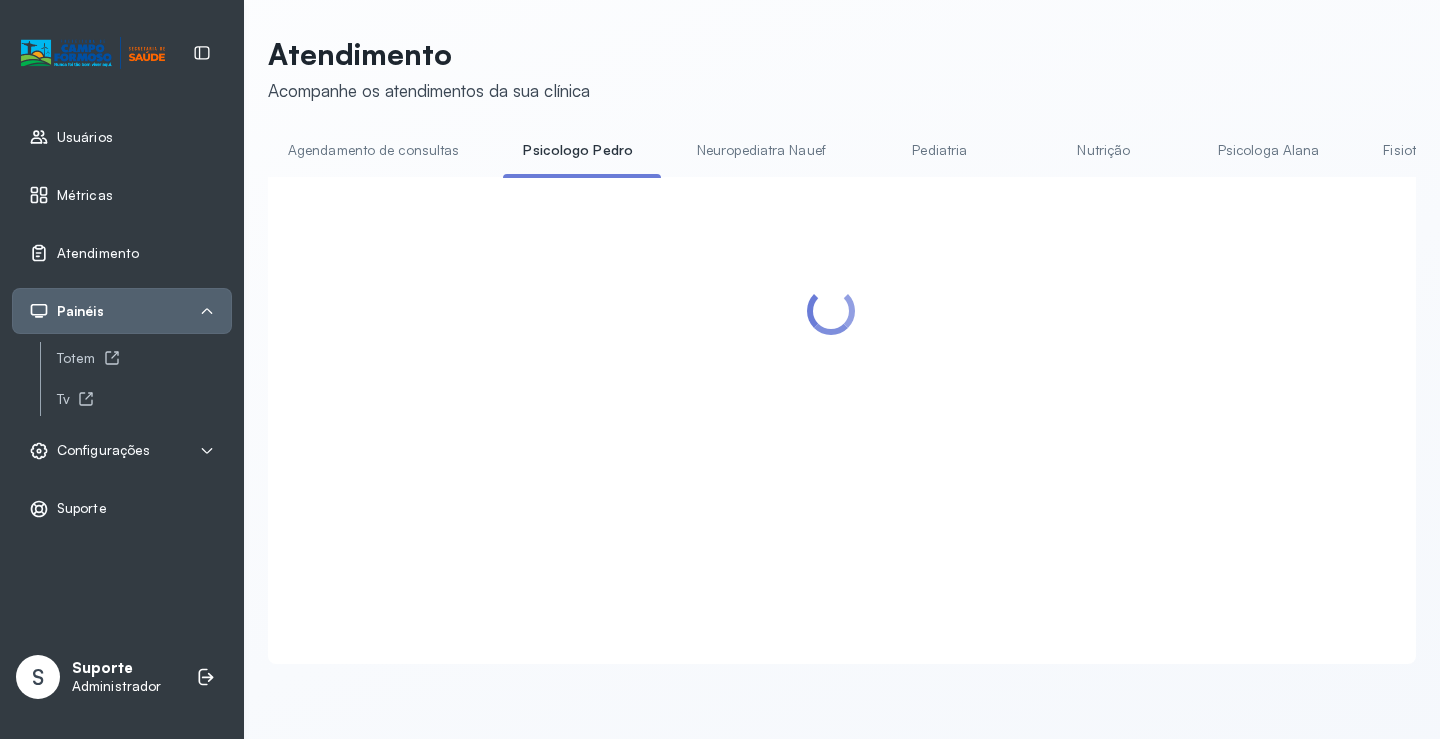 click on "Agendamento de consultas" at bounding box center [373, 150] 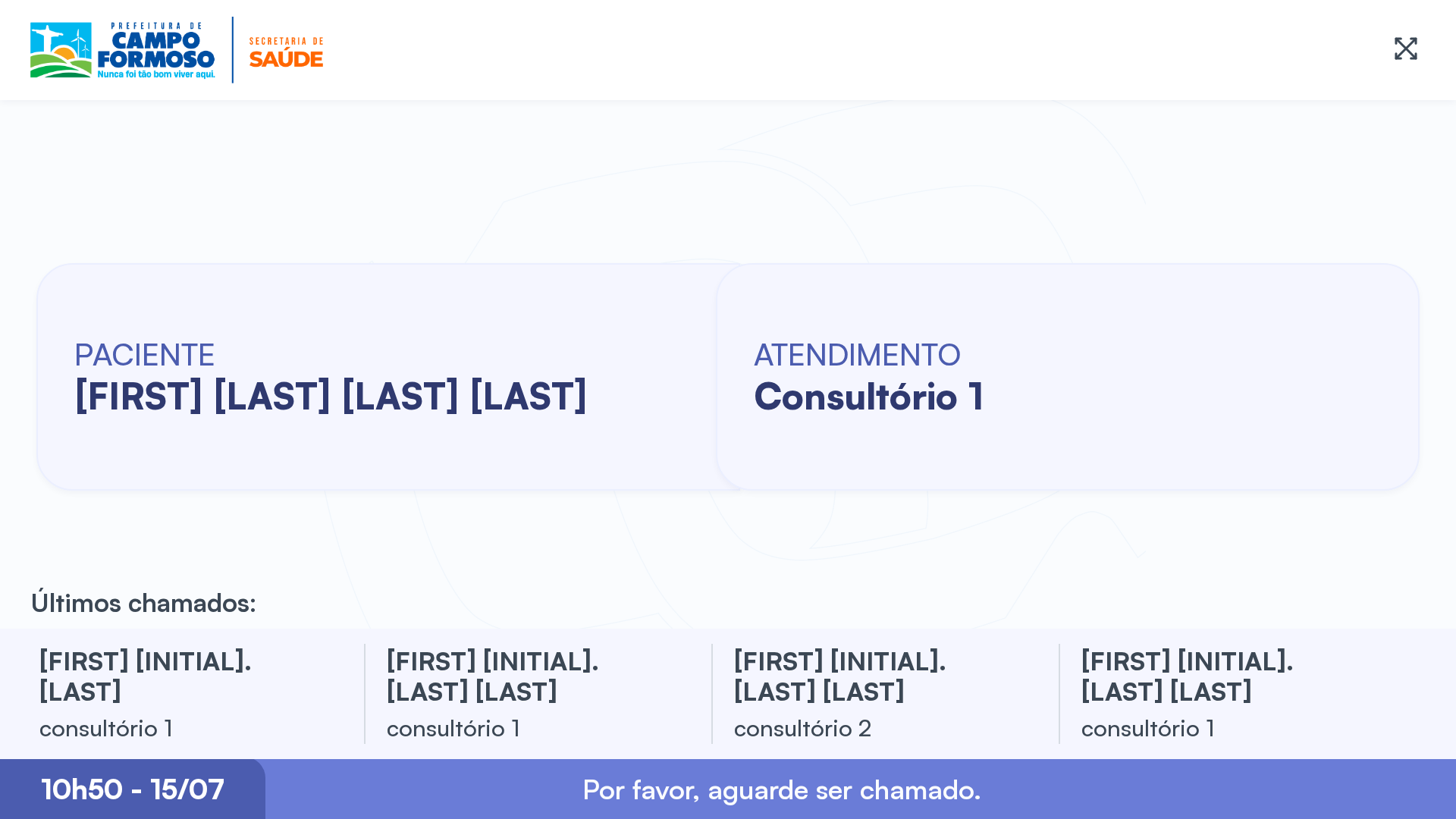 scroll, scrollTop: 0, scrollLeft: 0, axis: both 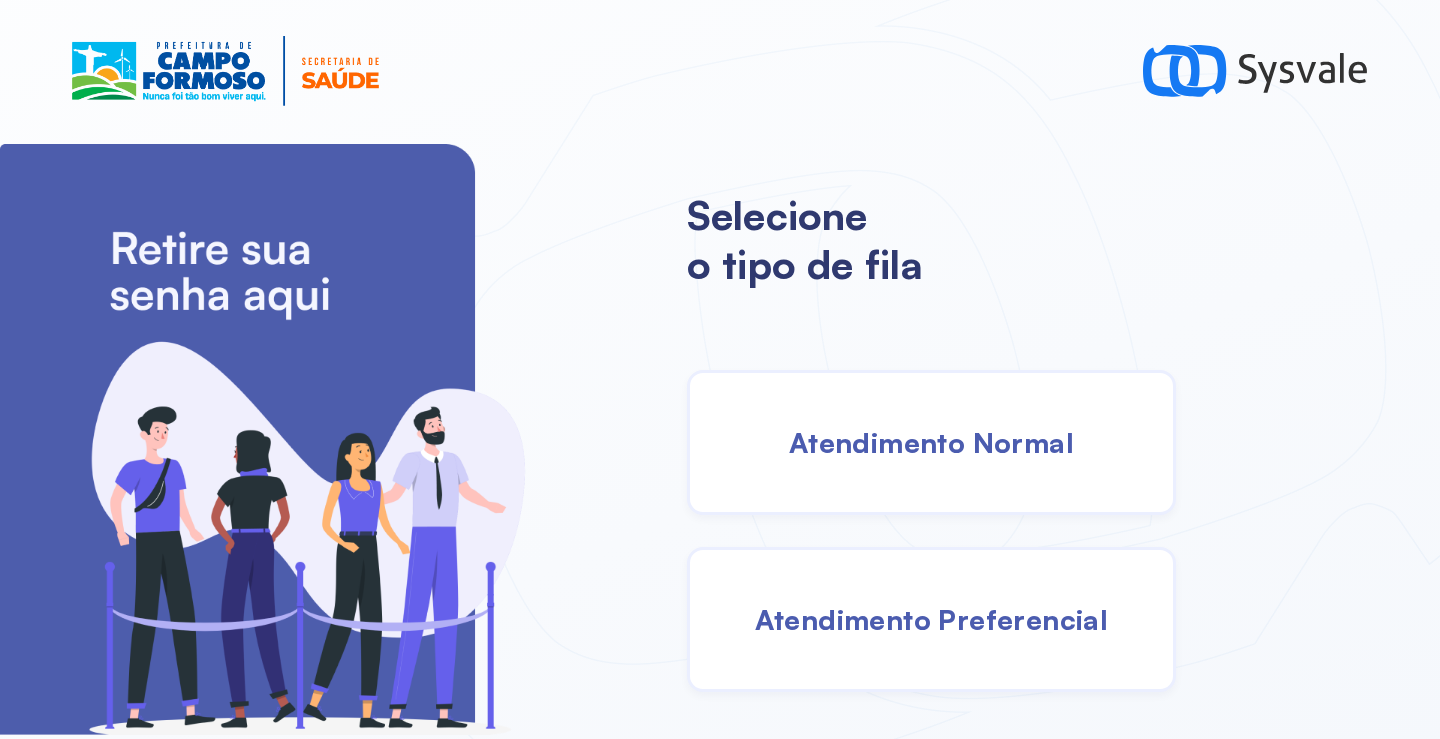 click on "Atendimento Normal" at bounding box center [931, 442] 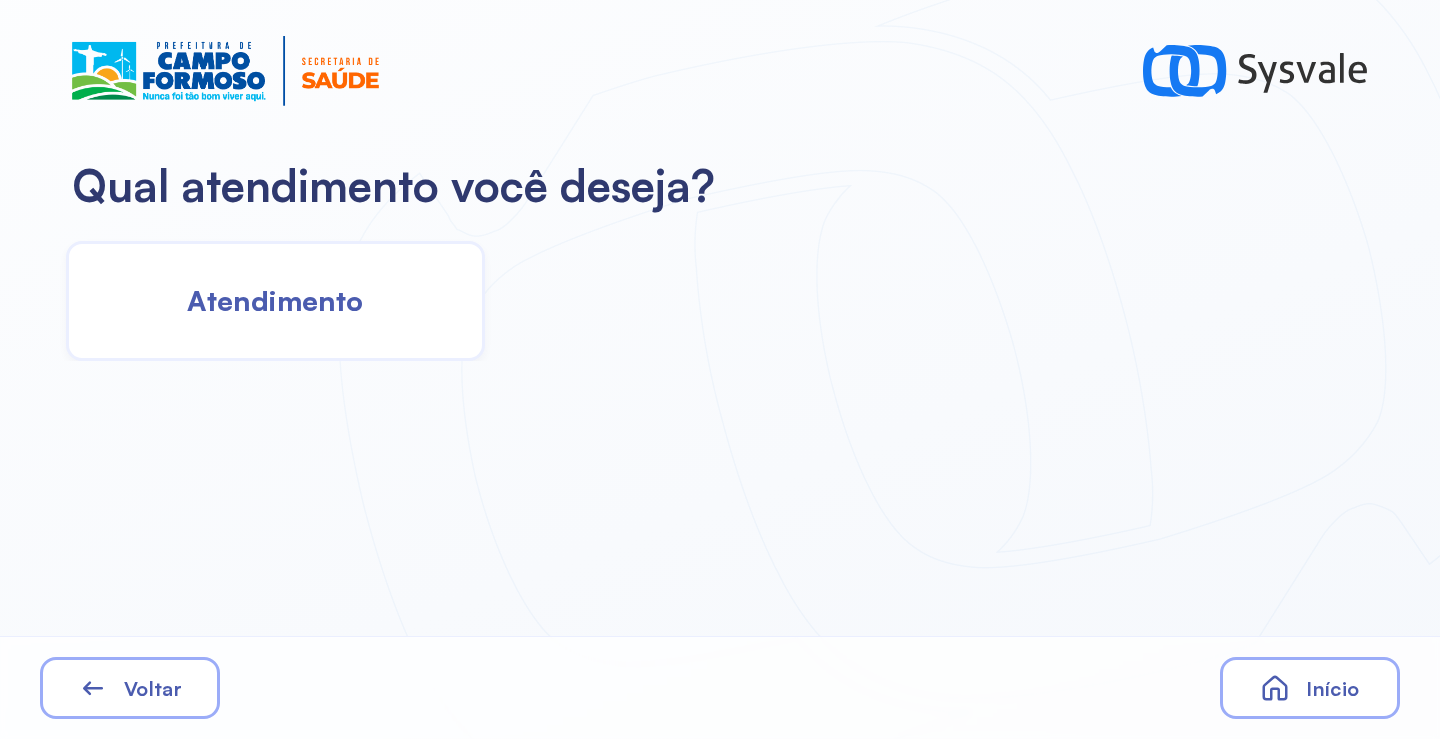 click on "Atendimento" at bounding box center [275, 300] 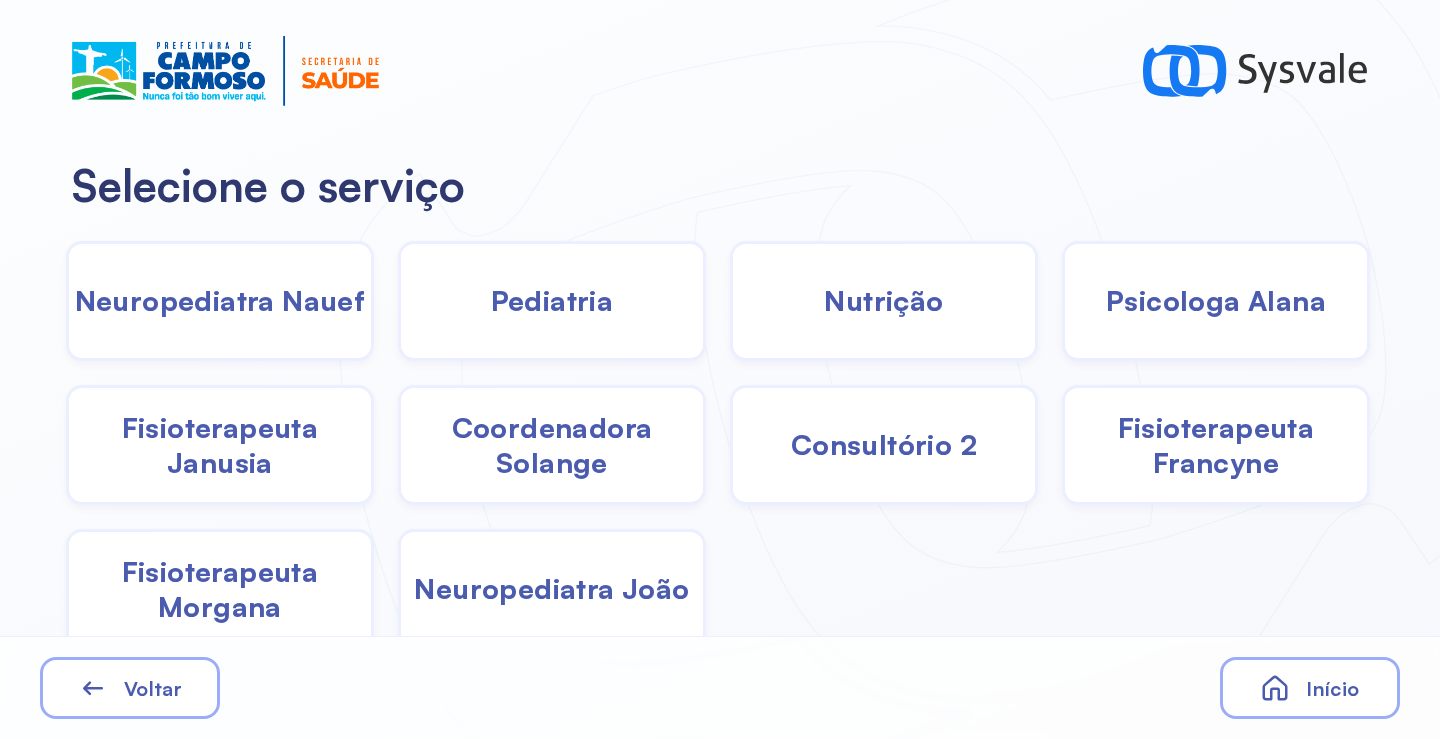 click on "Pediatria" 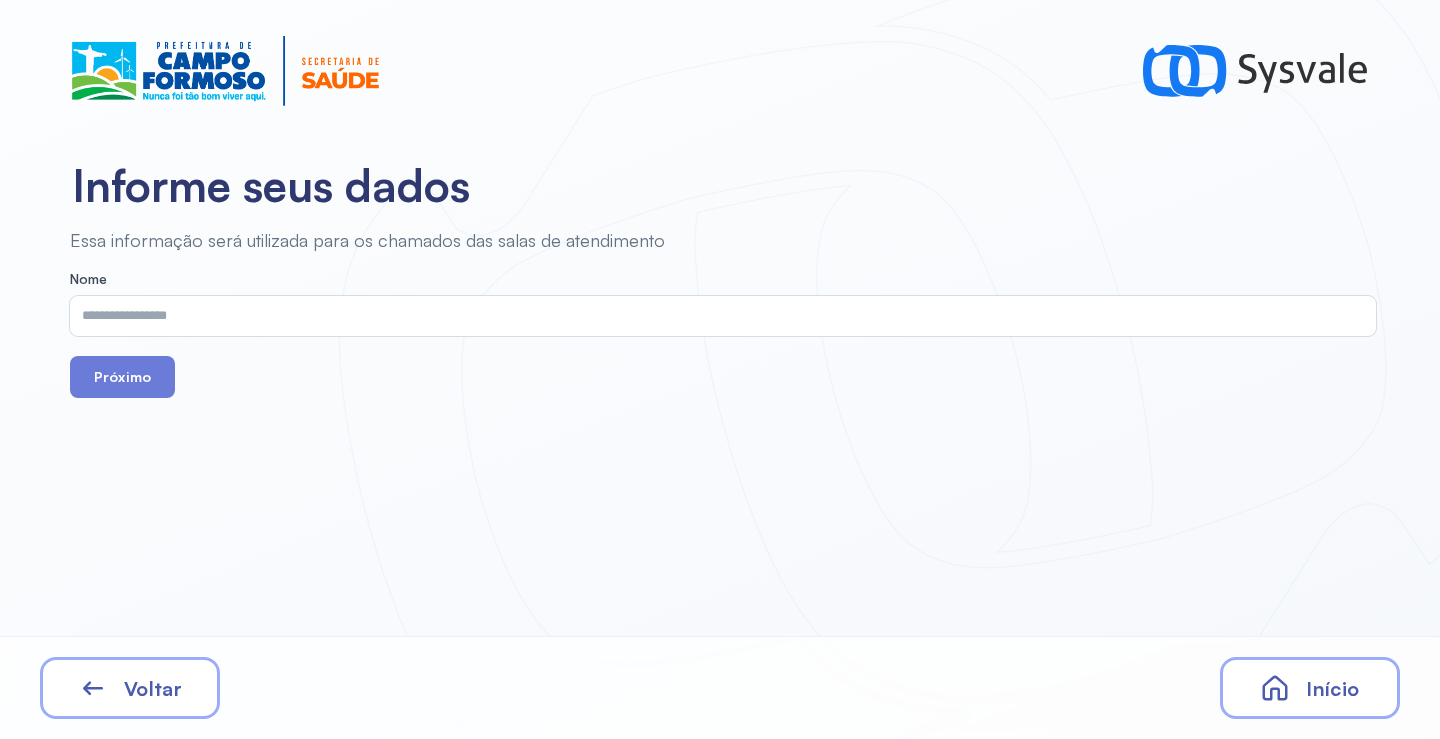 click at bounding box center [719, 316] 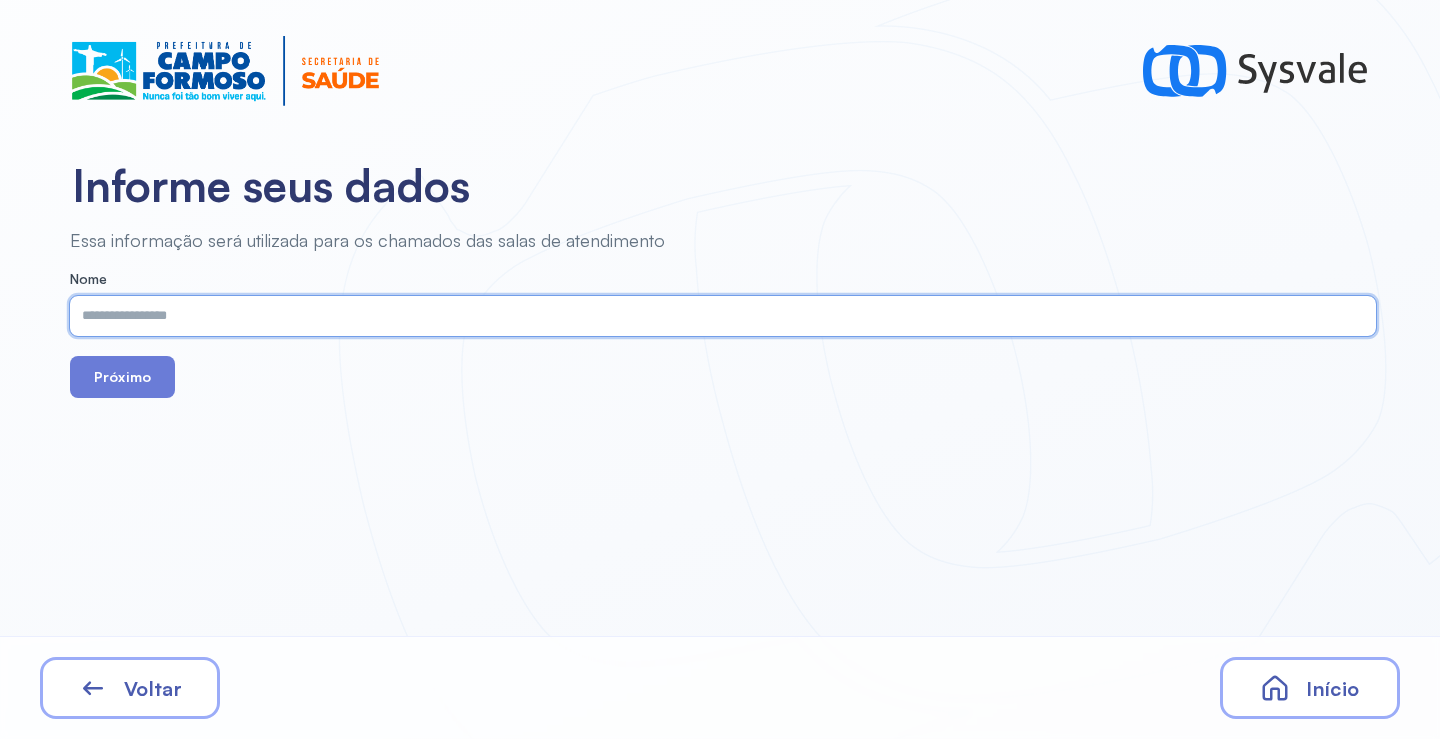 paste on "**********" 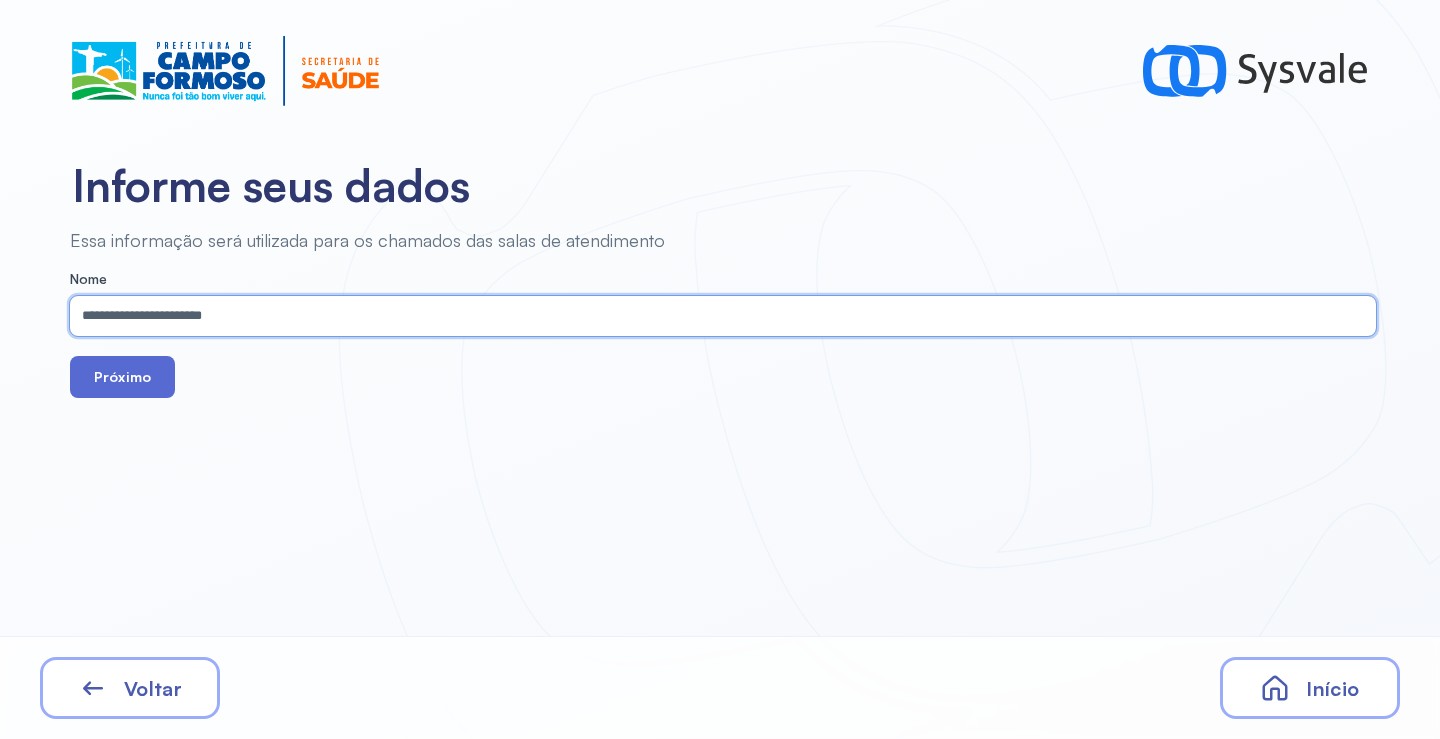 type on "**********" 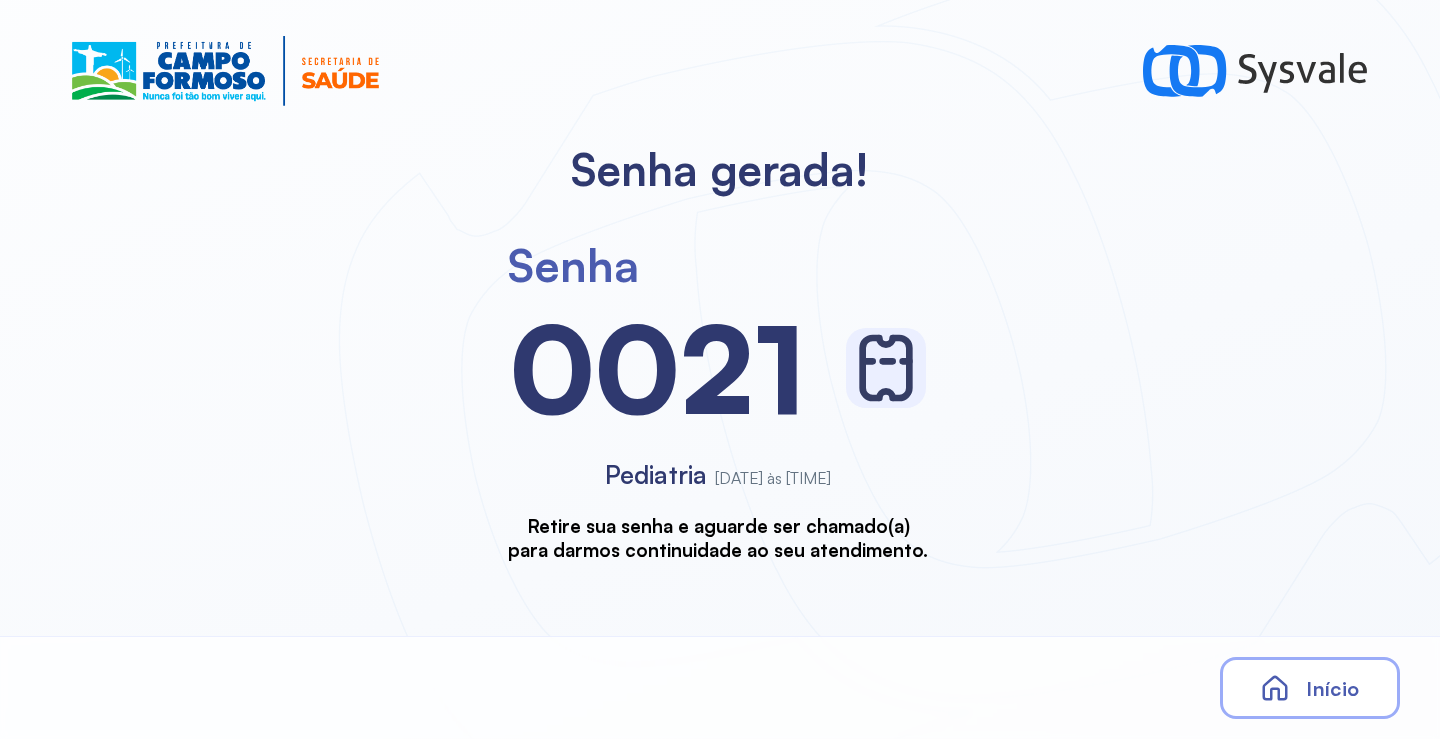 scroll, scrollTop: 0, scrollLeft: 0, axis: both 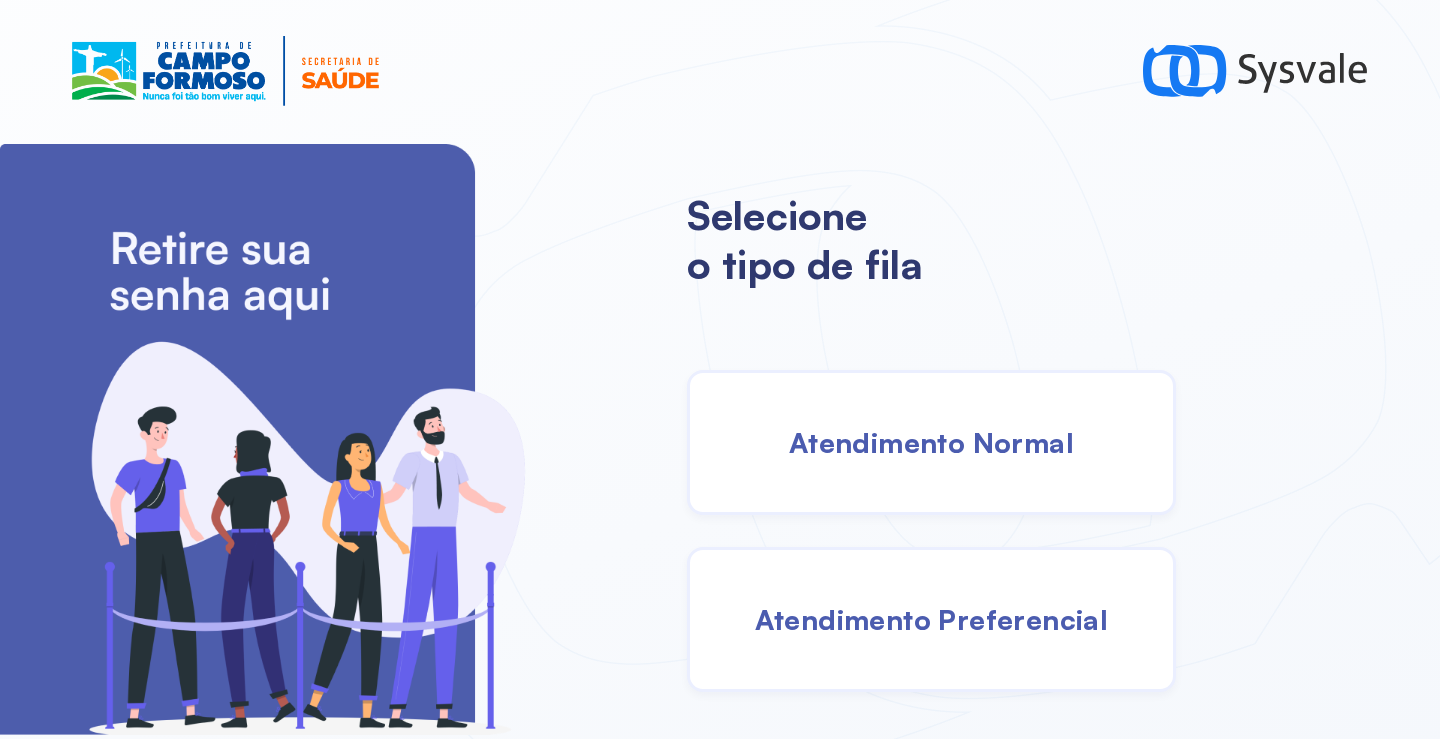 click on "Atendimento Normal" at bounding box center [931, 442] 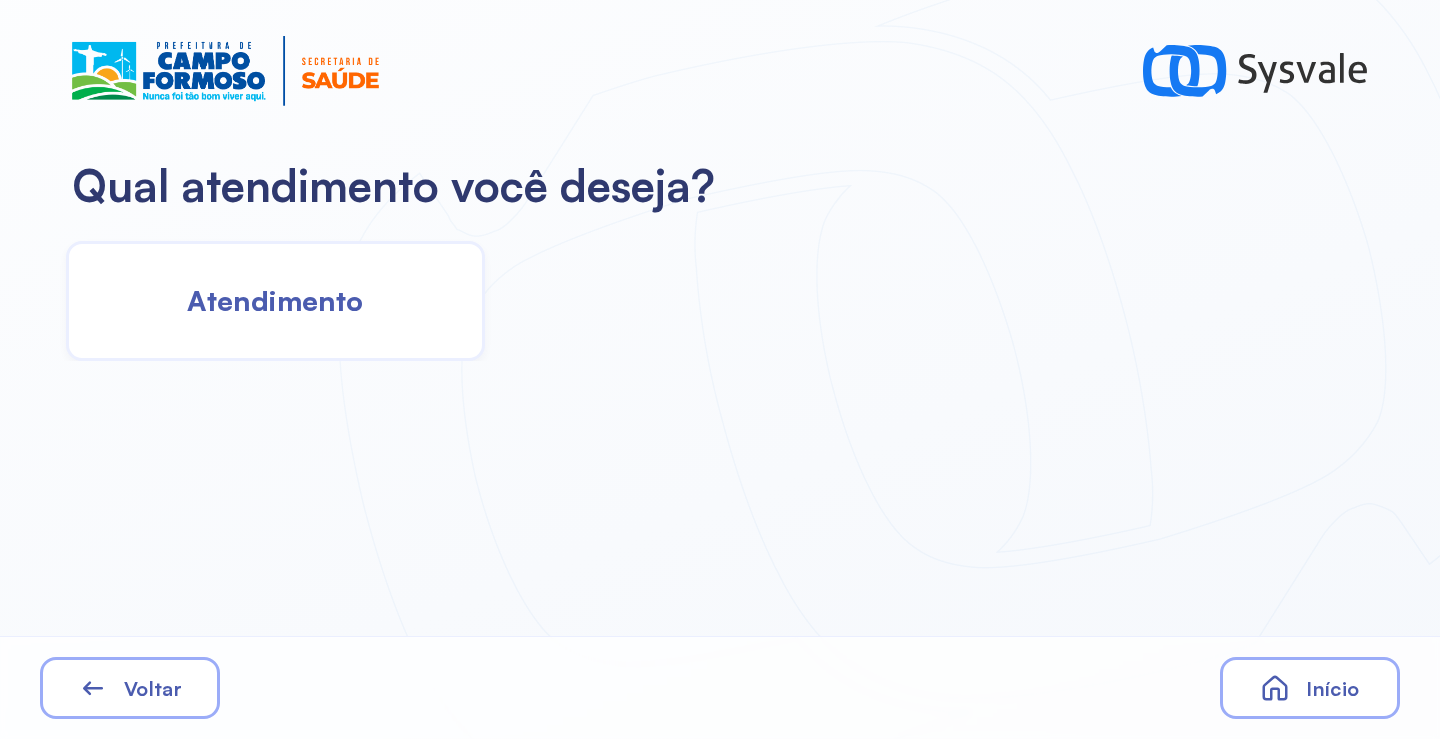 click on "Atendimento" 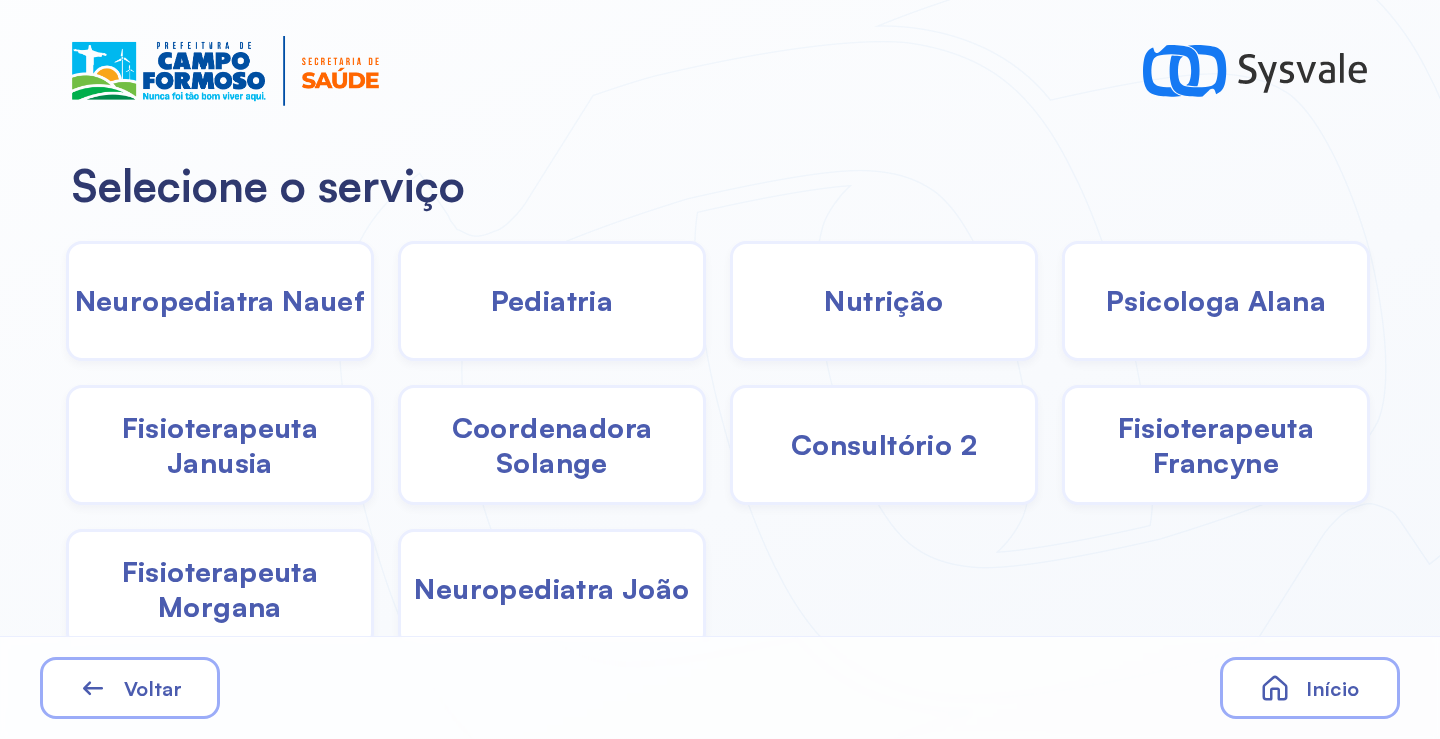 click on "Pediatria" 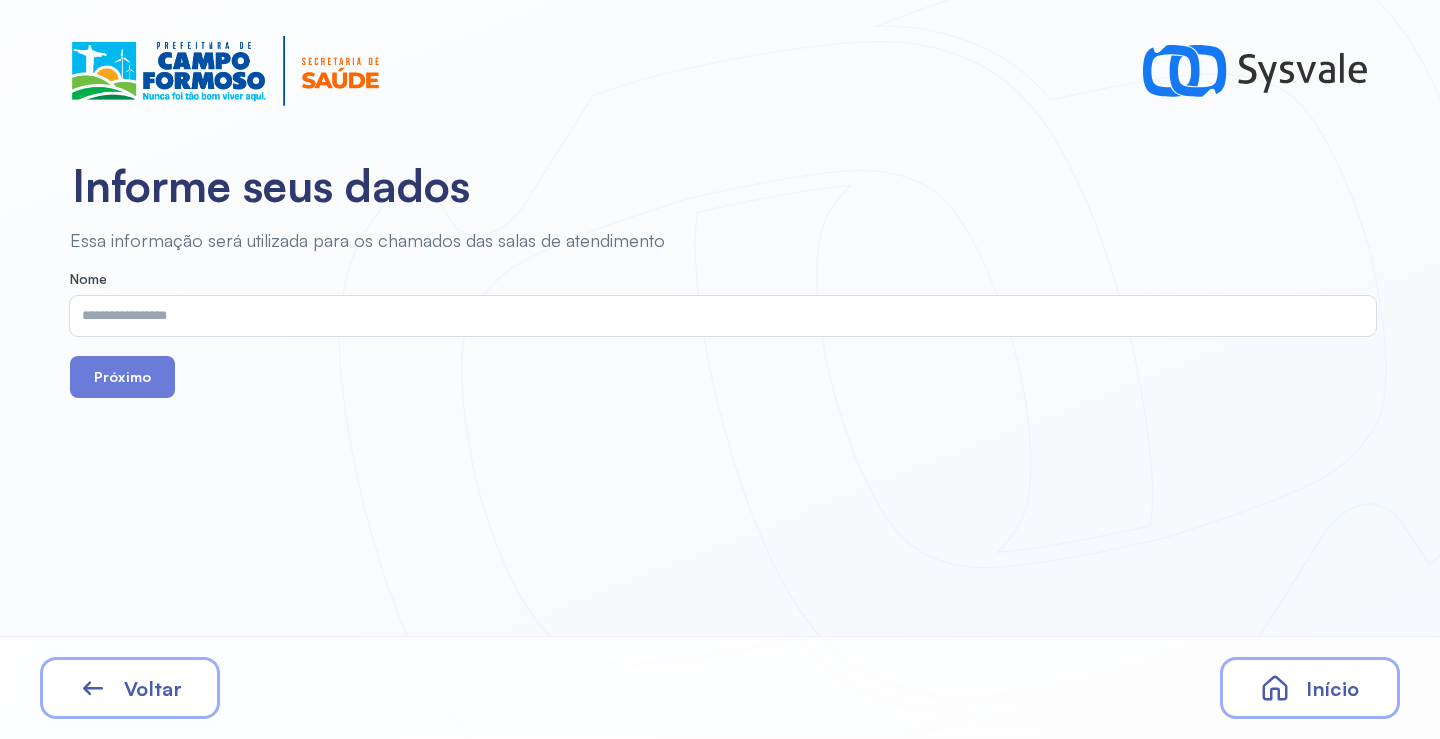 click at bounding box center (719, 316) 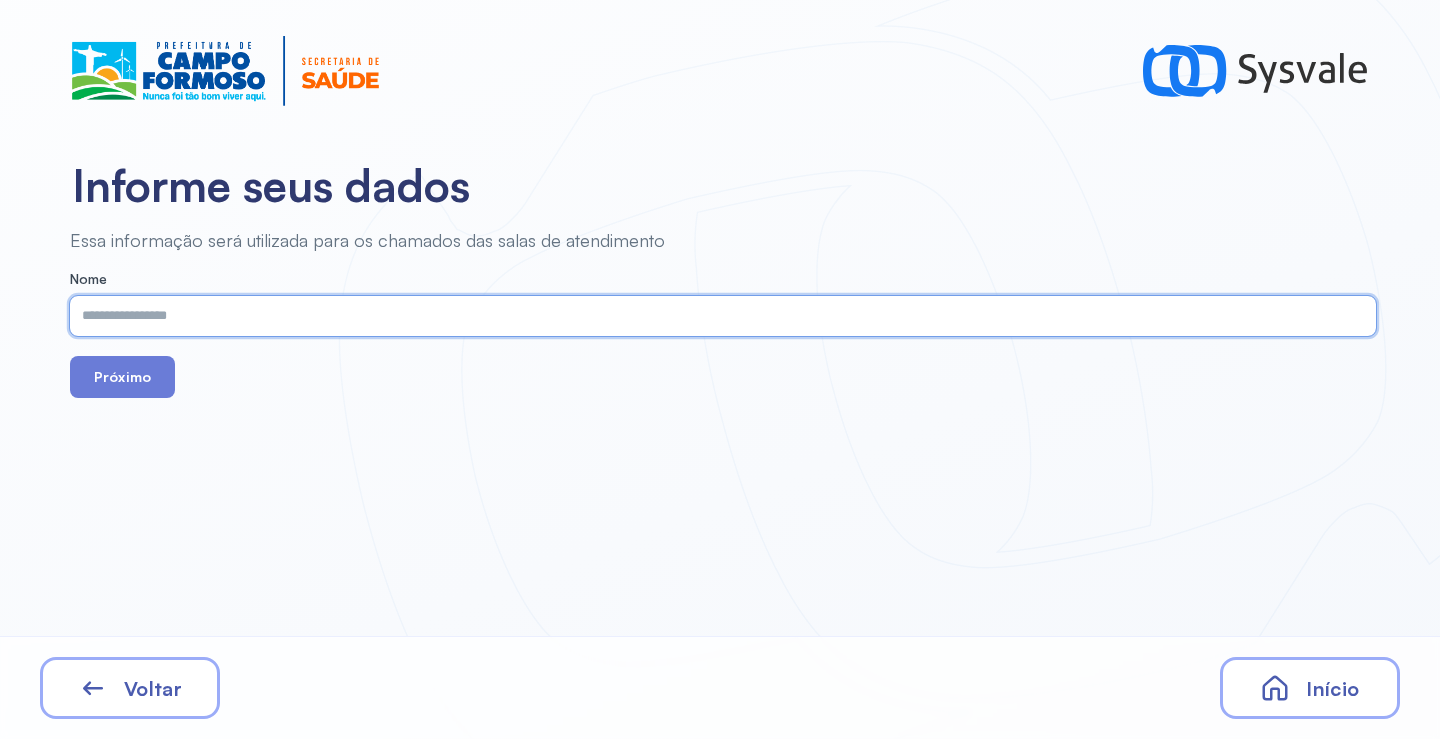 paste on "**********" 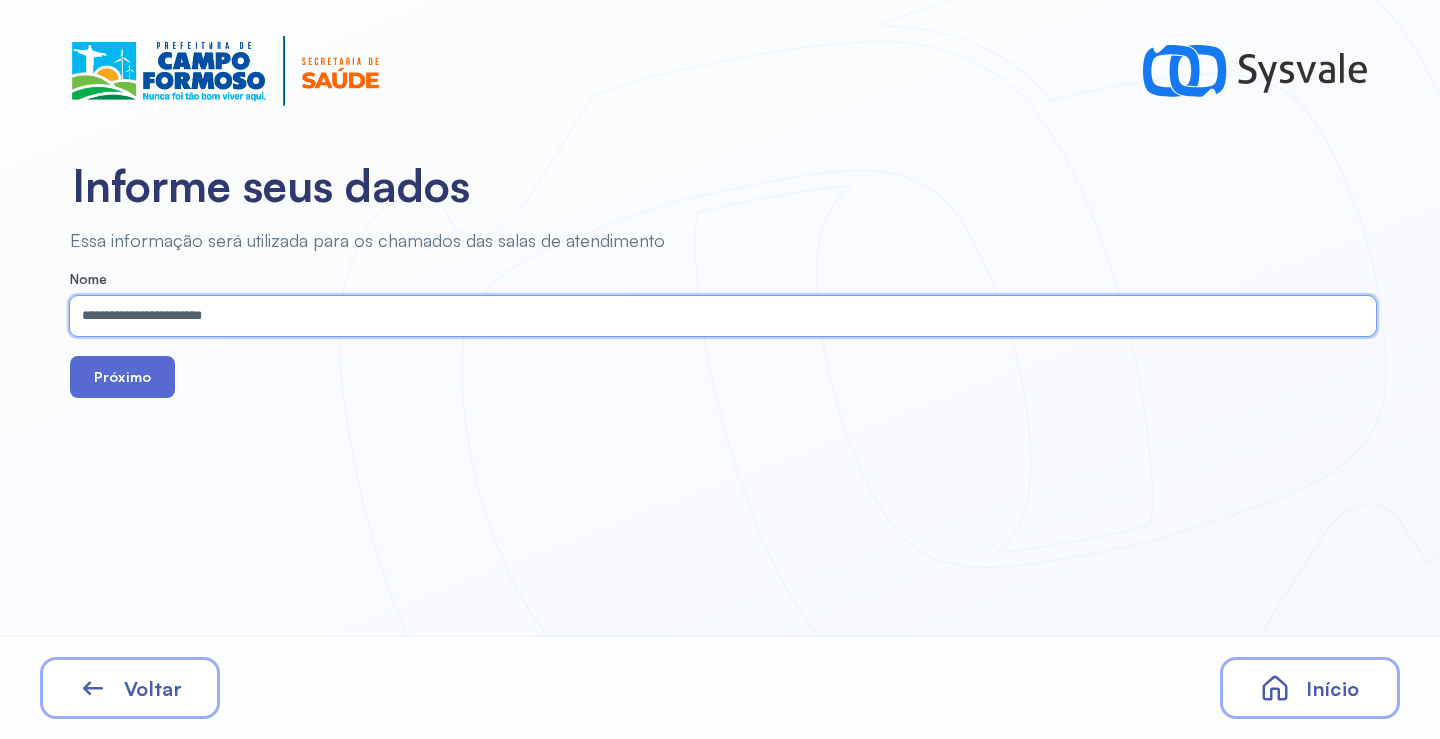 type on "**********" 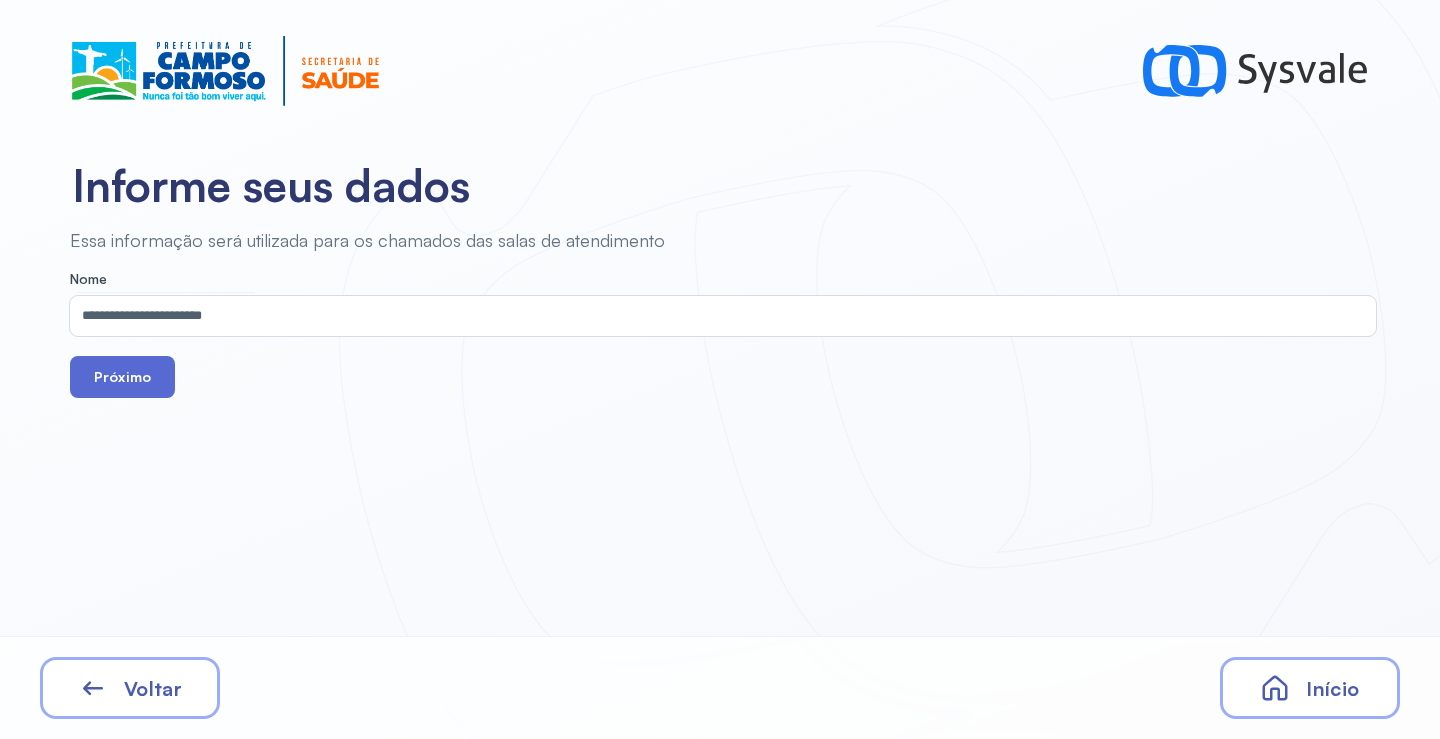 click on "Próximo" at bounding box center (122, 377) 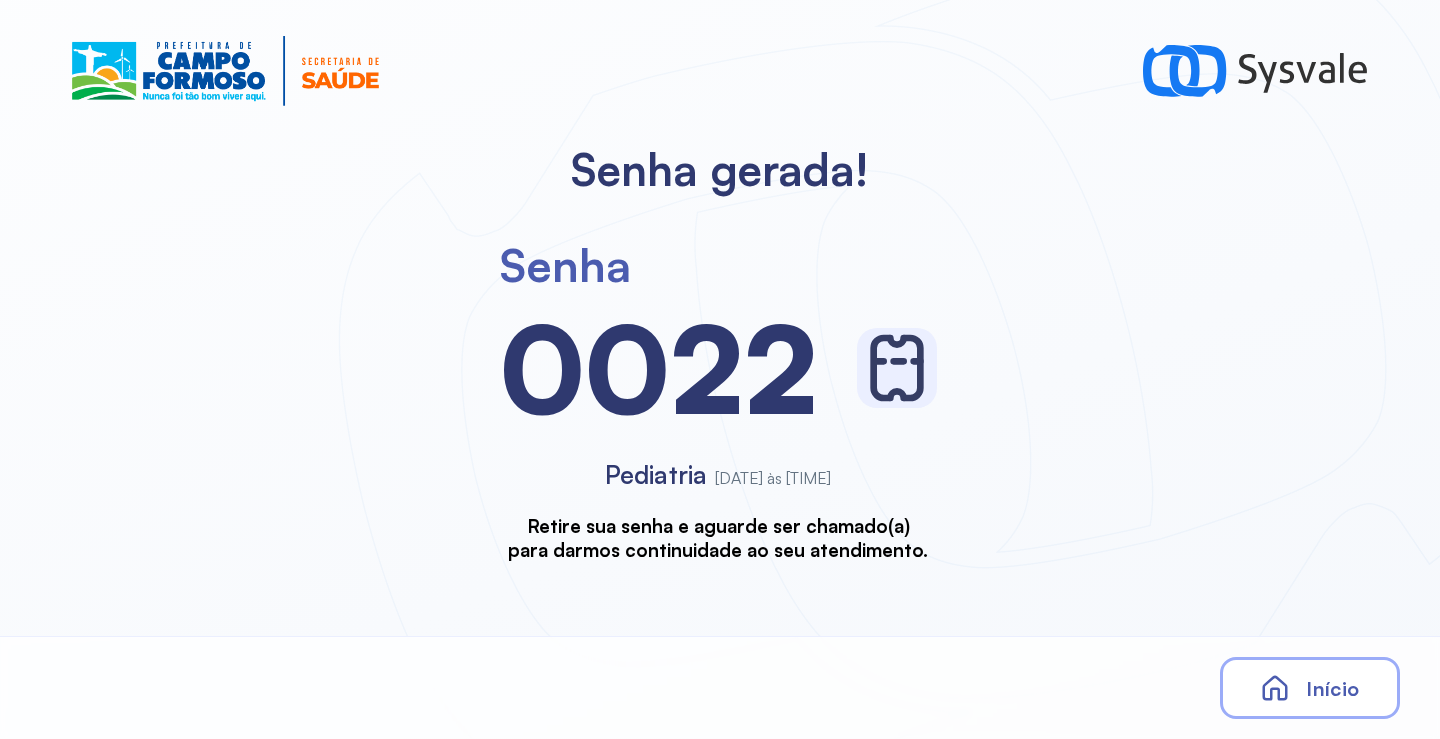 scroll, scrollTop: 0, scrollLeft: 0, axis: both 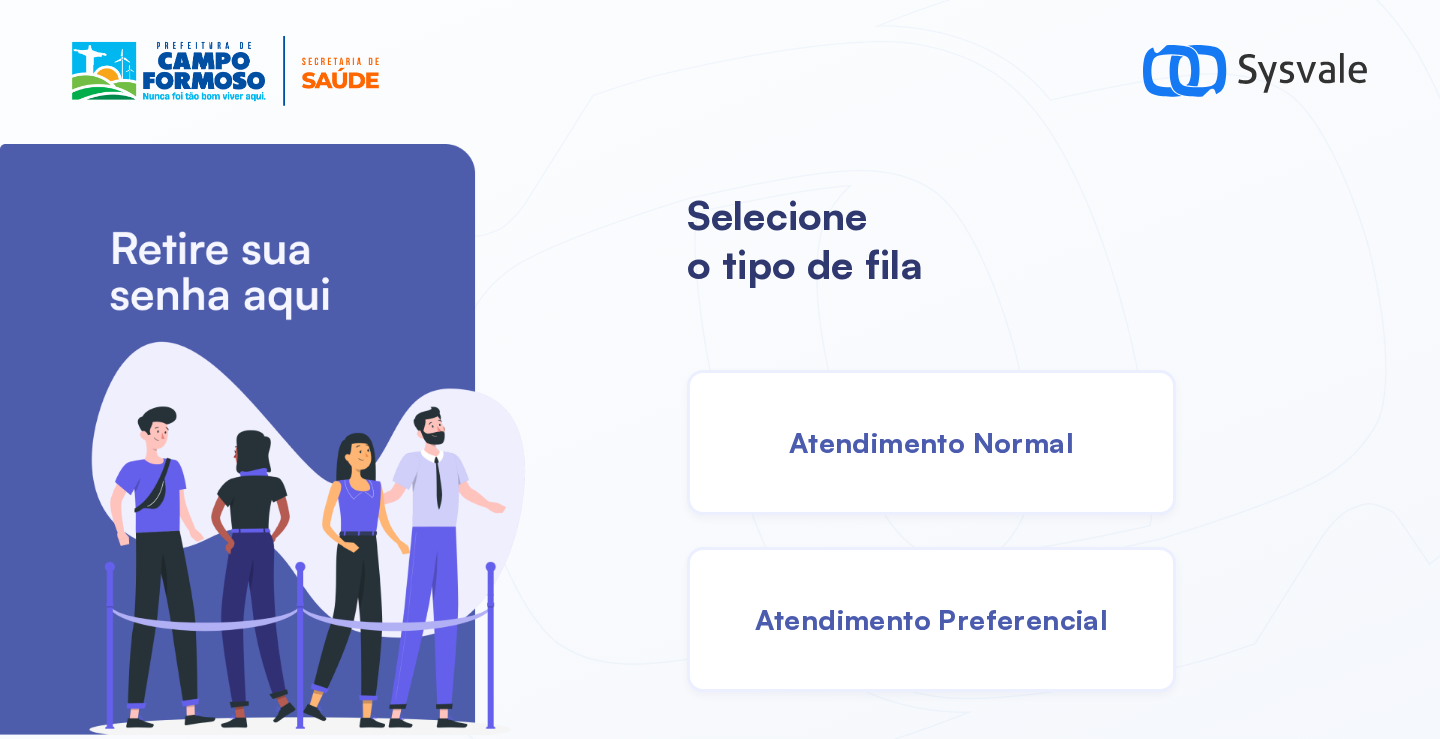 click on "Atendimento Normal" at bounding box center (931, 442) 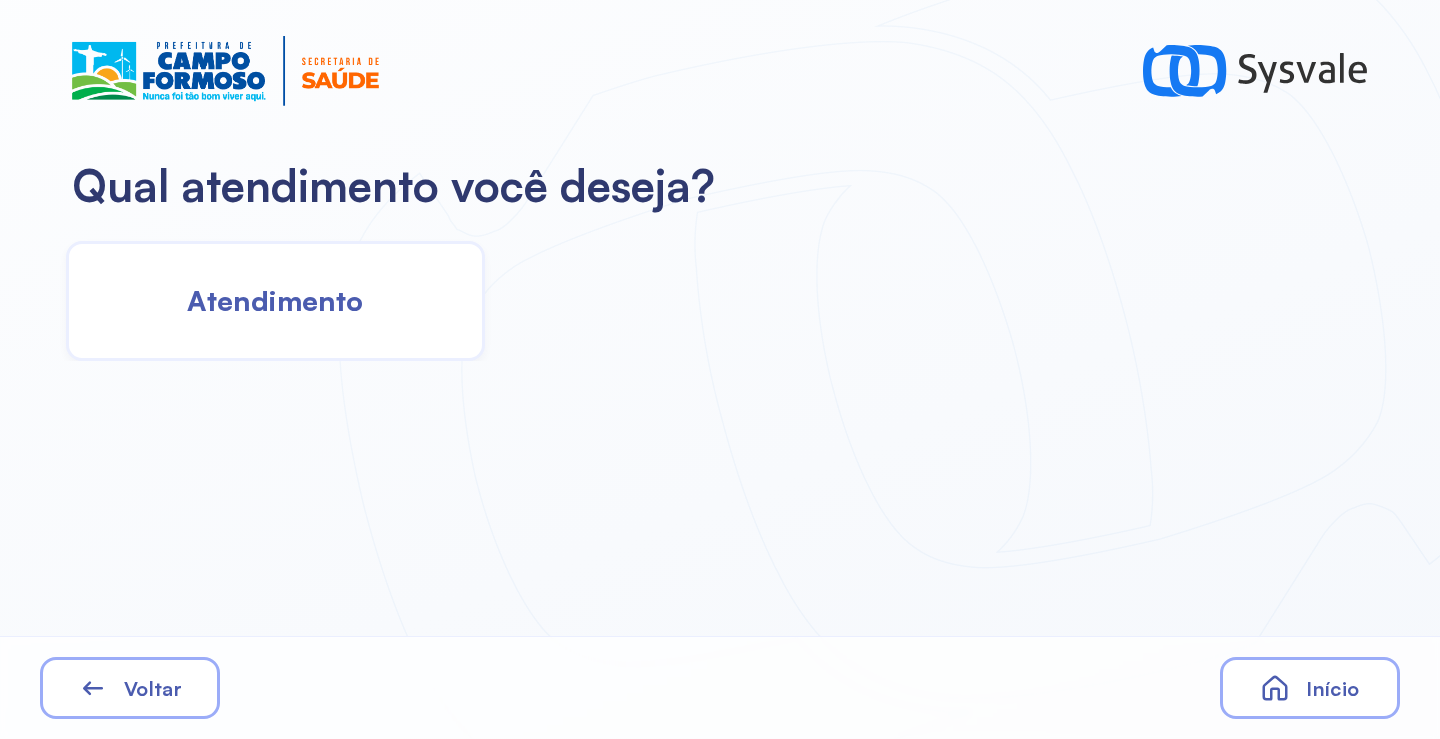 click on "Atendimento" at bounding box center [275, 300] 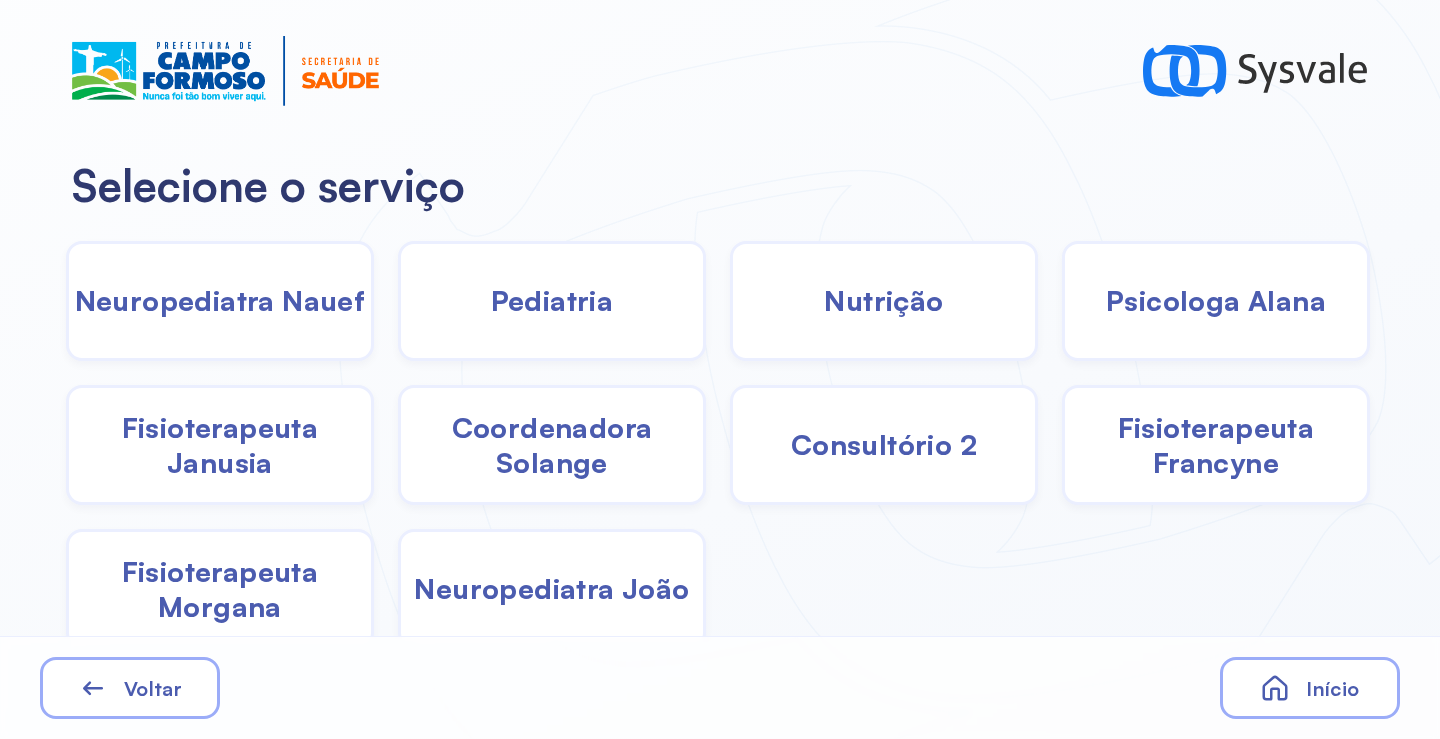click on "Pediatria" at bounding box center (552, 300) 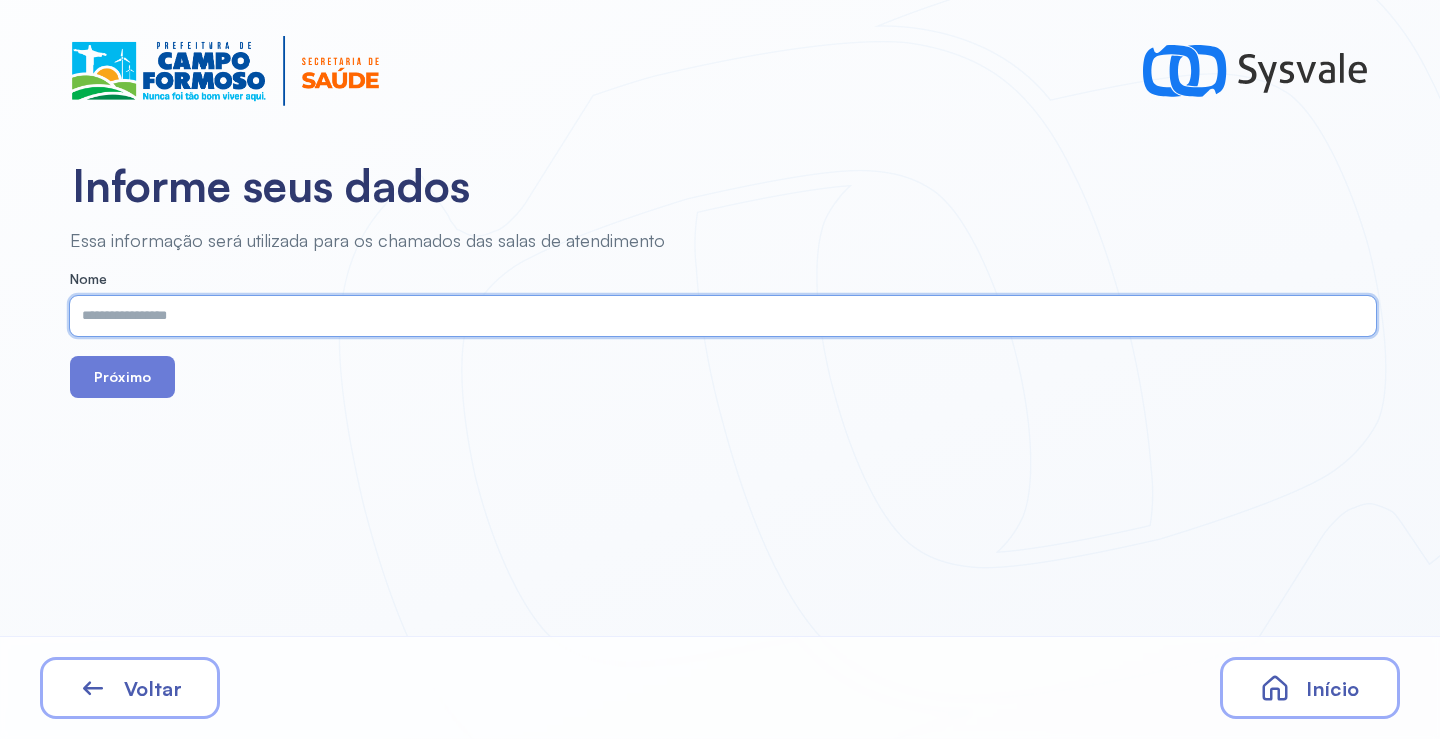 click at bounding box center [719, 316] 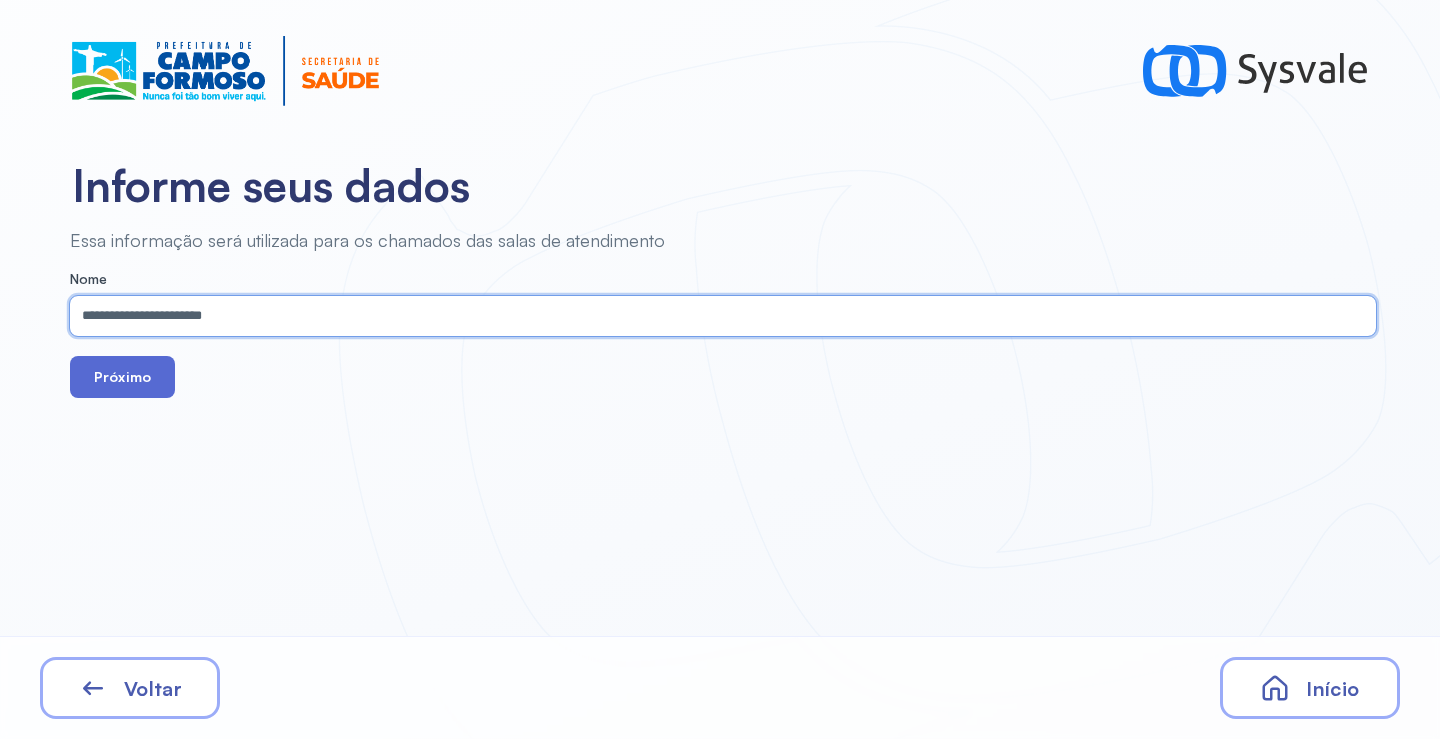 type on "**********" 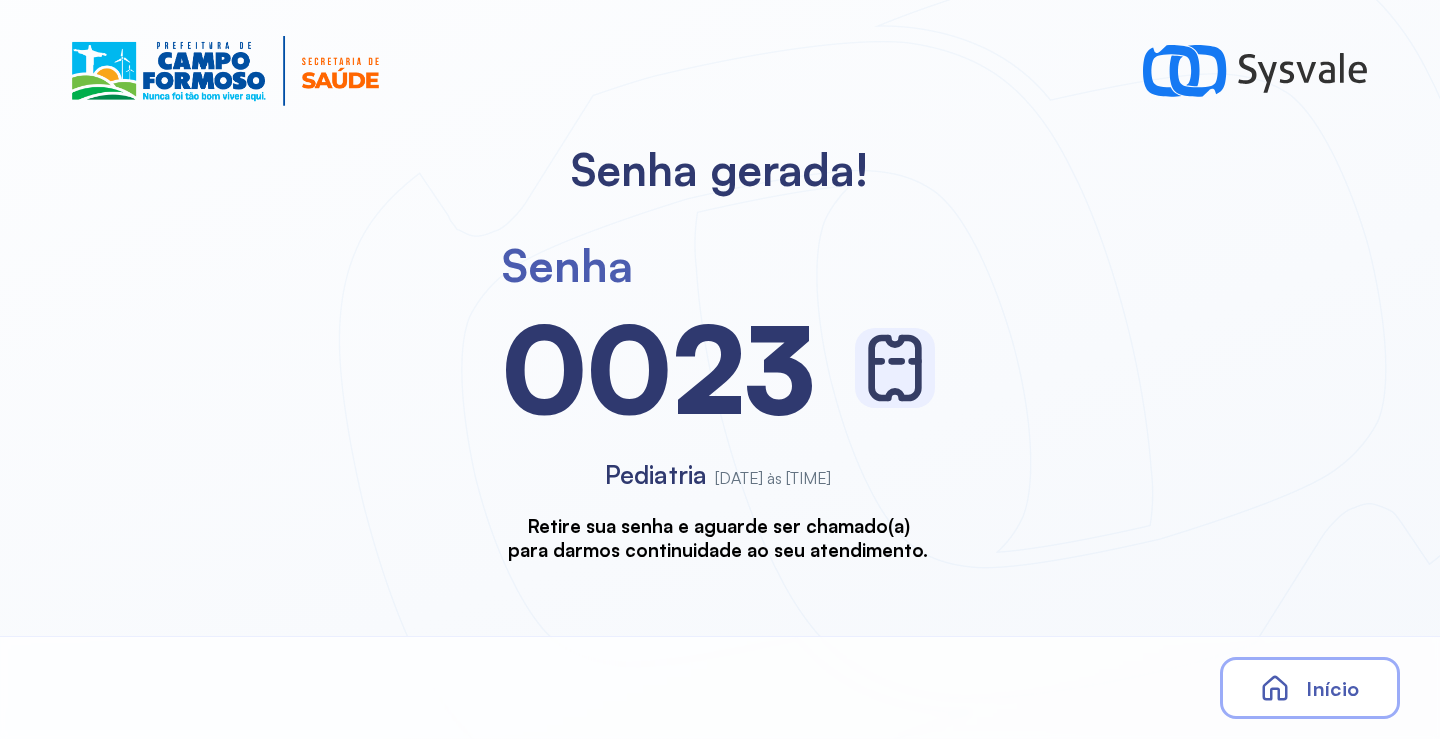 scroll, scrollTop: 0, scrollLeft: 0, axis: both 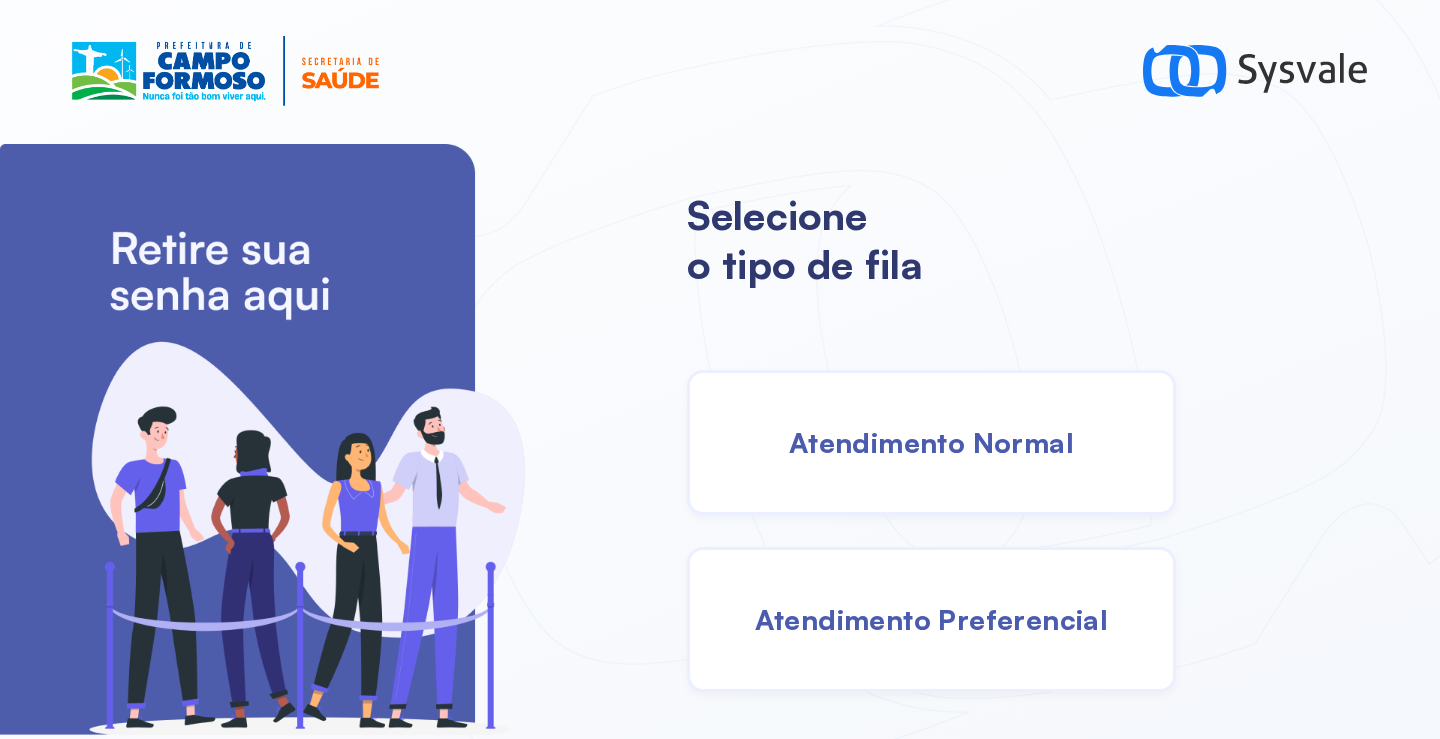 drag, startPoint x: 940, startPoint y: 441, endPoint x: 928, endPoint y: 438, distance: 12.369317 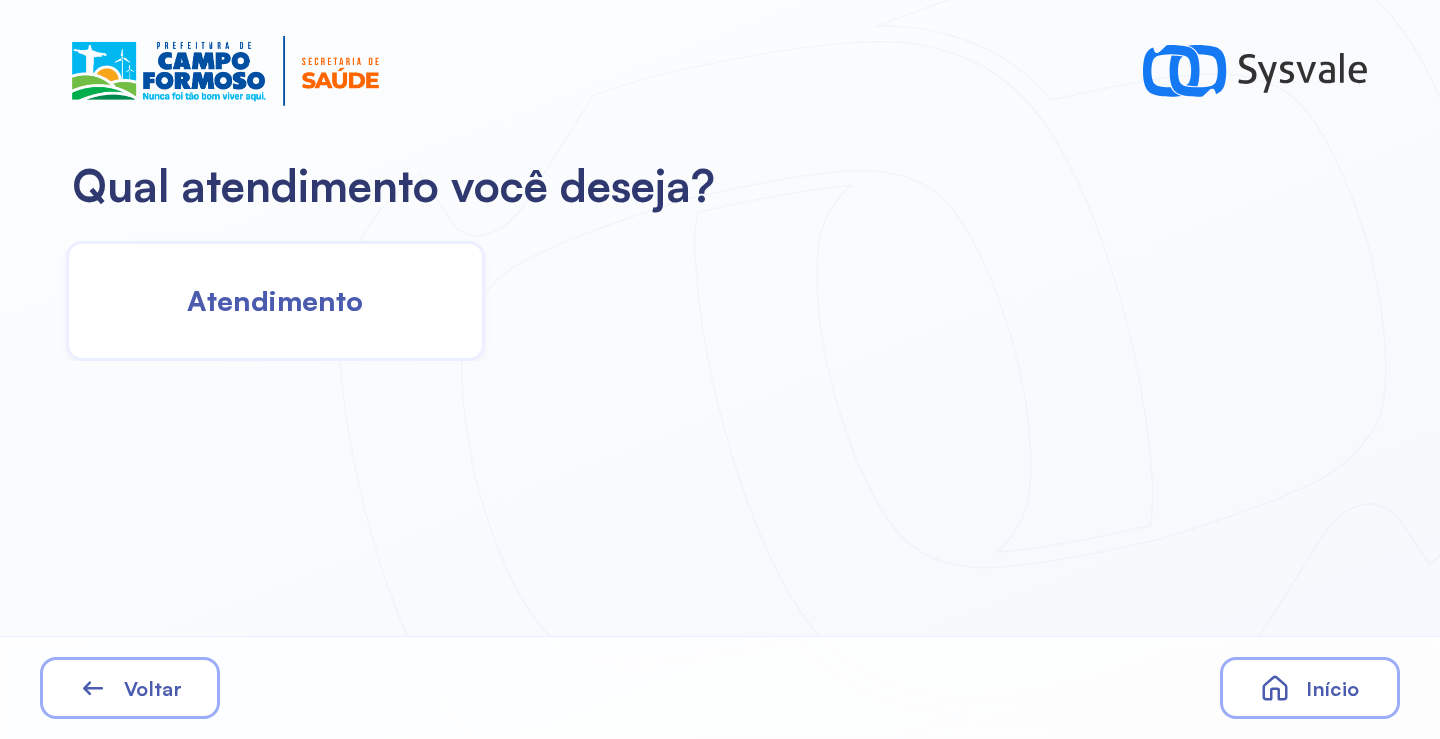 click on "Atendimento" at bounding box center (275, 300) 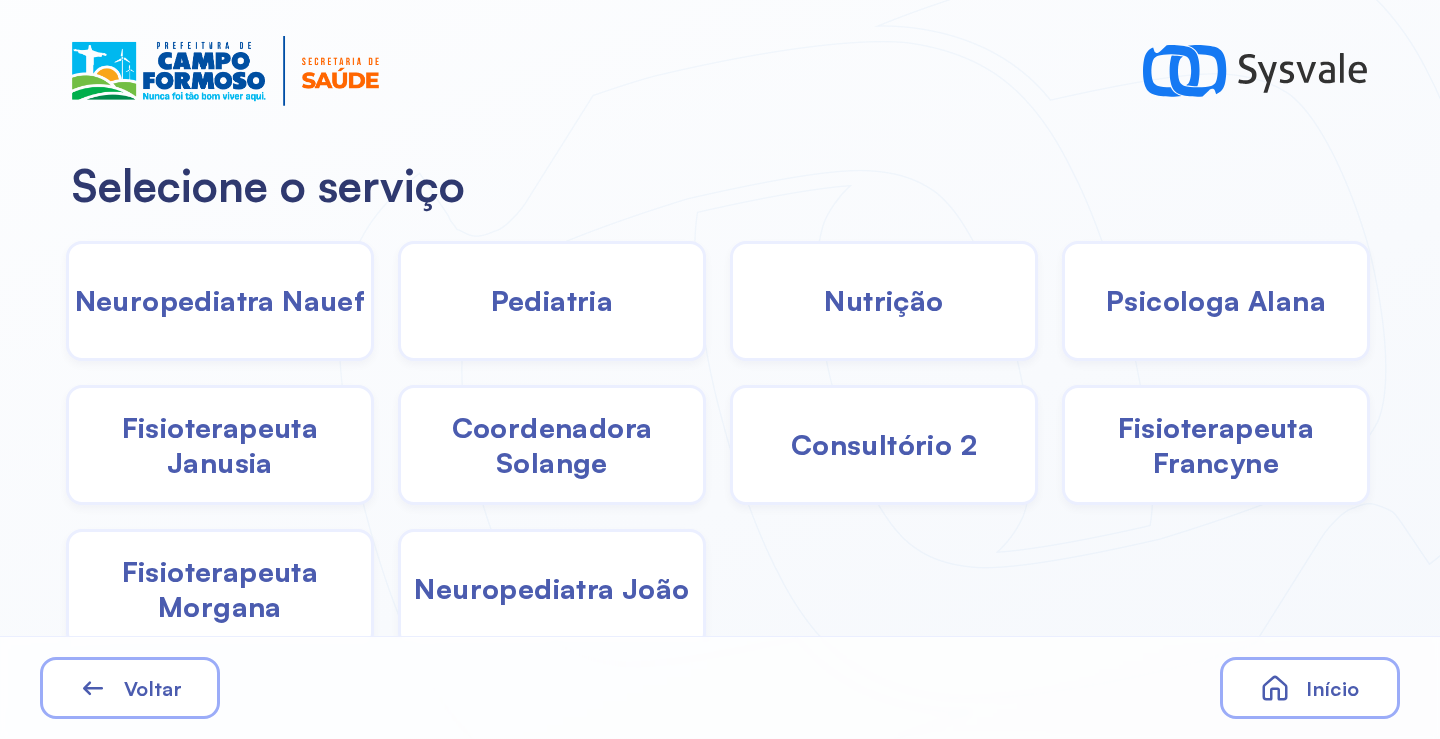 click on "Pediatria" 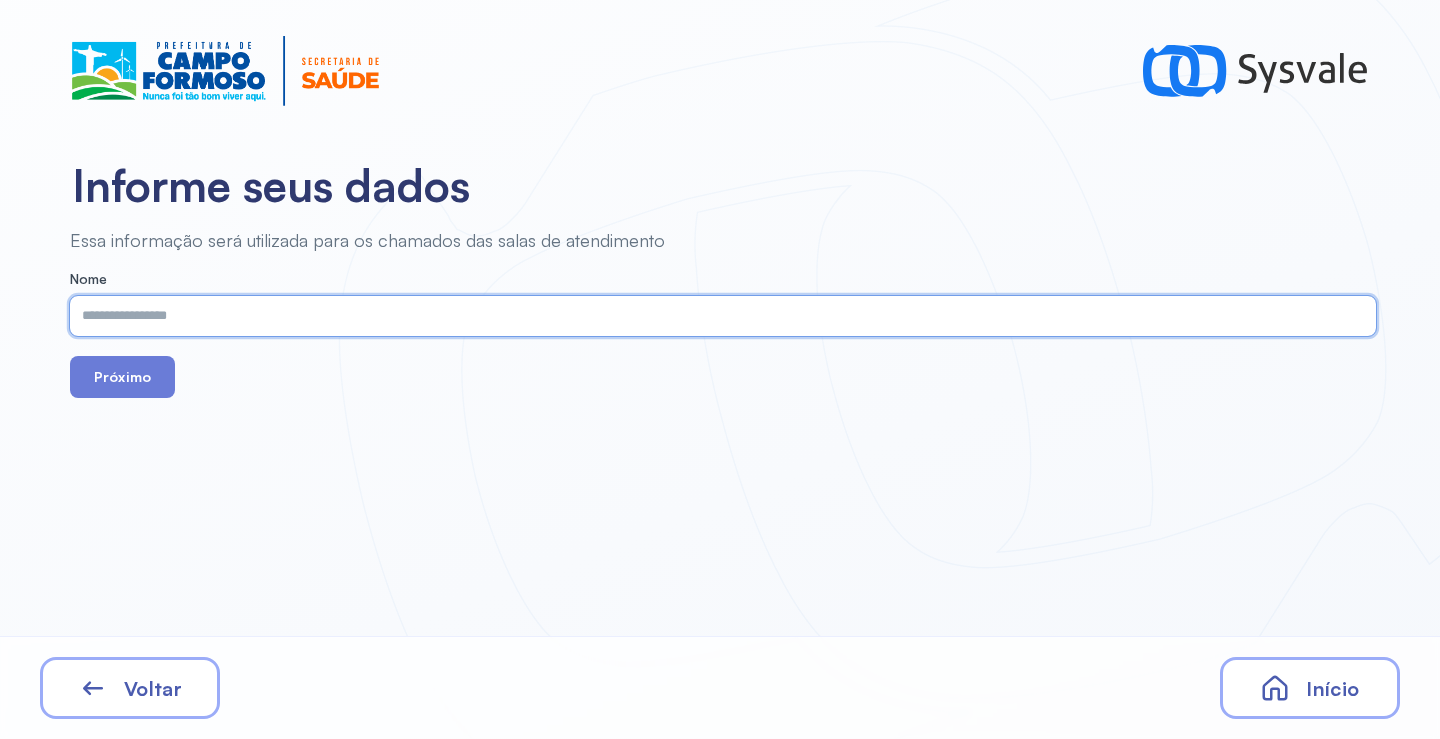 drag, startPoint x: 534, startPoint y: 343, endPoint x: 406, endPoint y: 308, distance: 132.69891 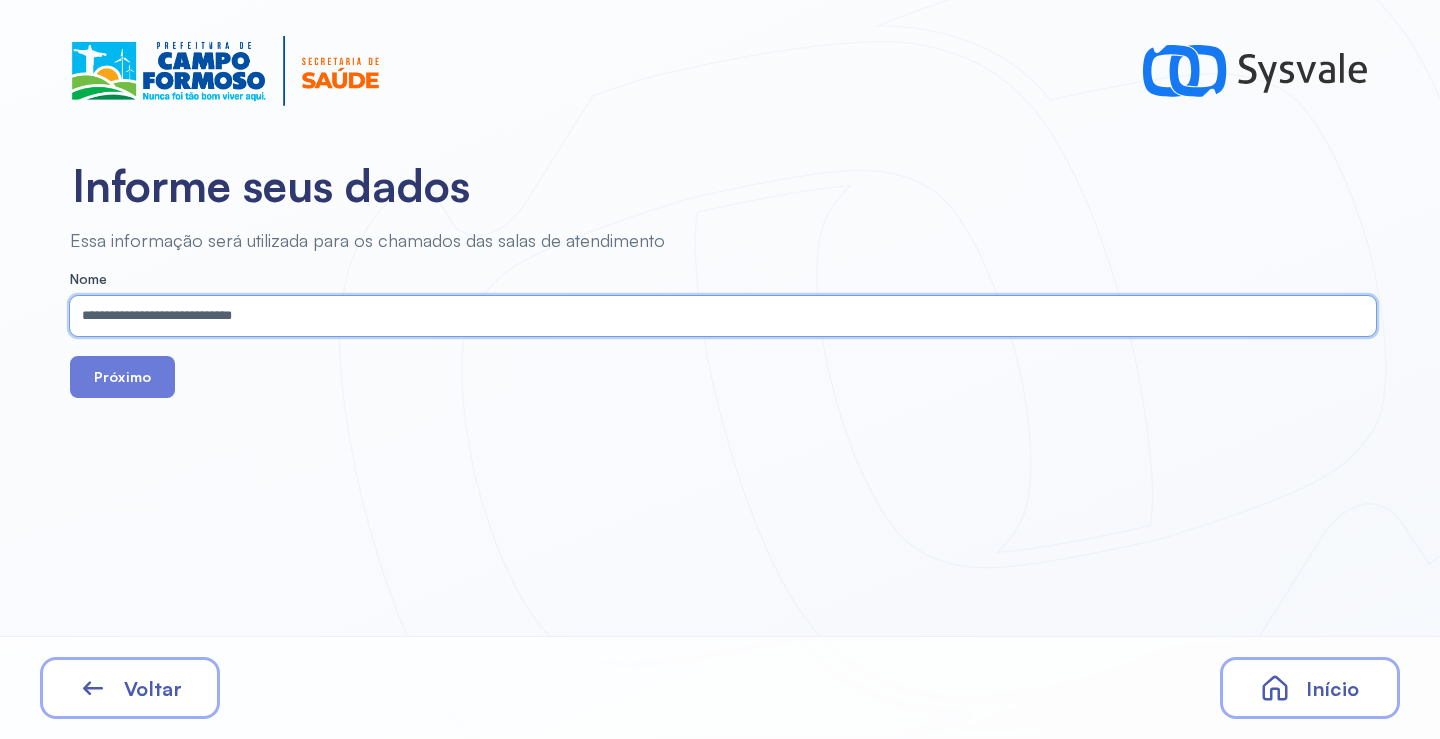 type on "**********" 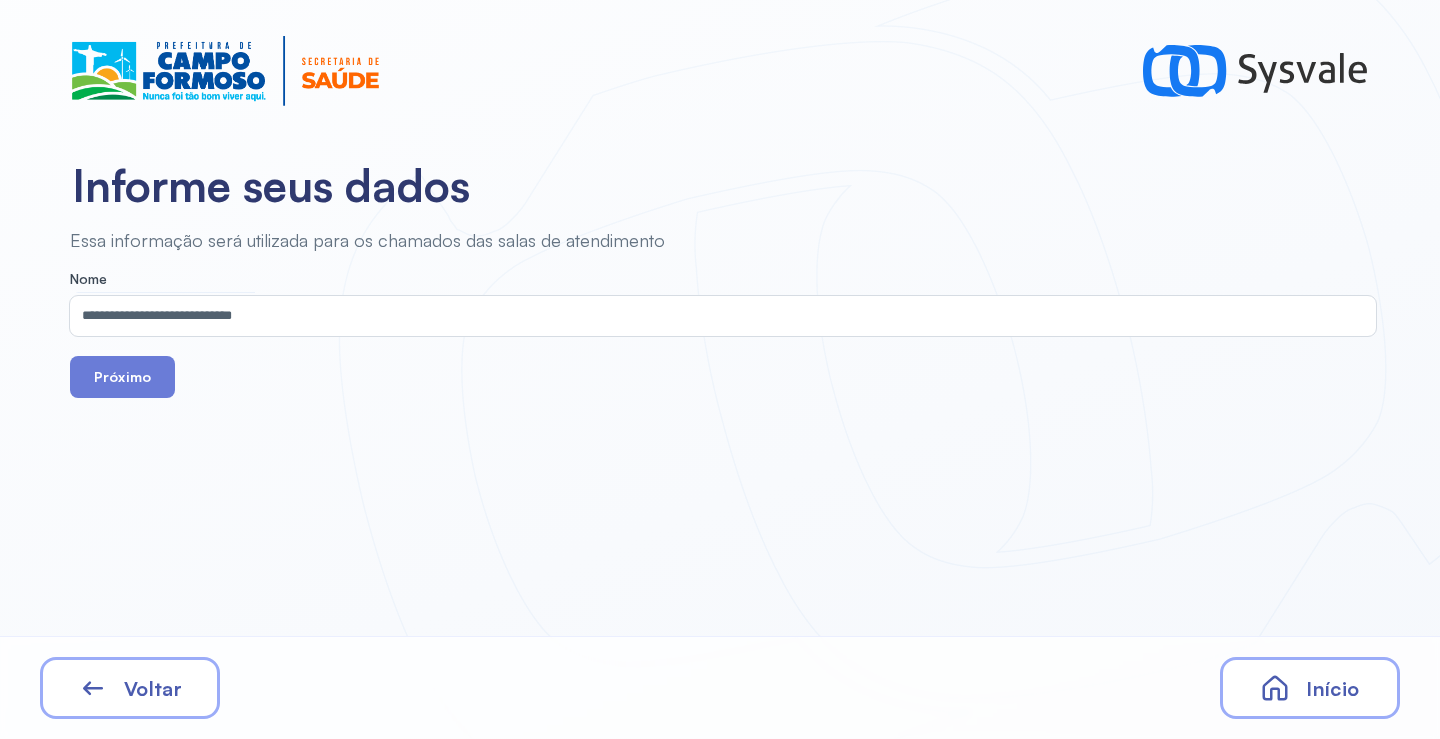 click on "**********" at bounding box center (720, 369) 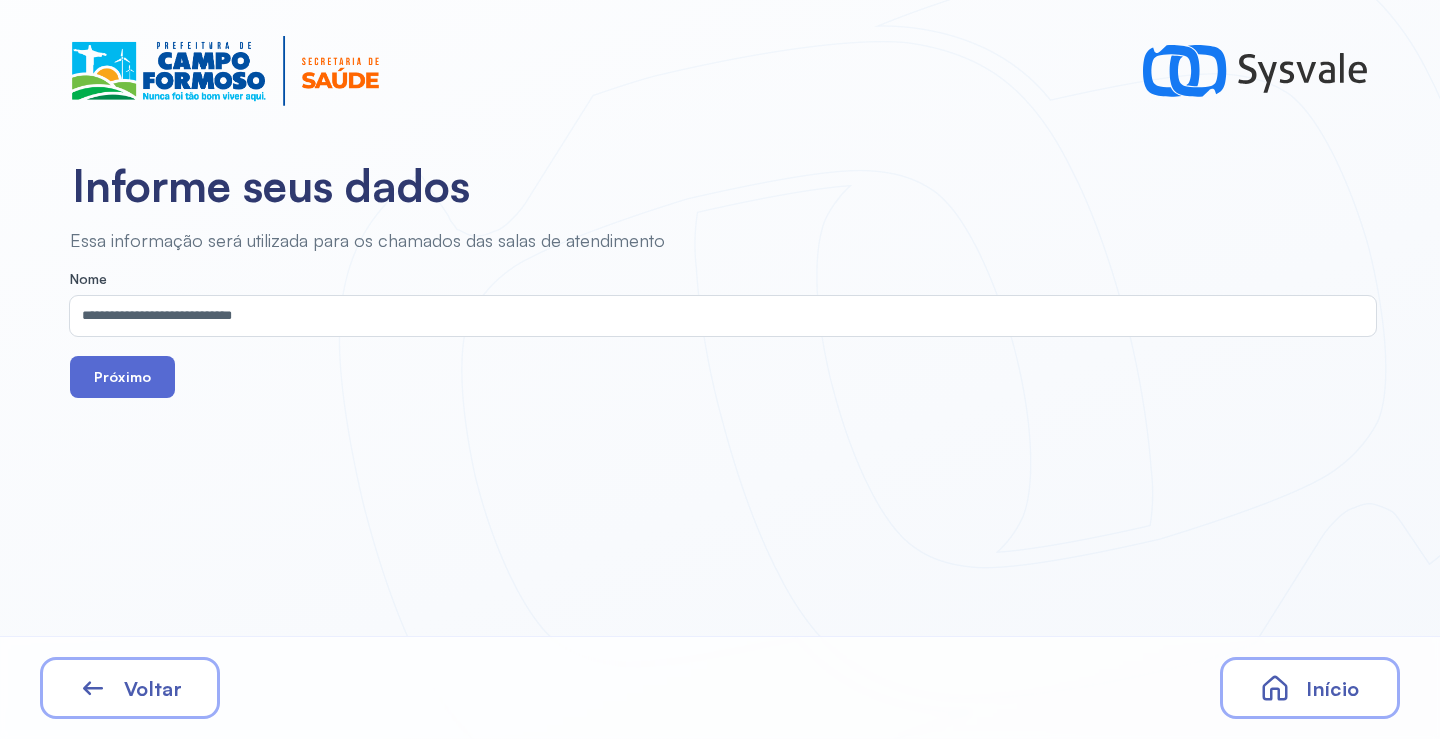 click on "Próximo" at bounding box center (122, 377) 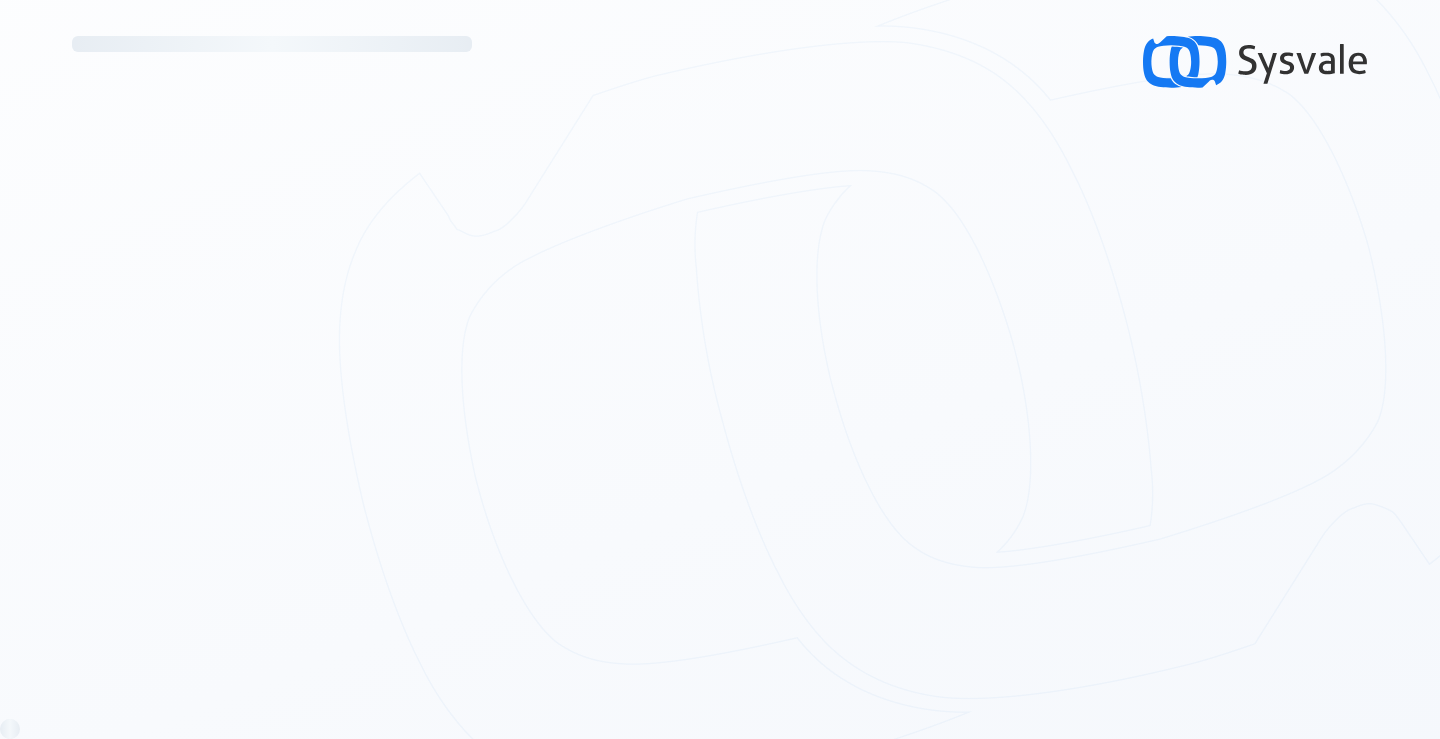 scroll, scrollTop: 0, scrollLeft: 0, axis: both 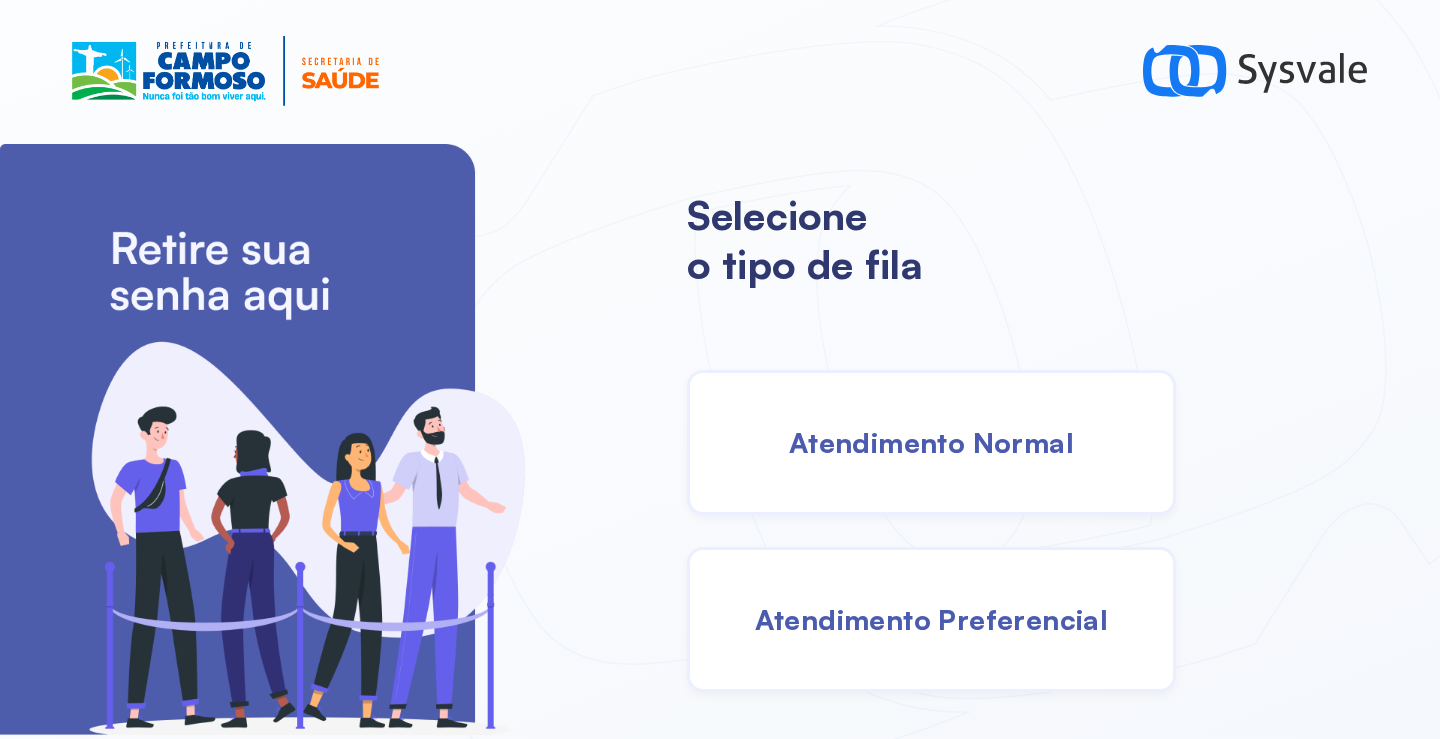 click on "Atendimento Normal" at bounding box center [931, 442] 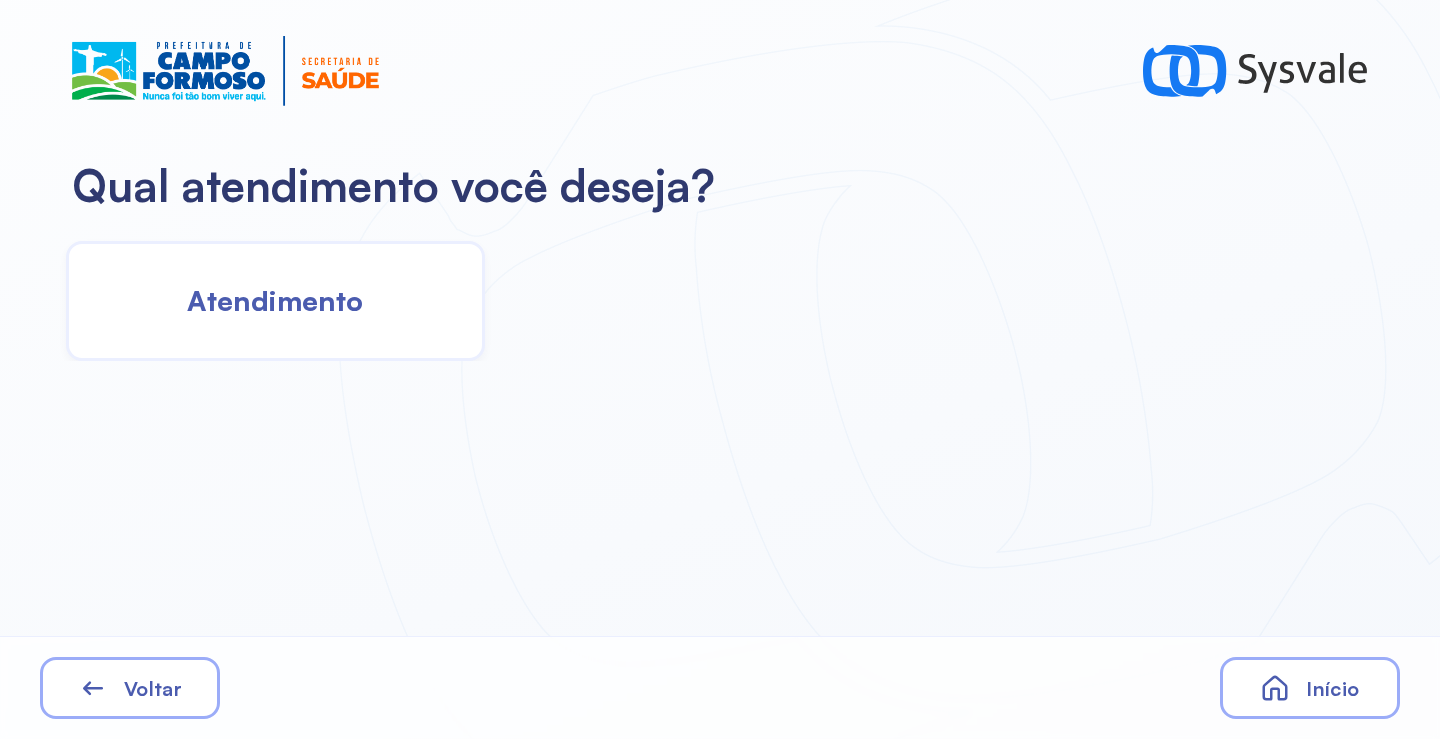click on "Atendimento" at bounding box center (275, 300) 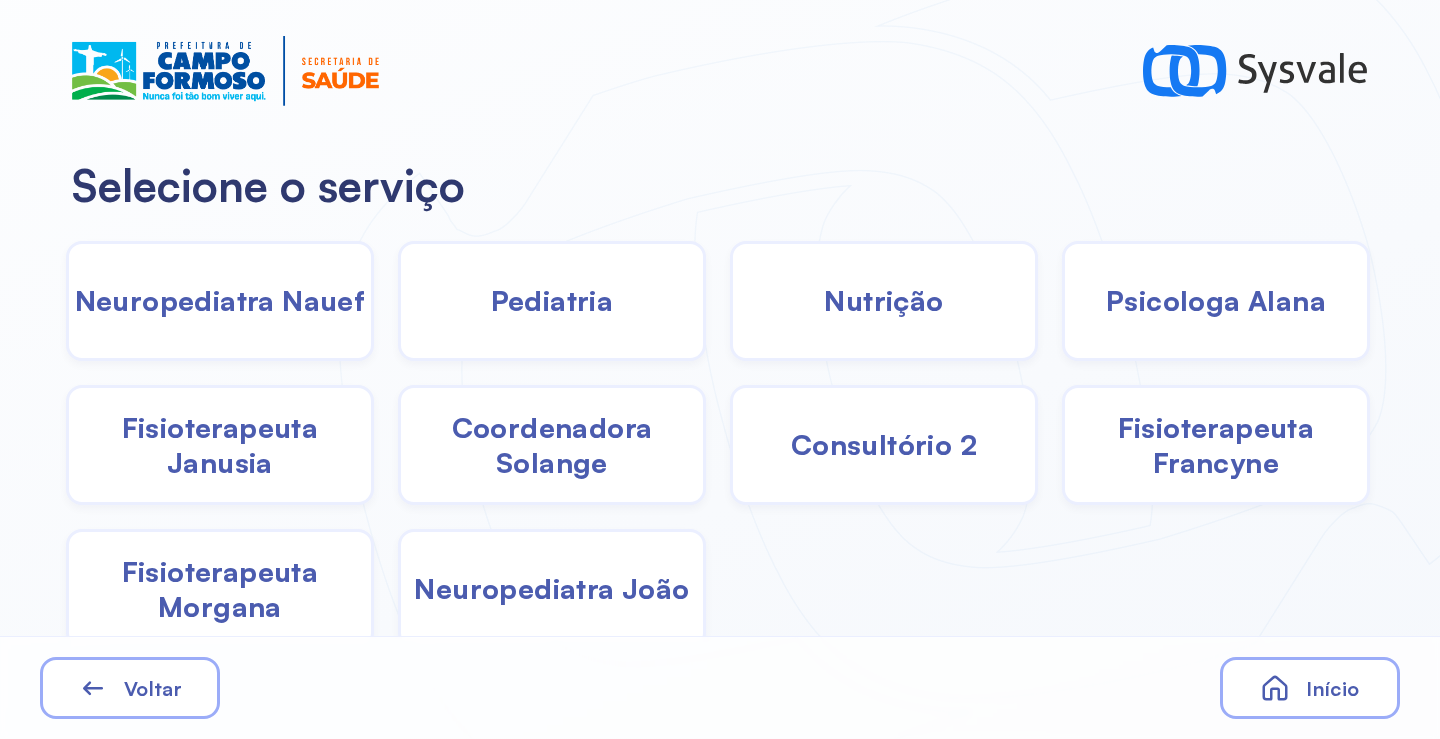 click on "Fisioterapeuta Morgana" at bounding box center [220, 589] 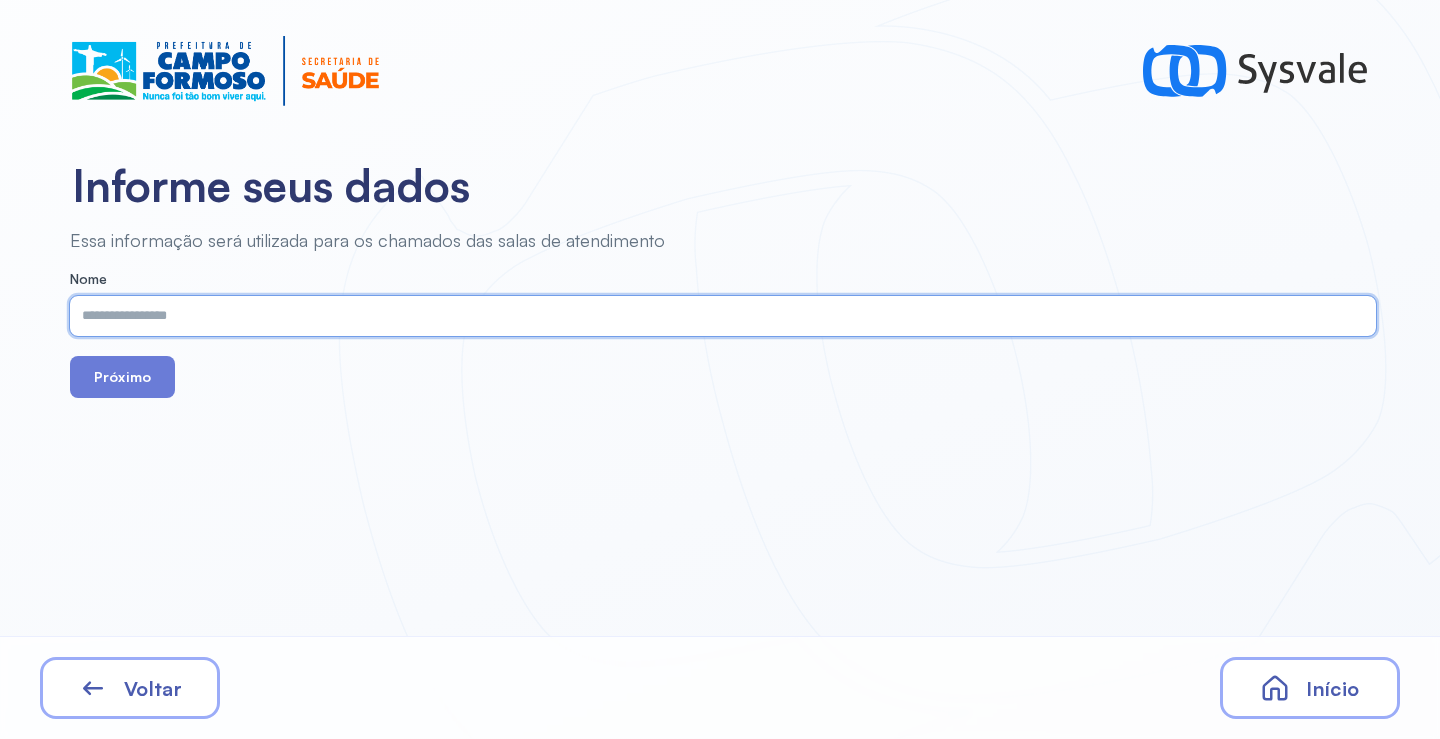 paste on "**********" 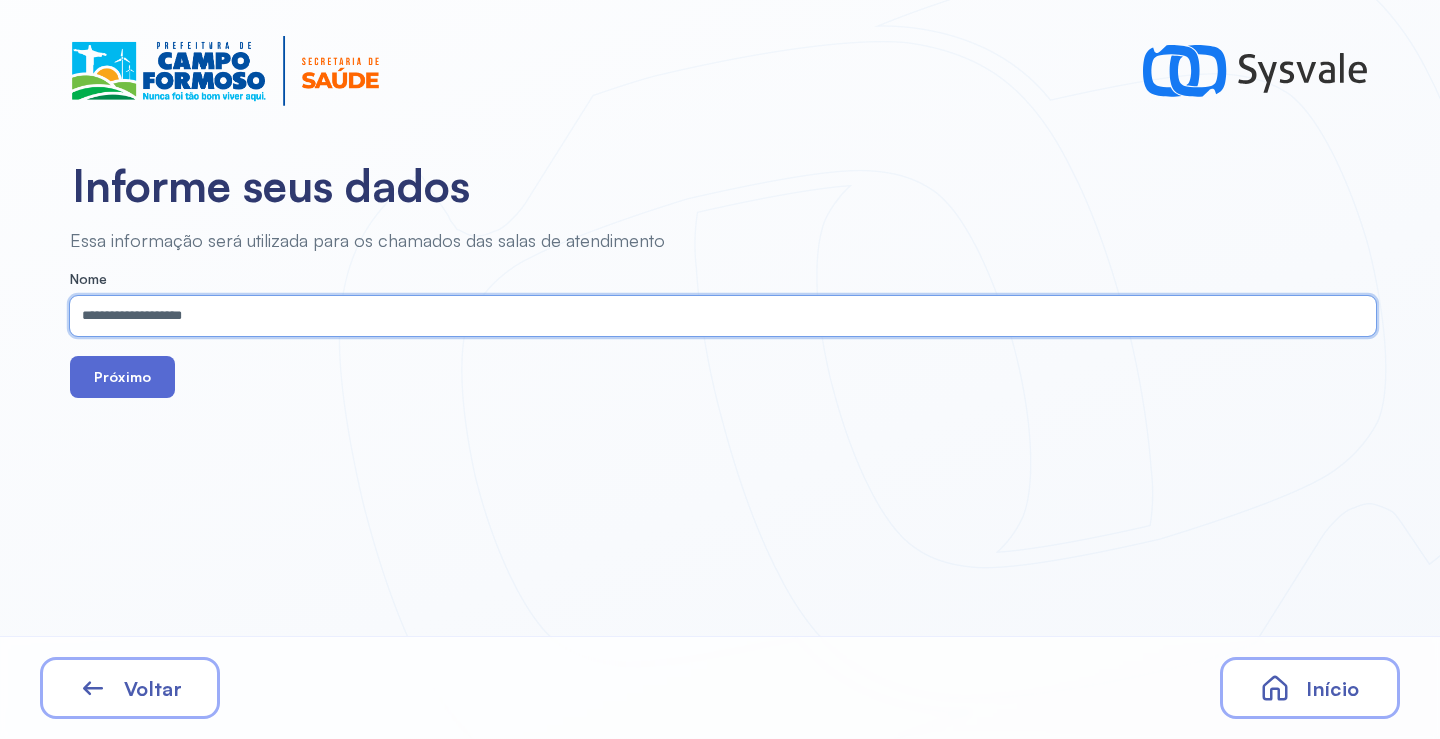 type on "**********" 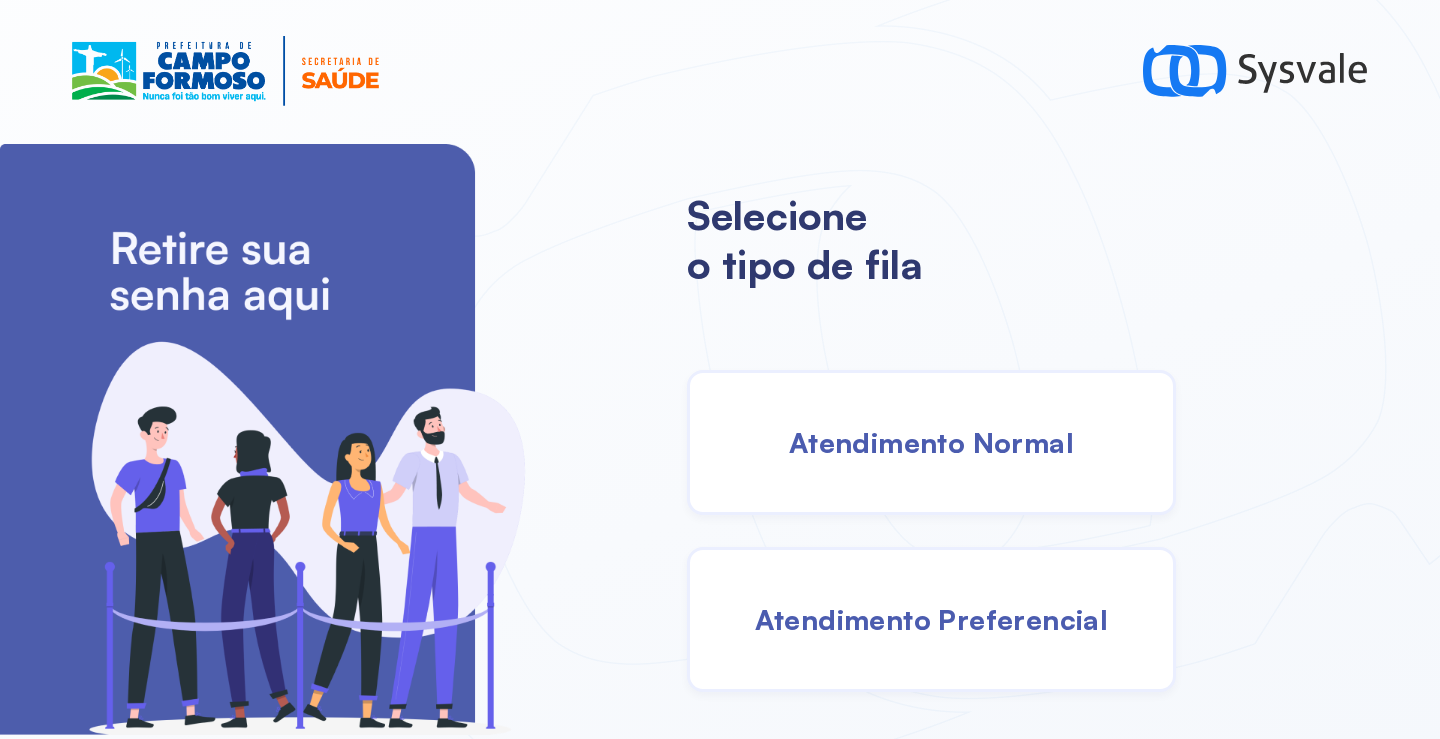 click on "Atendimento Normal" at bounding box center (931, 442) 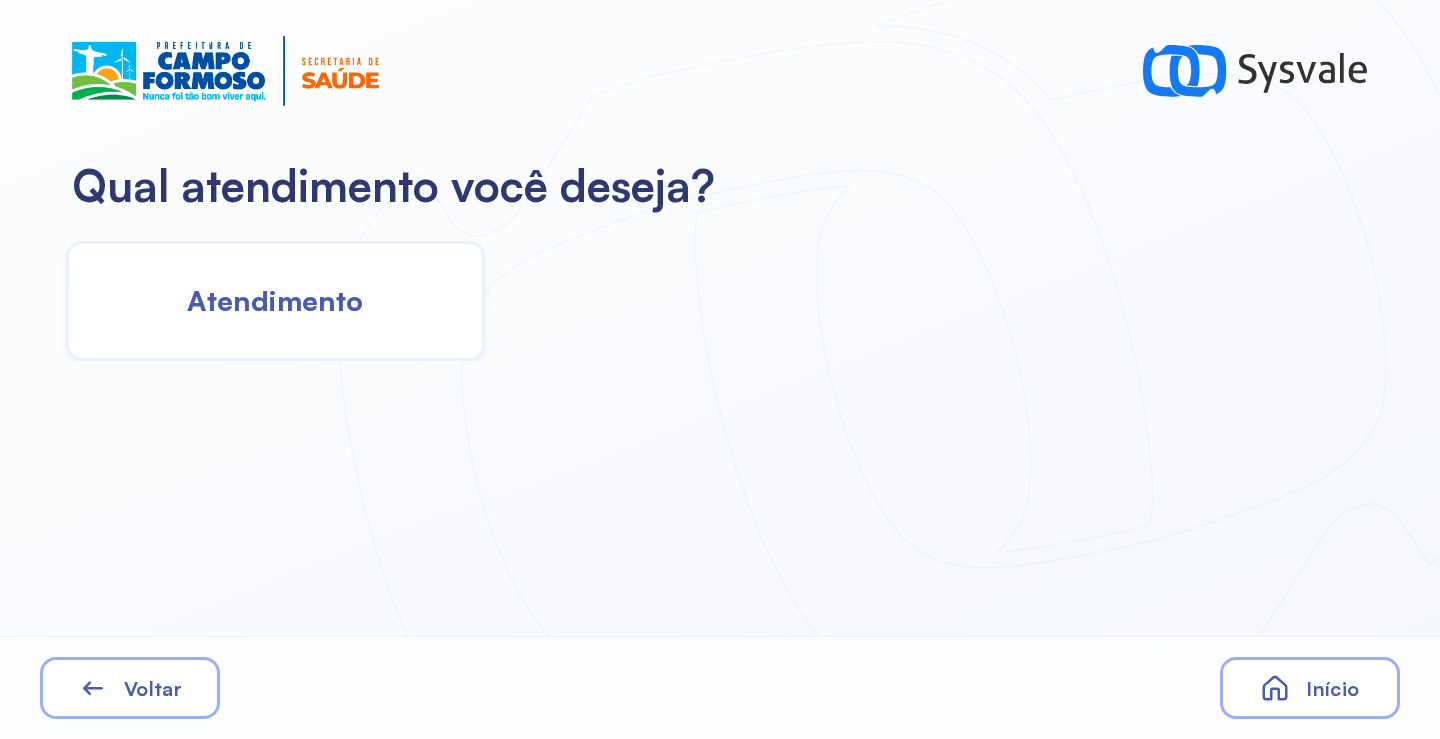 click on "Atendimento" 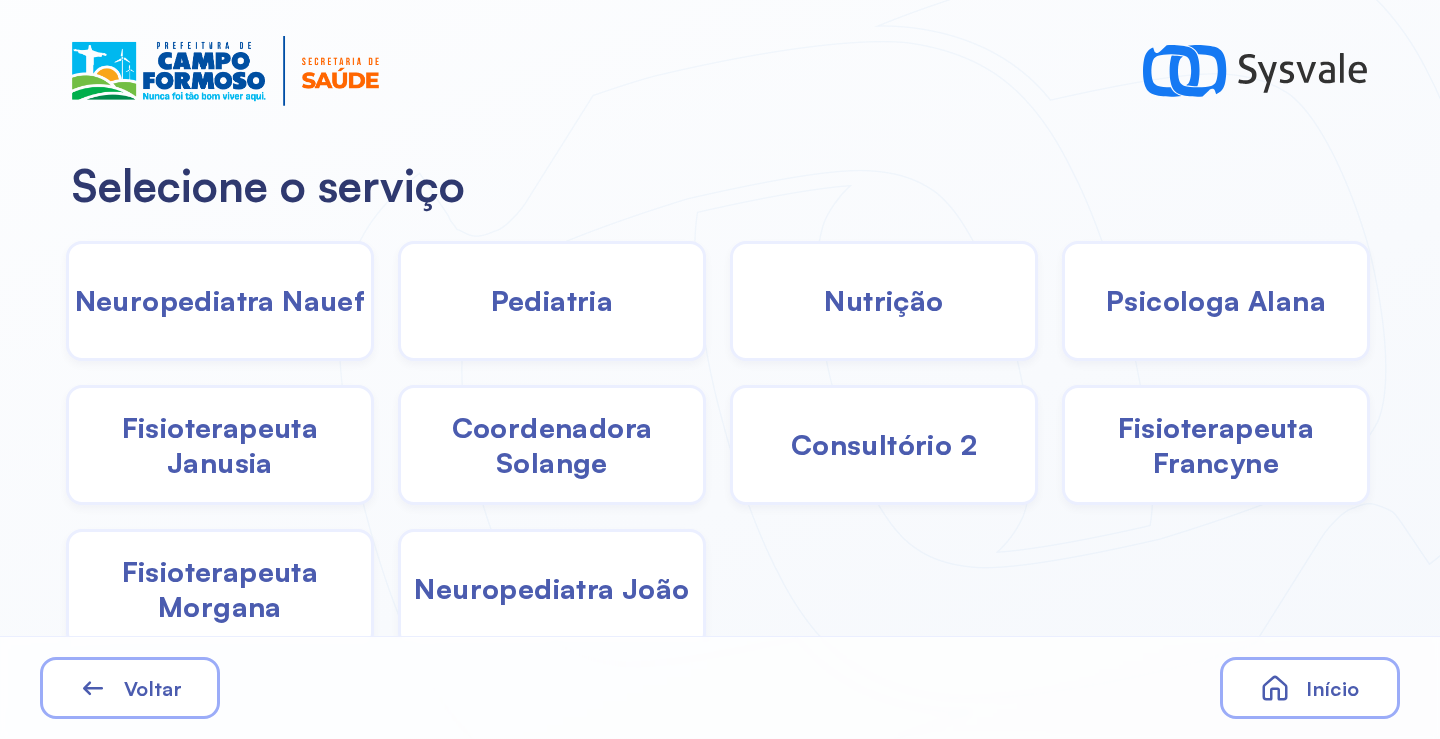 click on "Pediatria" 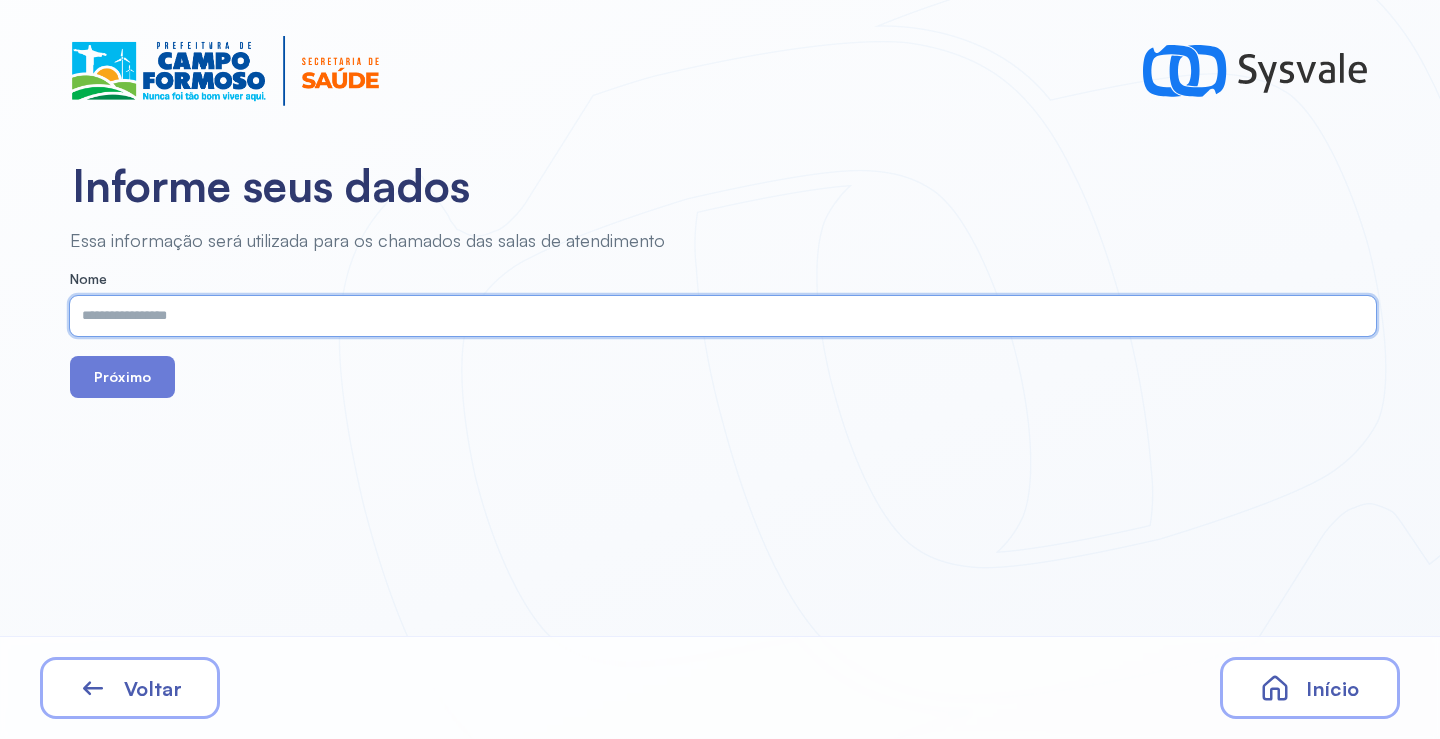 paste on "**********" 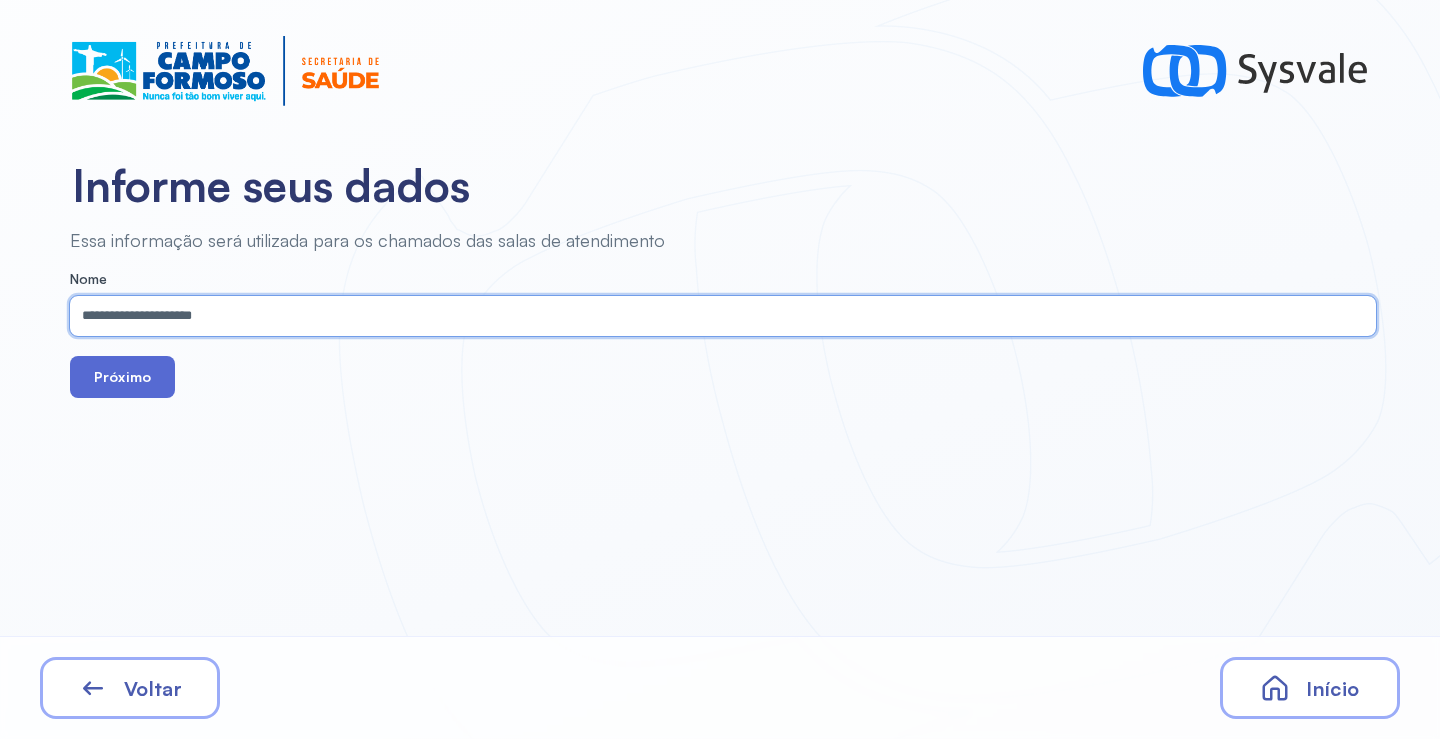 type on "**********" 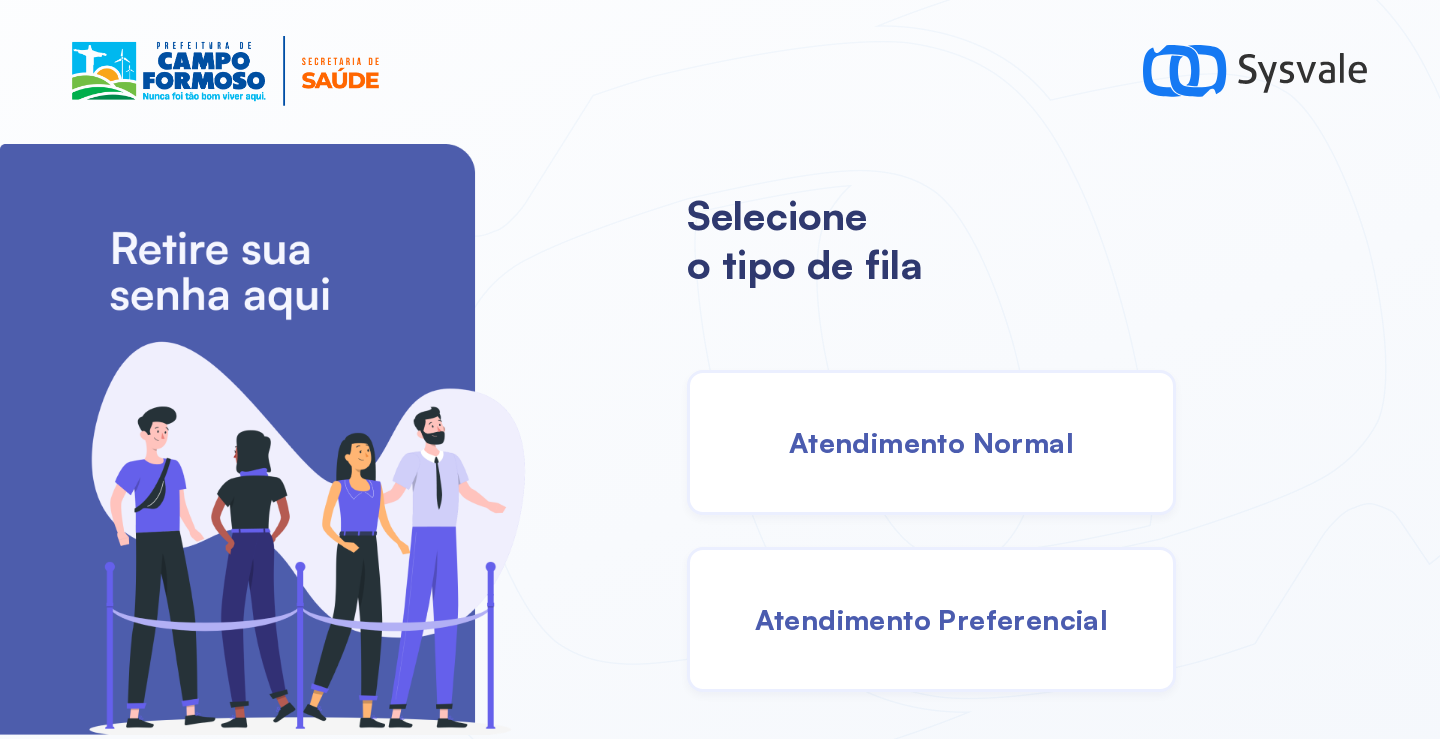 click on "Atendimento Normal" at bounding box center (931, 442) 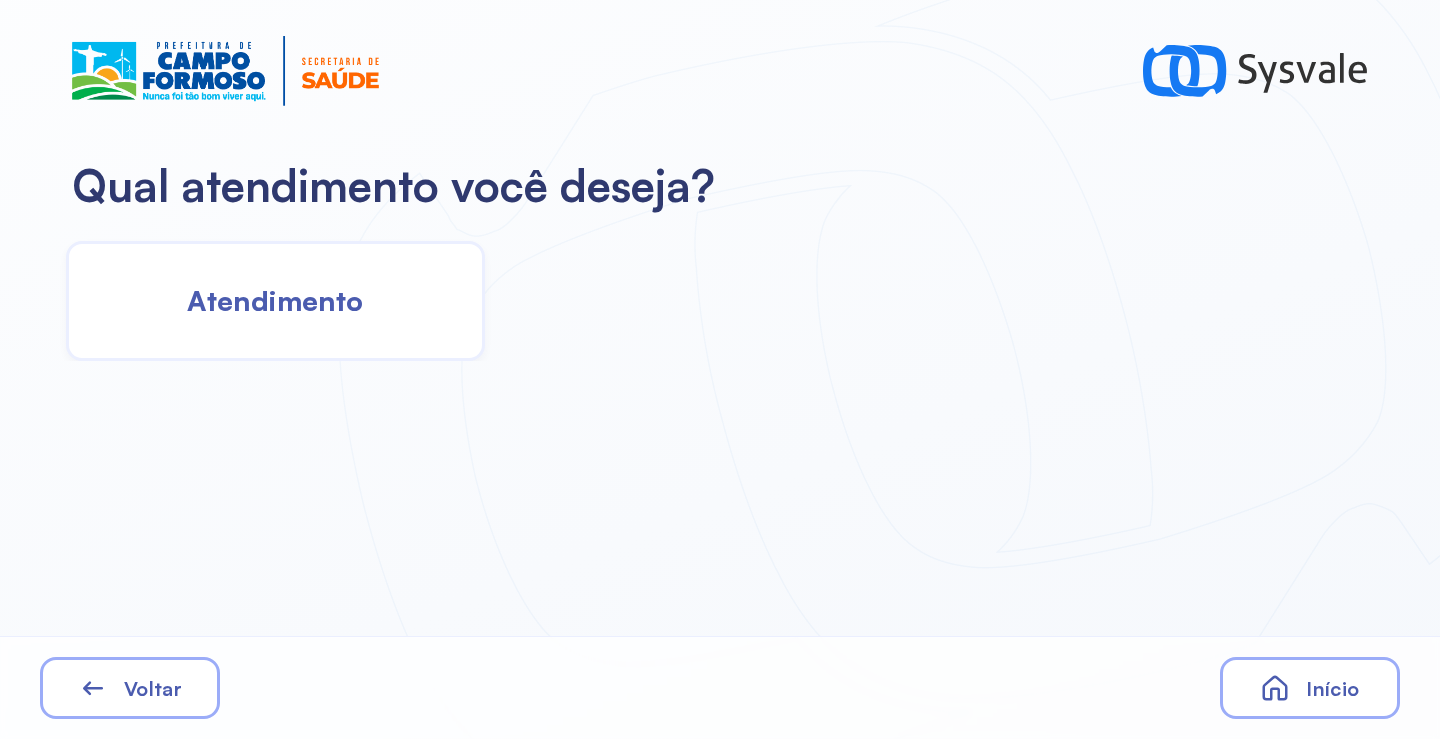 click on "Atendimento" 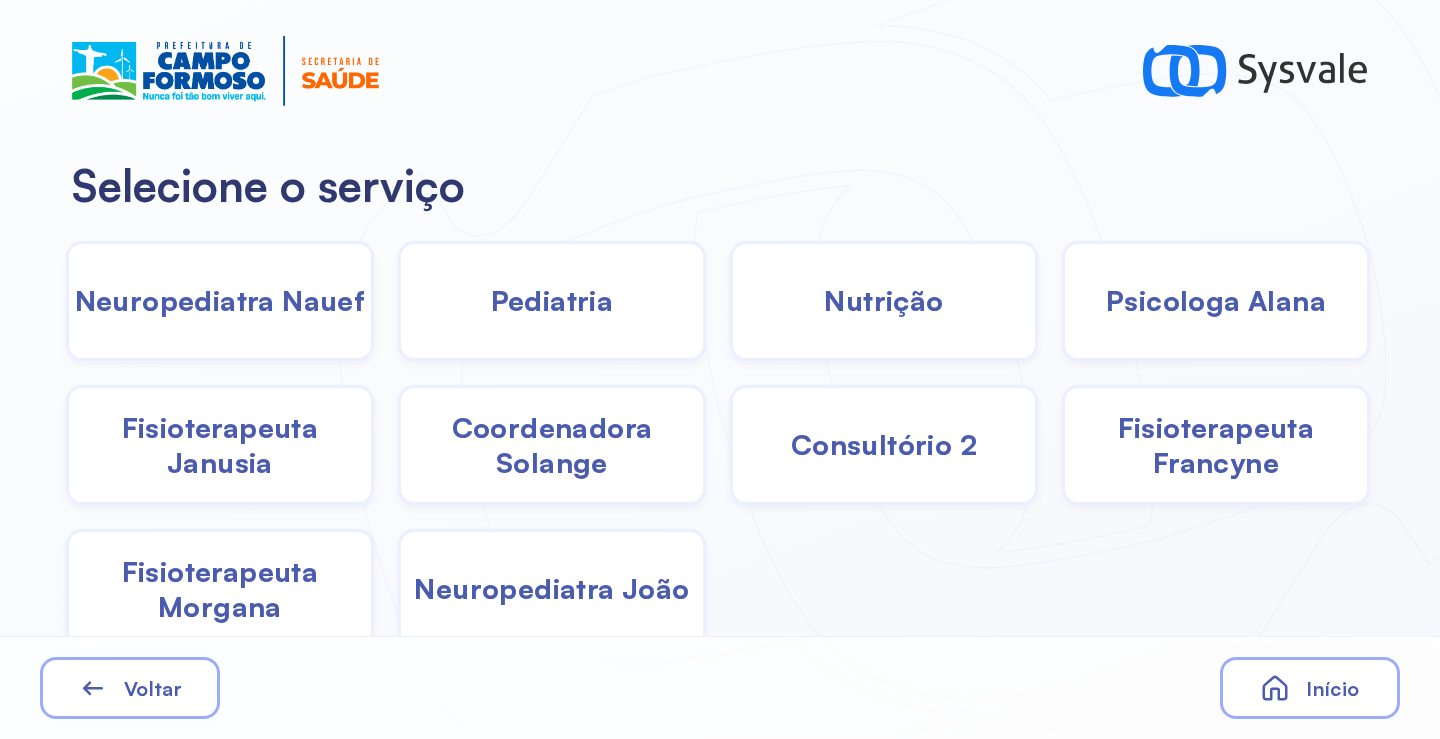 click on "Pediatria" at bounding box center (552, 300) 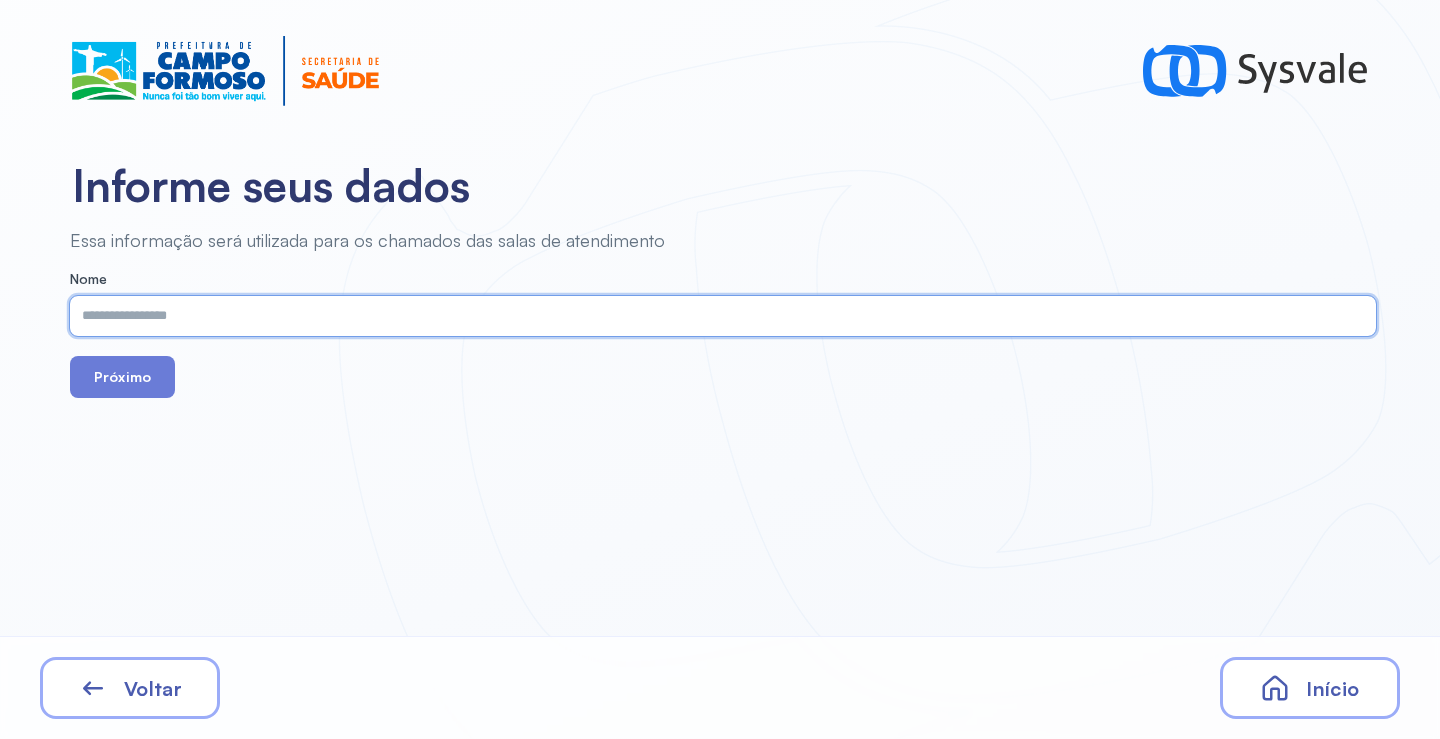 paste on "**********" 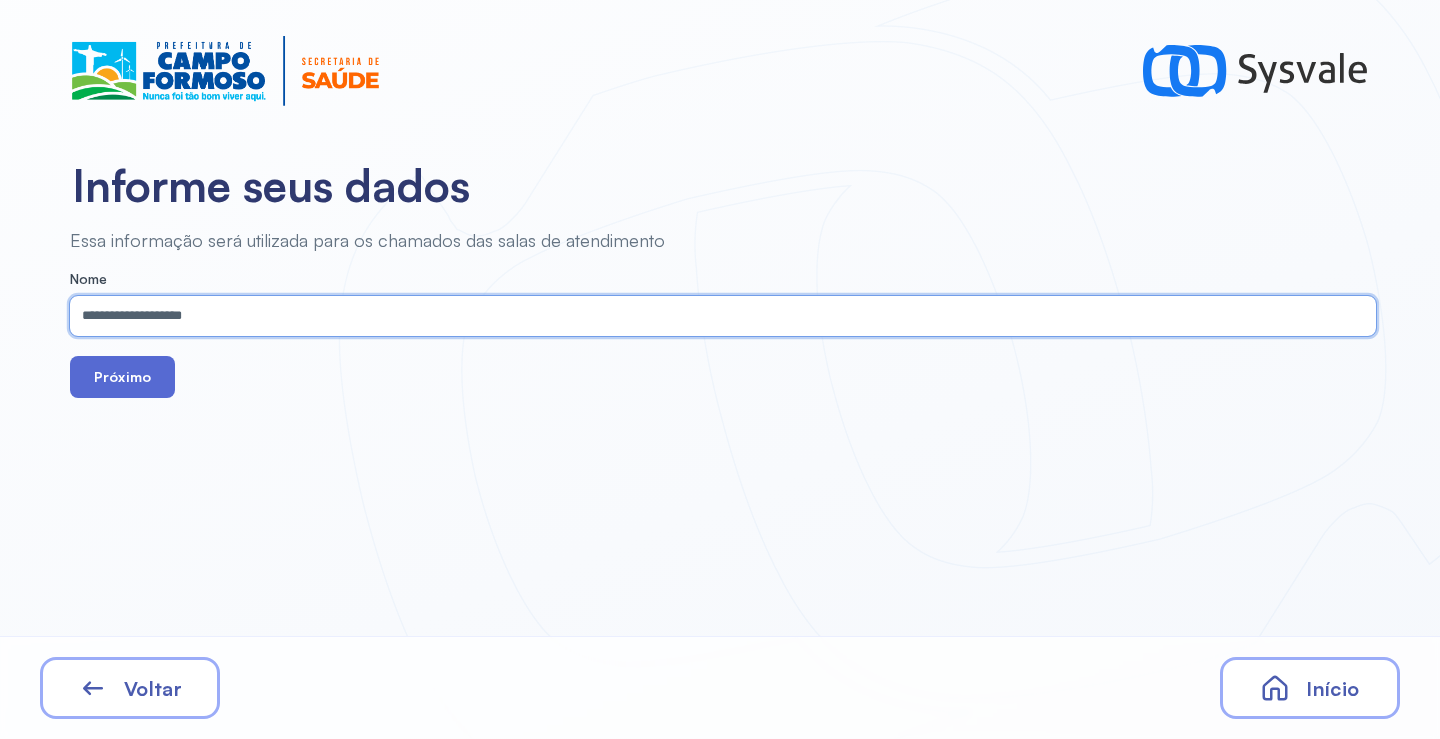 type on "**********" 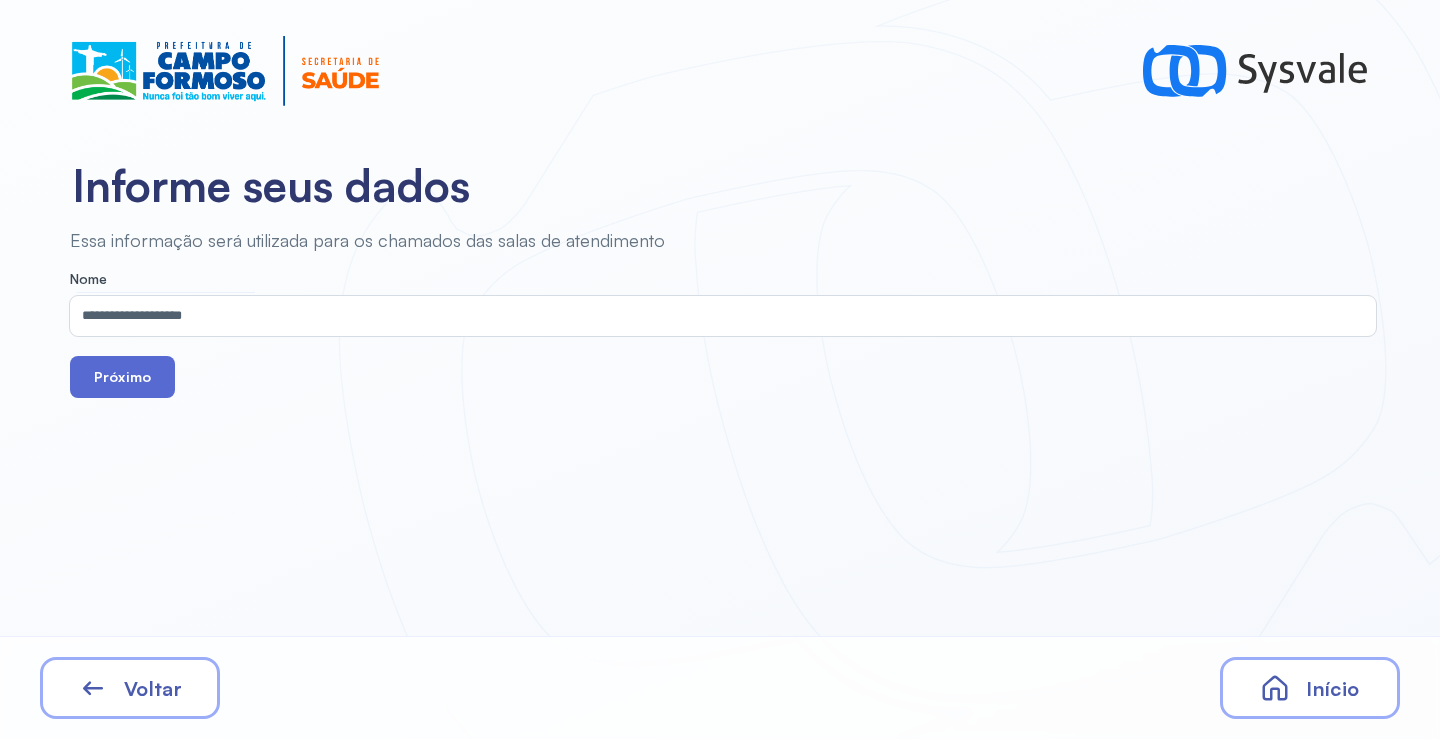 click on "Próximo" at bounding box center [122, 377] 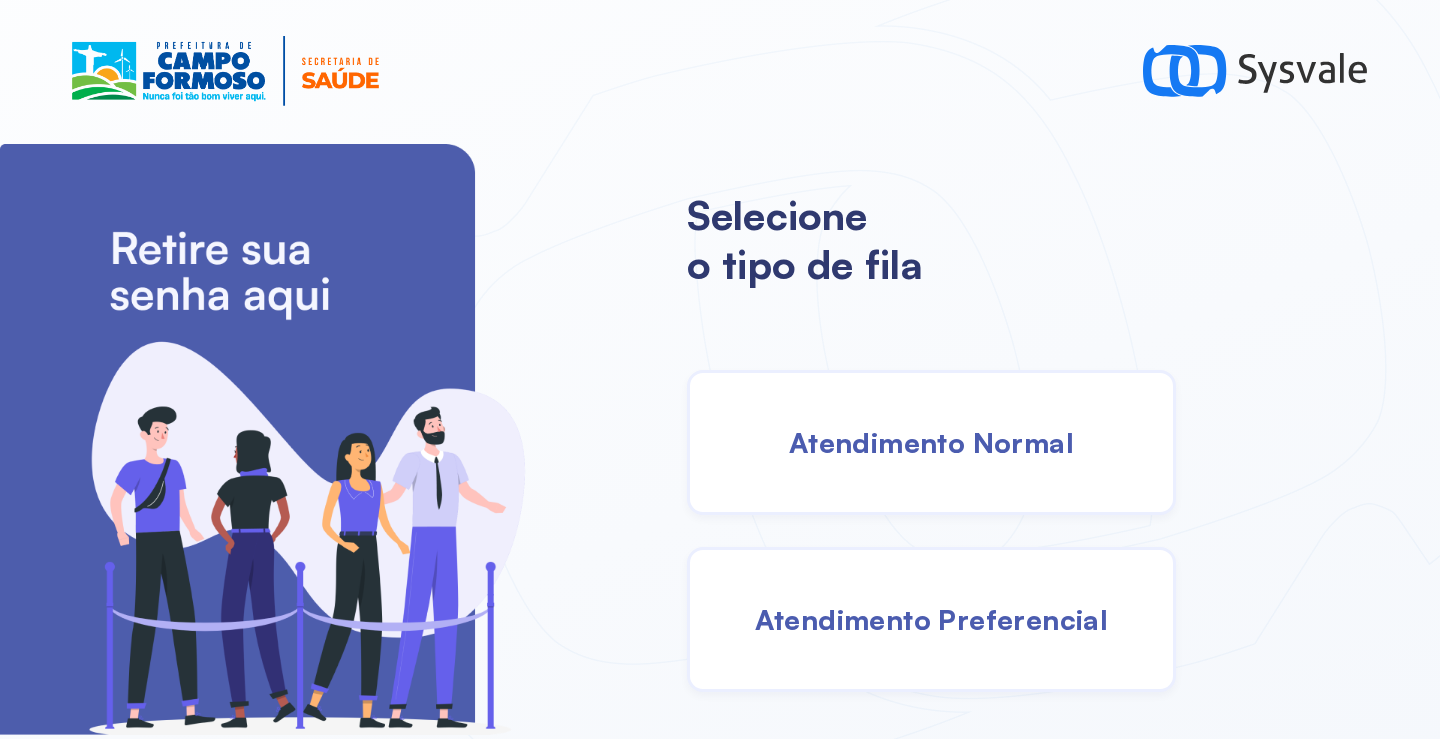 click on "Atendimento Normal" at bounding box center (931, 442) 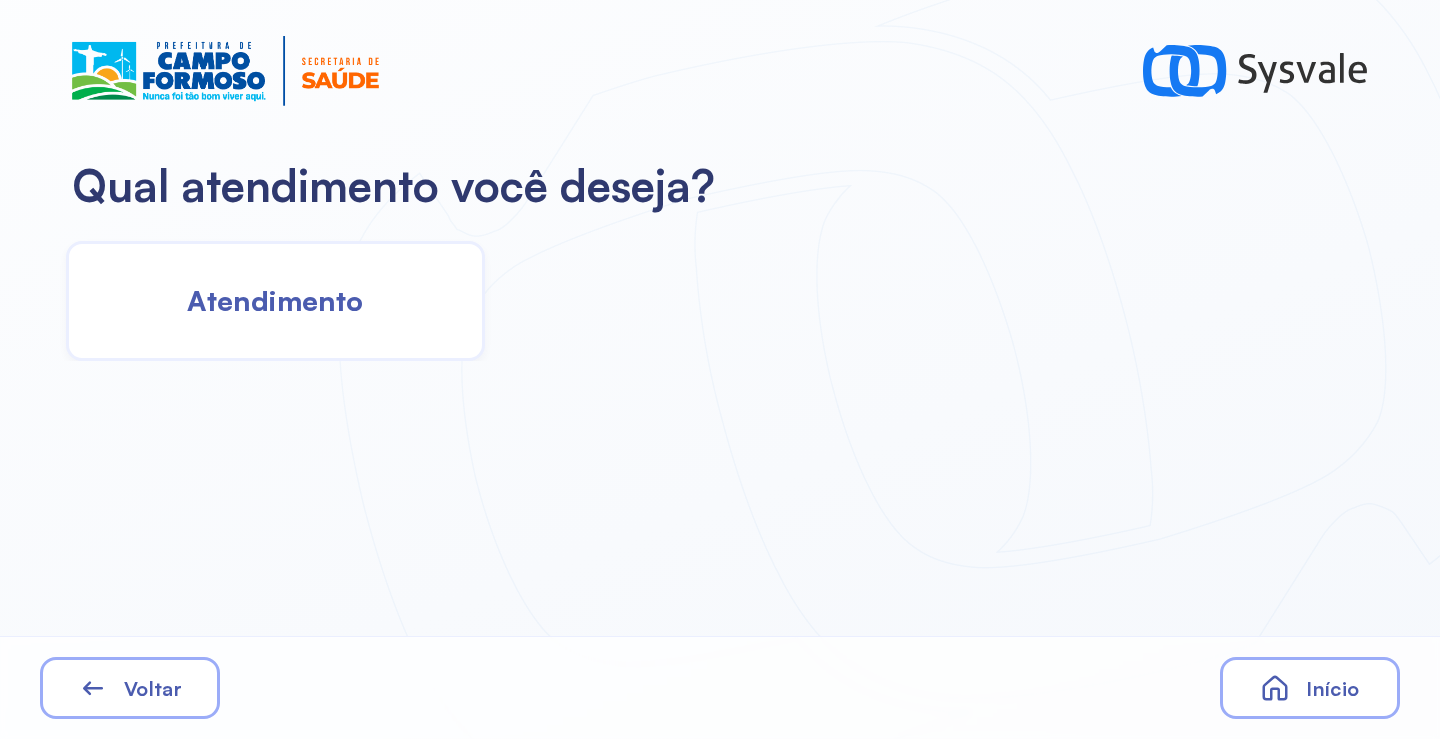 click on "Atendimento" at bounding box center [275, 300] 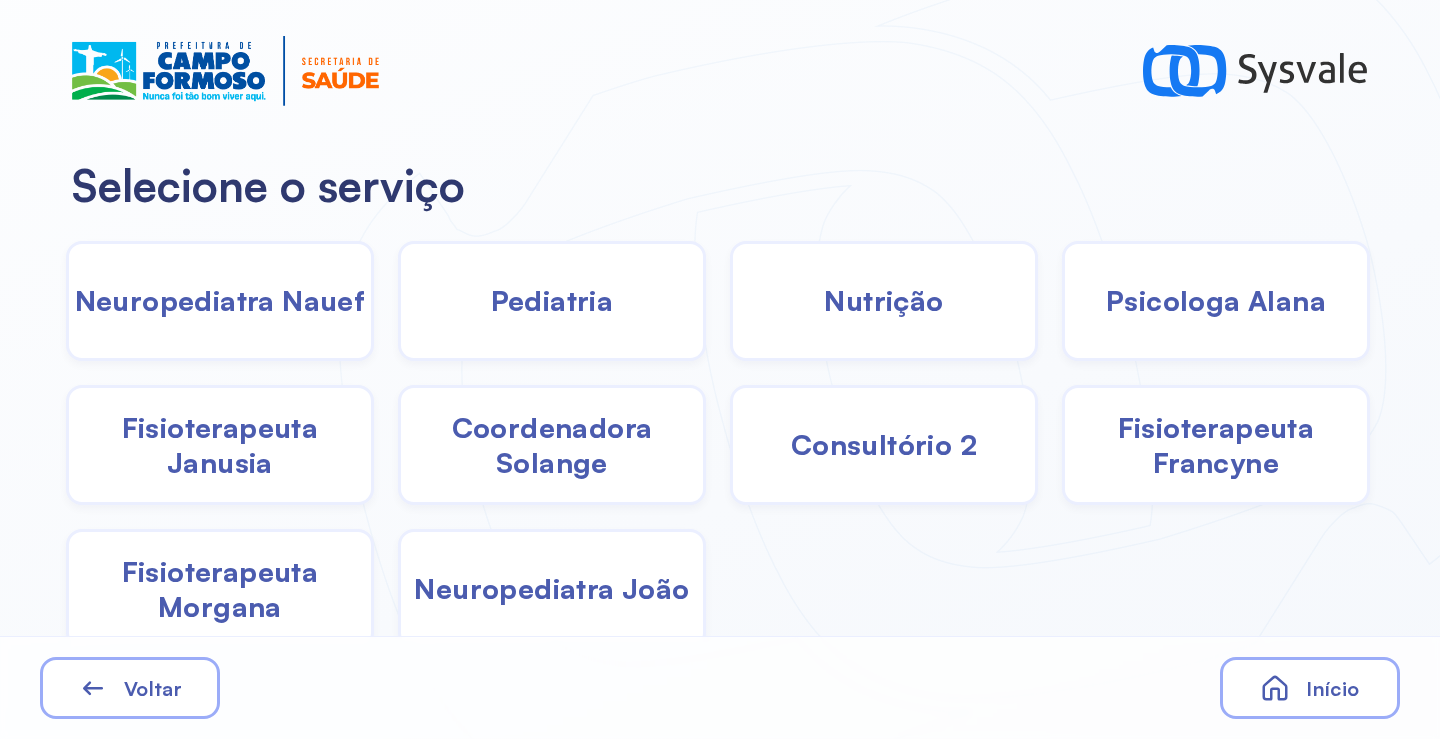 click on "Pediatria" at bounding box center (552, 300) 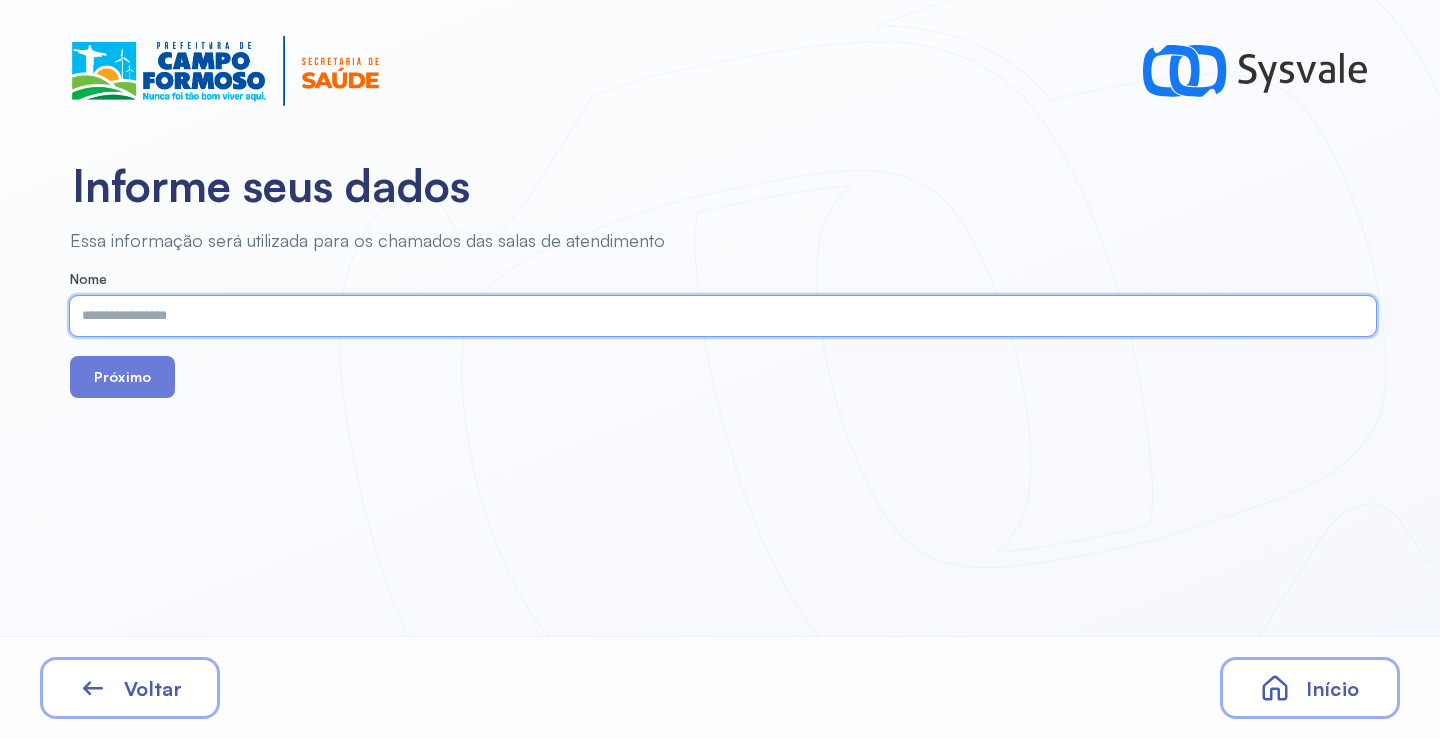 paste on "**********" 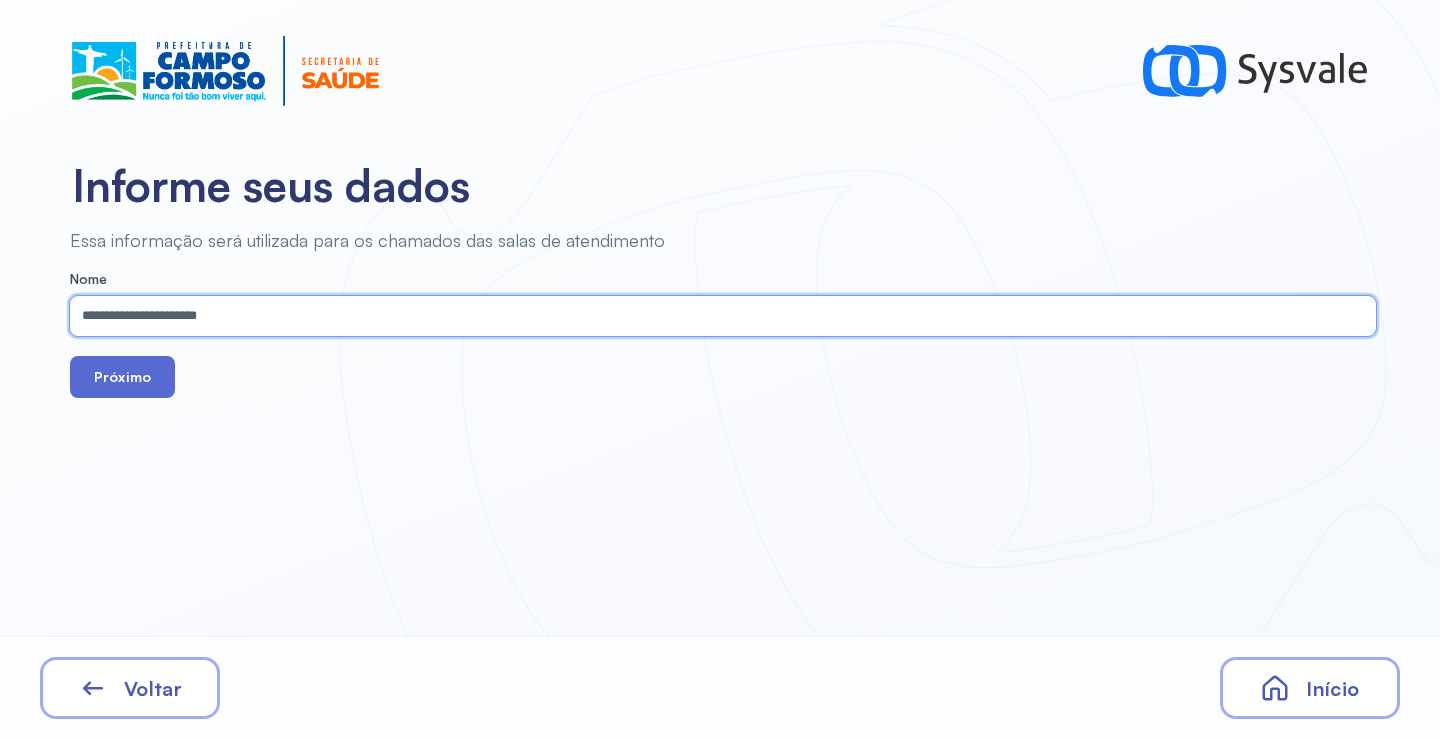 type on "**********" 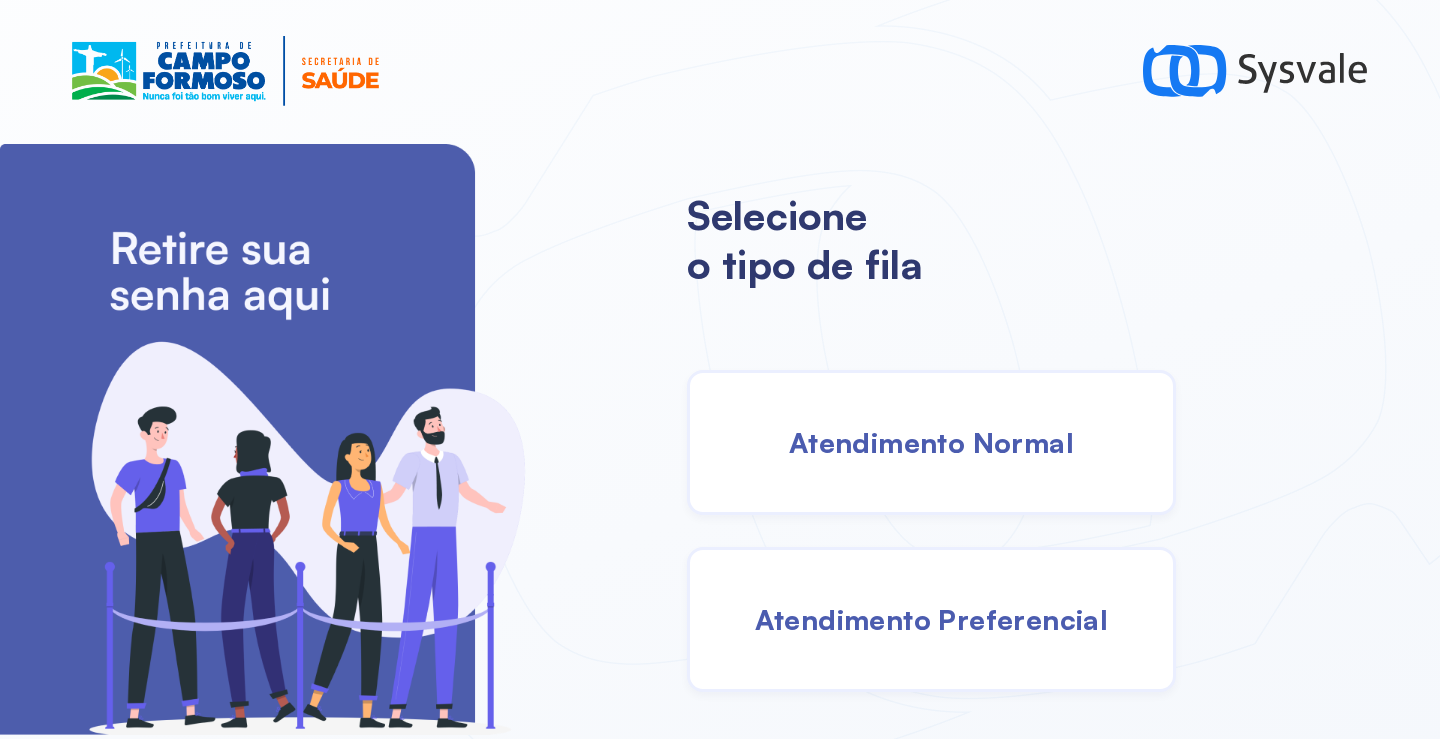 click on "Atendimento Normal" at bounding box center [931, 442] 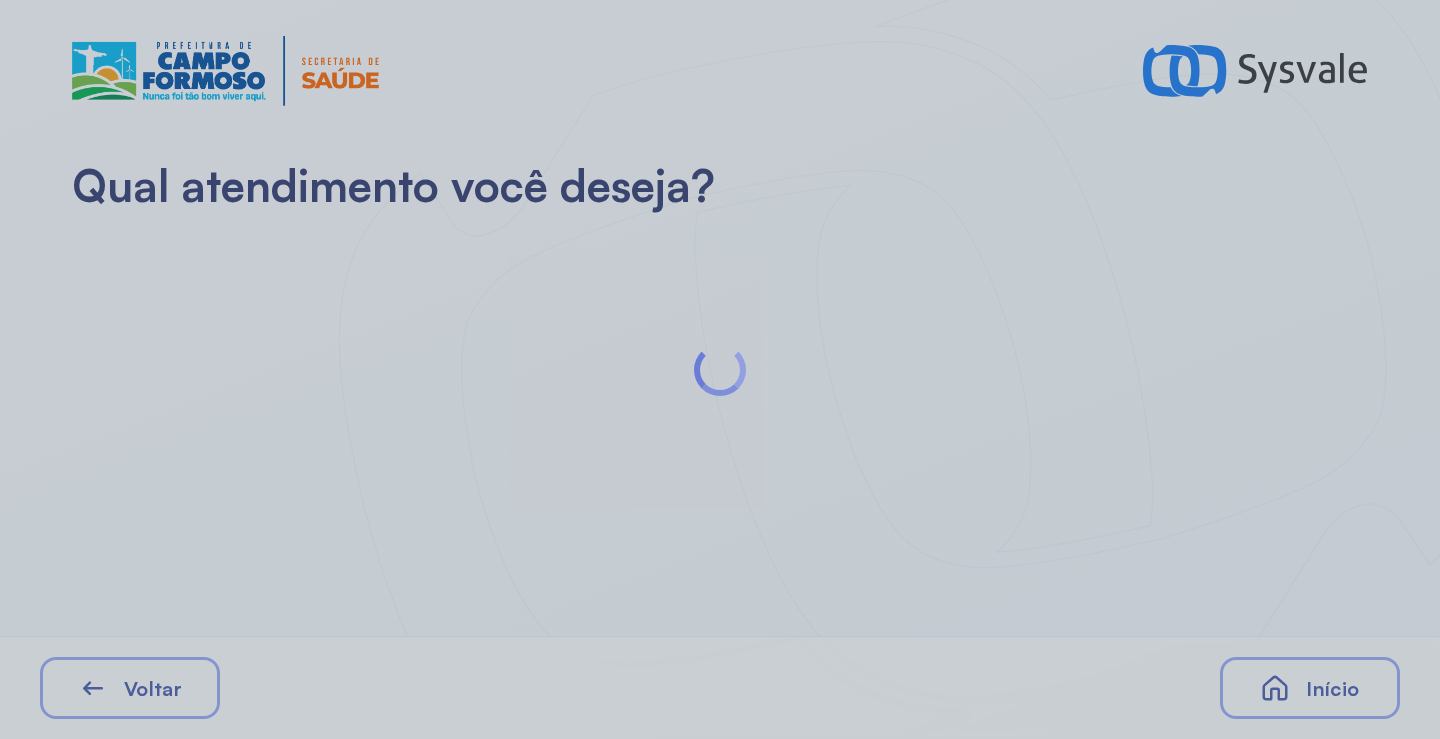 click at bounding box center (720, 369) 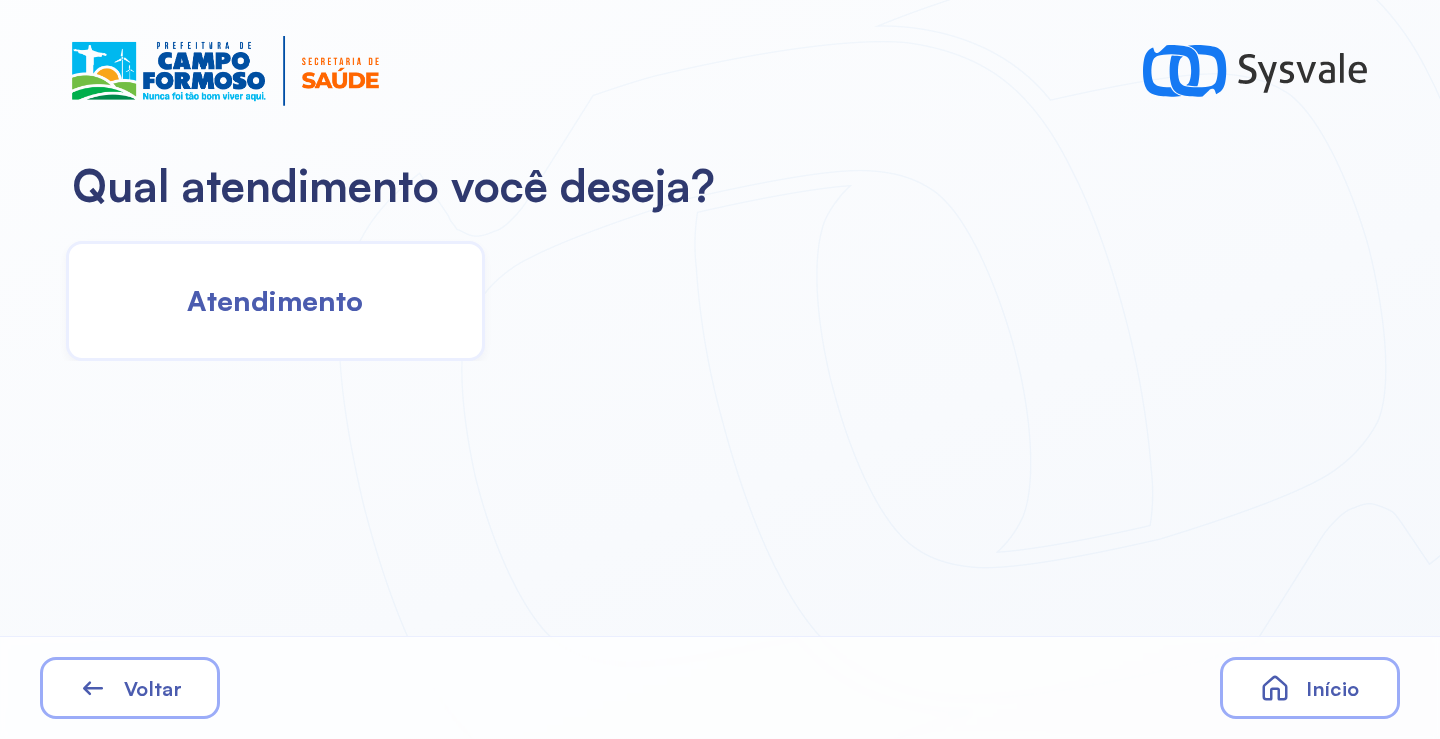 click on "Atendimento" at bounding box center [275, 300] 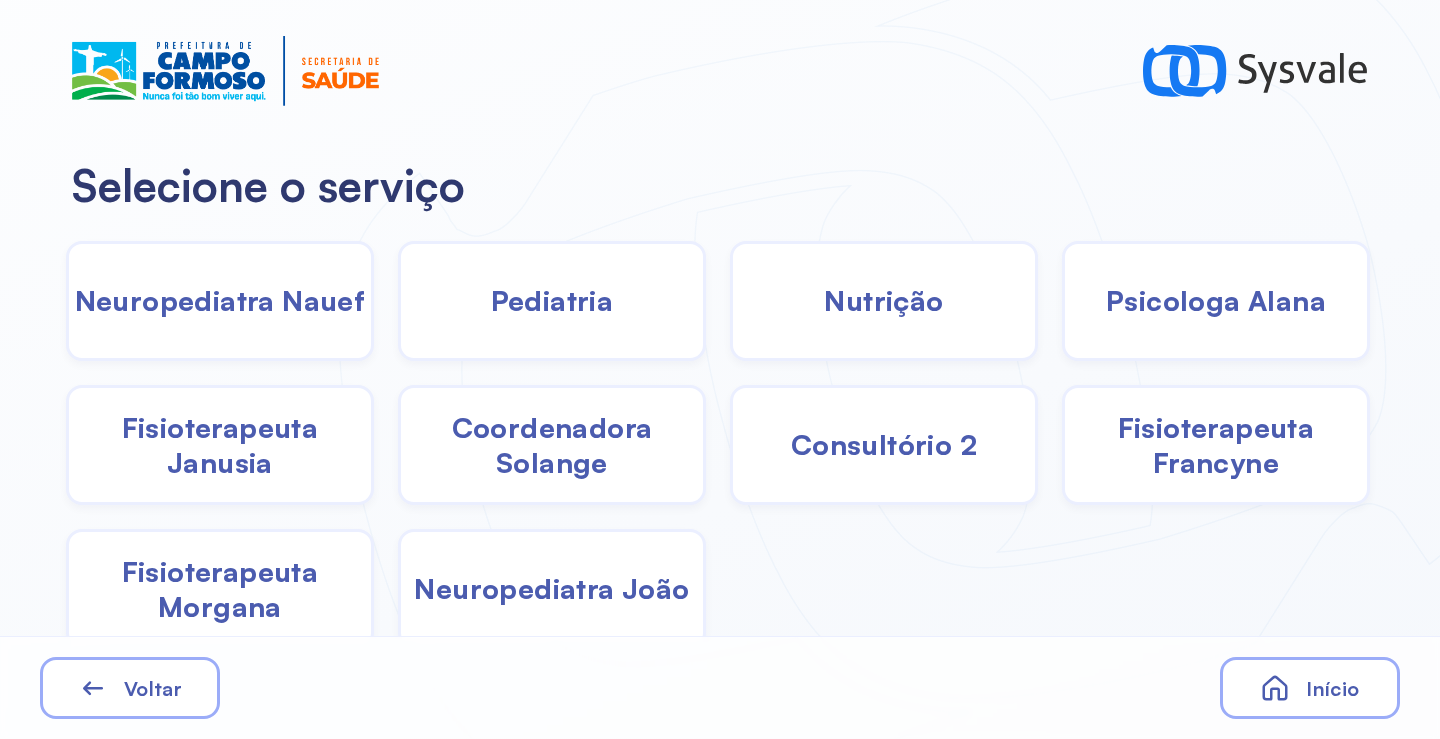 click on "Pediatria" at bounding box center [552, 300] 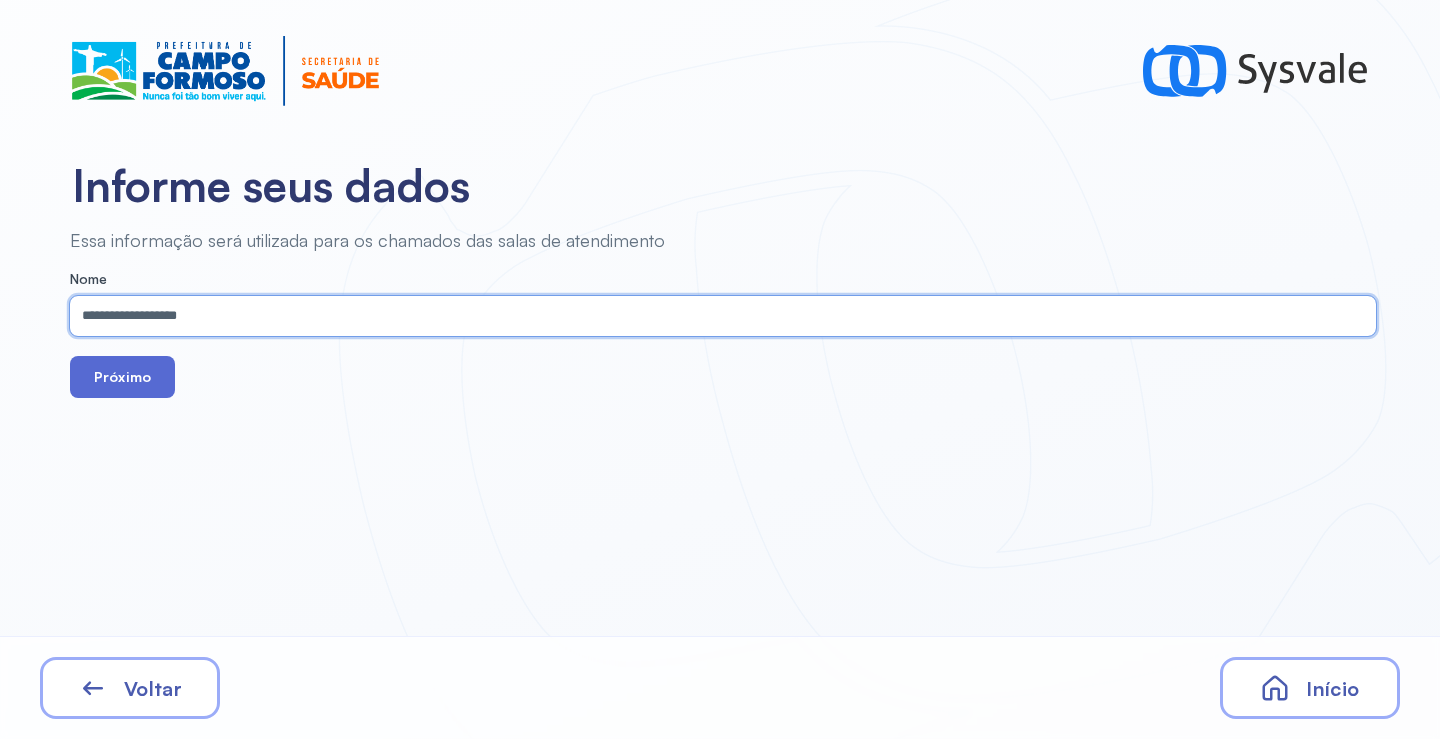 type on "**********" 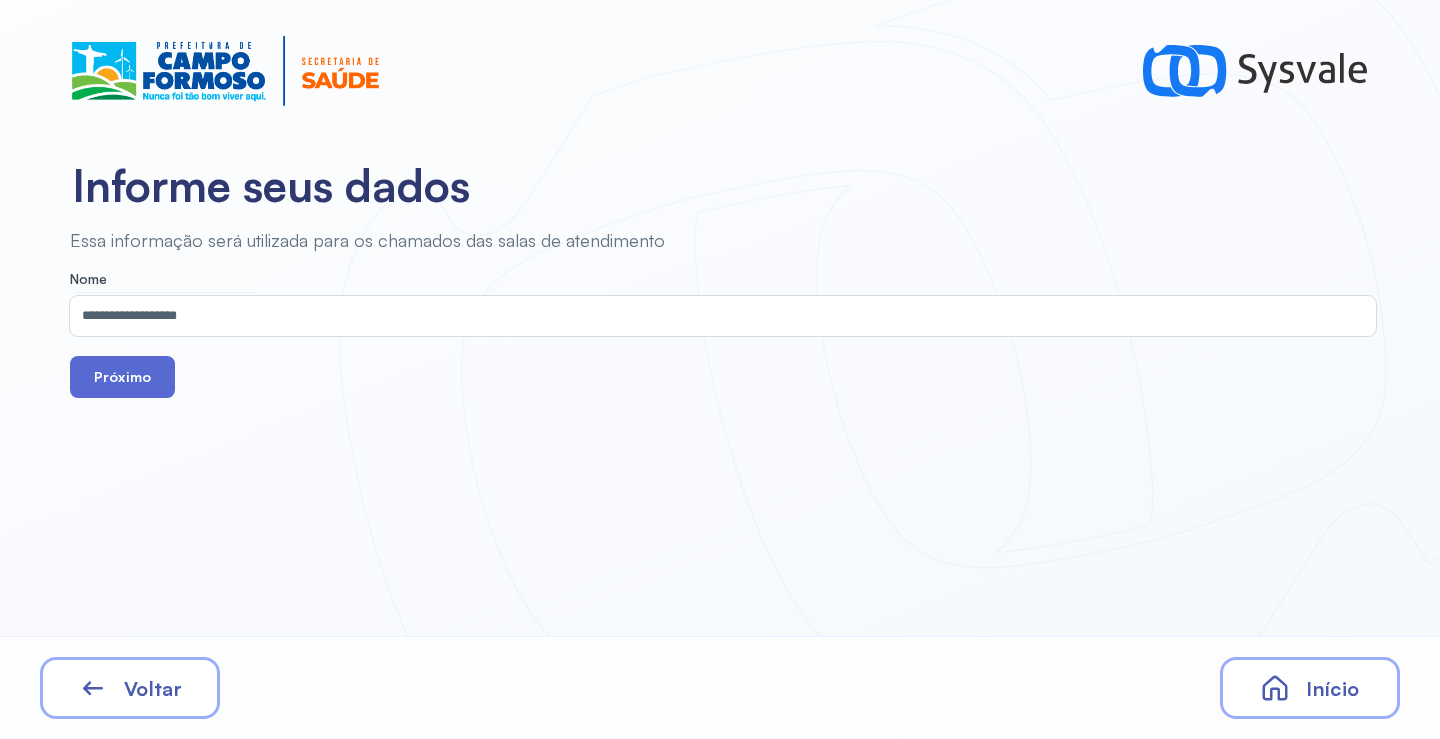 click on "Próximo" at bounding box center (122, 377) 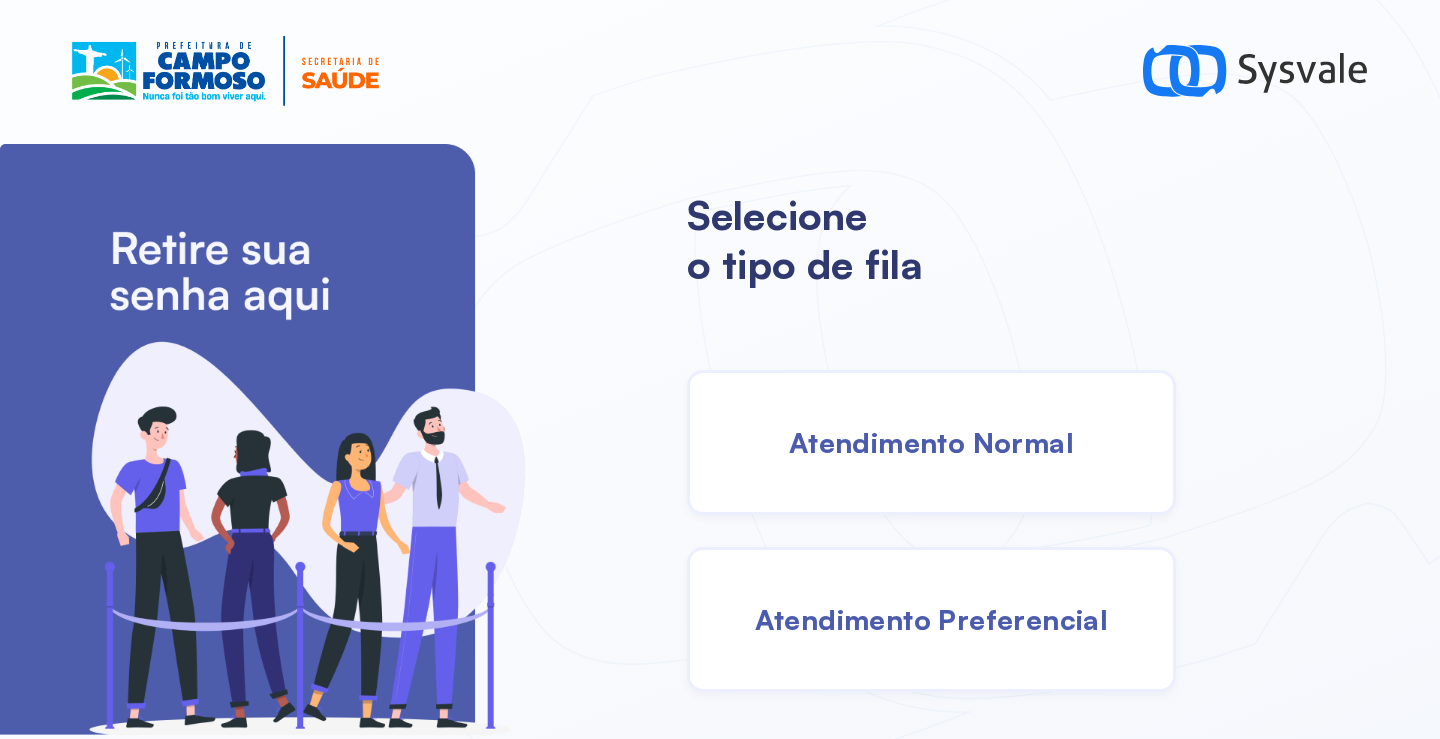 drag, startPoint x: 998, startPoint y: 475, endPoint x: 976, endPoint y: 470, distance: 22.561028 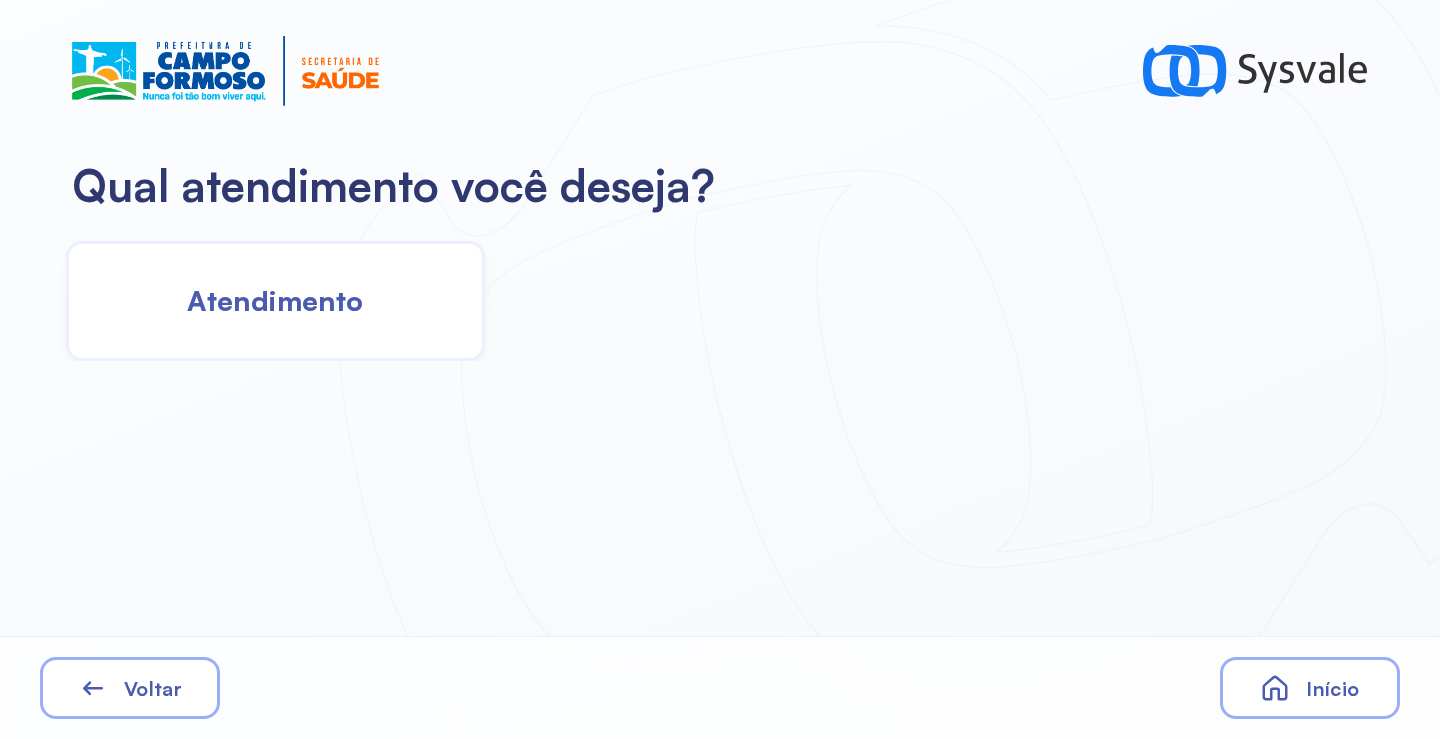 click on "Atendimento" 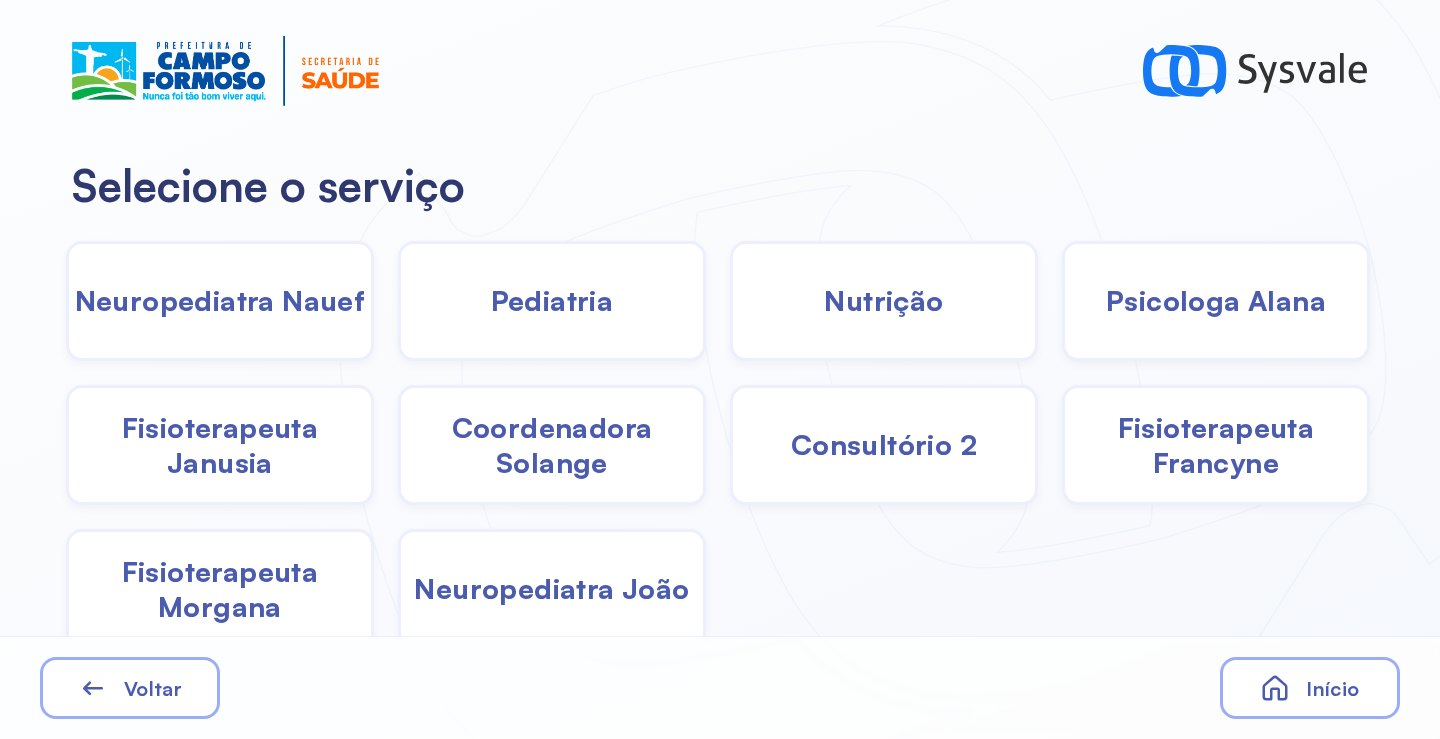 click on "Pediatria" at bounding box center (552, 300) 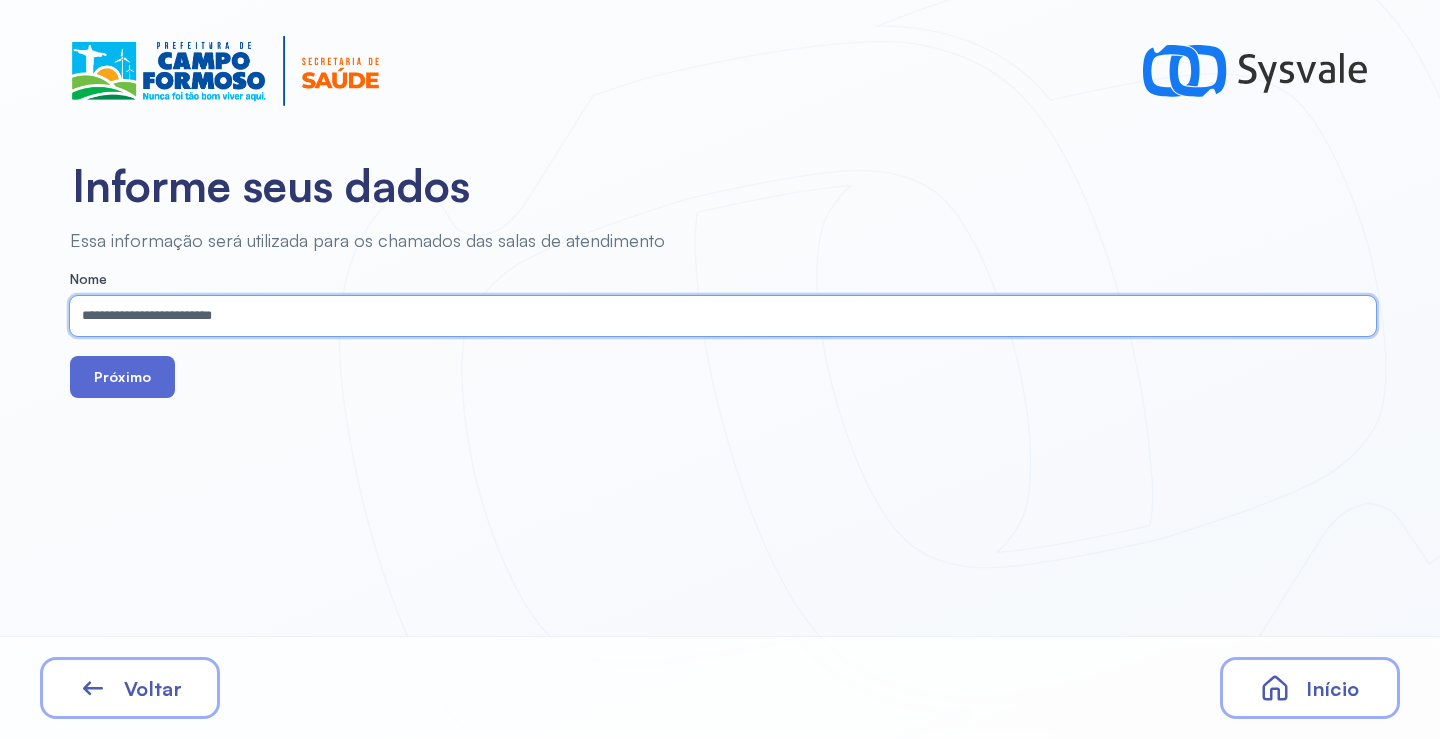 type on "**********" 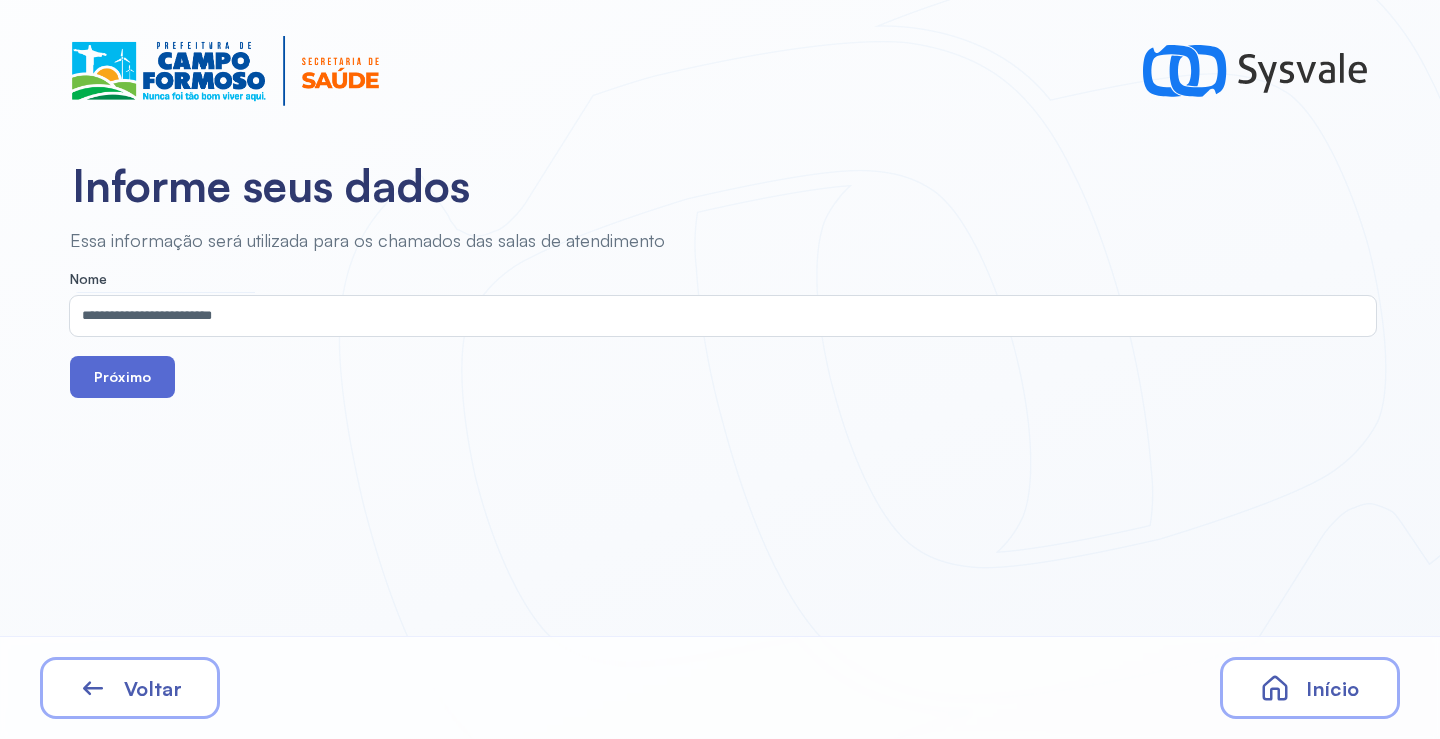 click on "Próximo" at bounding box center (122, 377) 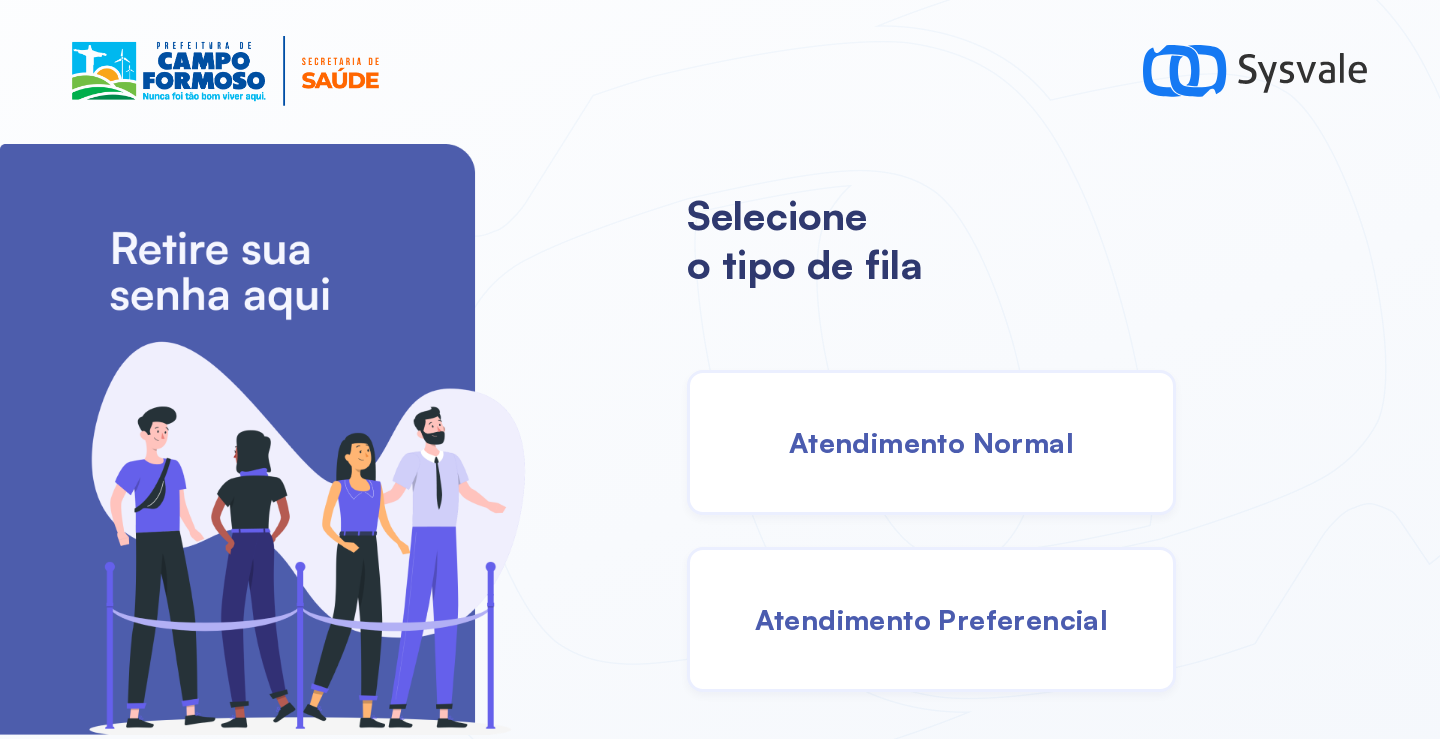 click on "Atendimento Normal" at bounding box center (931, 442) 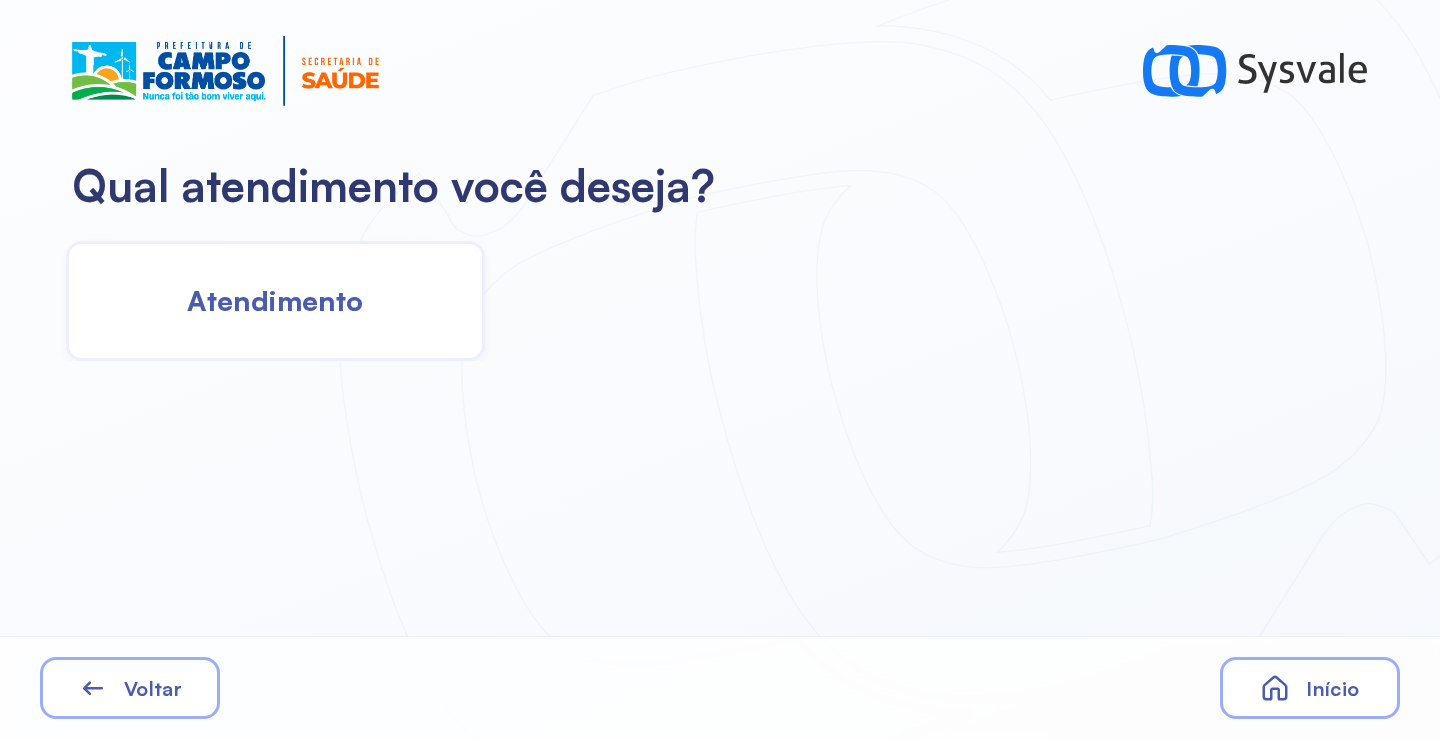 click on "Atendimento" at bounding box center (275, 300) 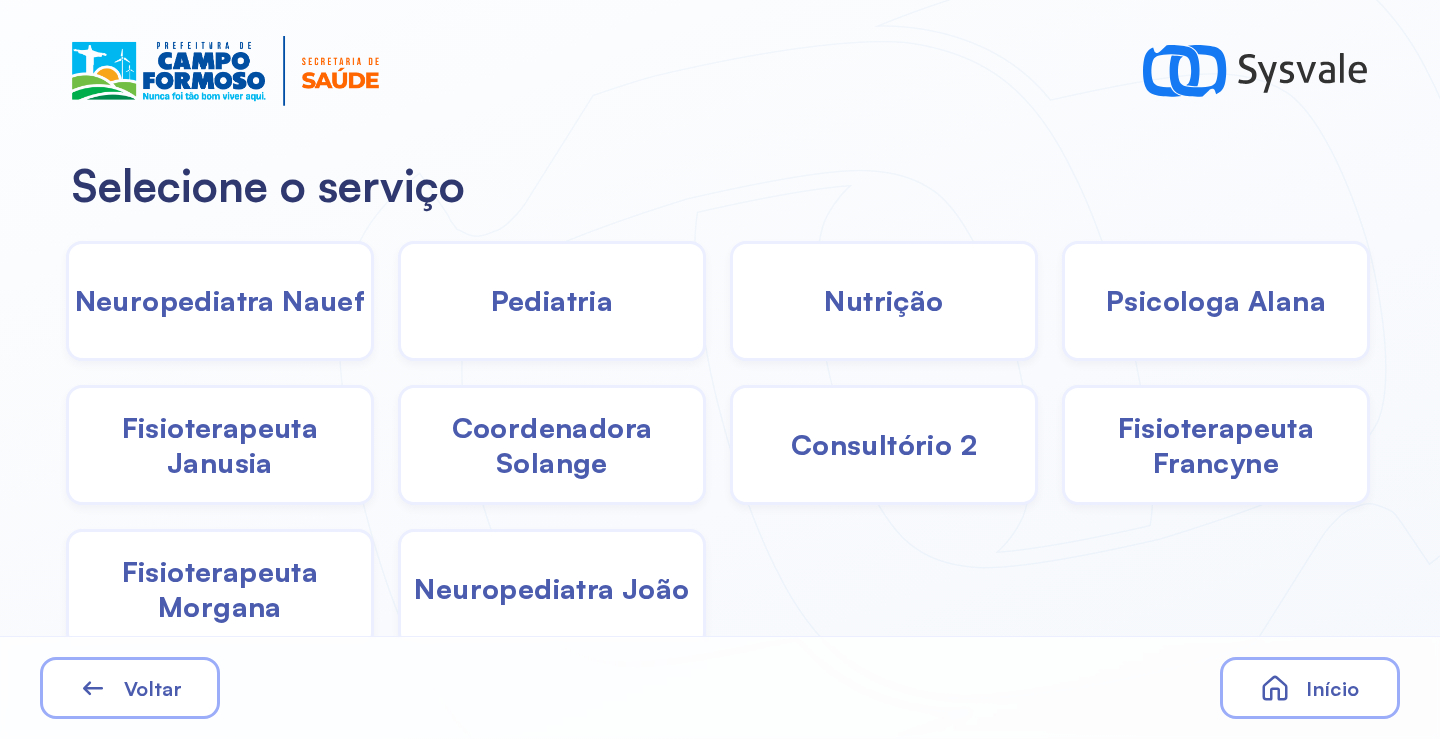 click on "Voltar Início" at bounding box center (720, 687) 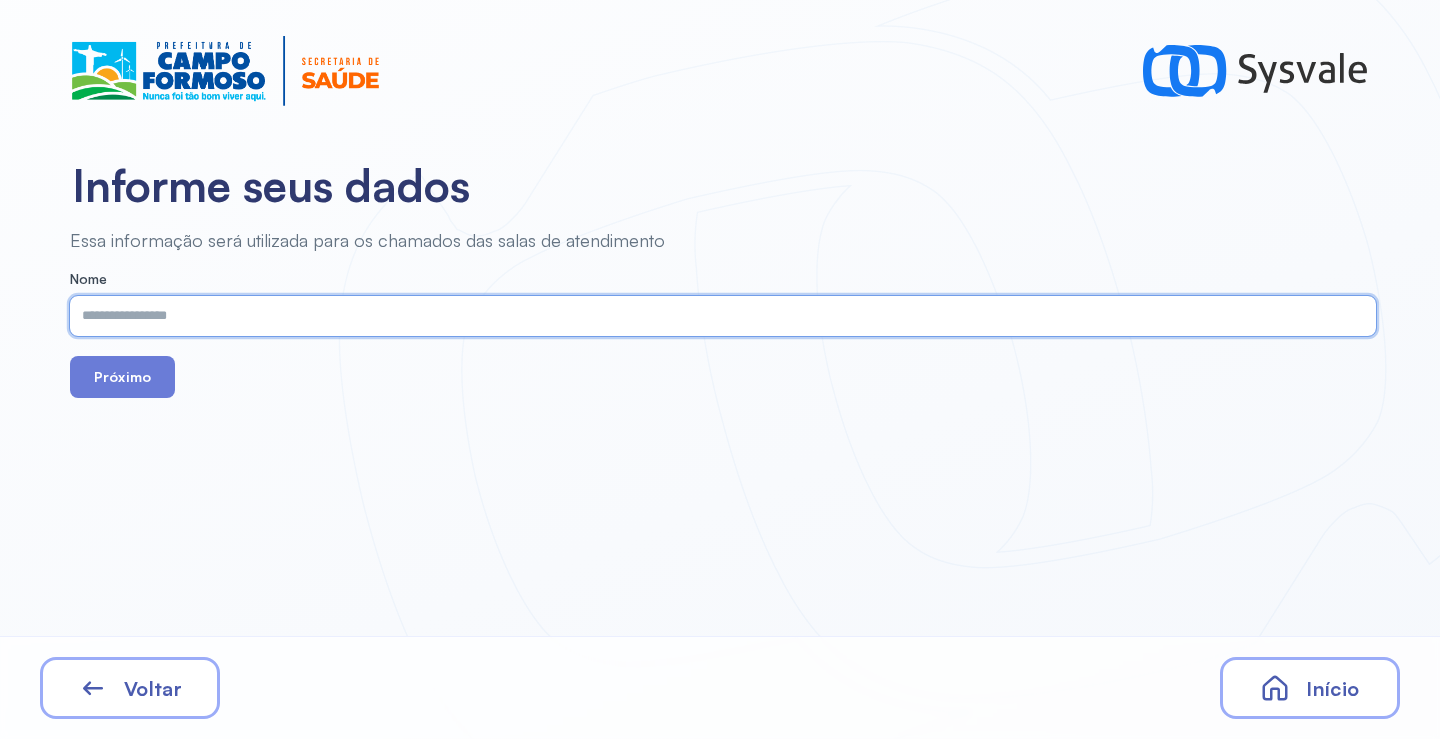 paste on "**********" 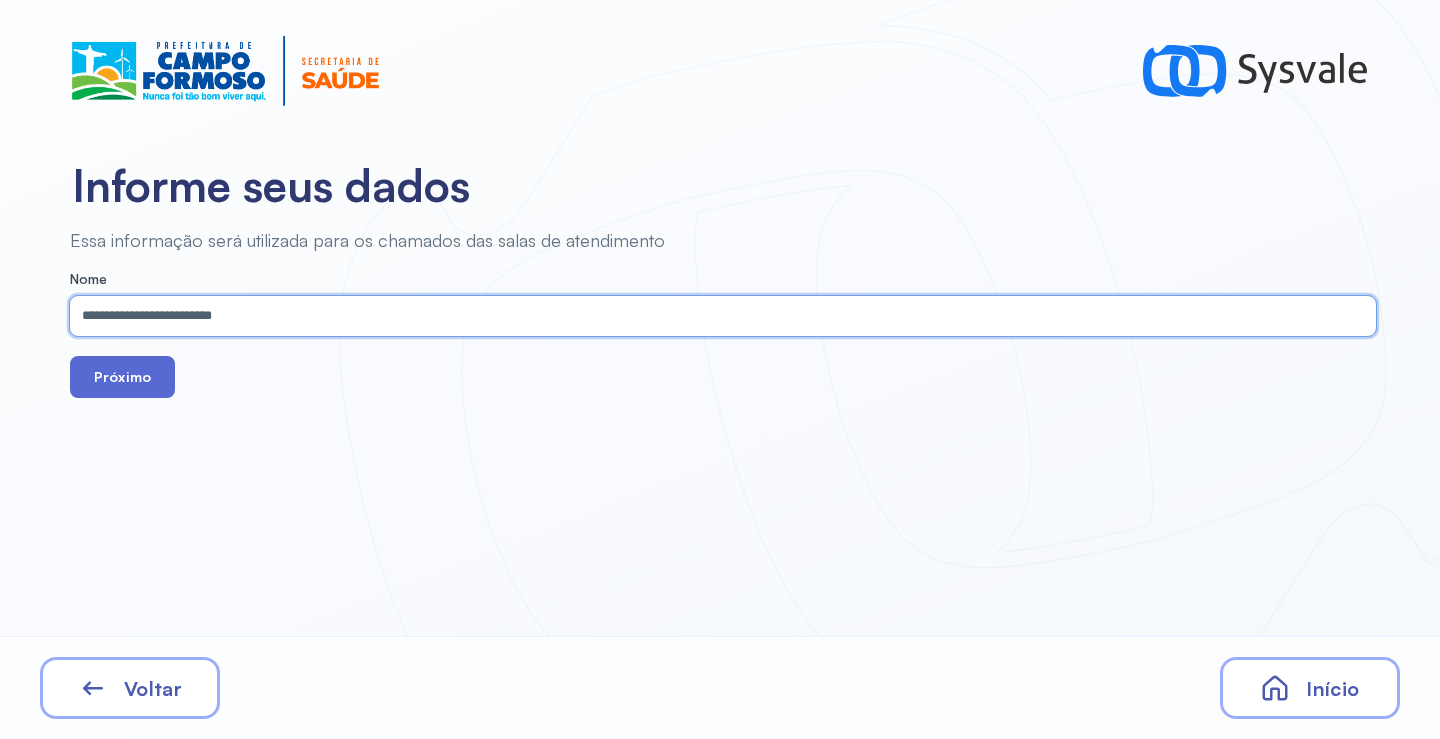 type on "**********" 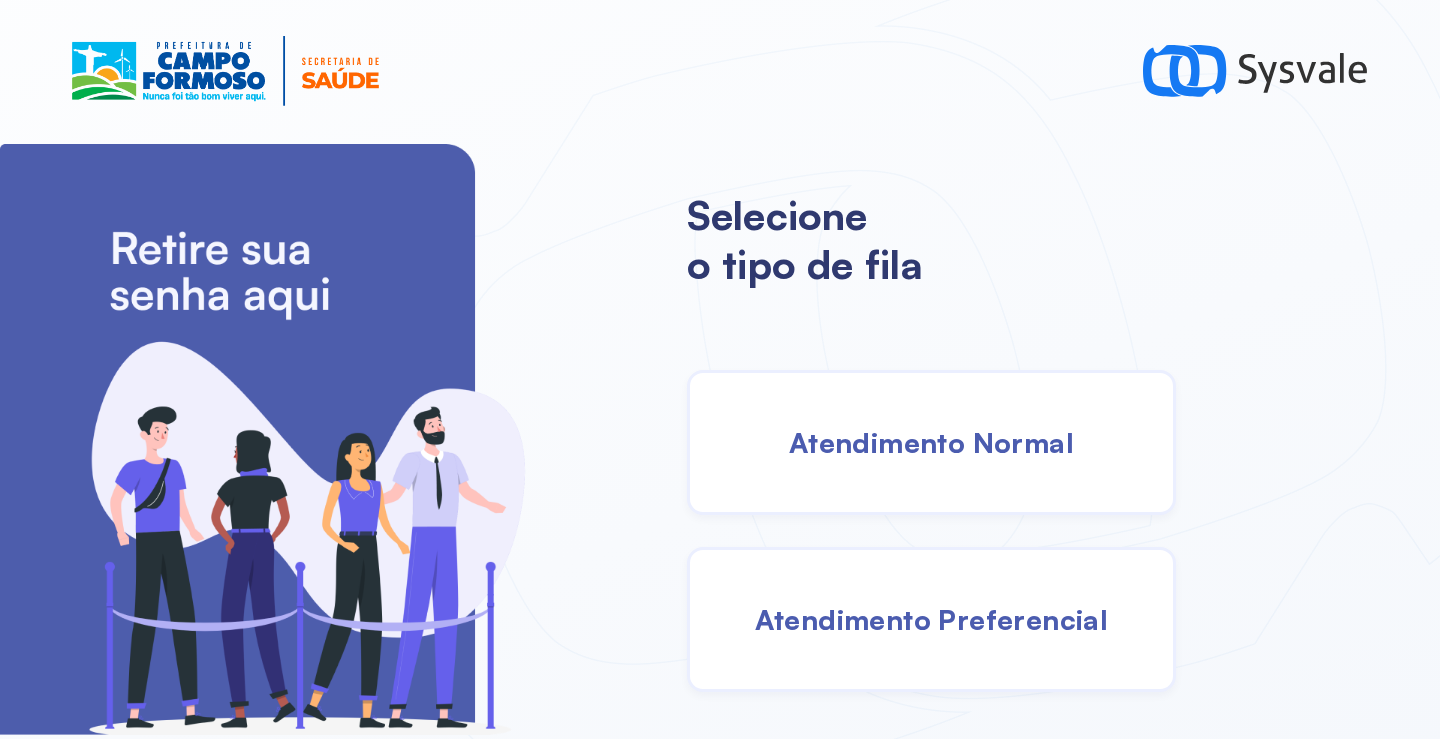 click on "Atendimento Normal" at bounding box center [931, 442] 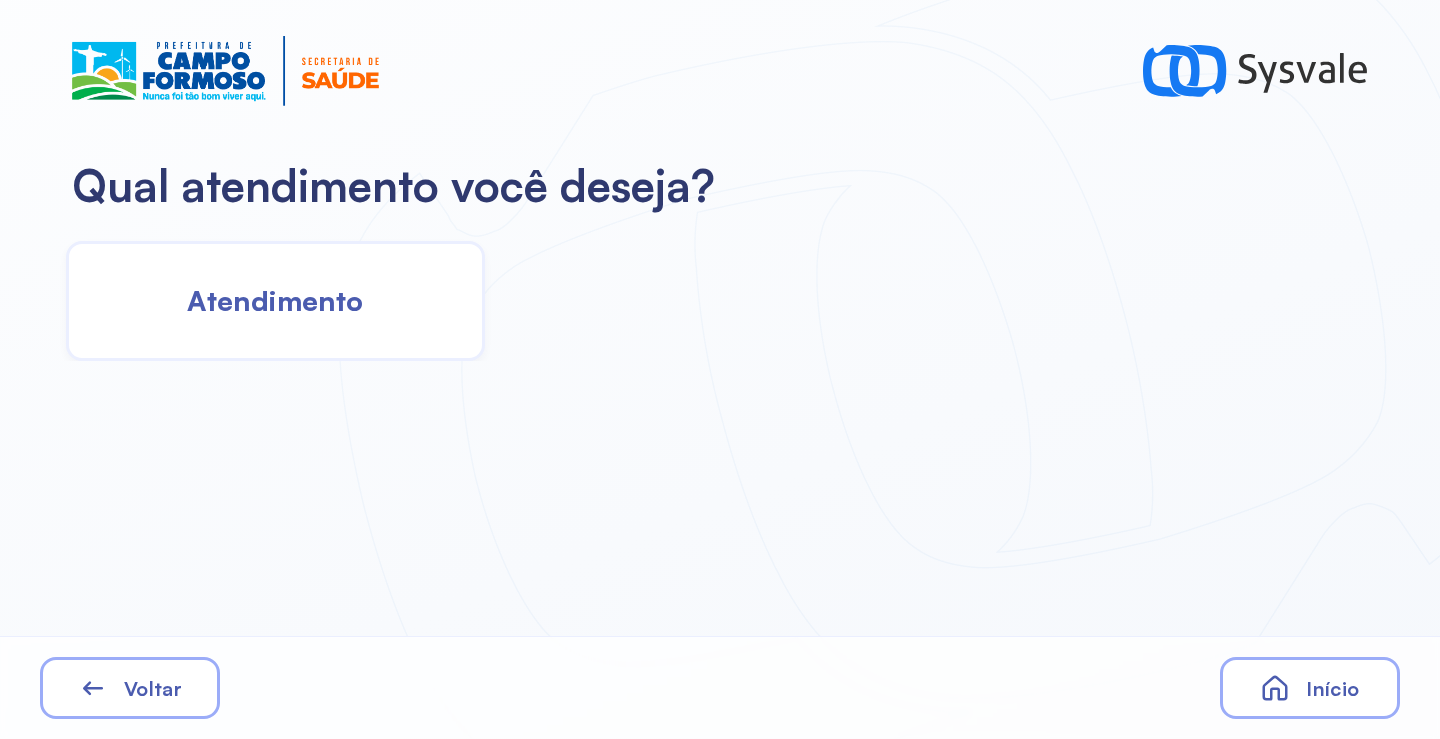 click on "Atendimento" 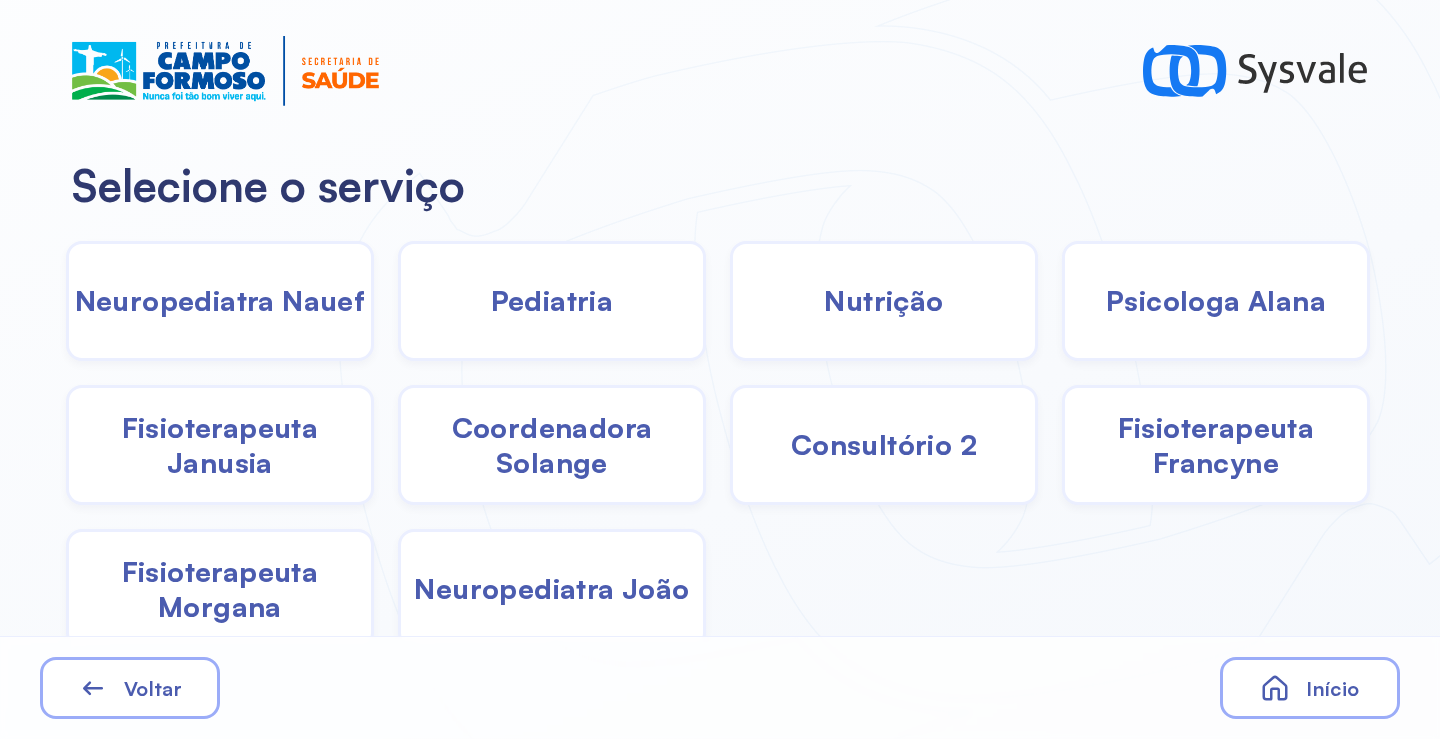 drag, startPoint x: 868, startPoint y: 312, endPoint x: 833, endPoint y: 320, distance: 35.902645 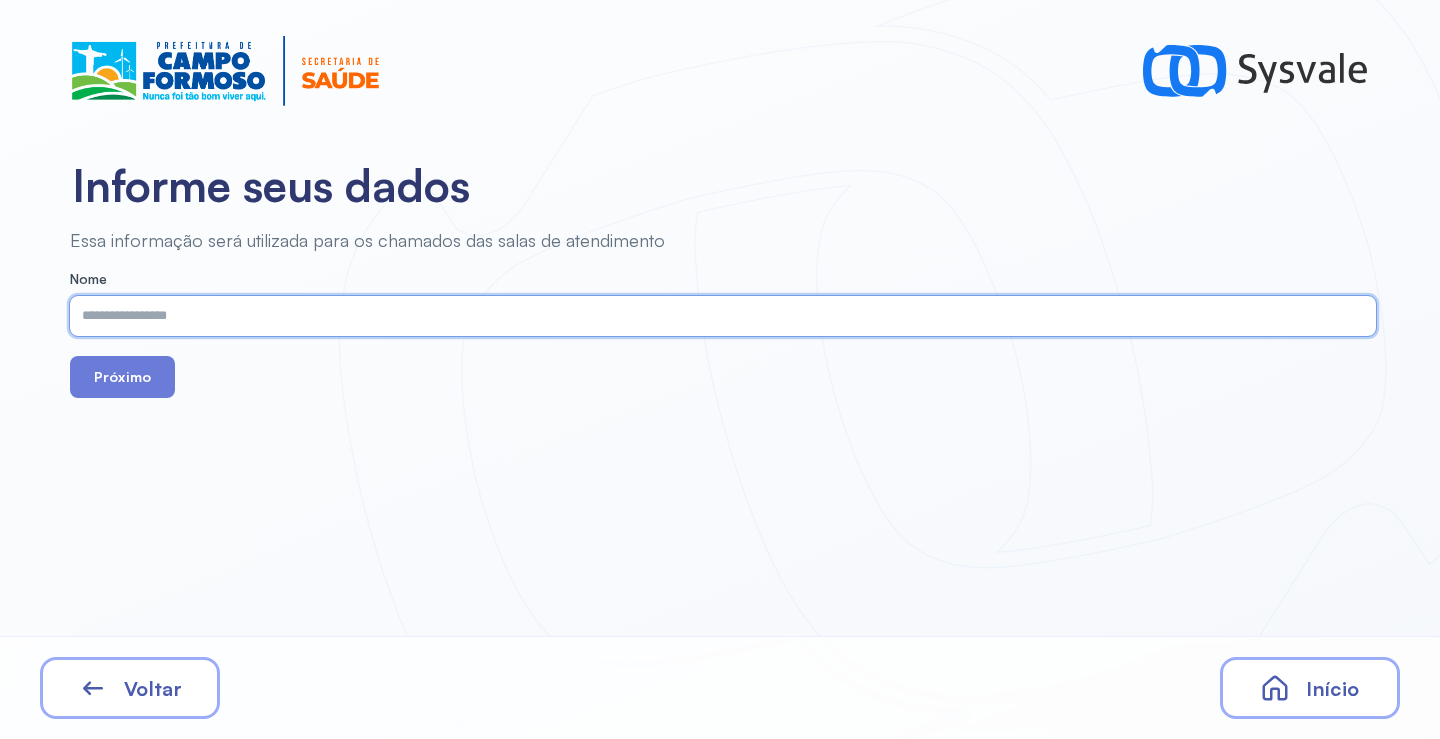 paste on "**********" 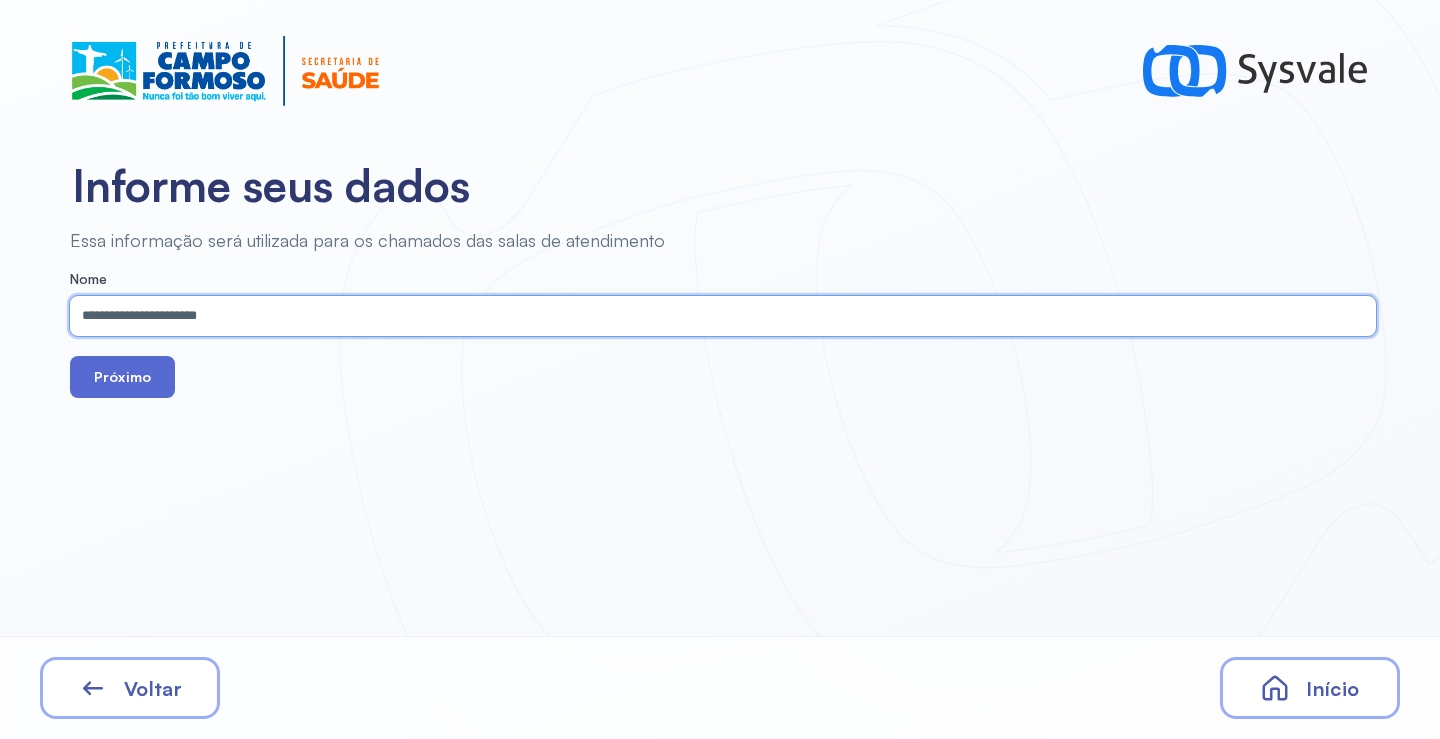 type on "**********" 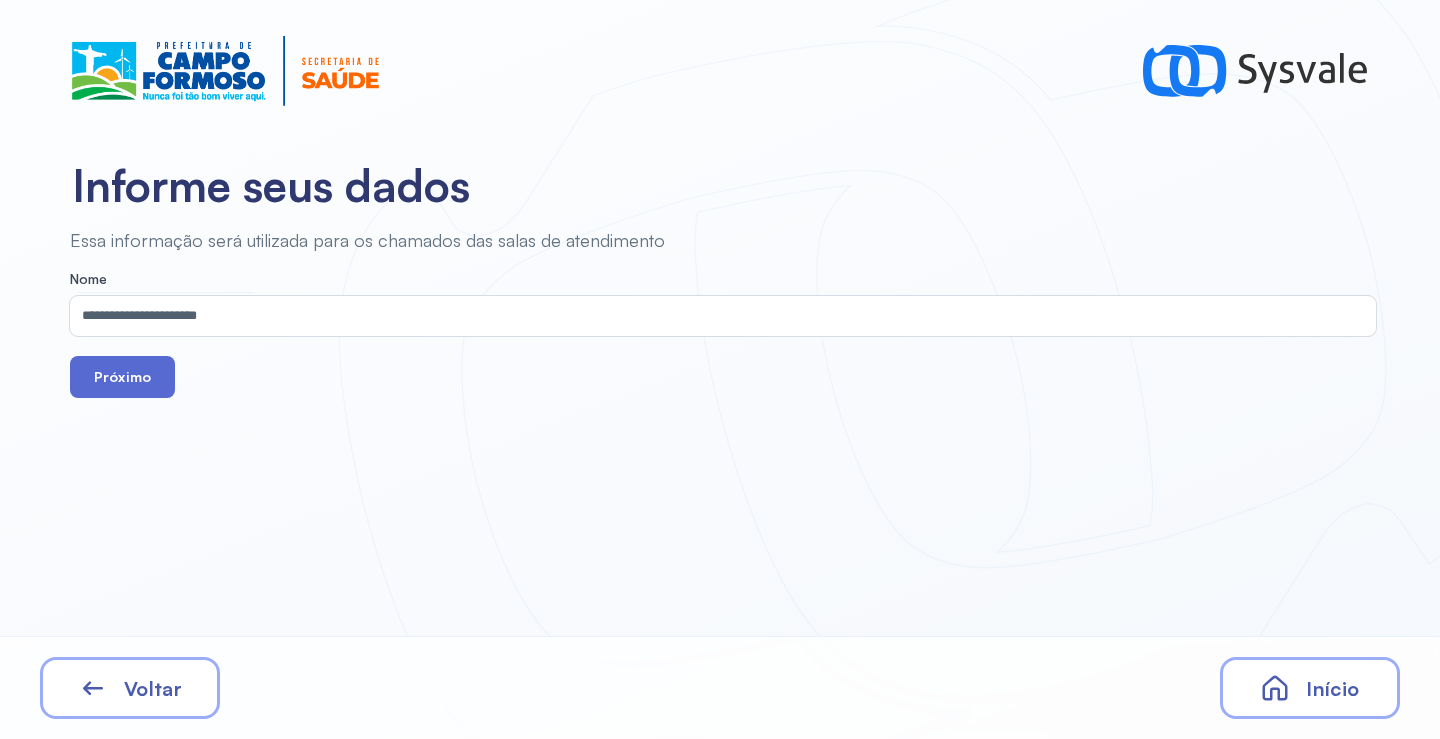 click on "Próximo" at bounding box center (122, 377) 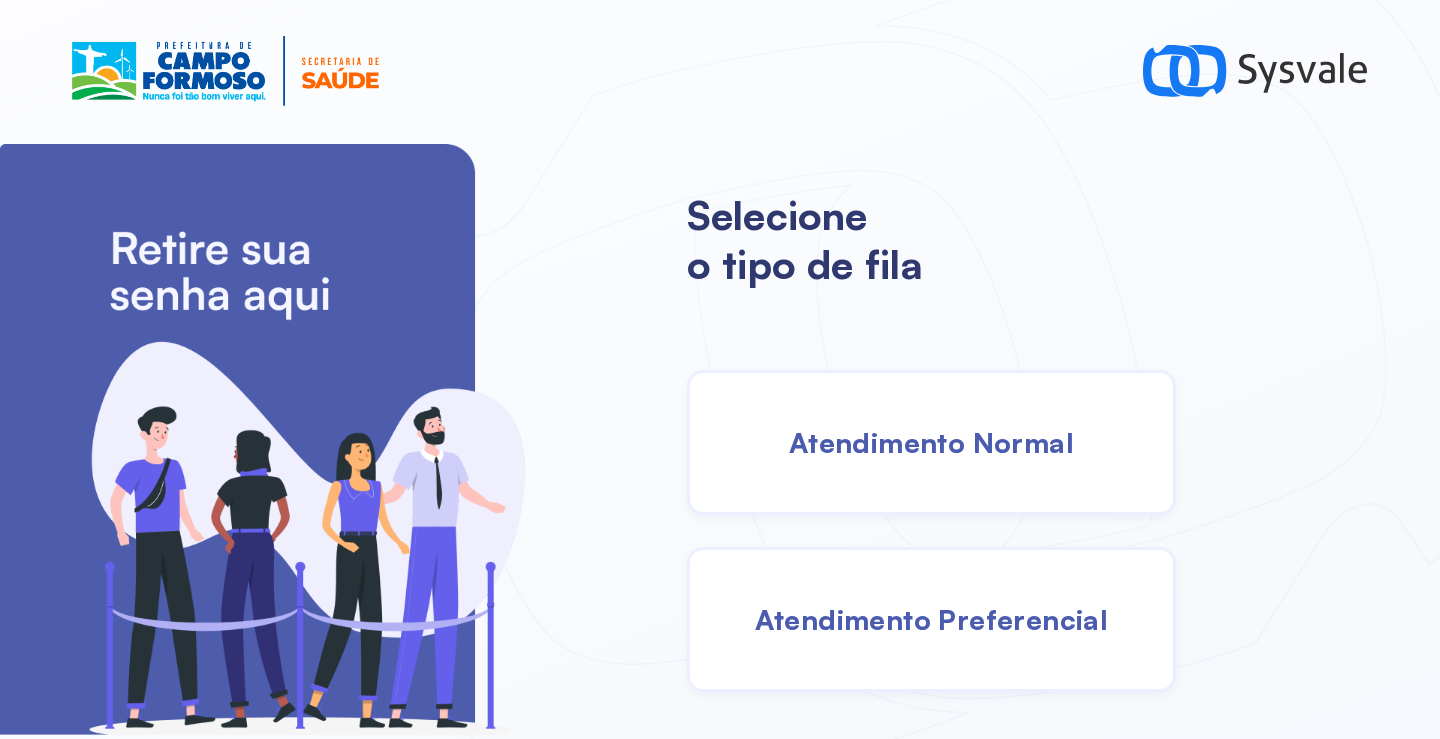 click on "Atendimento Normal" at bounding box center (931, 442) 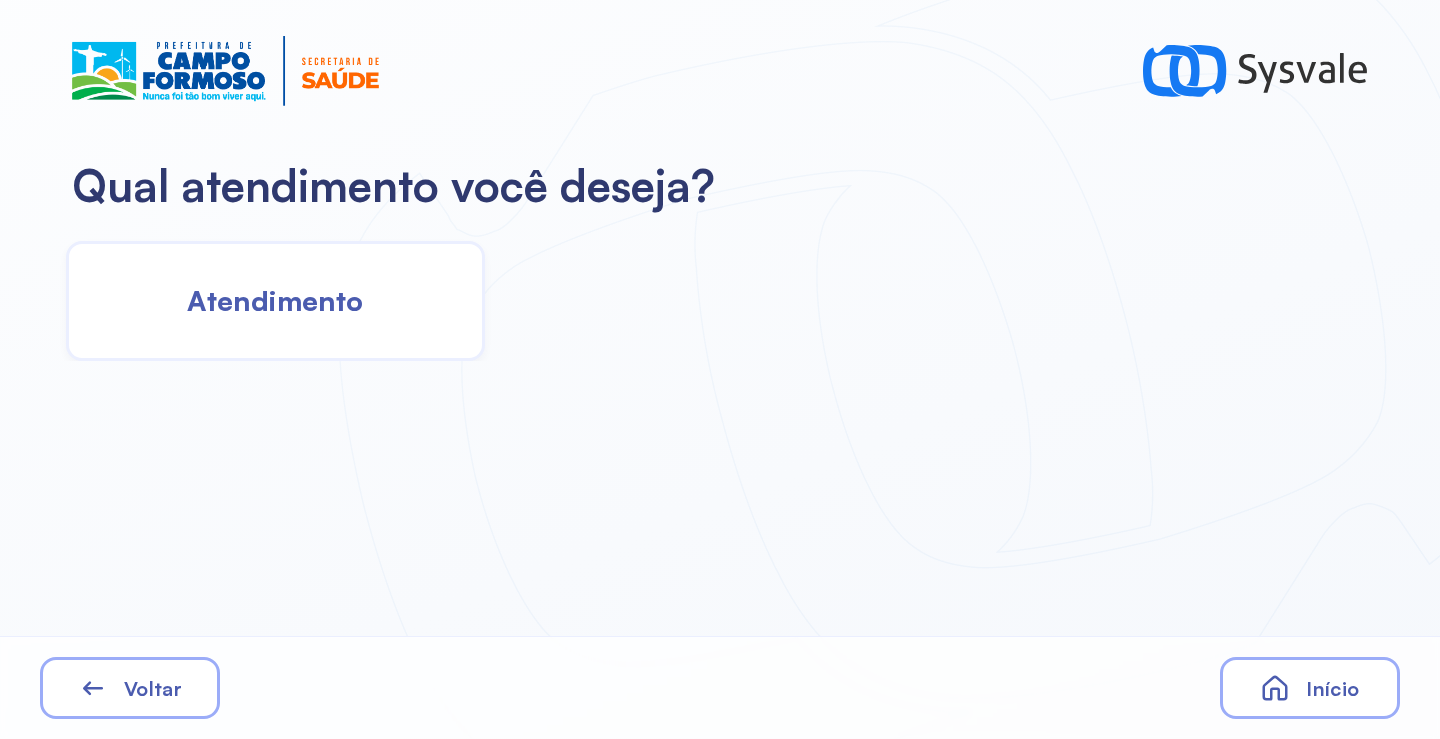 click on "Atendimento" 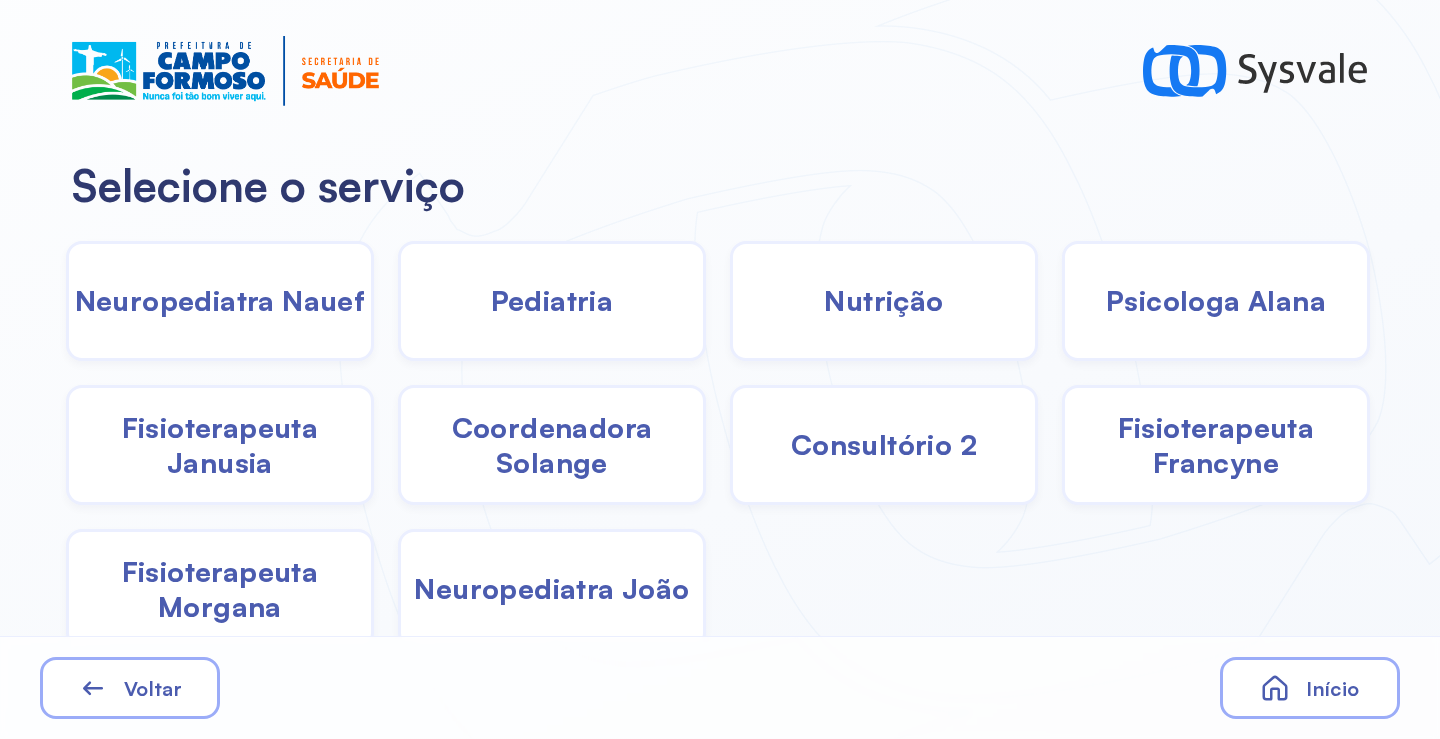 click on "Nutrição" 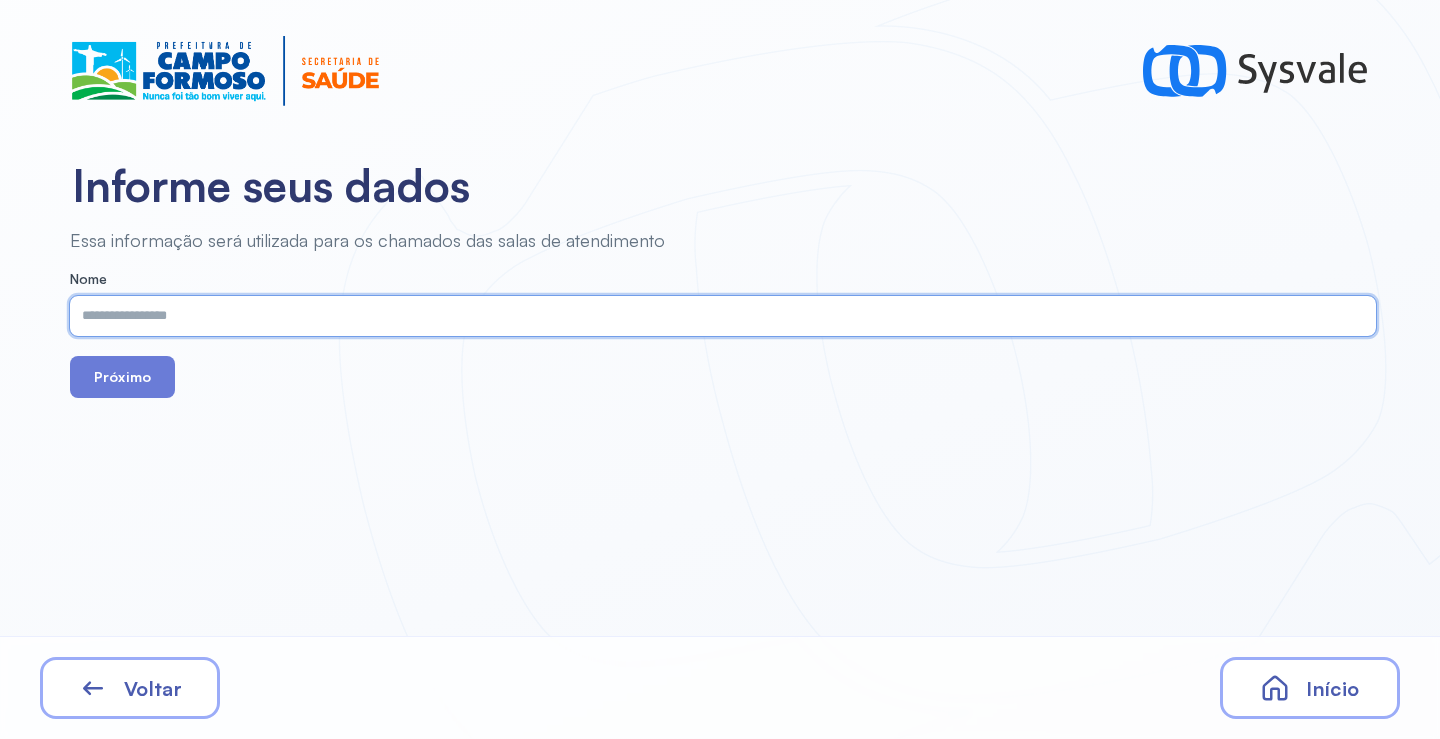 paste on "**********" 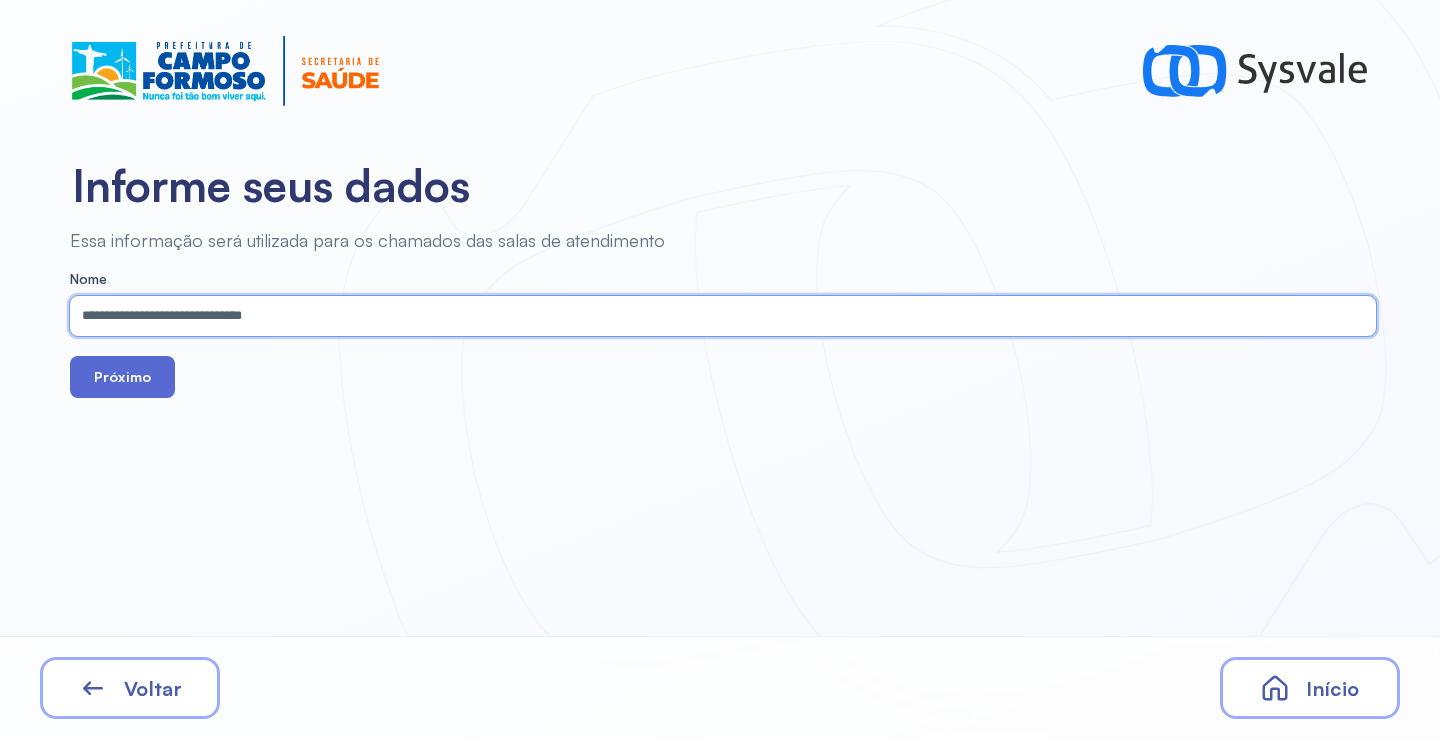type on "**********" 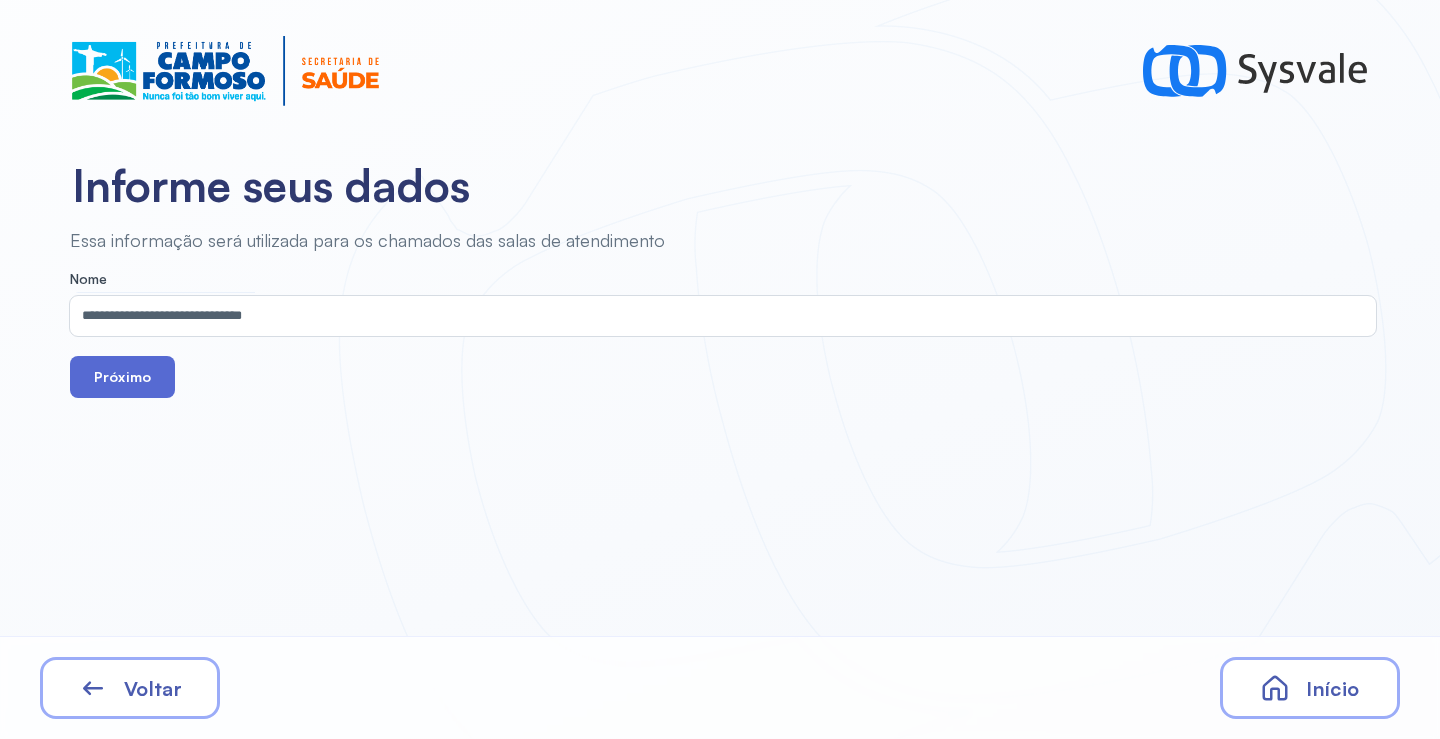 click on "Próximo" at bounding box center [122, 377] 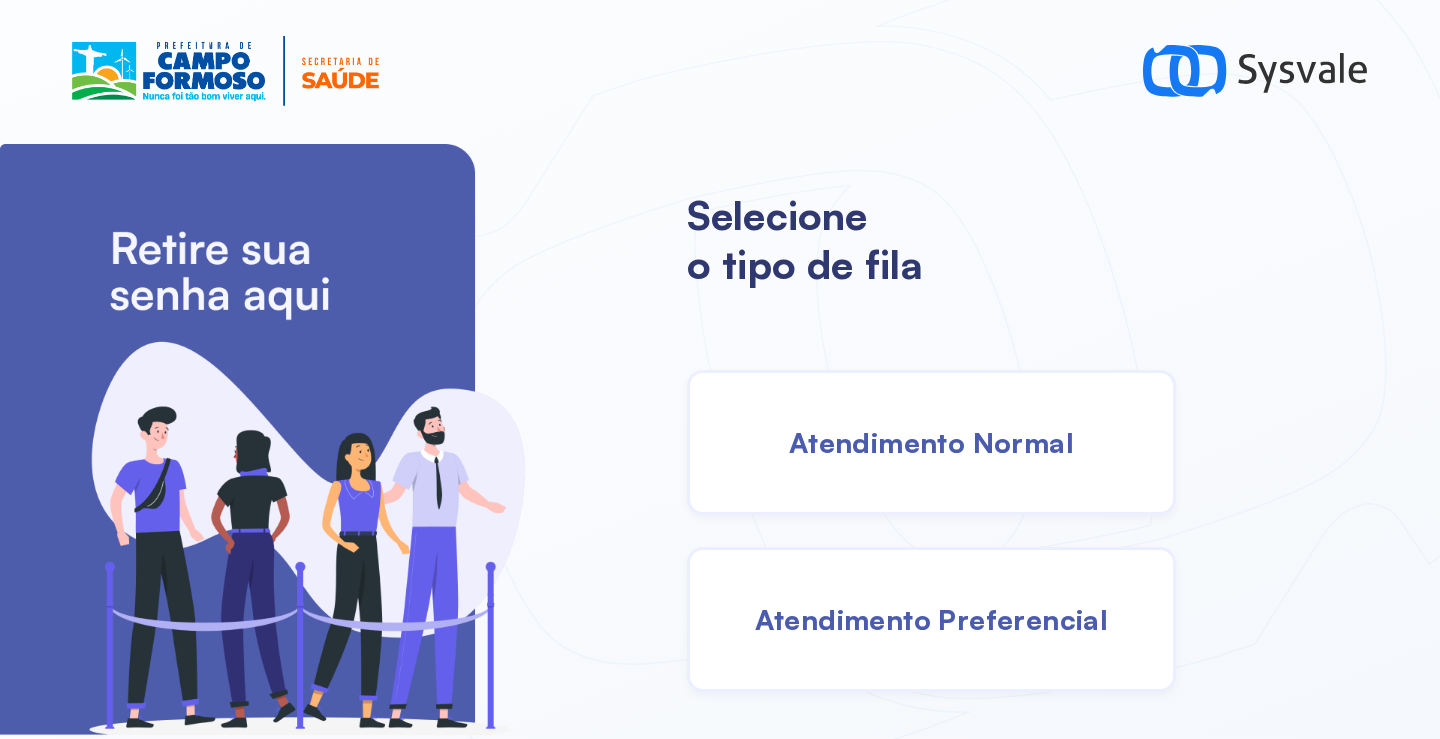 click on "Atendimento Normal" at bounding box center [931, 442] 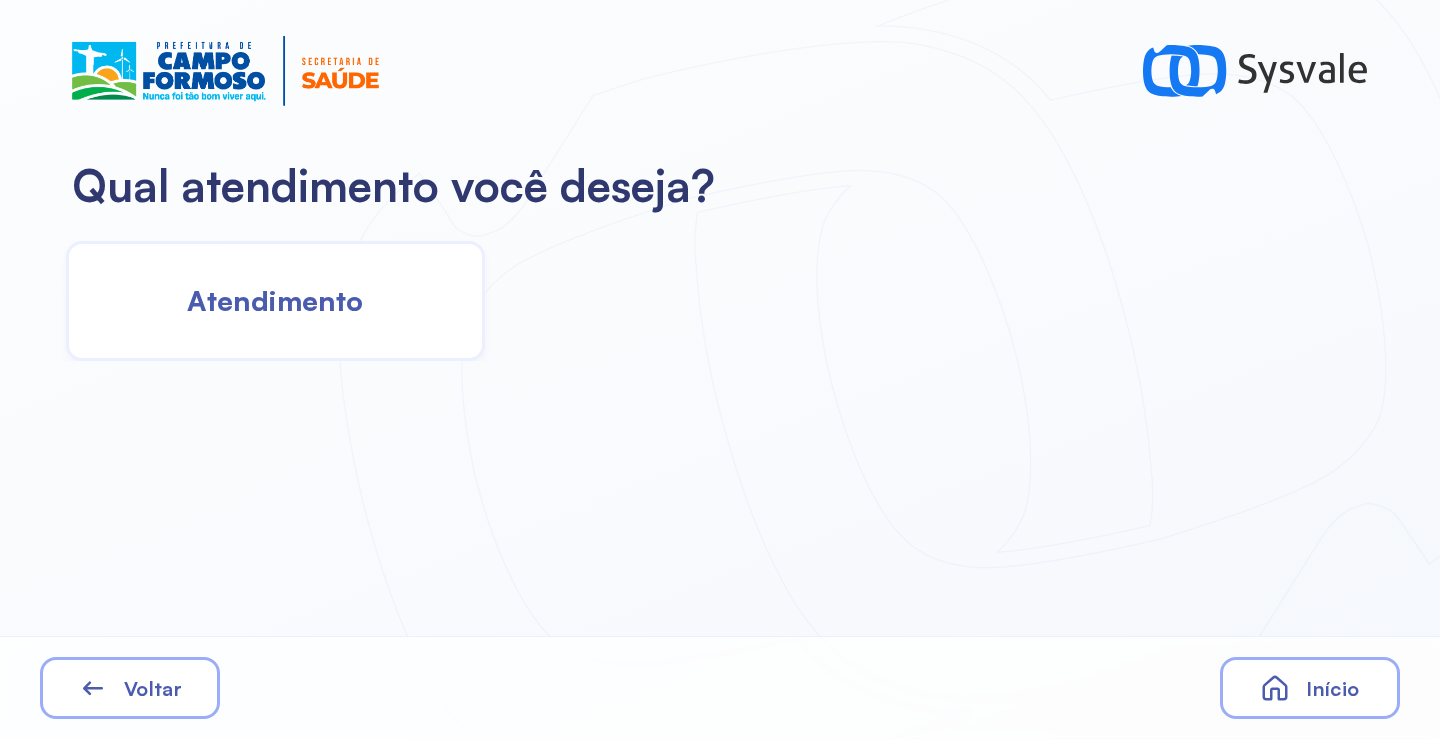 click on "Atendimento" 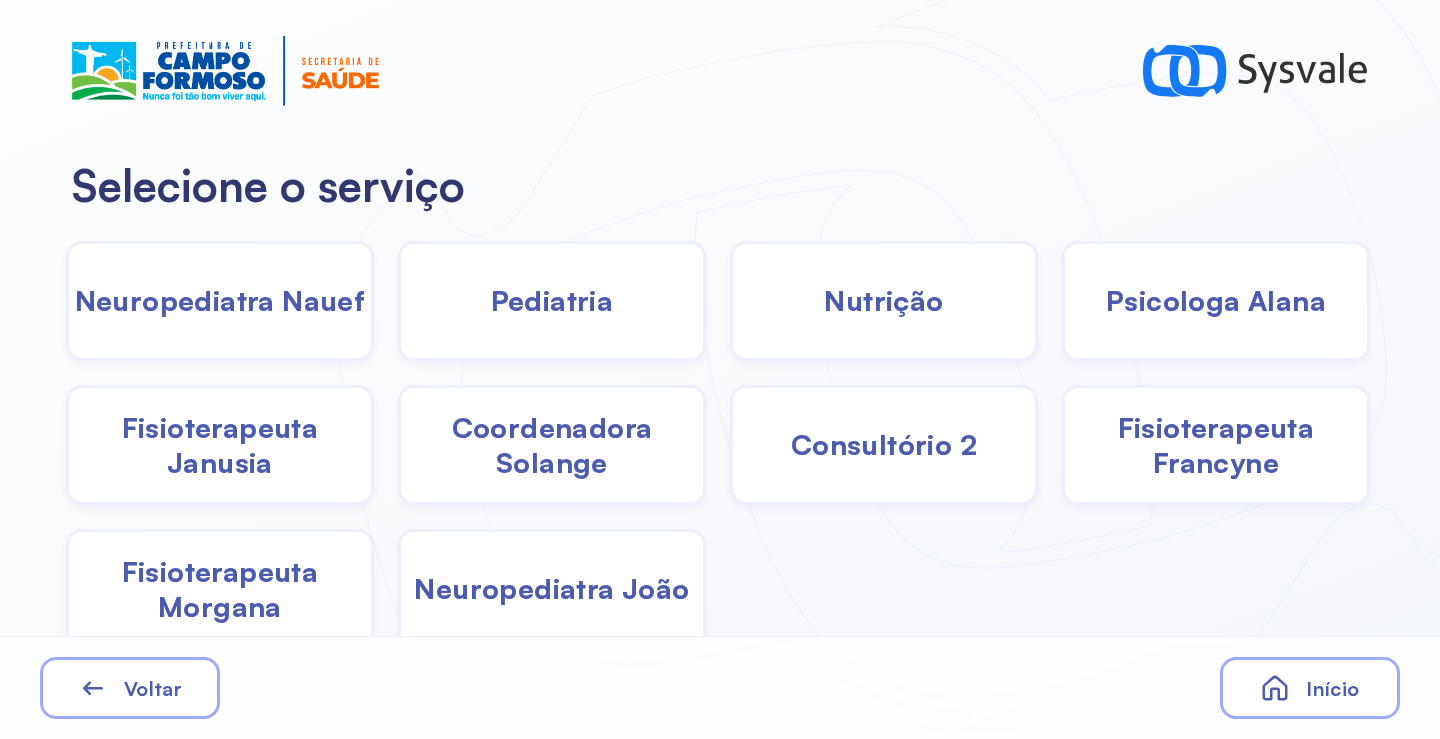 click on "Nutrição" at bounding box center [883, 300] 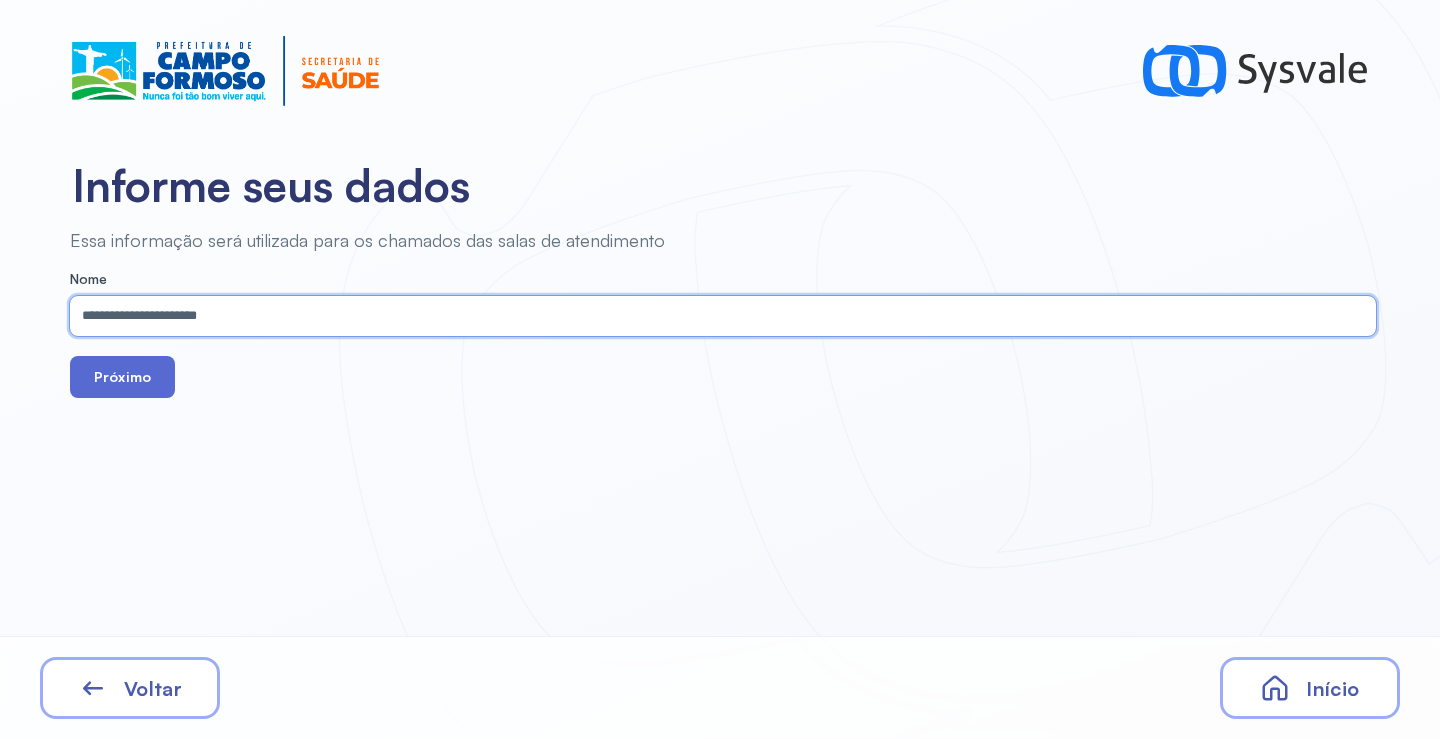 type on "**********" 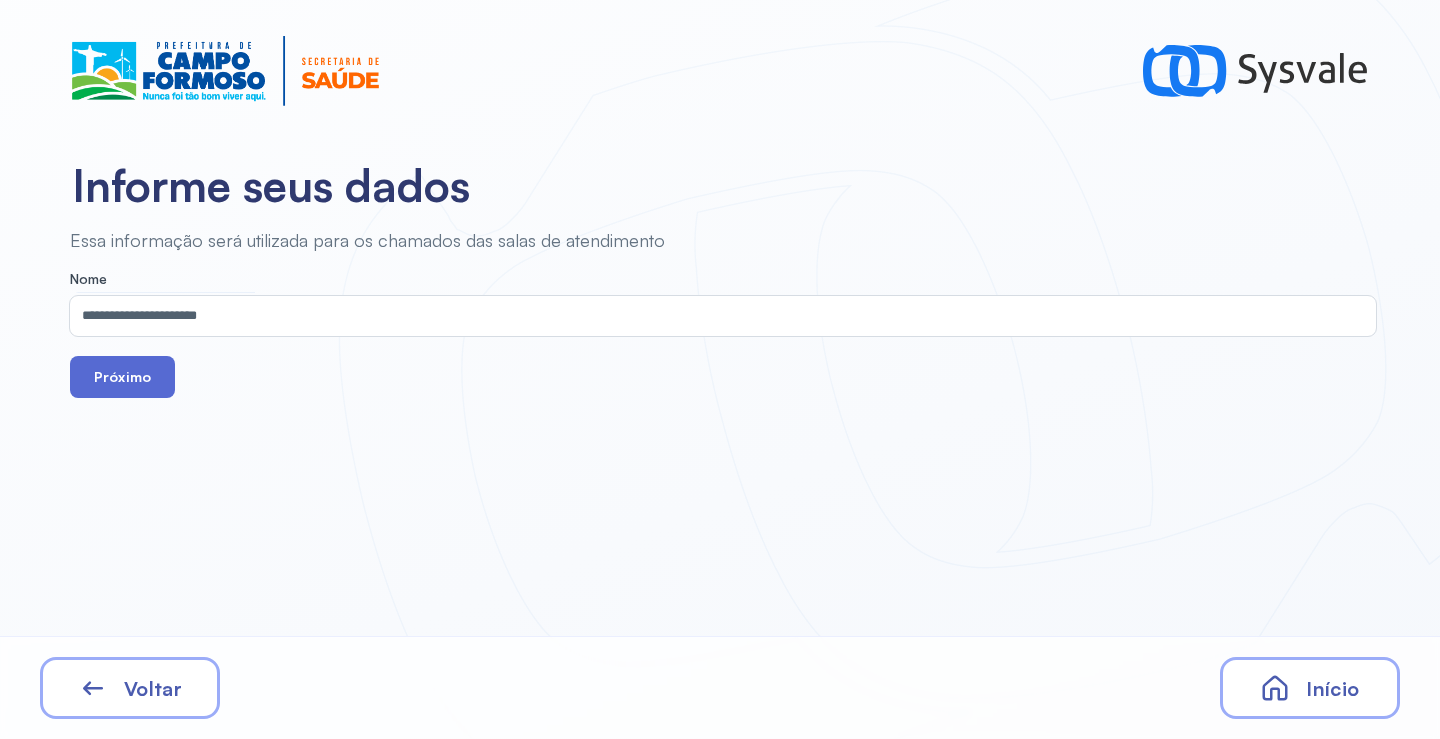 click on "Próximo" at bounding box center (122, 377) 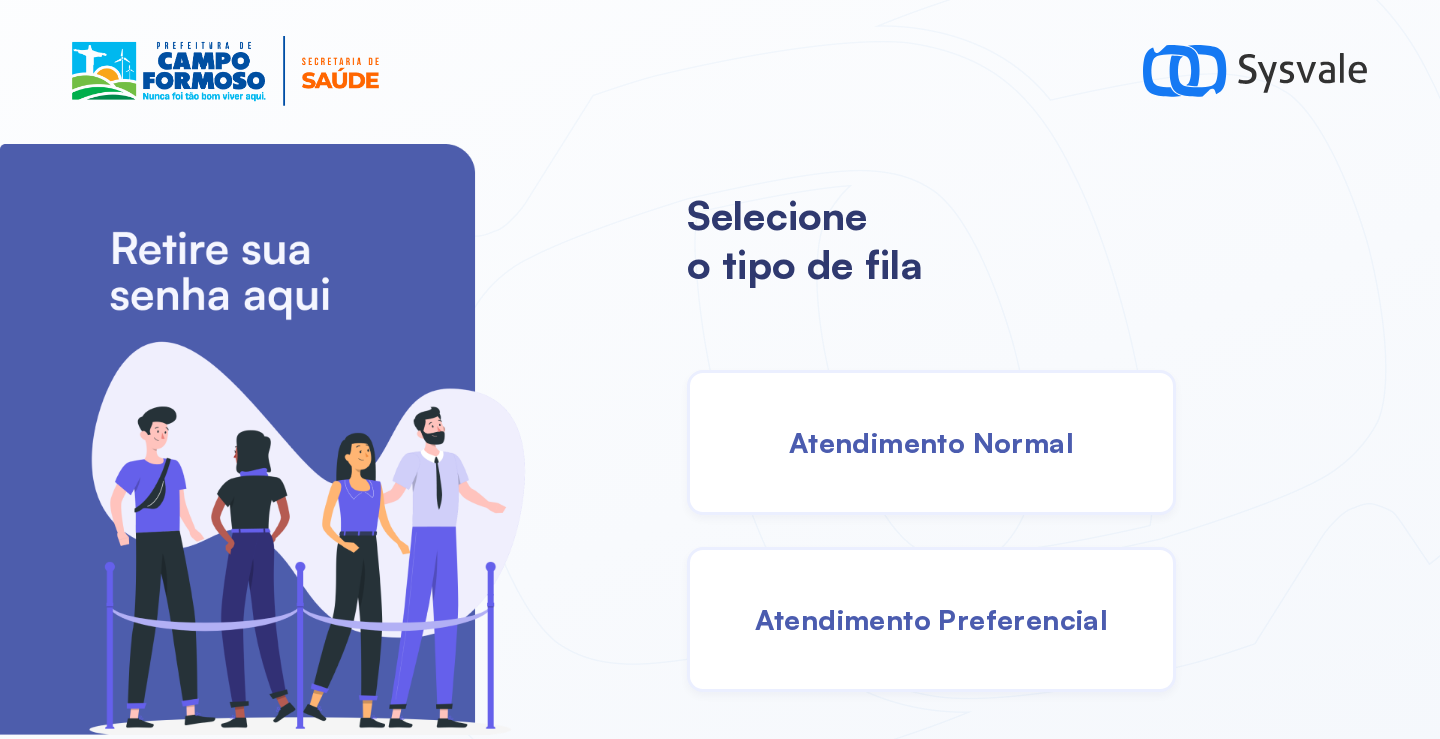 click on "Atendimento Normal" at bounding box center (931, 442) 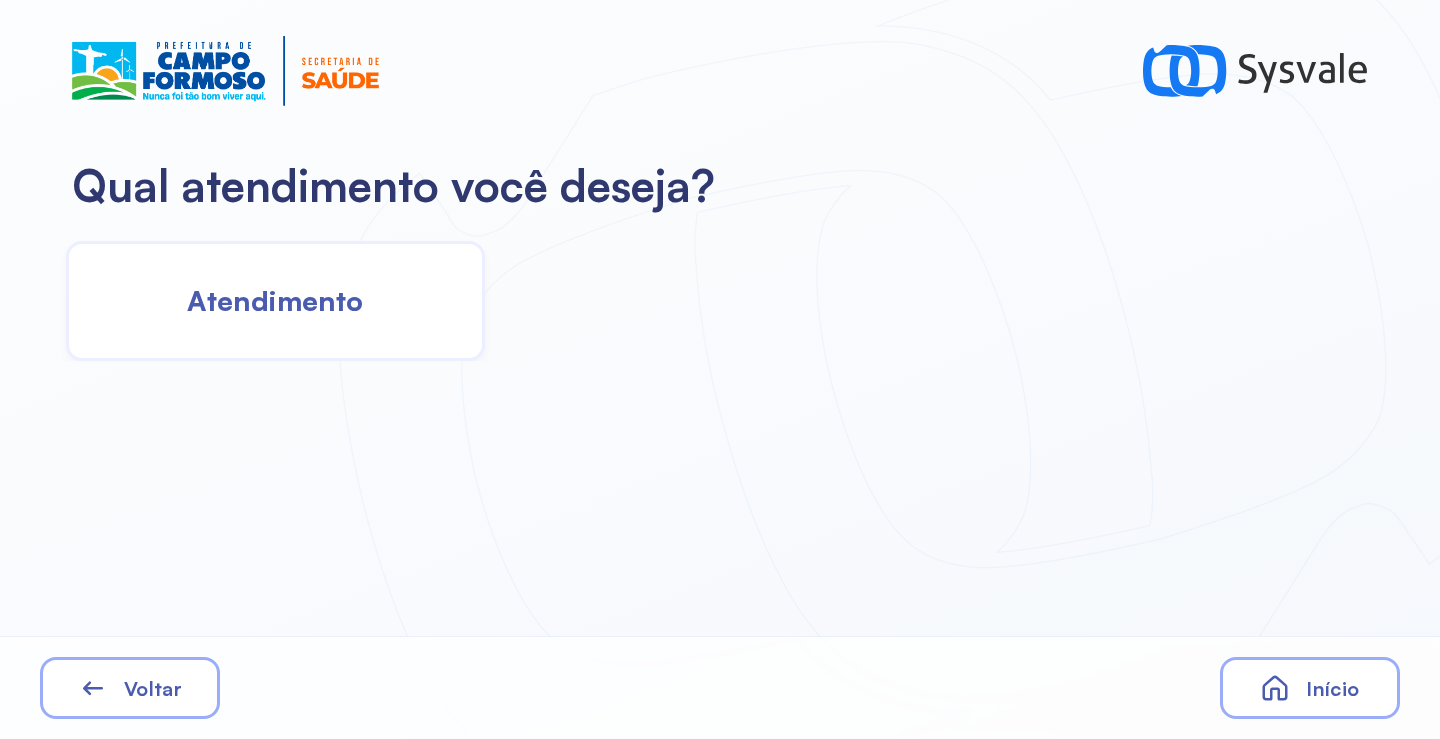 click on "Atendimento" 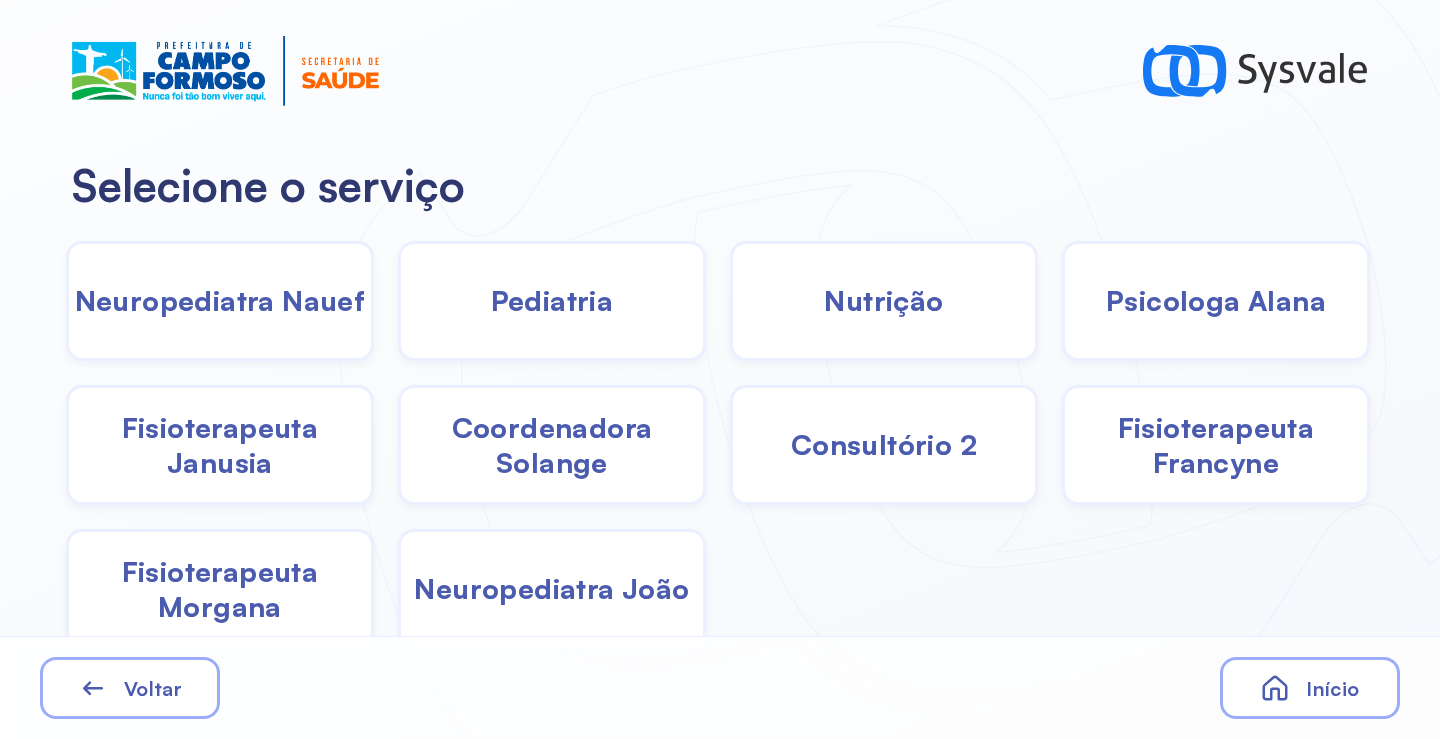 click on "Pediatria" at bounding box center [552, 300] 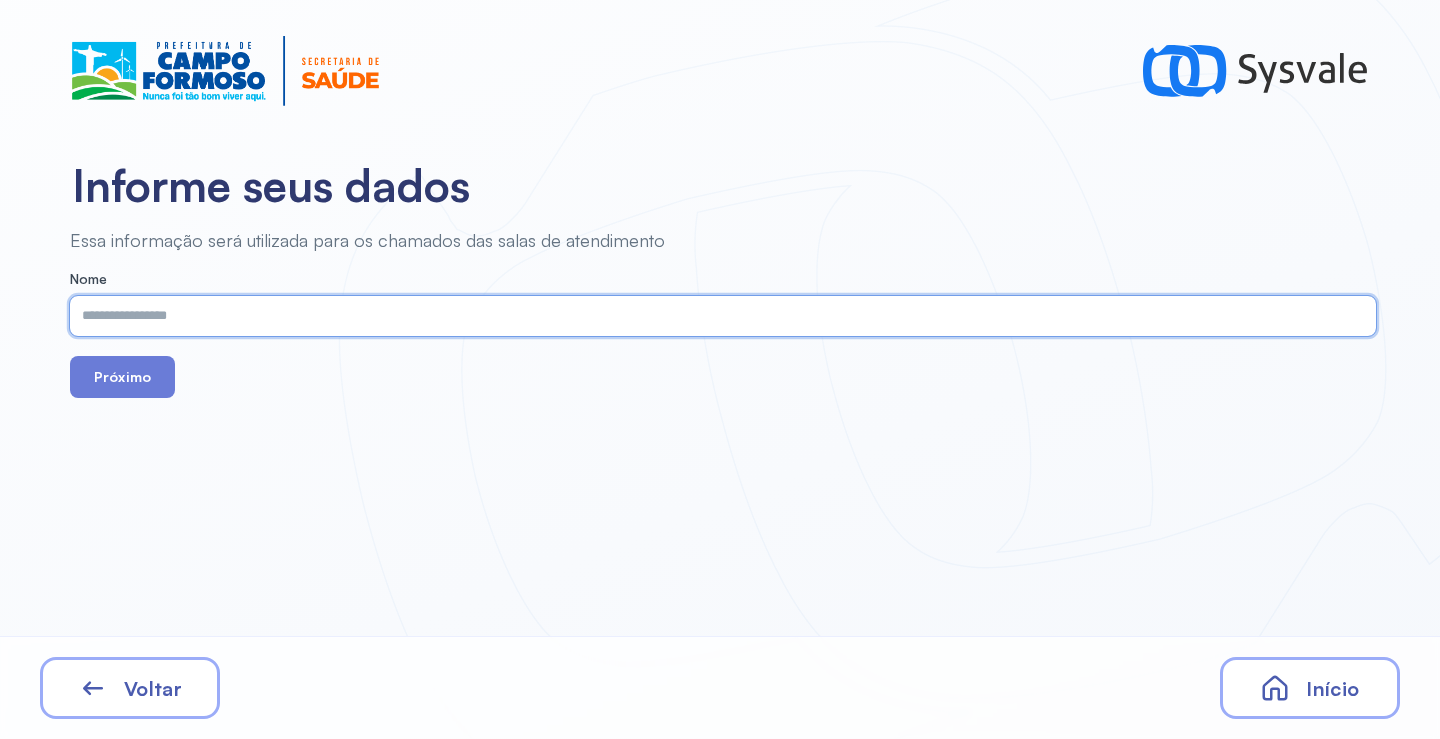 paste on "**********" 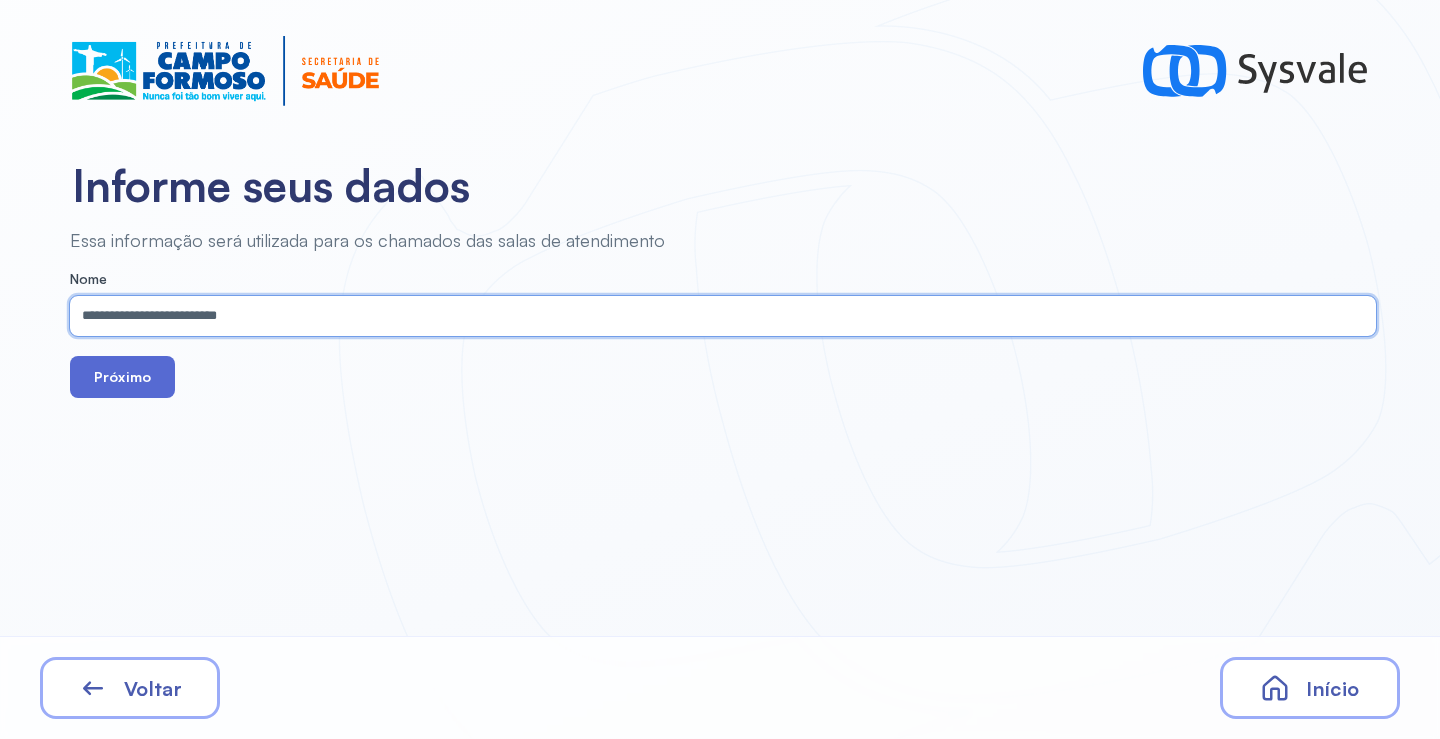 type on "**********" 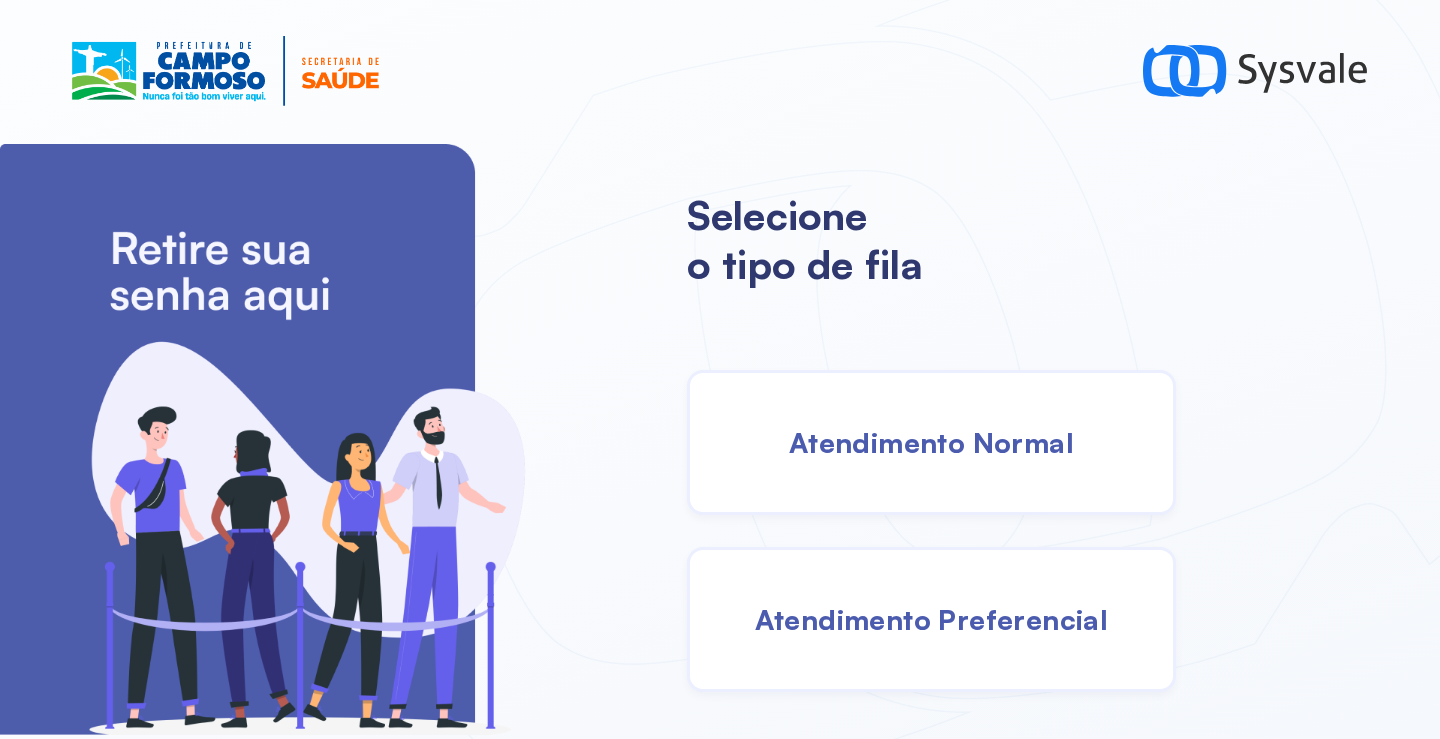 click on "Atendimento Normal" at bounding box center (931, 442) 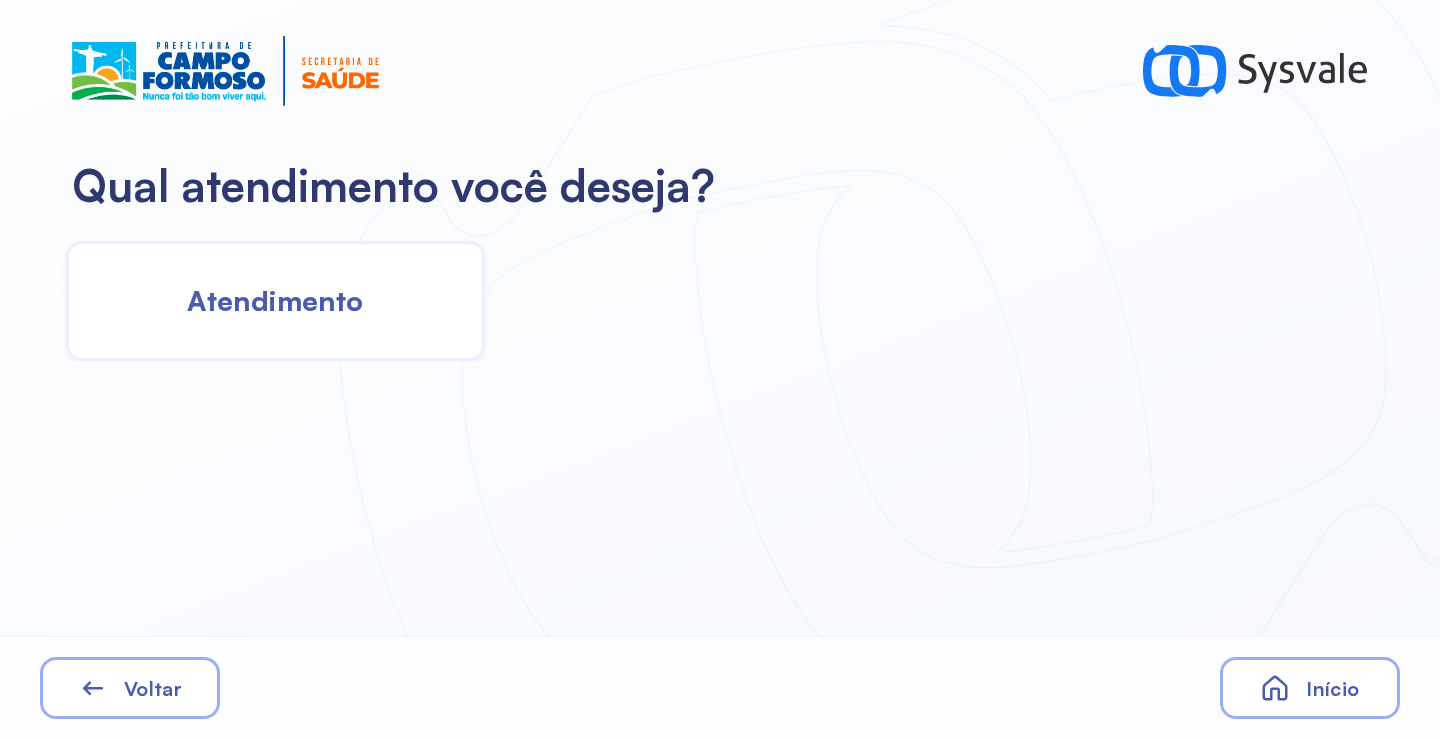 click on "Atendimento" 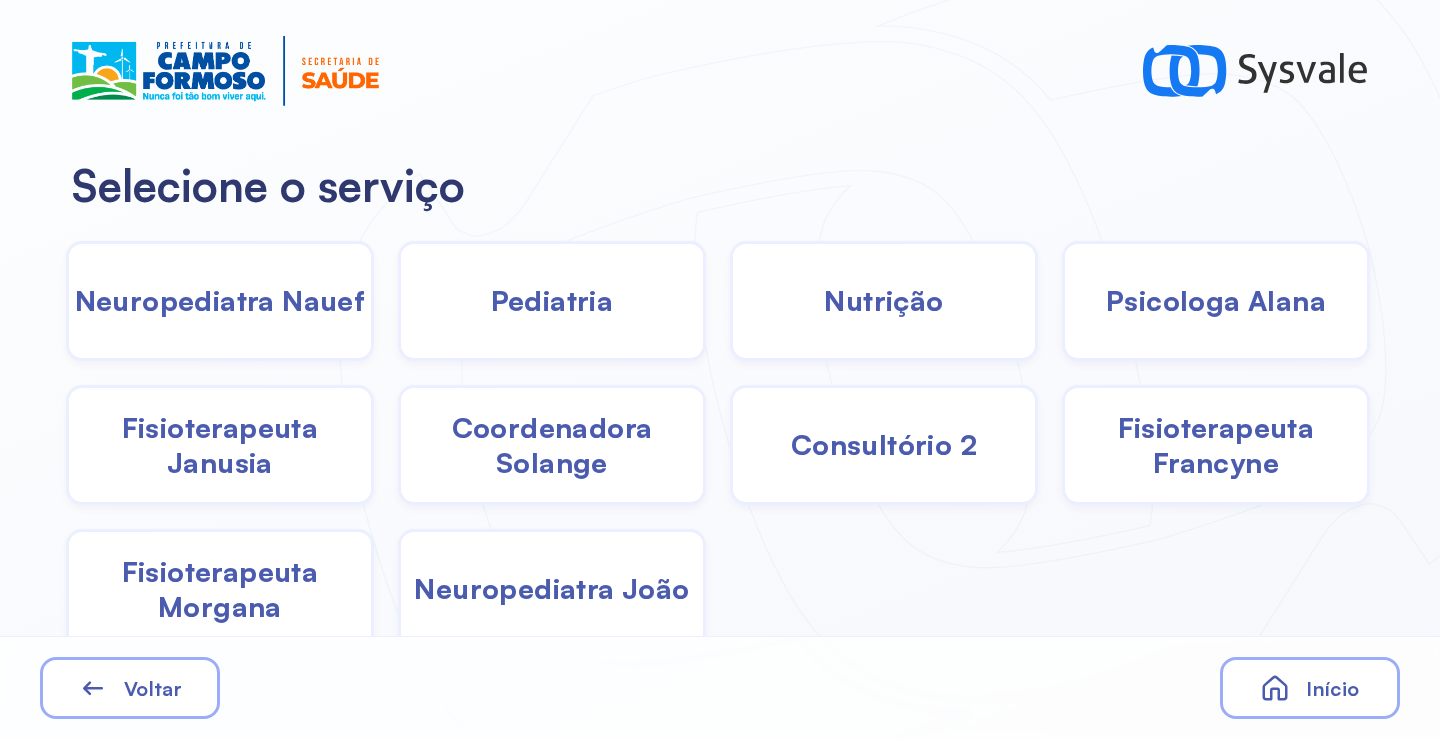 click on "Nutrição" at bounding box center (883, 300) 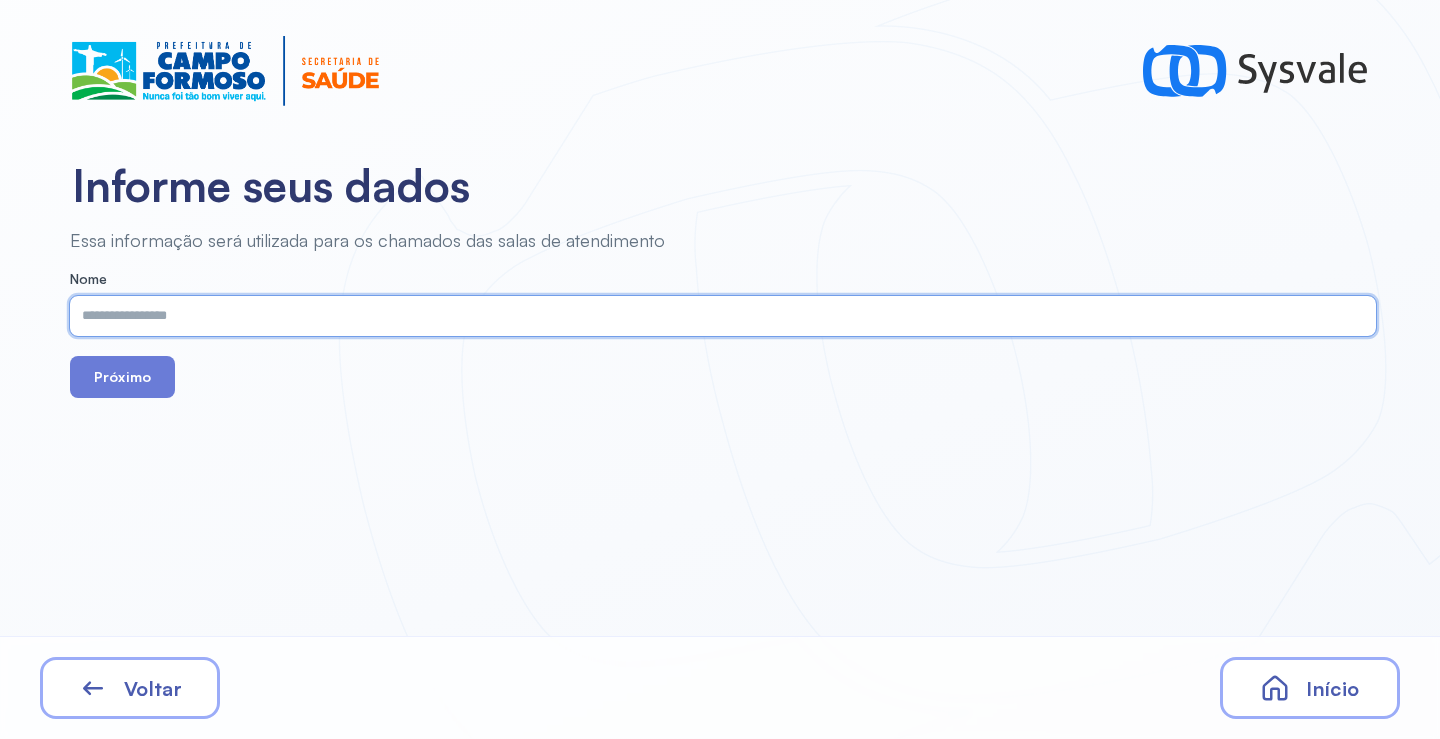paste on "**********" 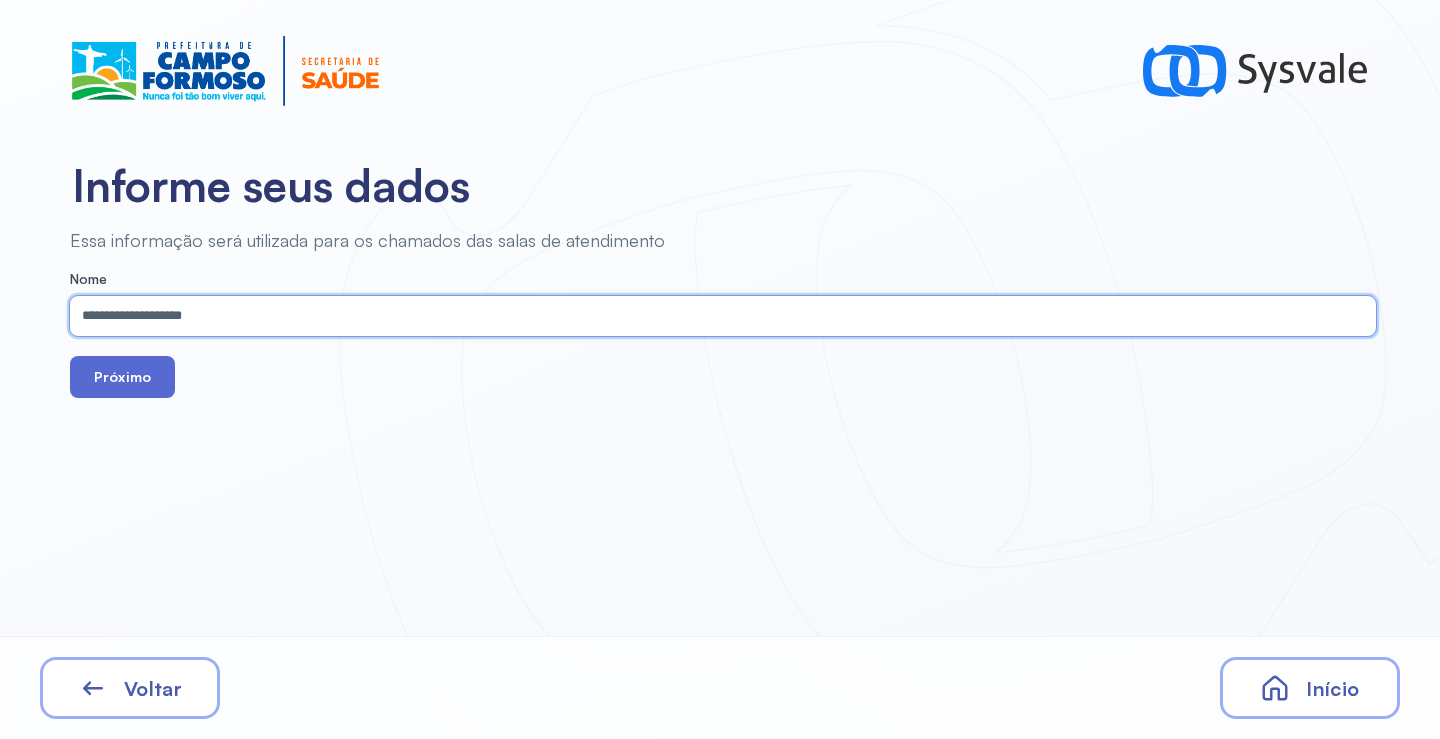 type on "**********" 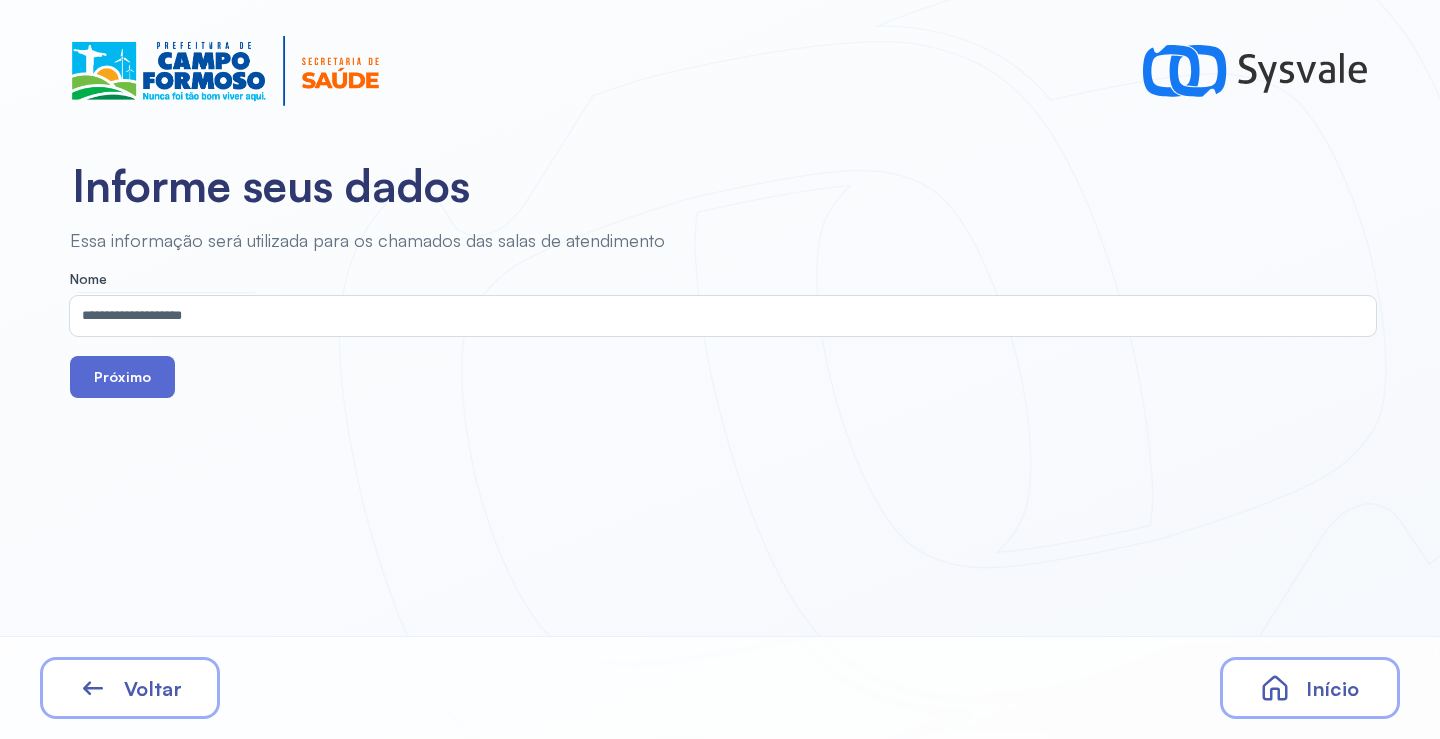click on "Próximo" at bounding box center [122, 377] 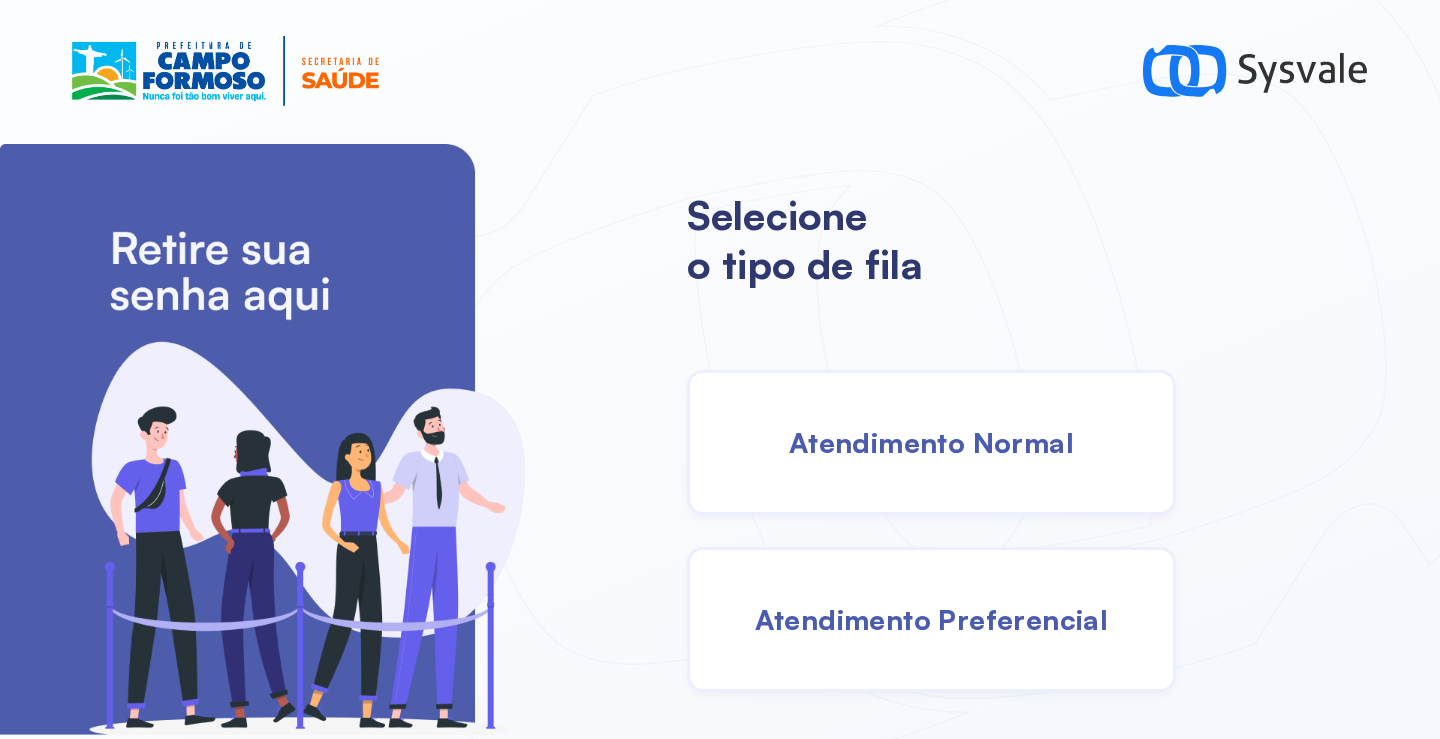 click on "Atendimento Normal" at bounding box center [931, 442] 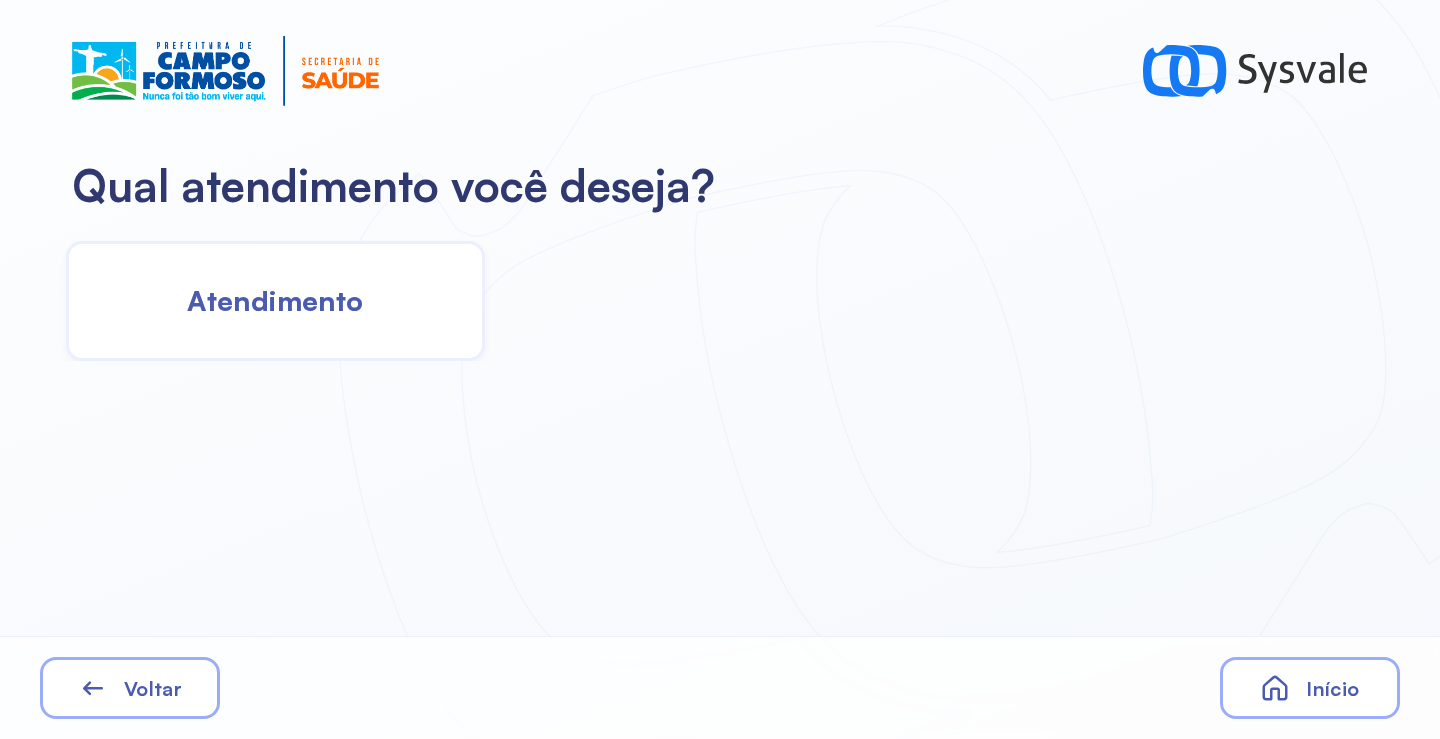 click on "Atendimento" 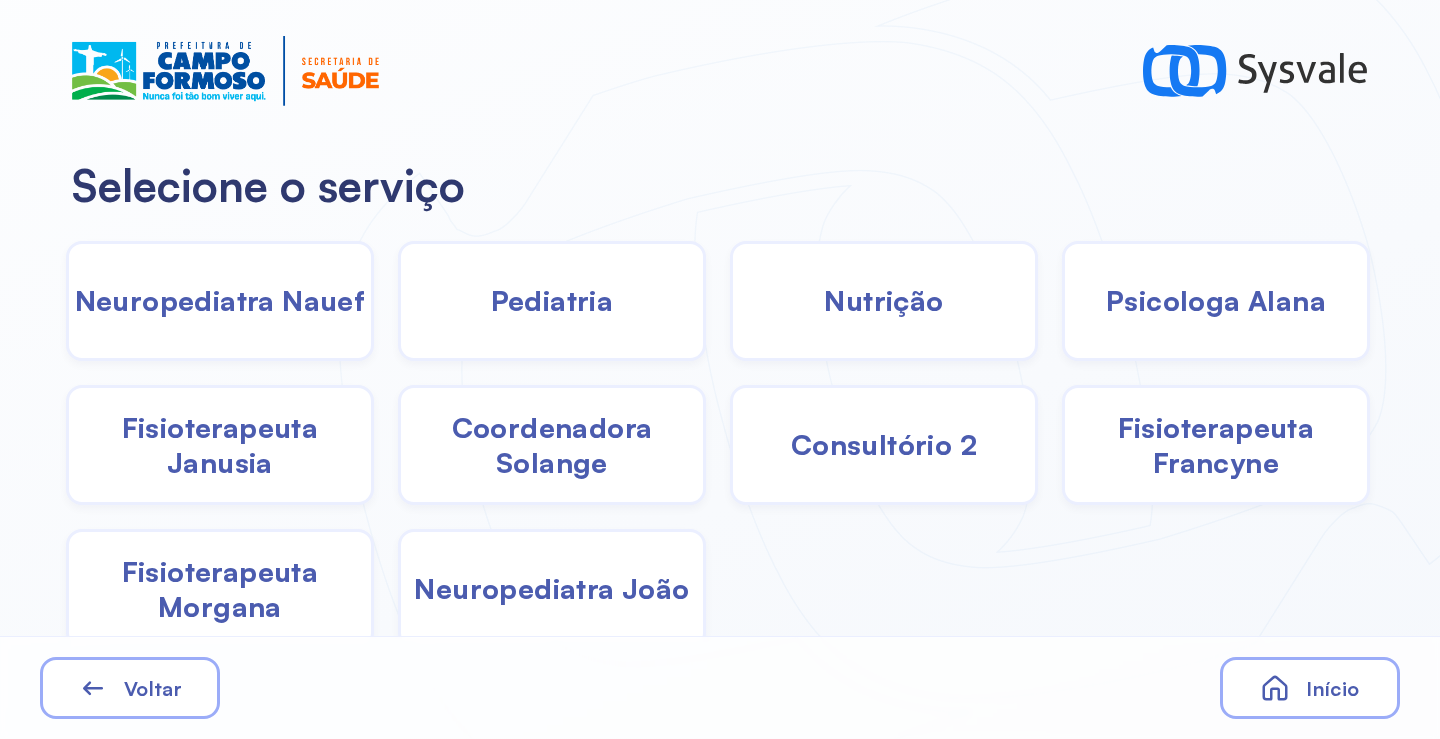 click on "Pediatria" 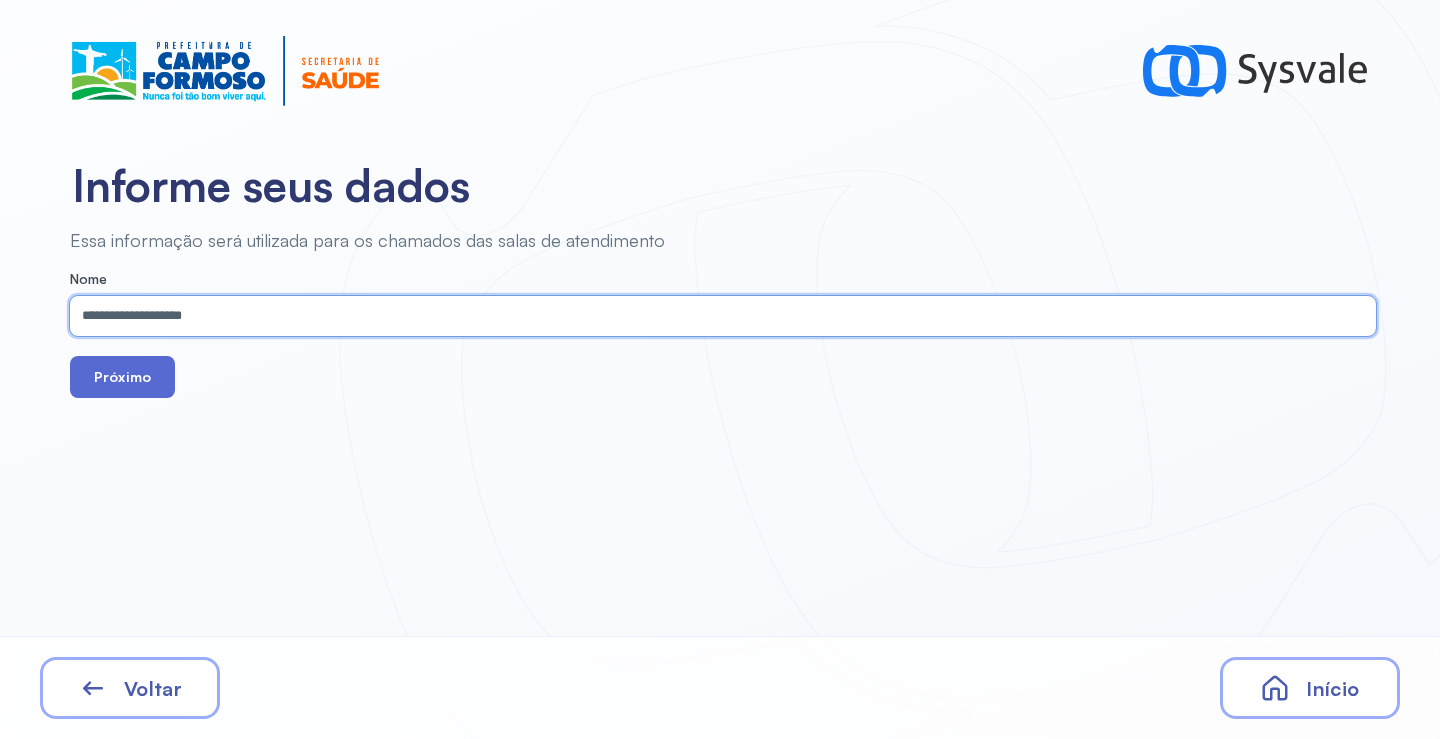 type on "**********" 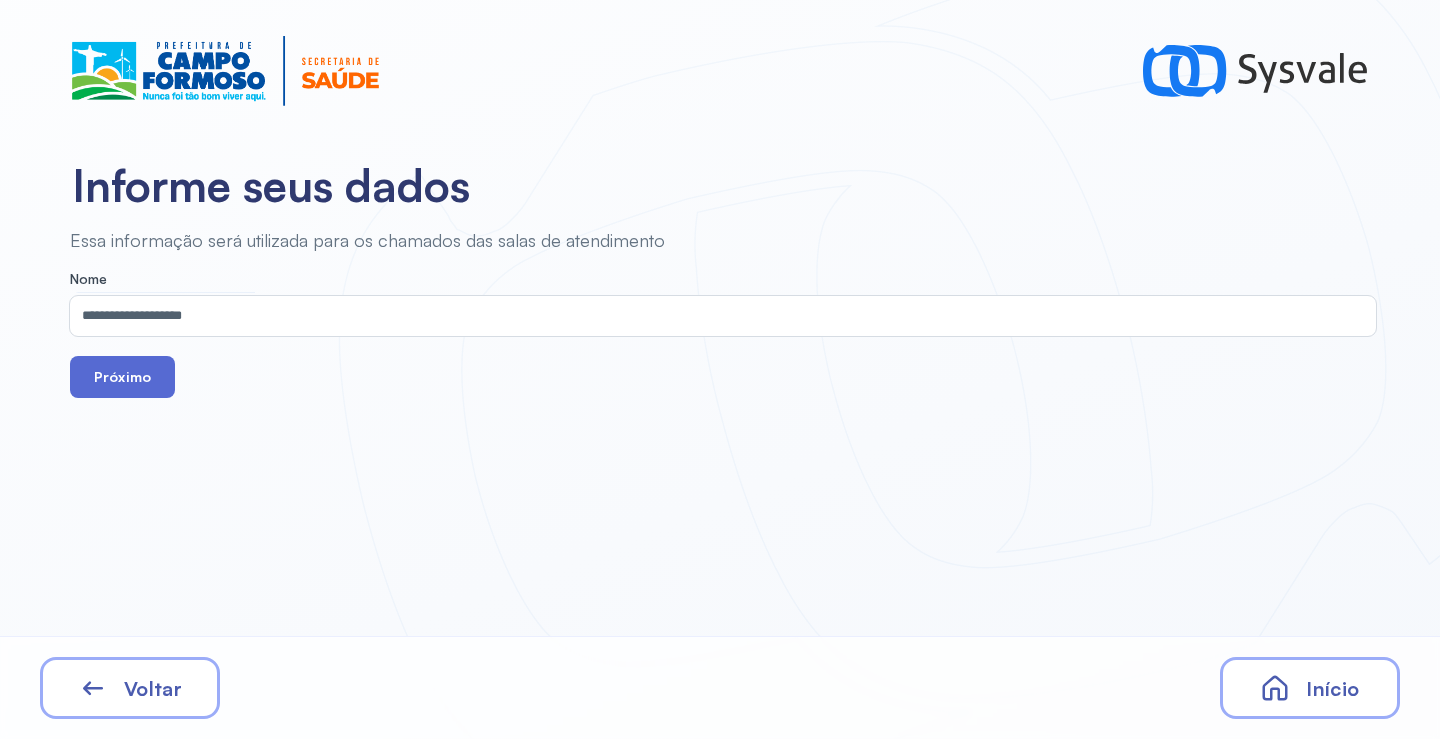 click on "Próximo" at bounding box center (122, 377) 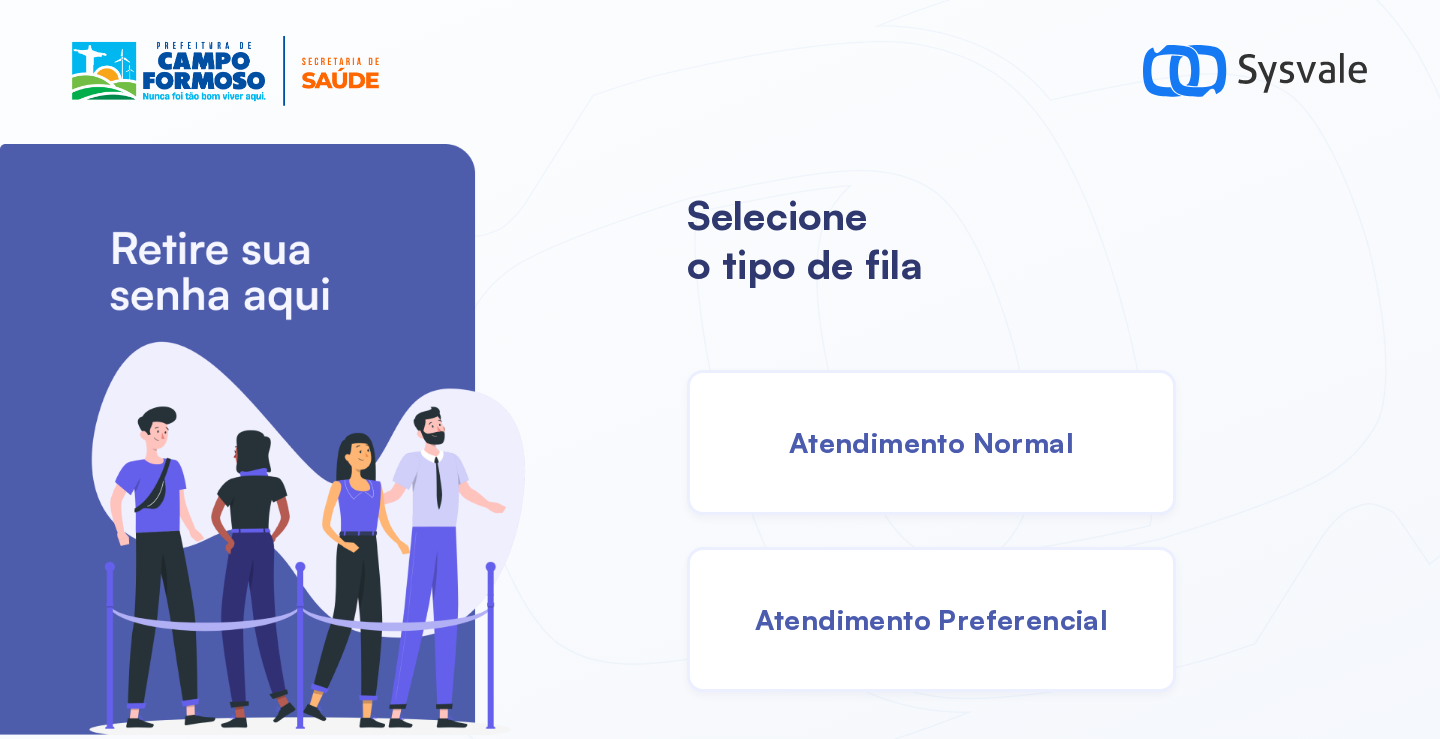 click on "Atendimento Normal" at bounding box center (931, 442) 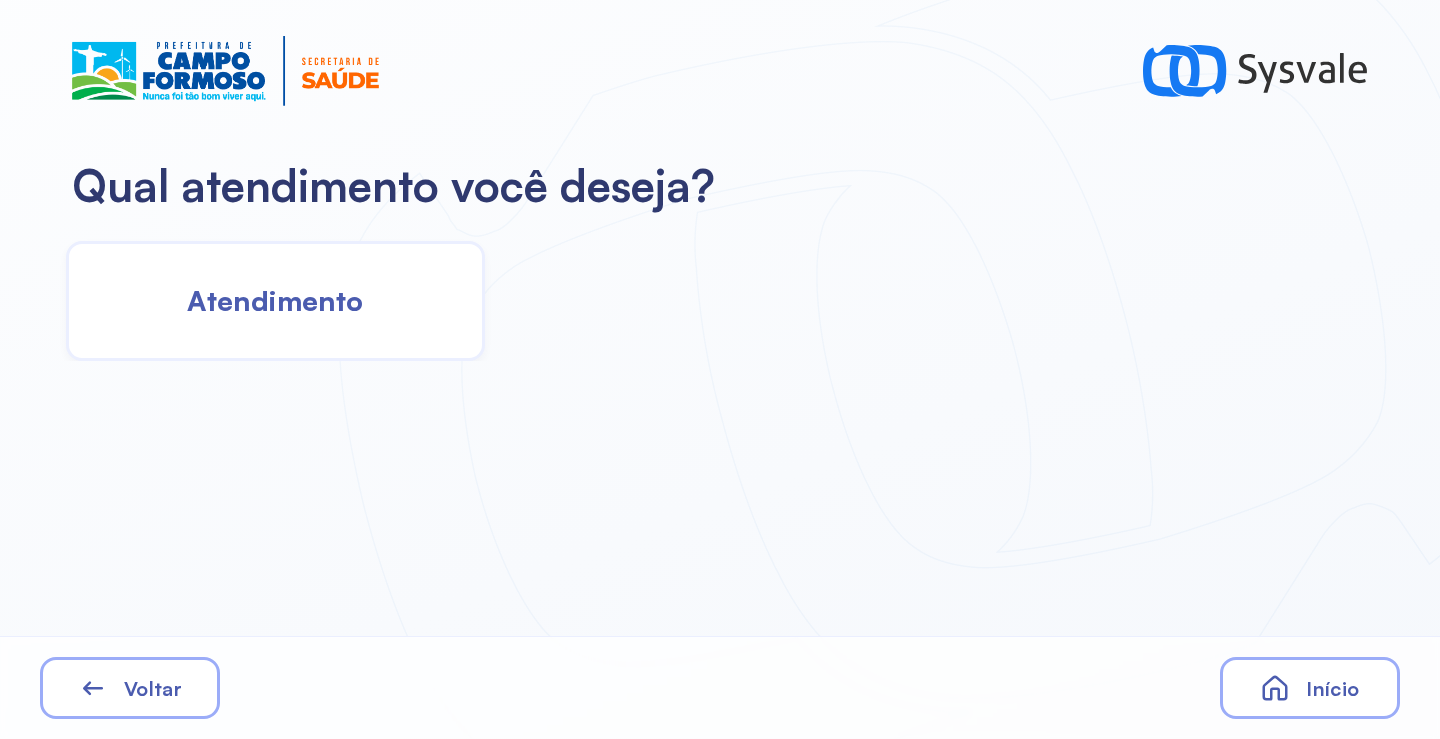 click on "Atendimento" 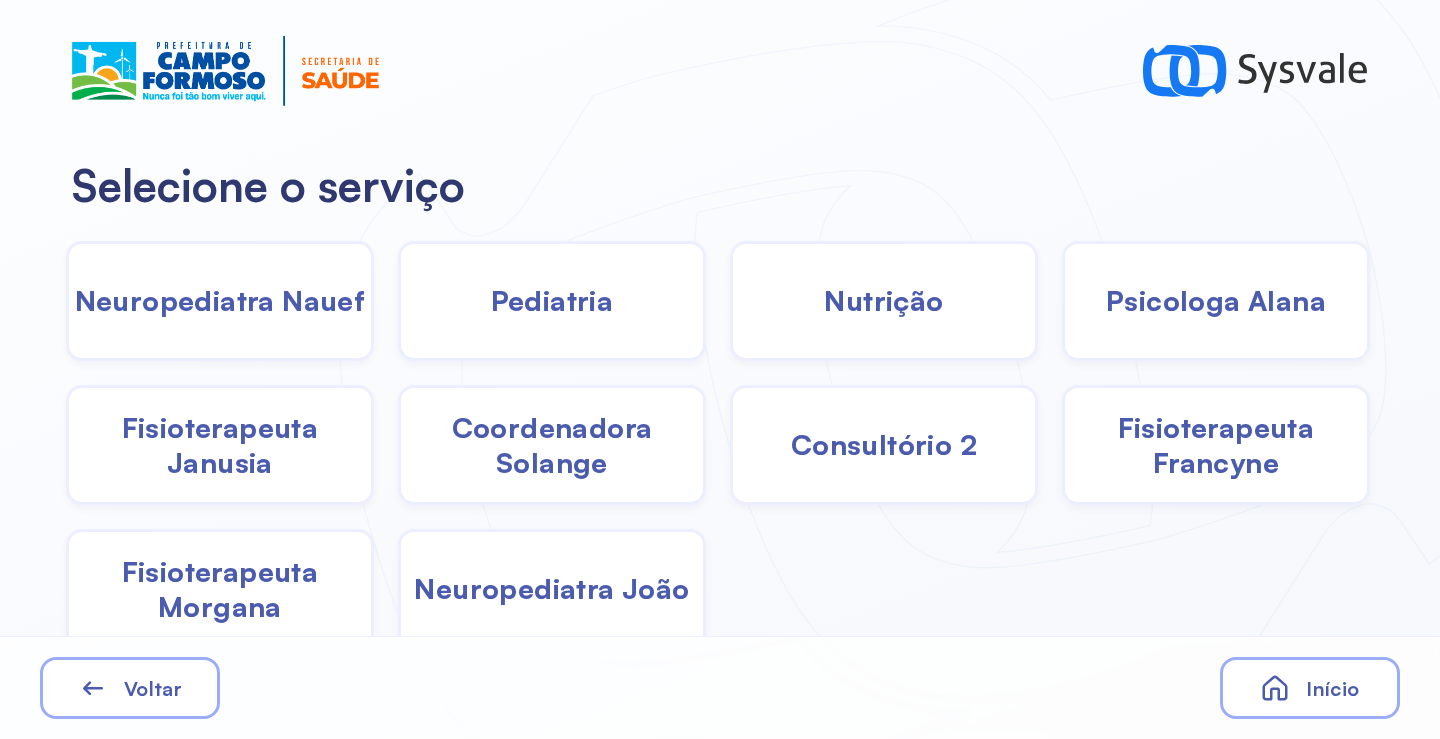 click on "Pediatria" at bounding box center (552, 300) 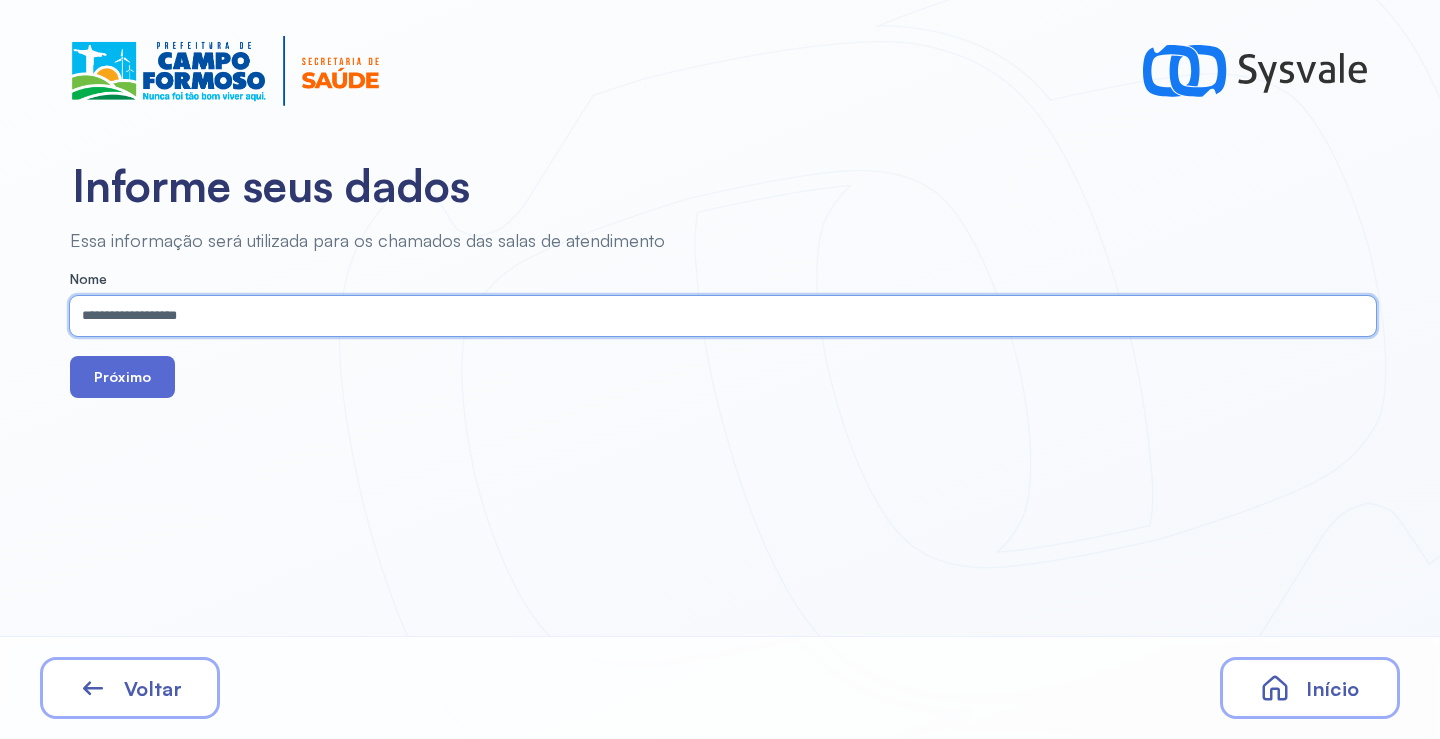 type on "**********" 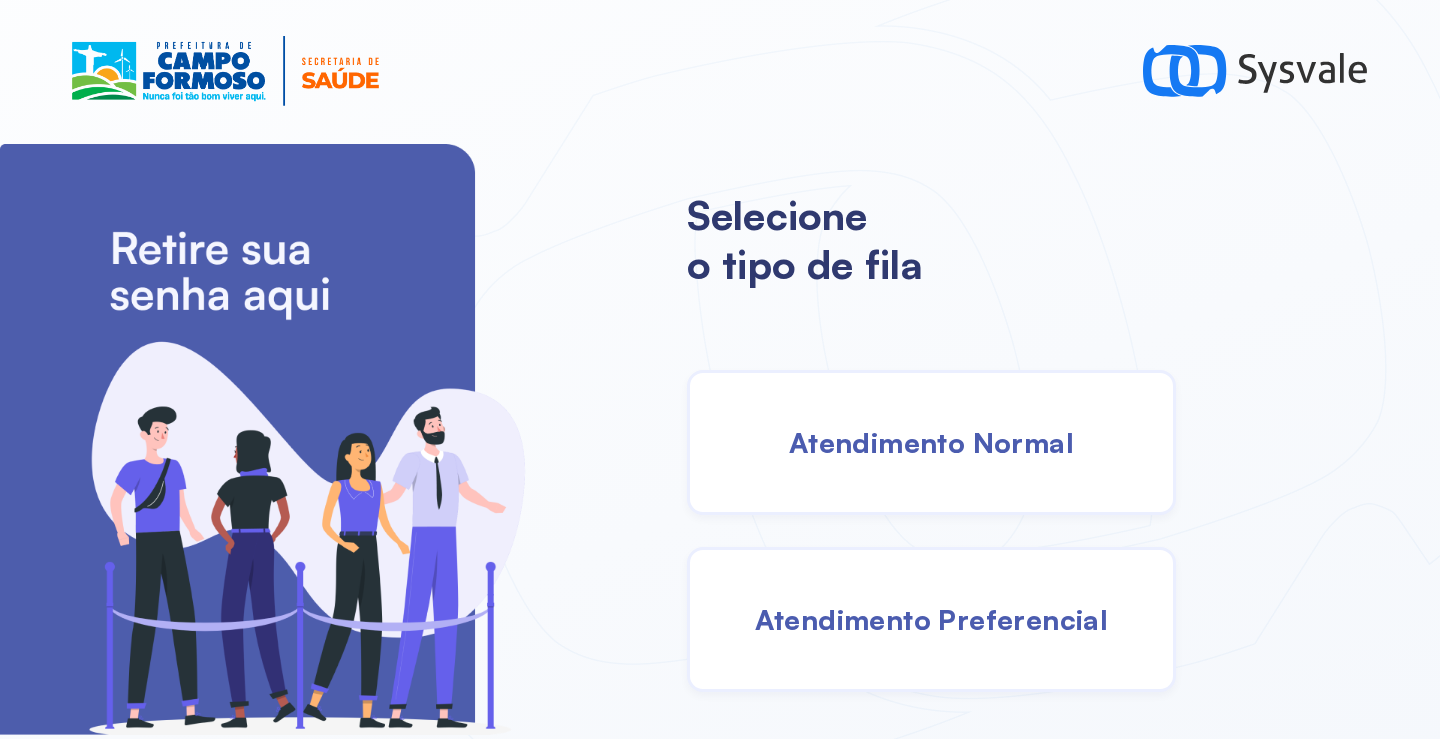 click on "Atendimento Normal" at bounding box center [931, 442] 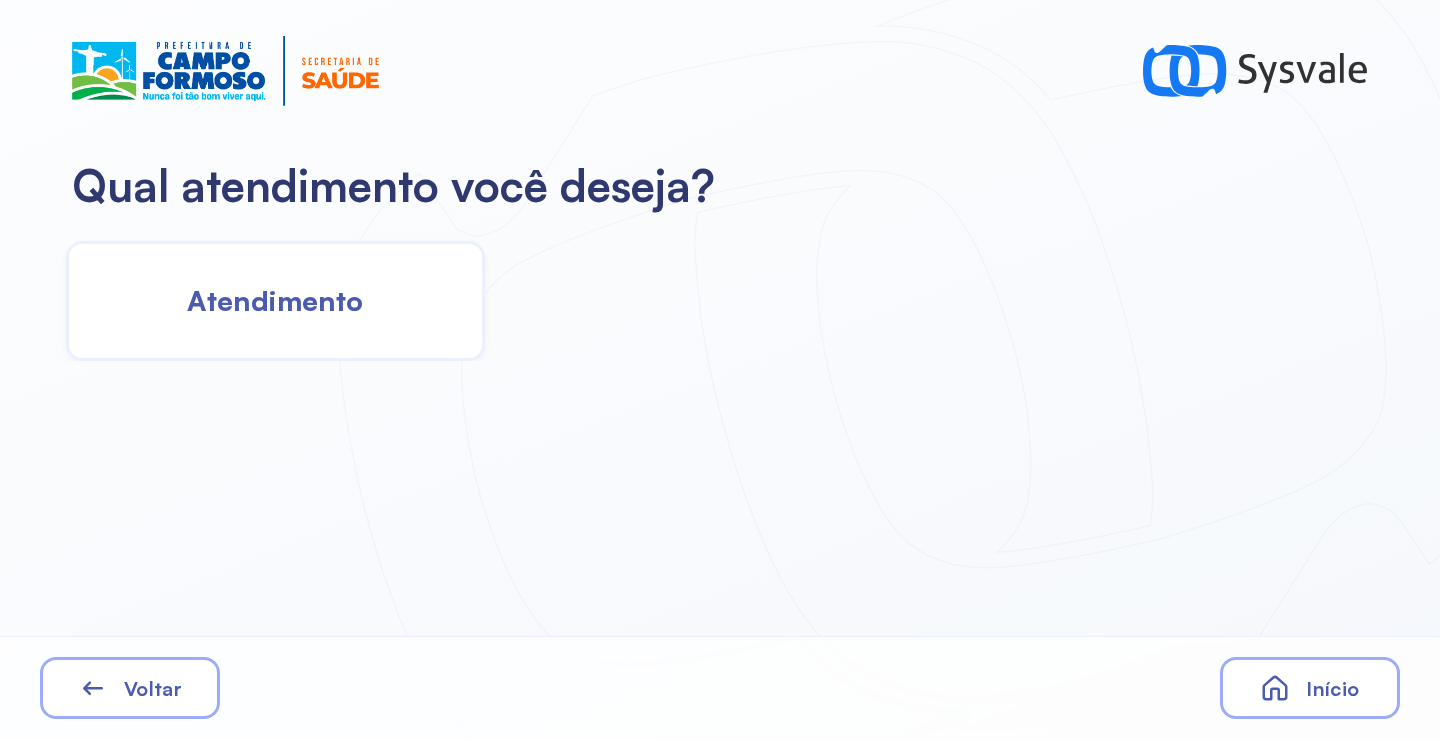 click on "Atendimento" at bounding box center [275, 300] 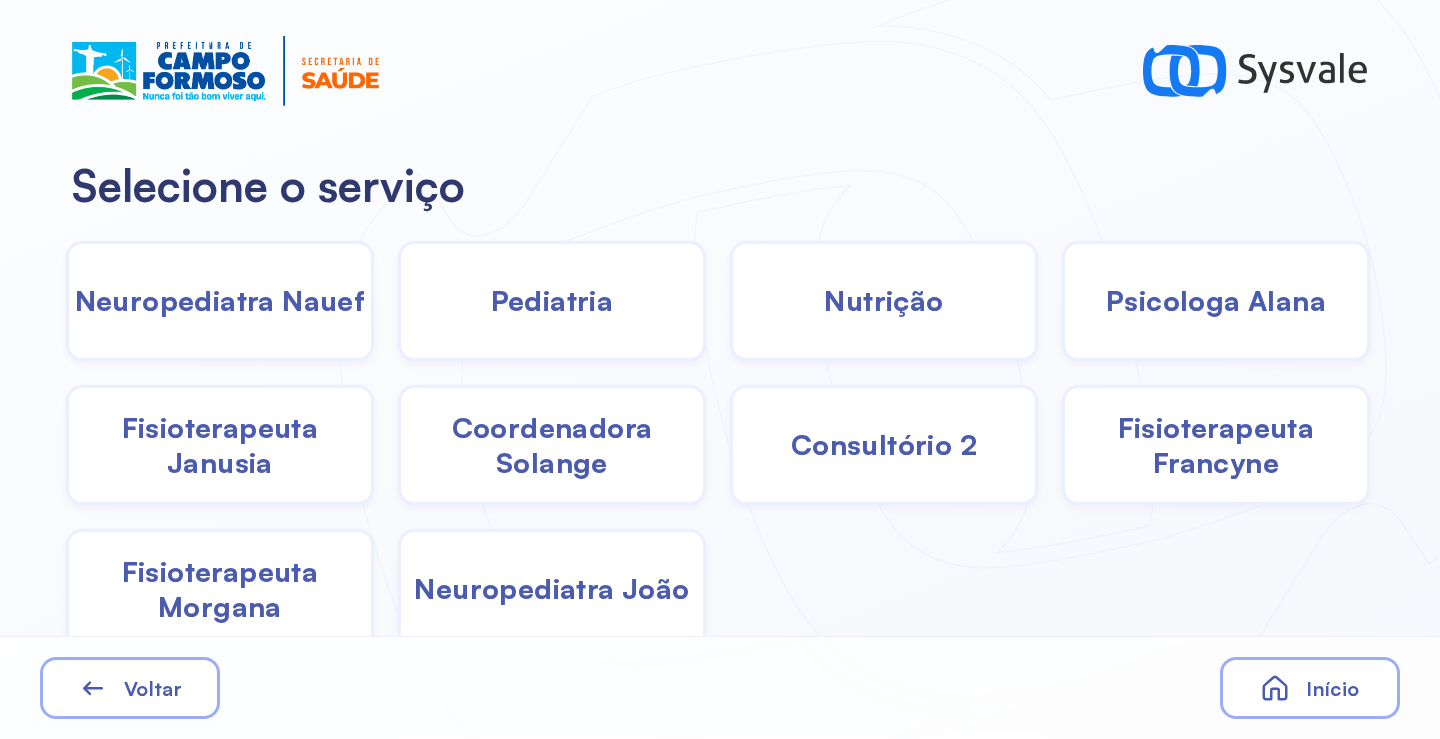 click on "Pediatria" at bounding box center [552, 300] 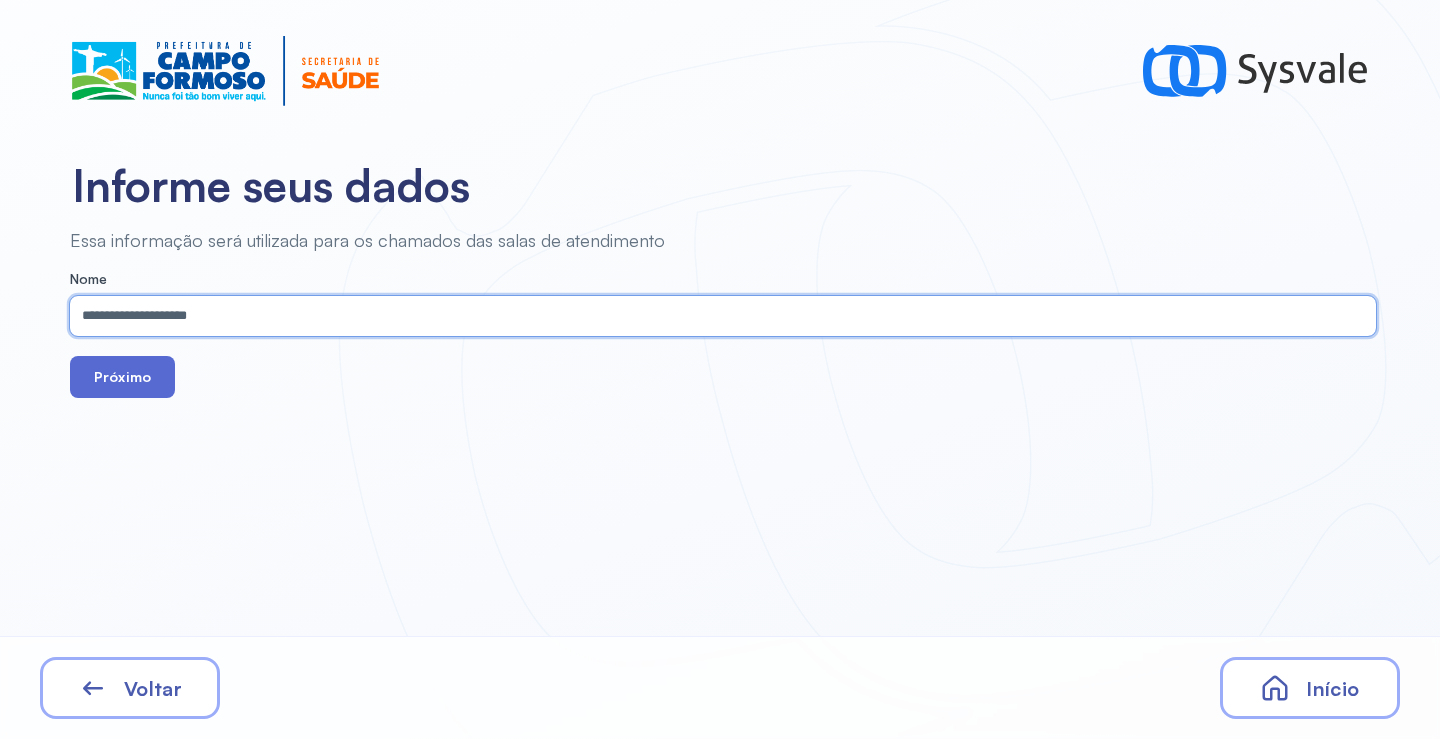 type on "**********" 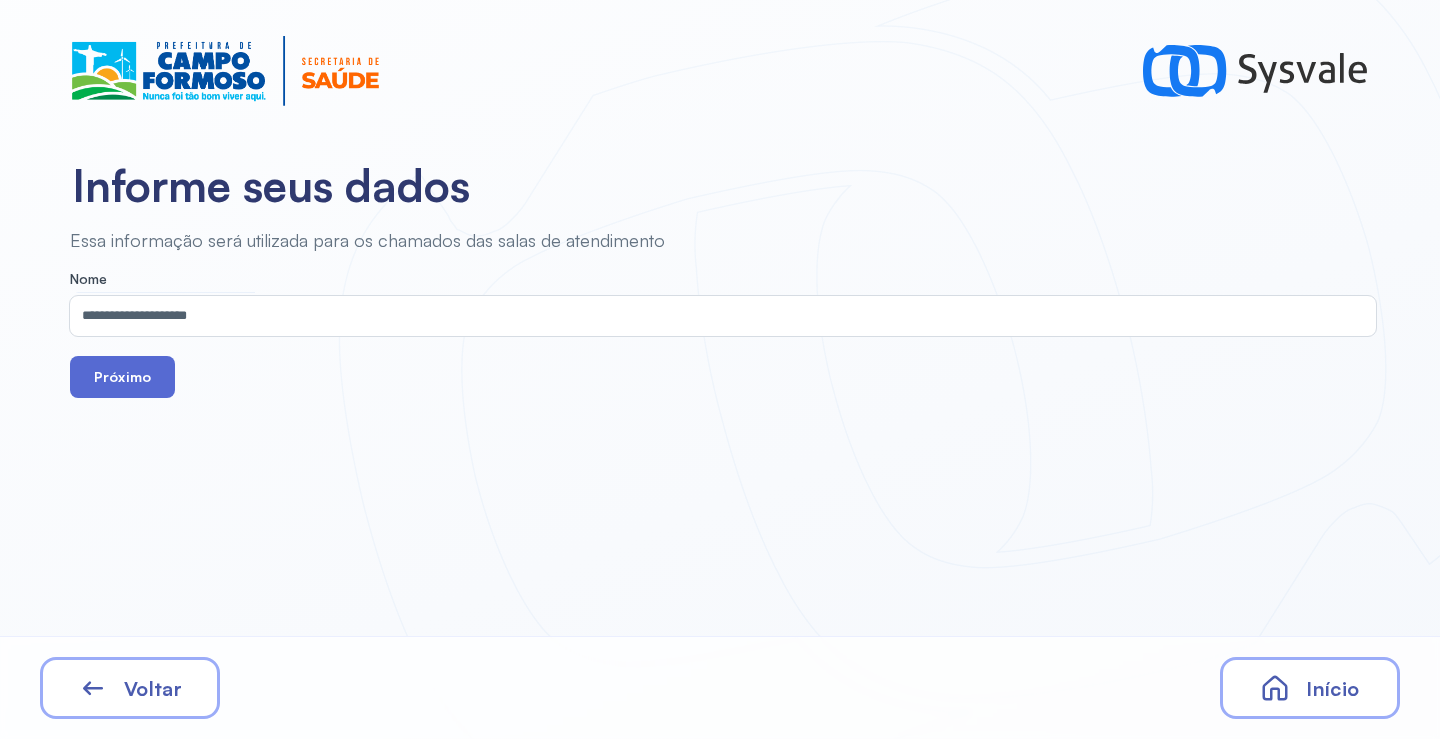 click on "Próximo" at bounding box center [122, 377] 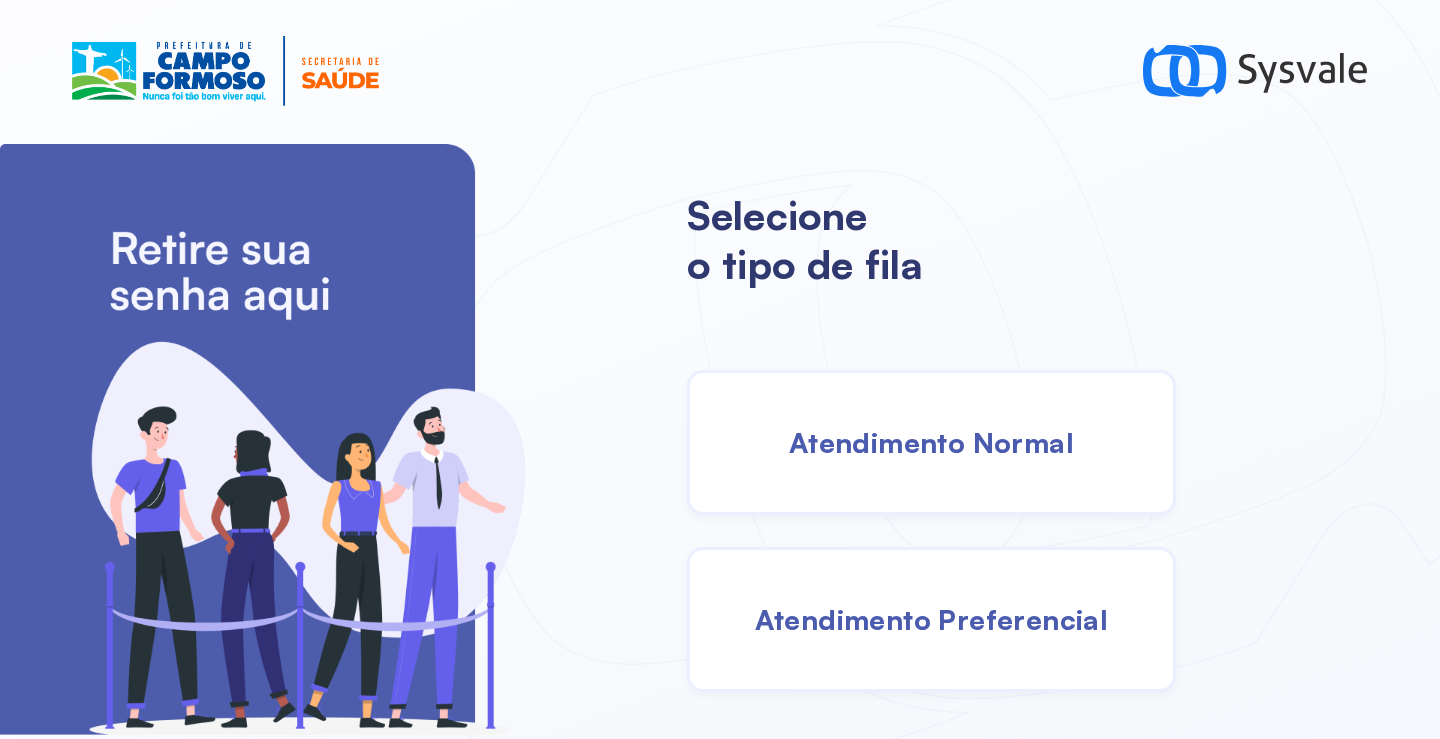 click on "Atendimento Normal" at bounding box center [931, 442] 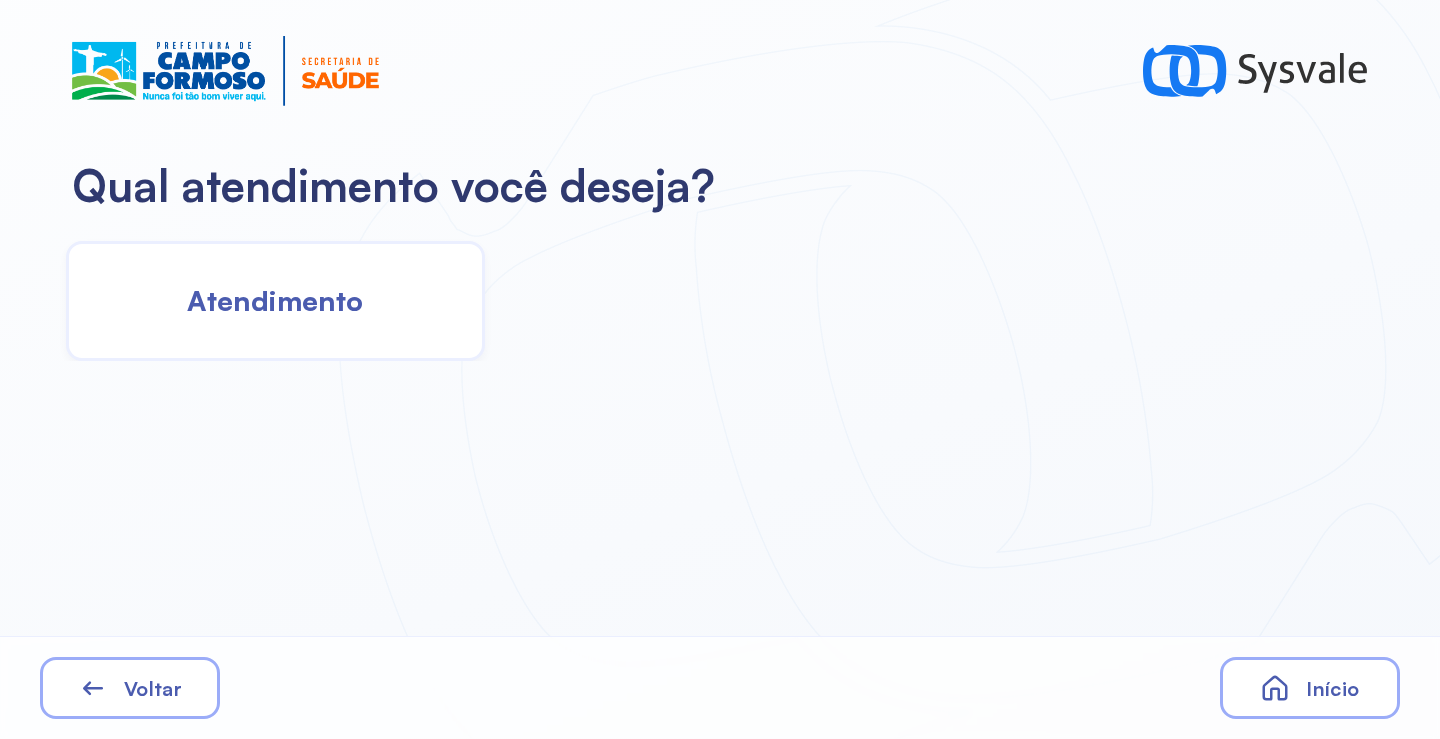 drag, startPoint x: 255, startPoint y: 288, endPoint x: 275, endPoint y: 289, distance: 20.024984 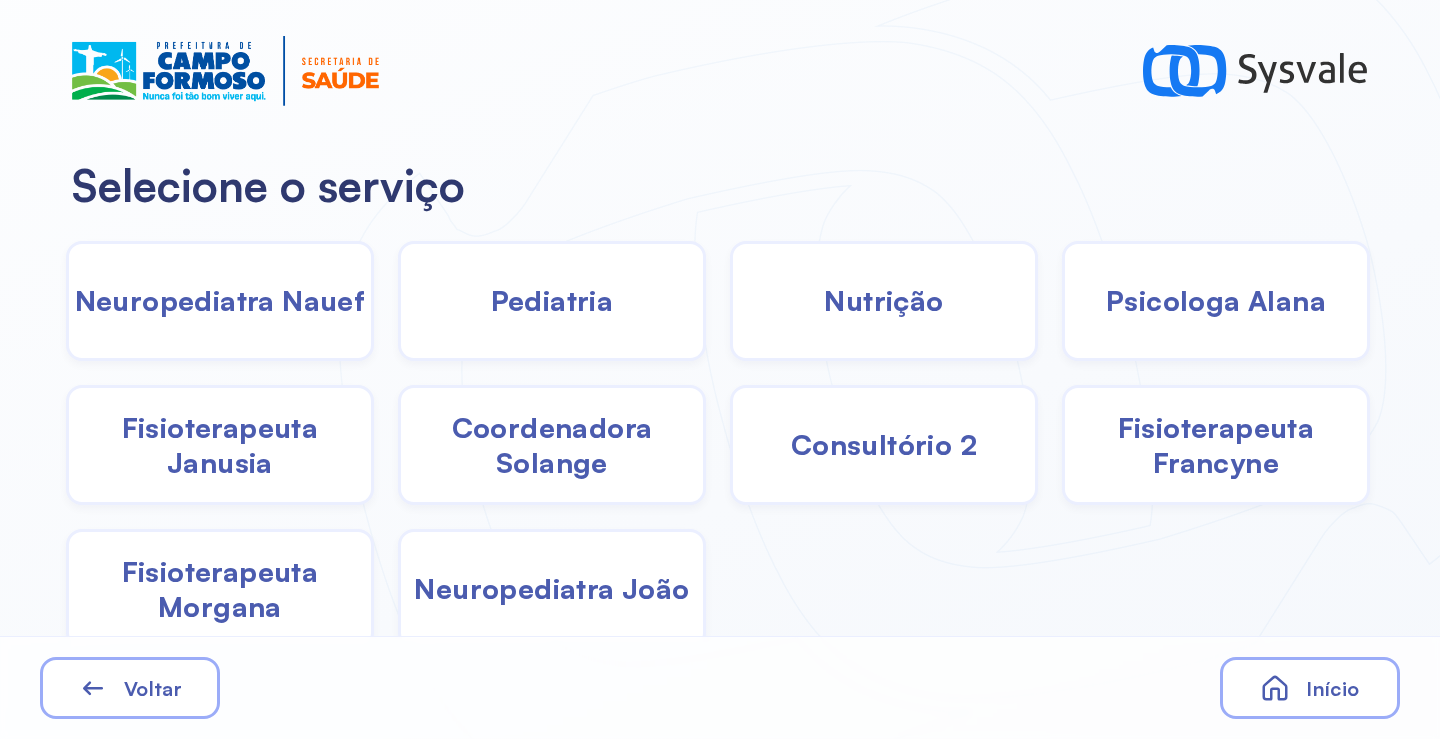 click on "Pediatria" at bounding box center (552, 300) 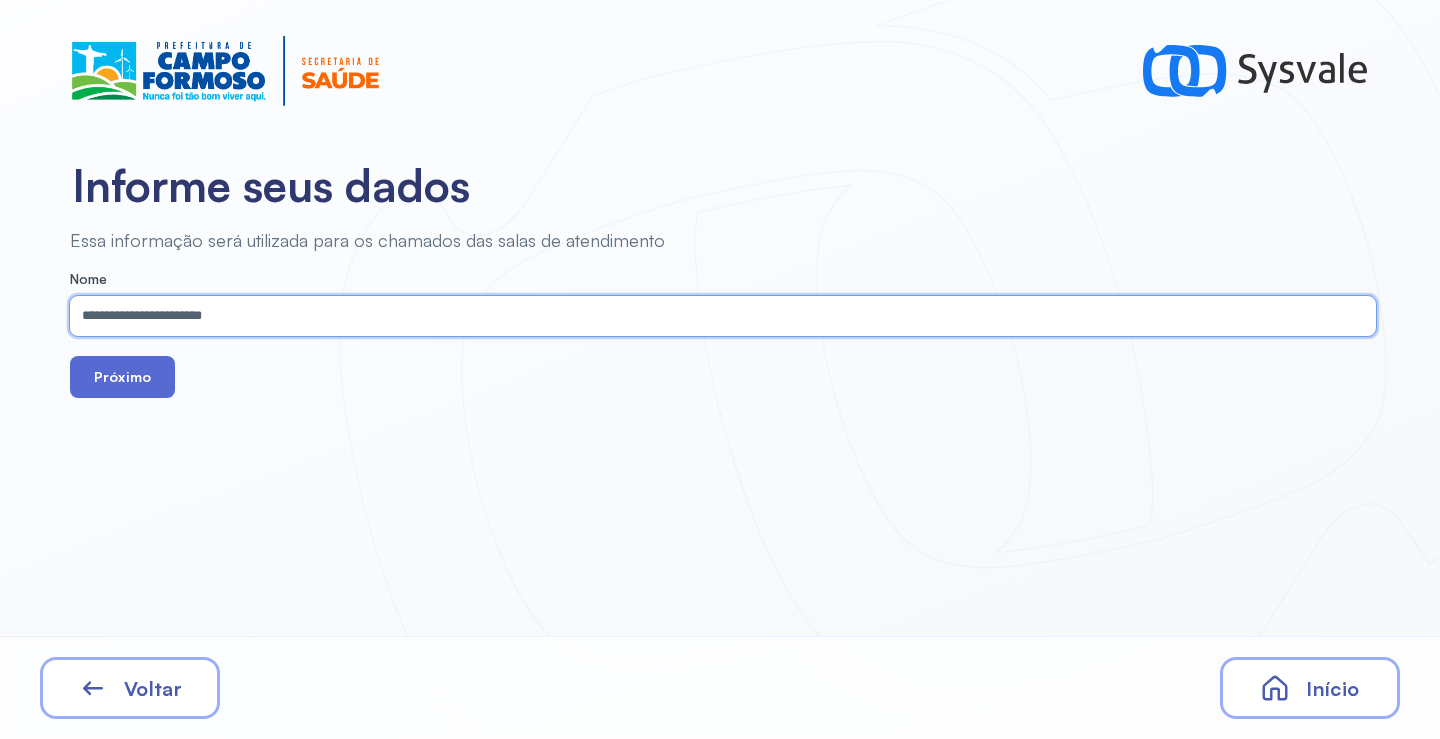 type on "**********" 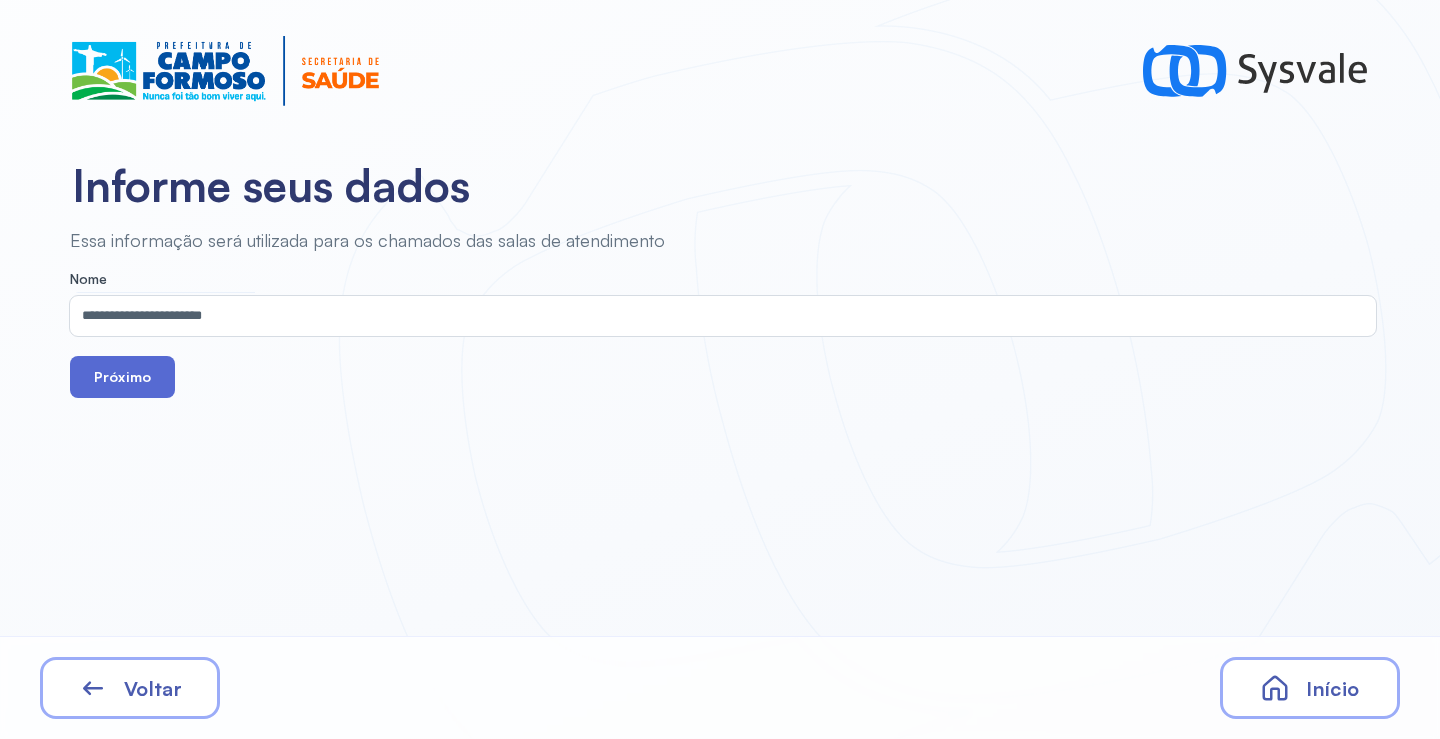 click on "Próximo" at bounding box center (122, 377) 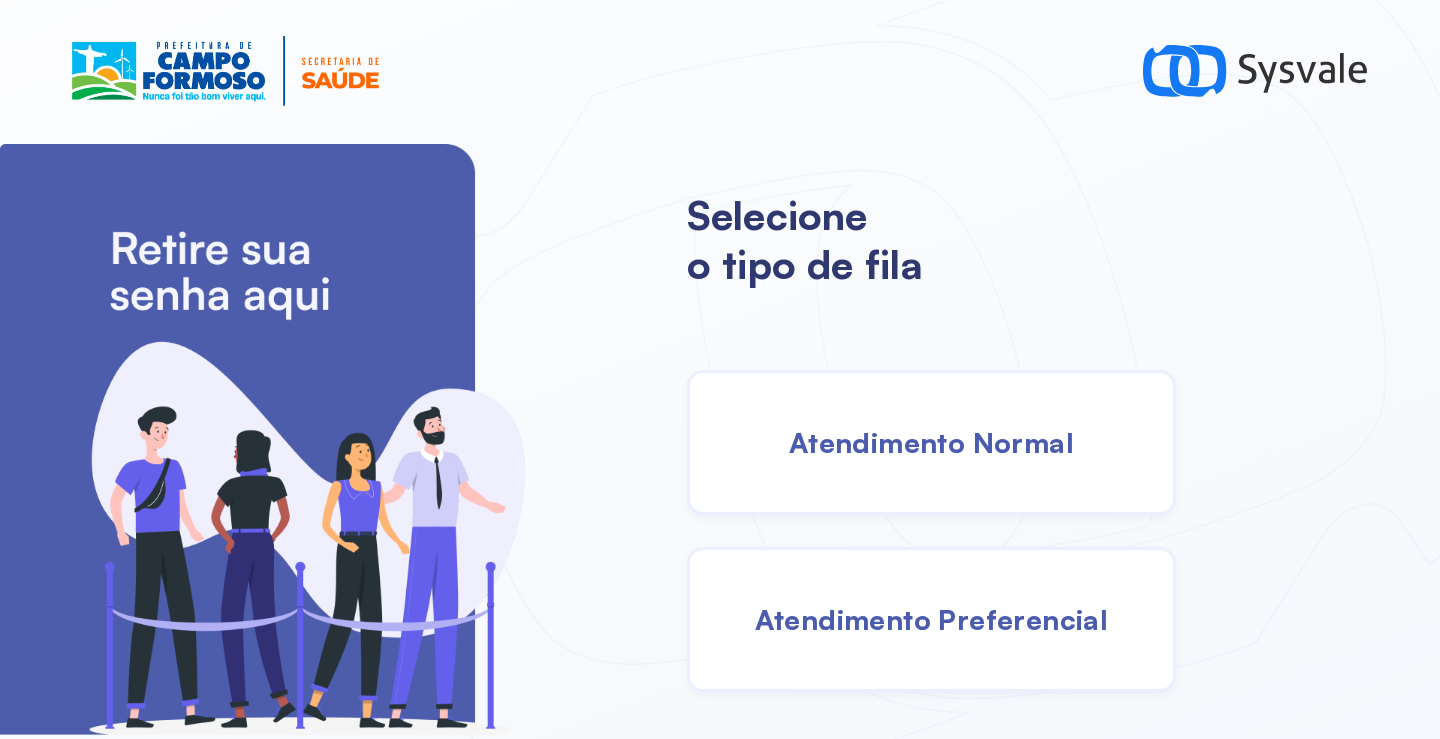 click on "Atendimento Normal" at bounding box center [931, 442] 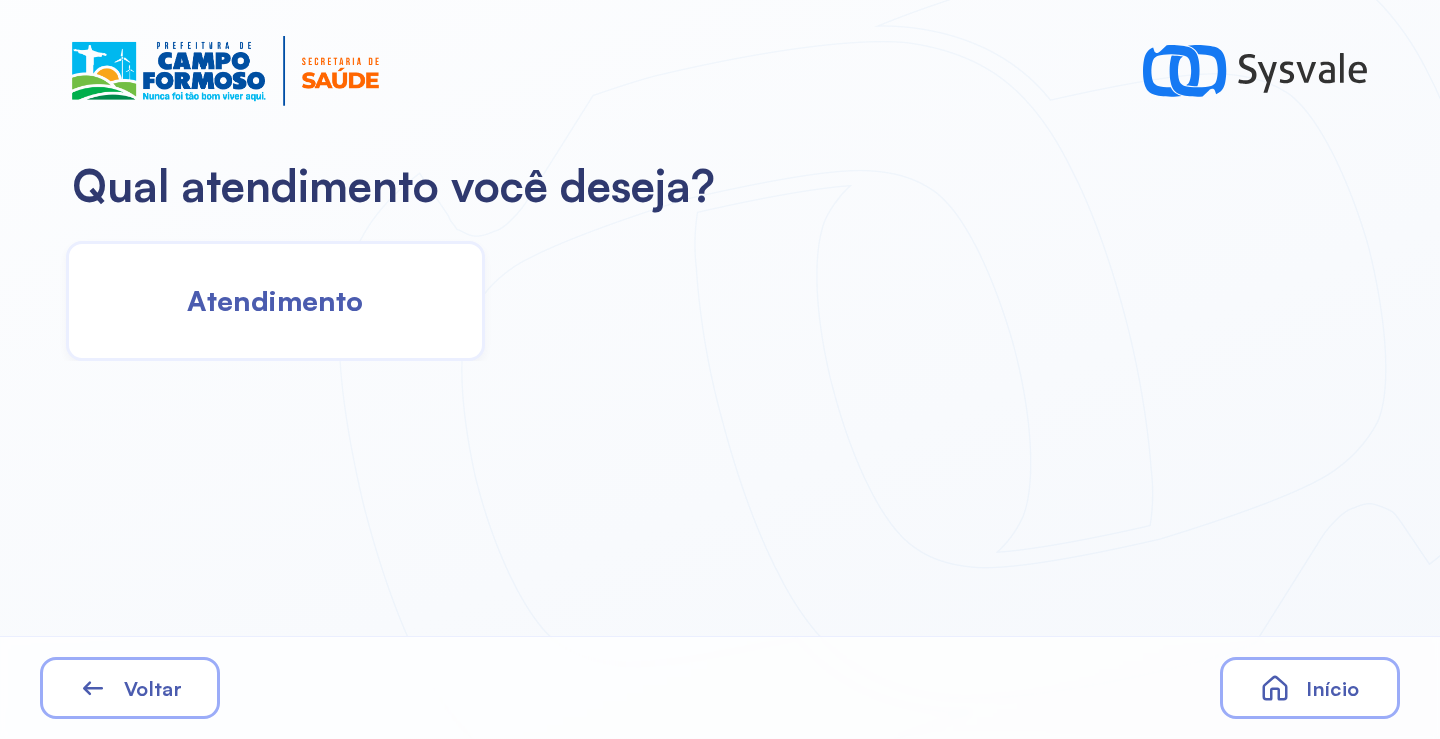 click on "Atendimento" at bounding box center [275, 300] 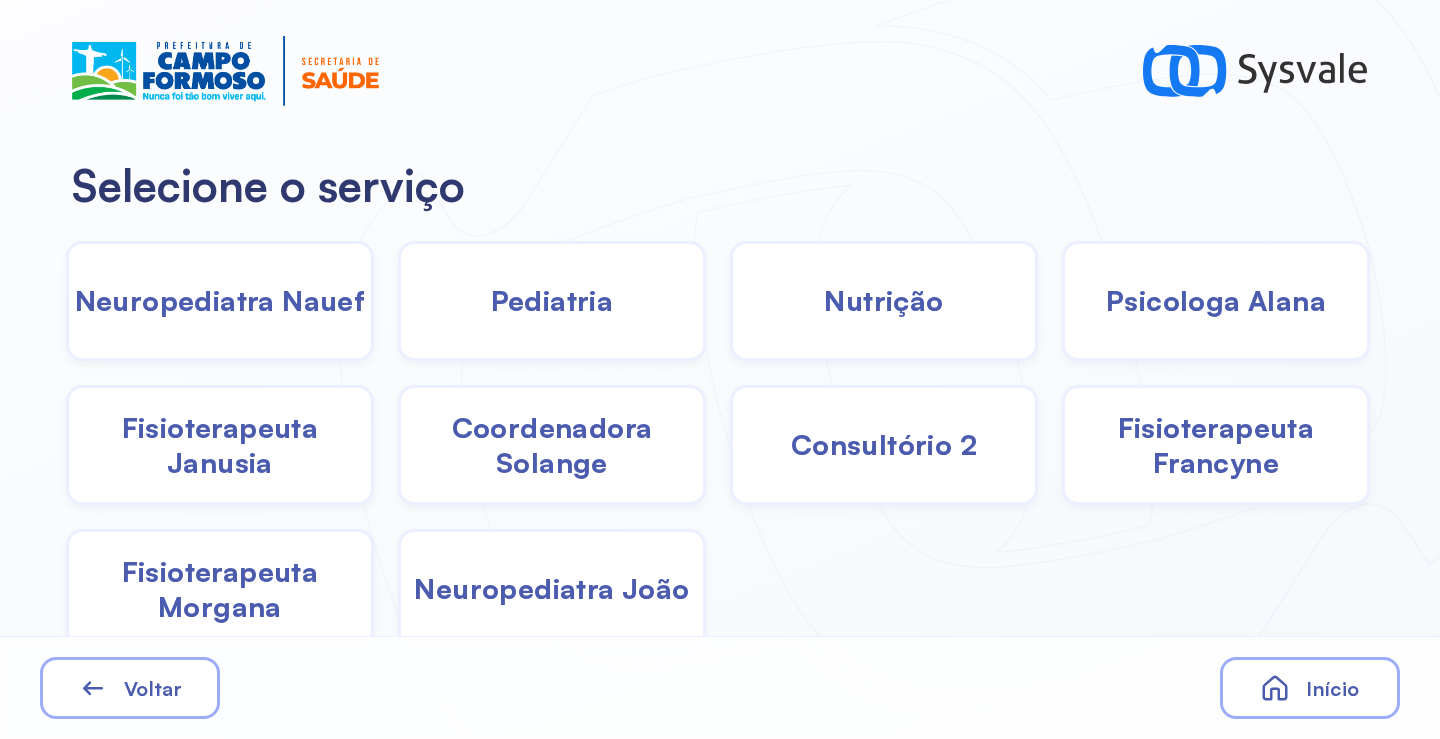 click on "Pediatria" 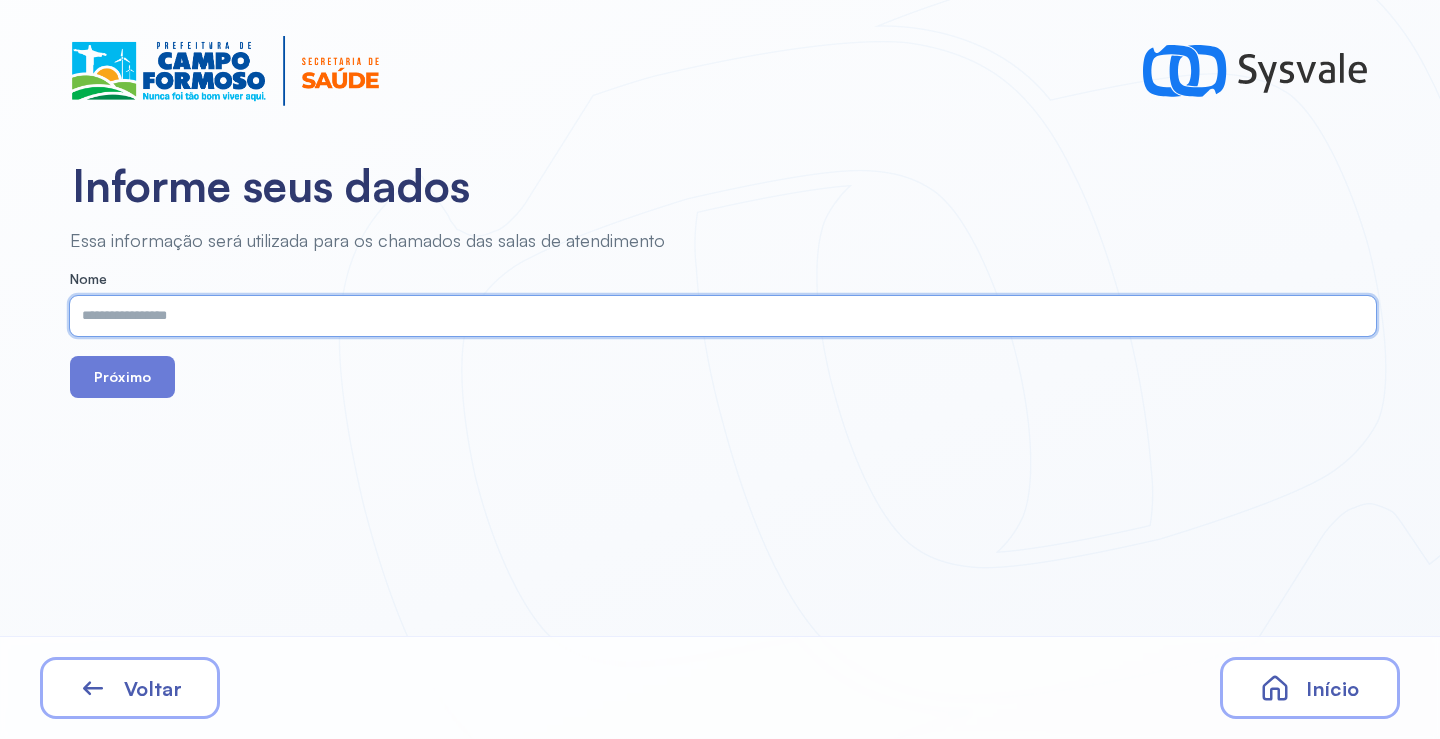 paste on "**********" 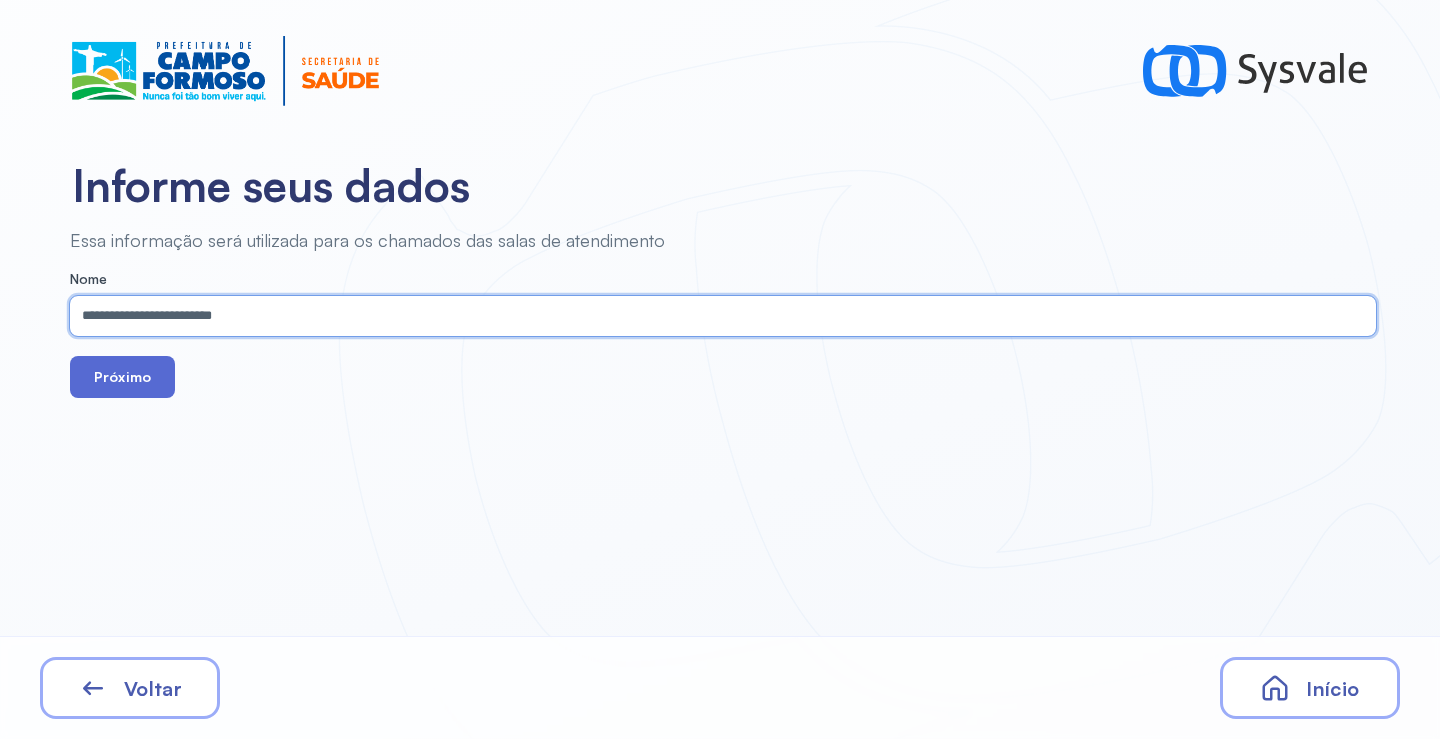 type on "**********" 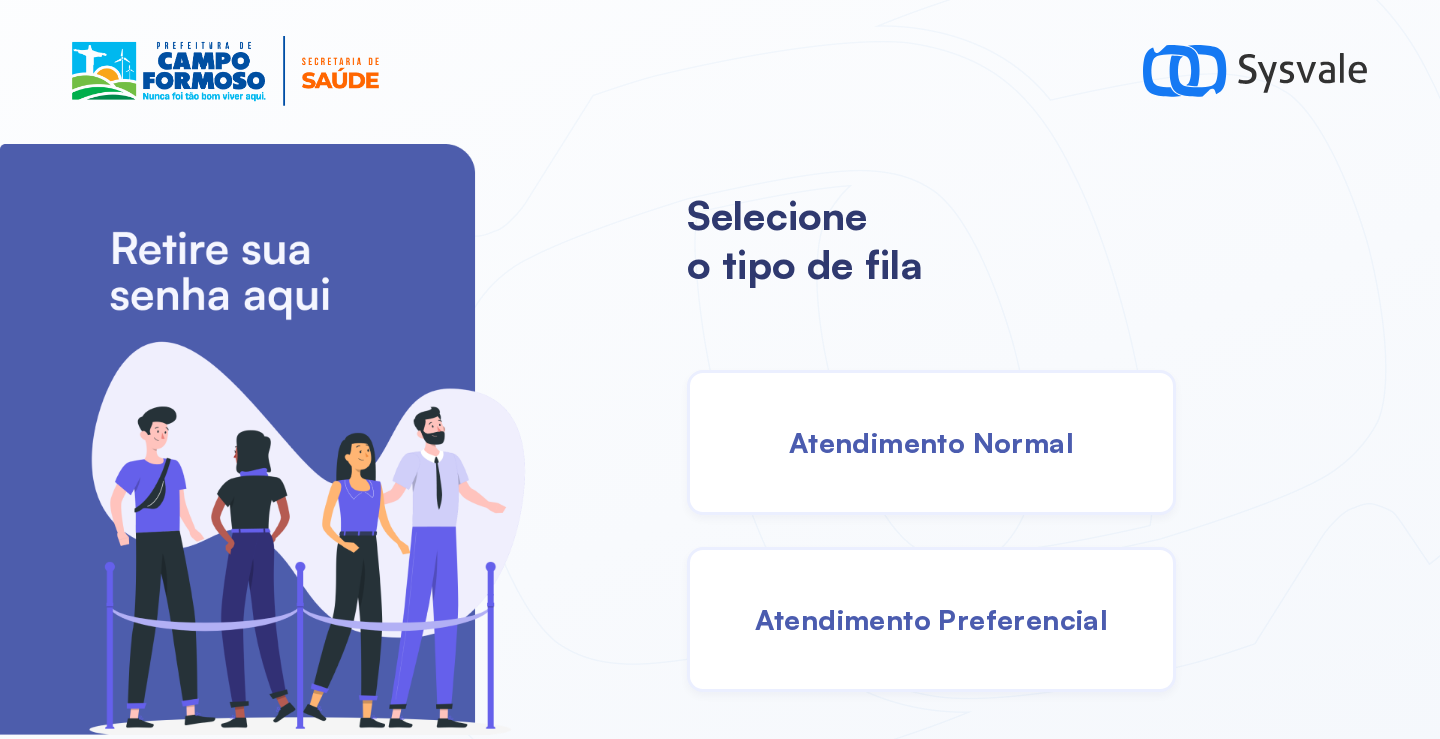 drag, startPoint x: 957, startPoint y: 454, endPoint x: 929, endPoint y: 446, distance: 29.12044 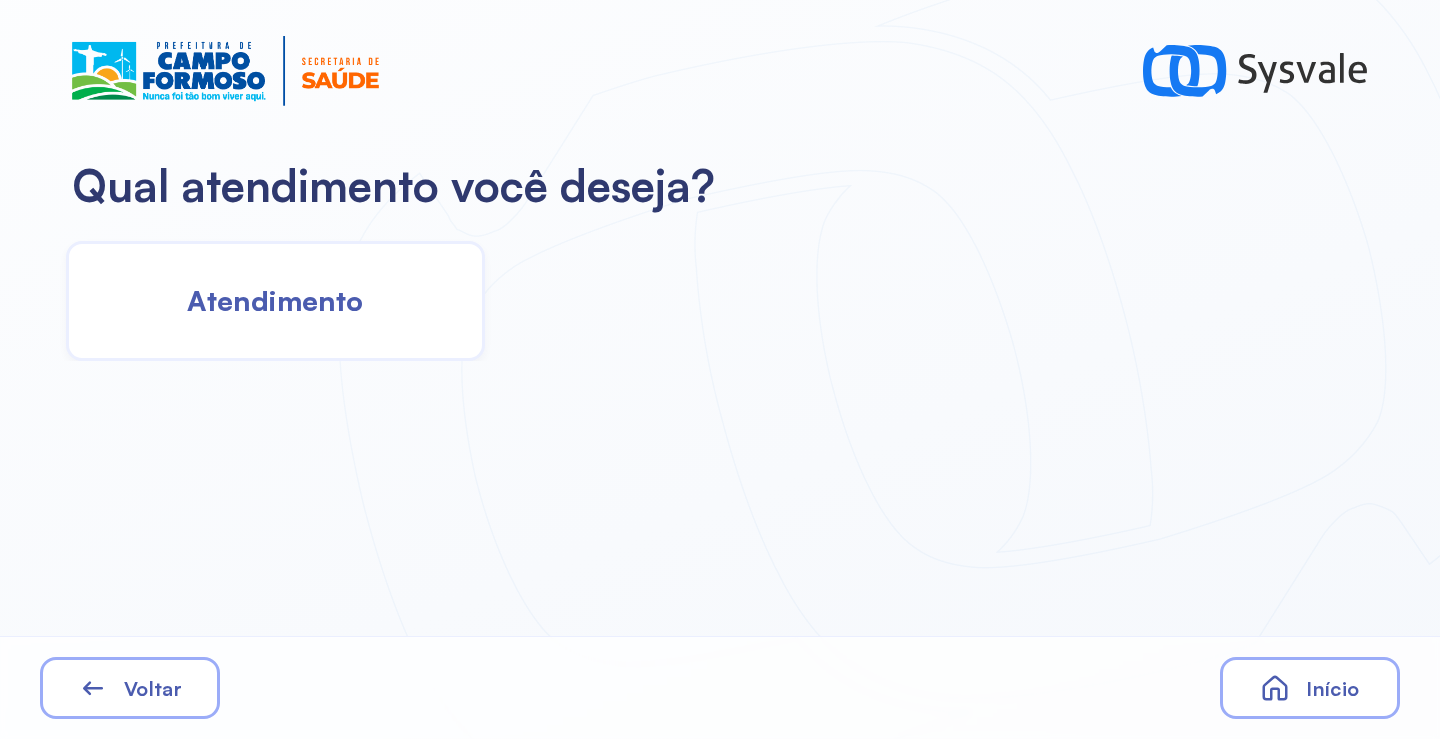 click on "Atendimento" 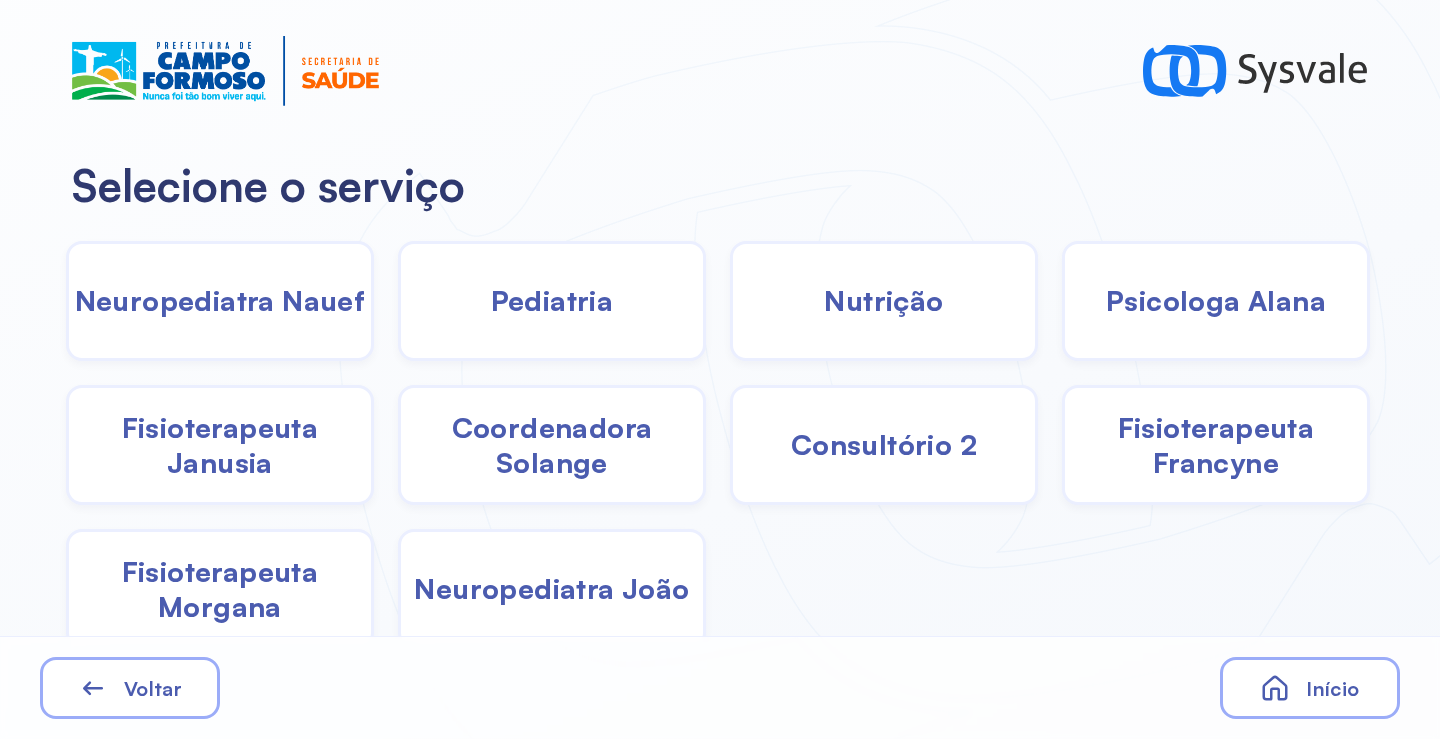 click on "Psicologa Alana" 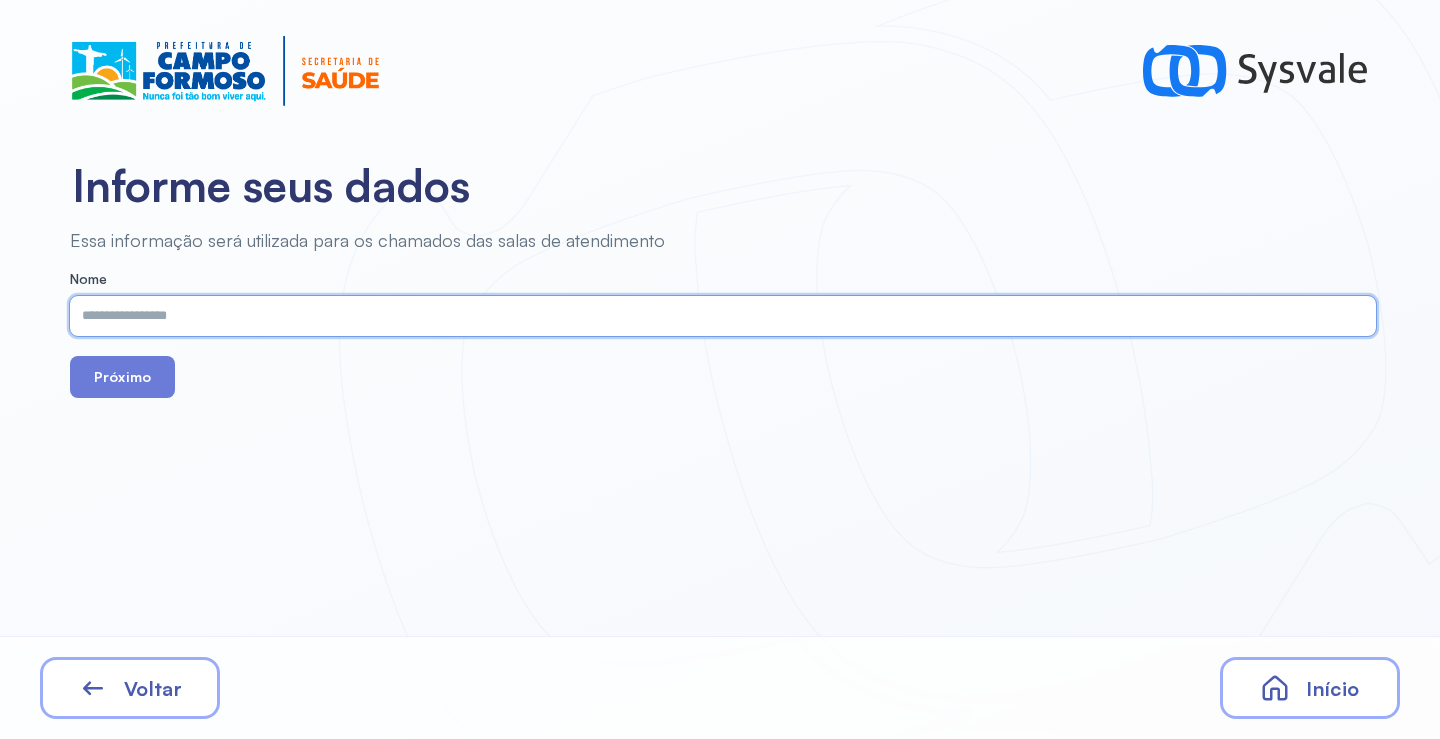 paste on "**********" 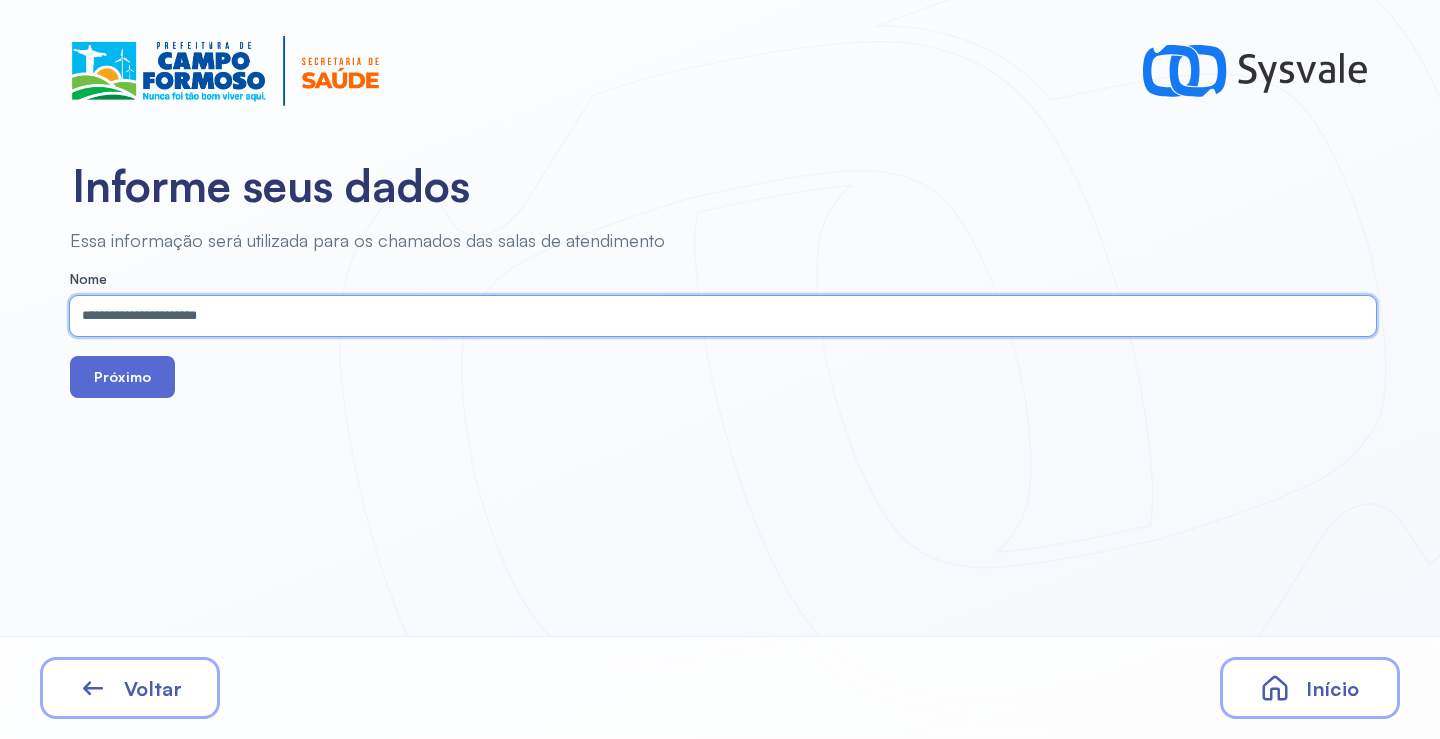 type on "**********" 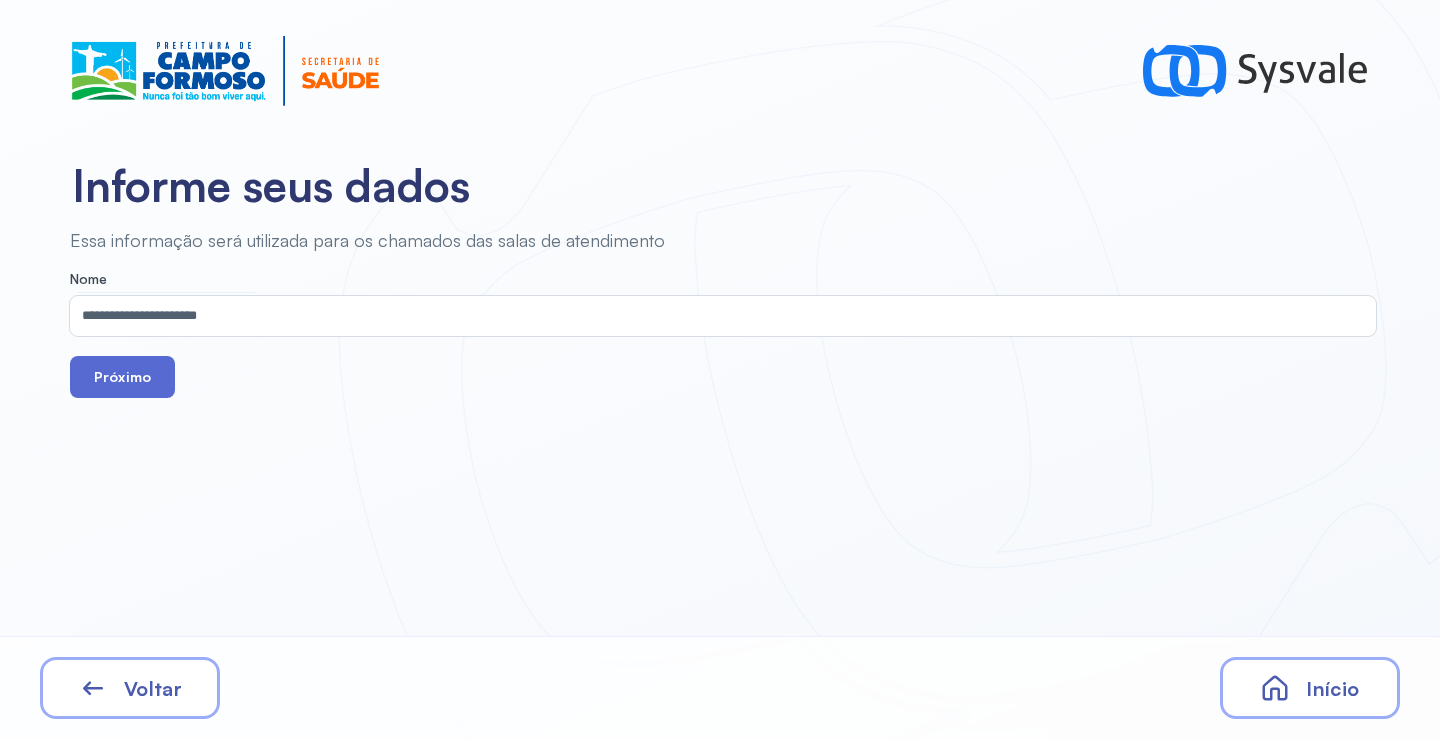 click on "Próximo" at bounding box center [122, 377] 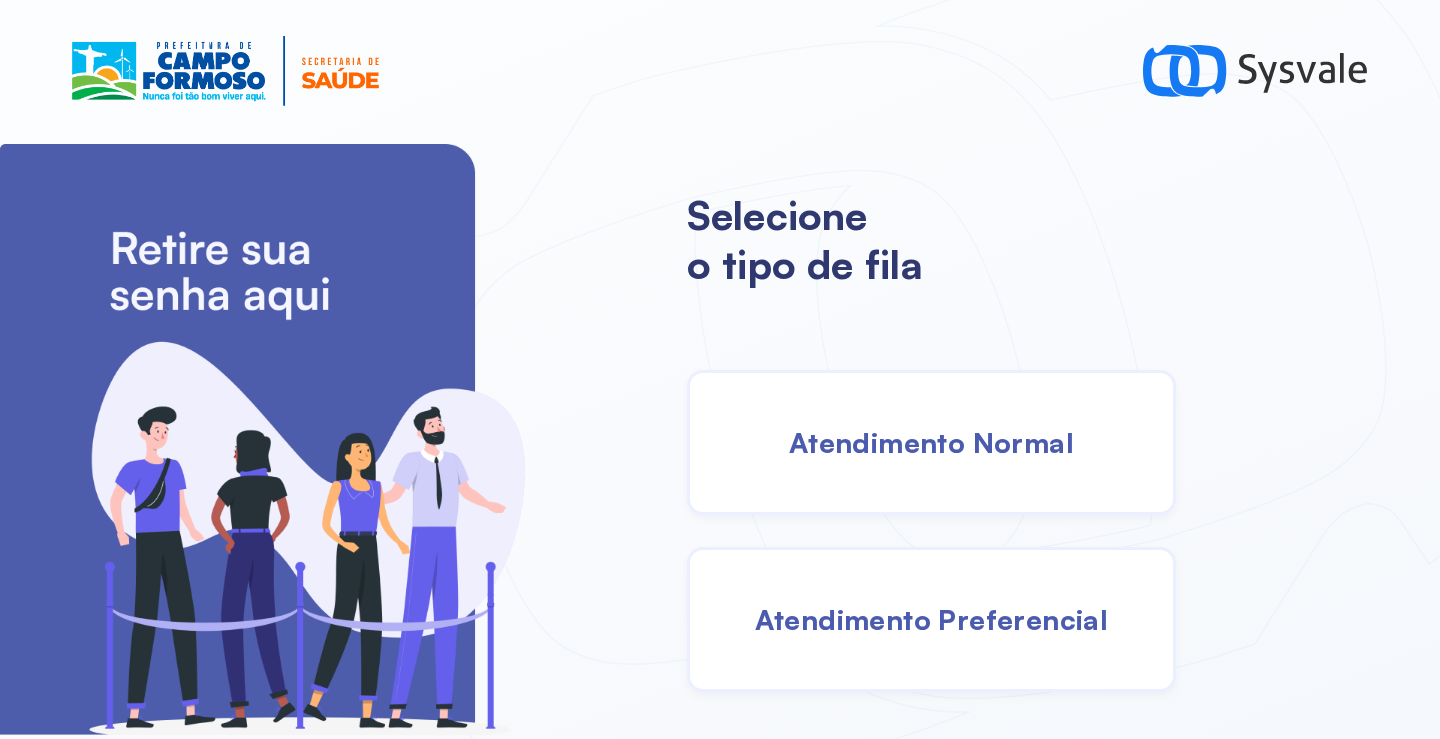 click on "Atendimento Normal" at bounding box center [931, 442] 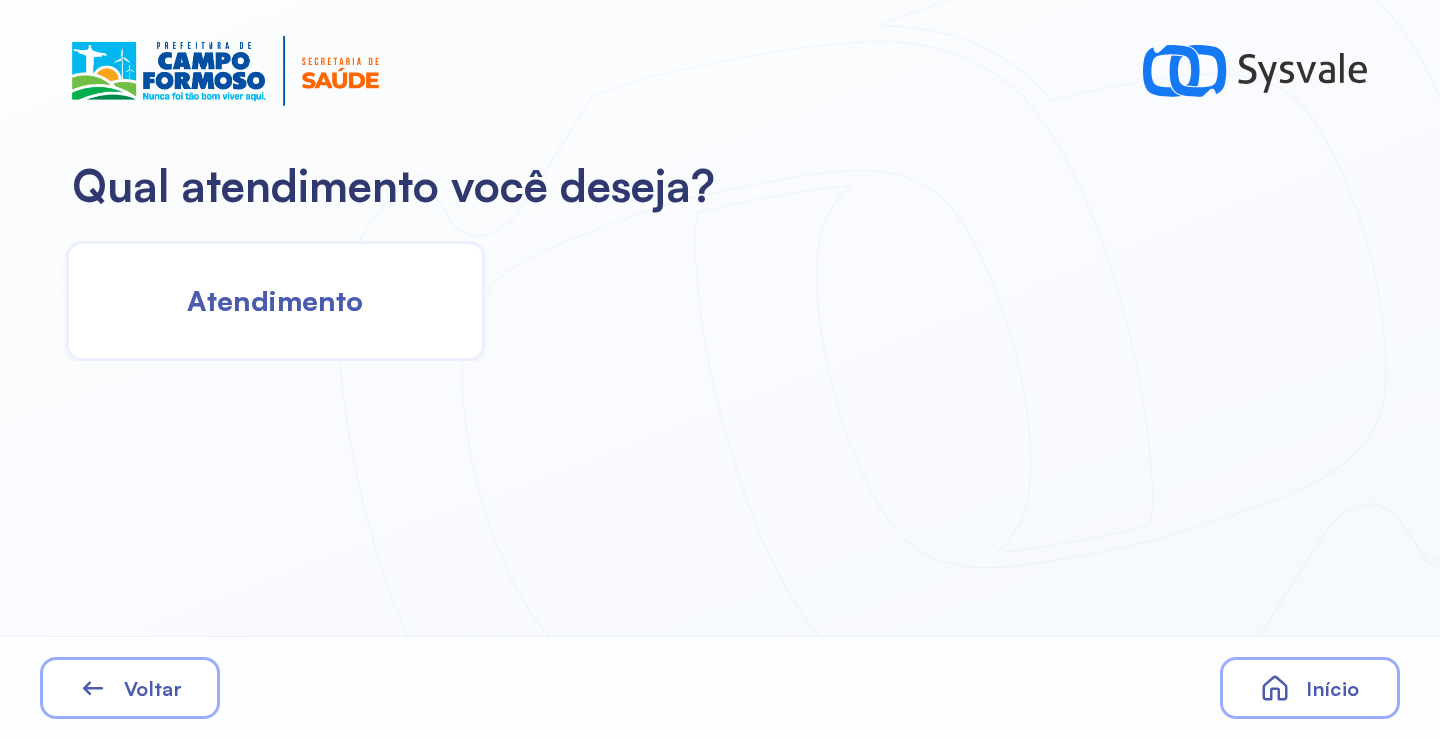click on "Atendimento" at bounding box center [275, 300] 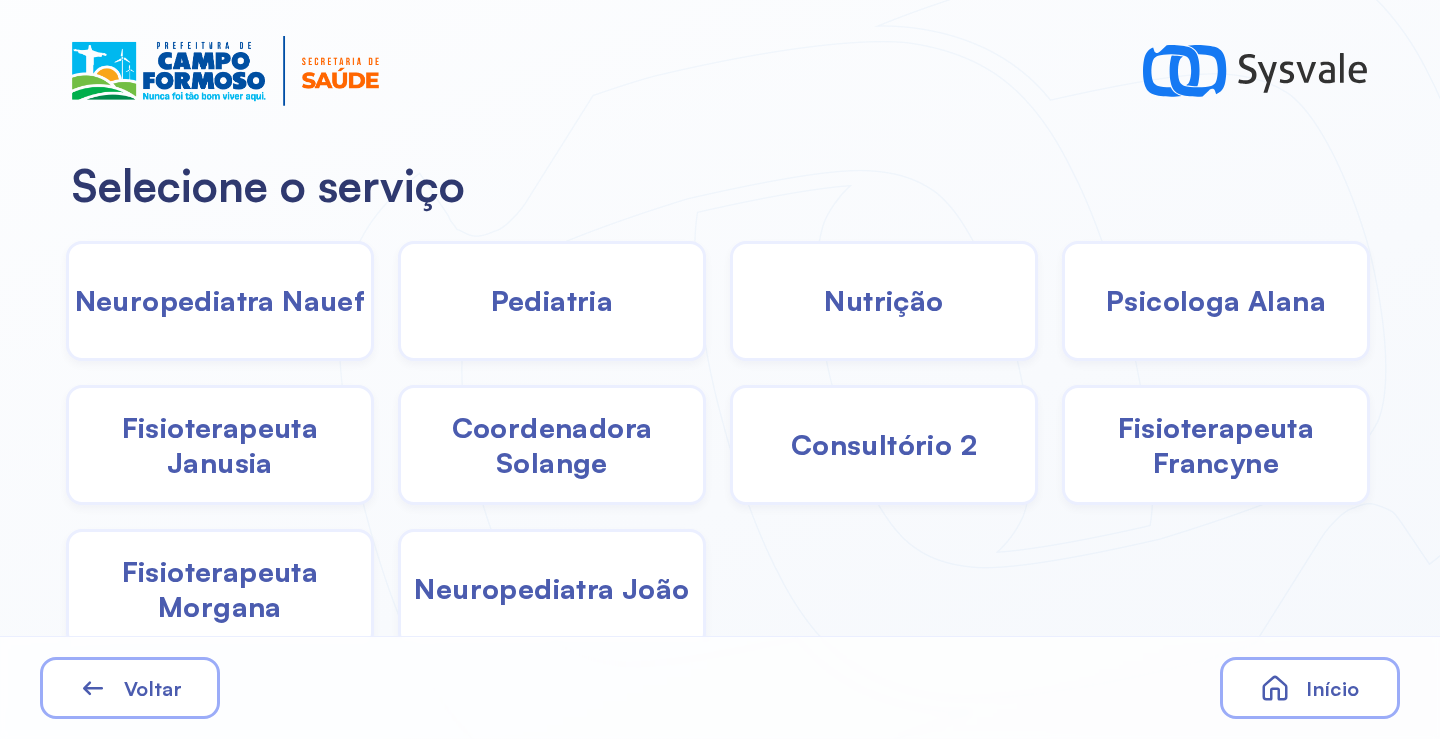 click on "Fisioterapeuta Morgana" at bounding box center [220, 589] 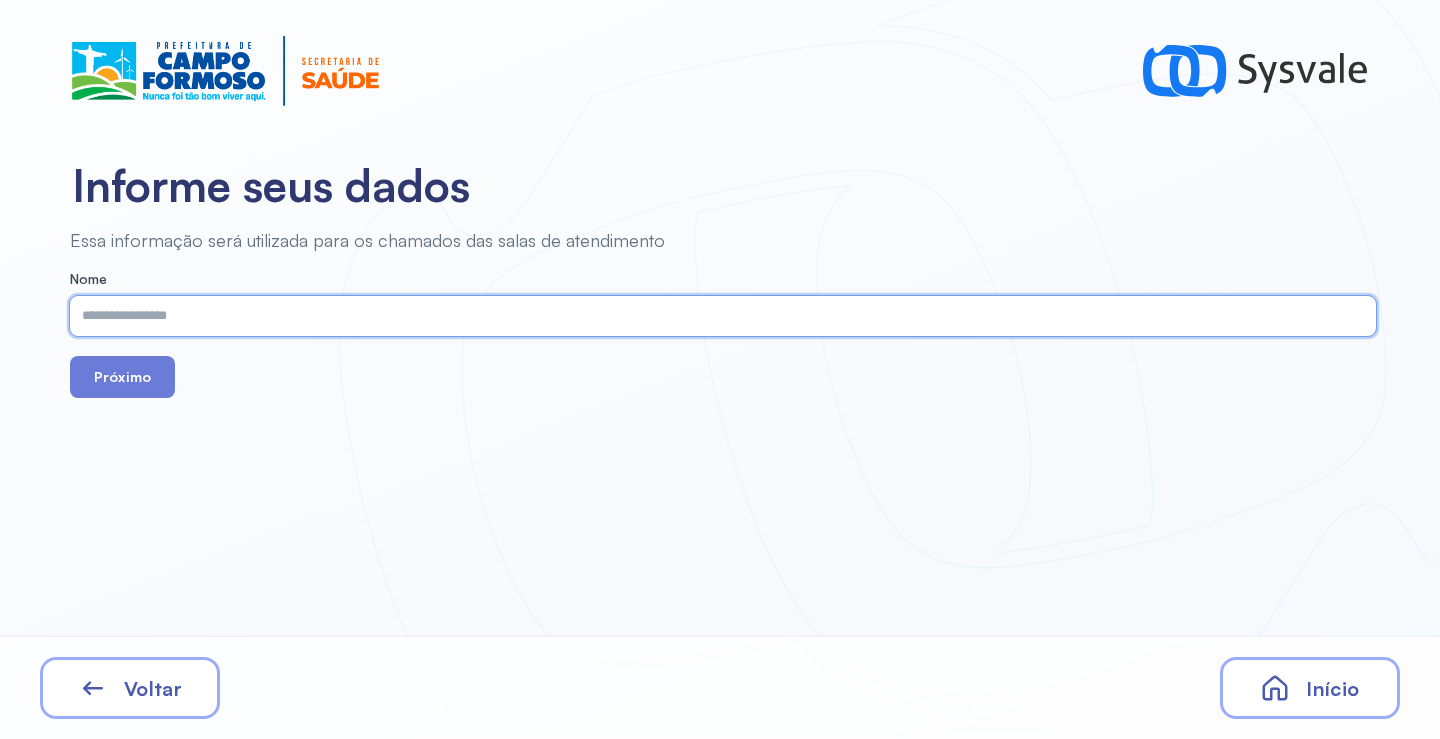 paste on "**********" 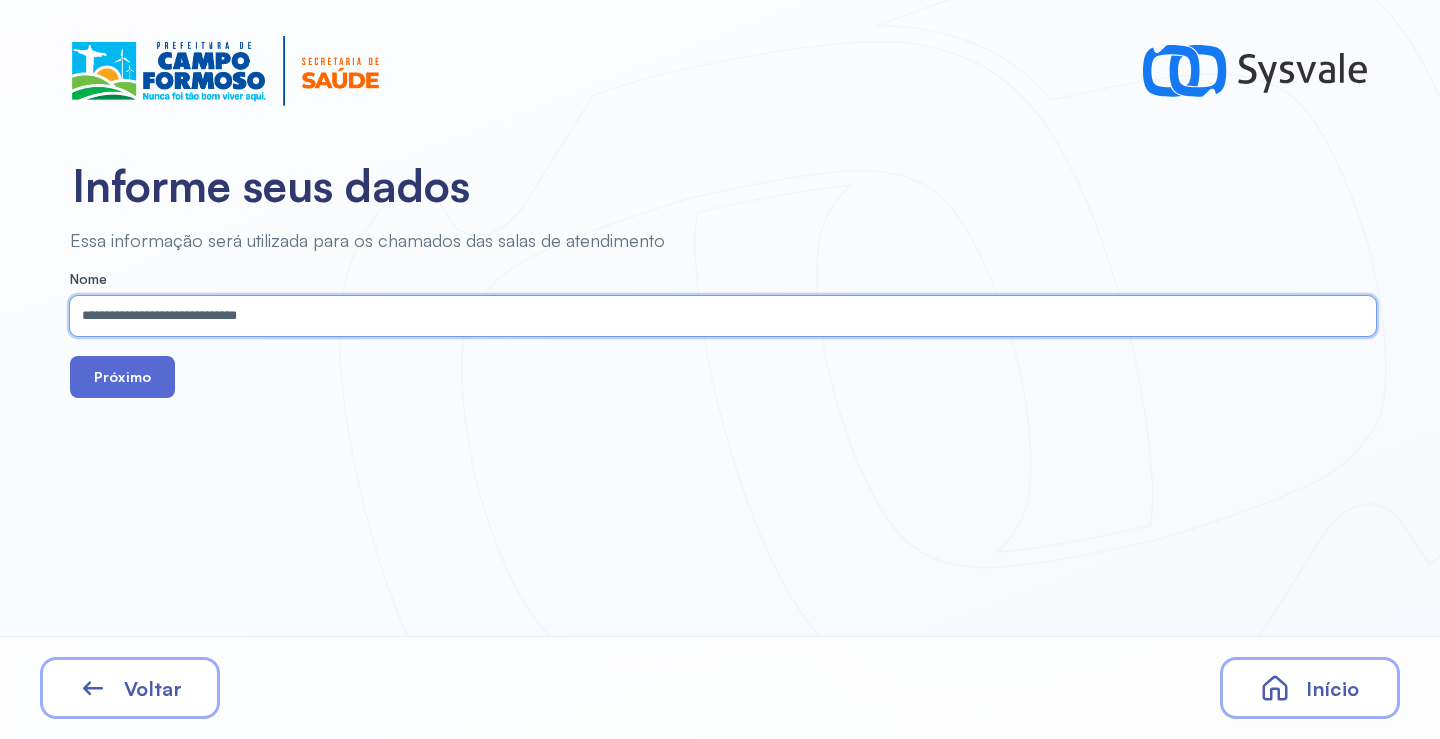 type on "**********" 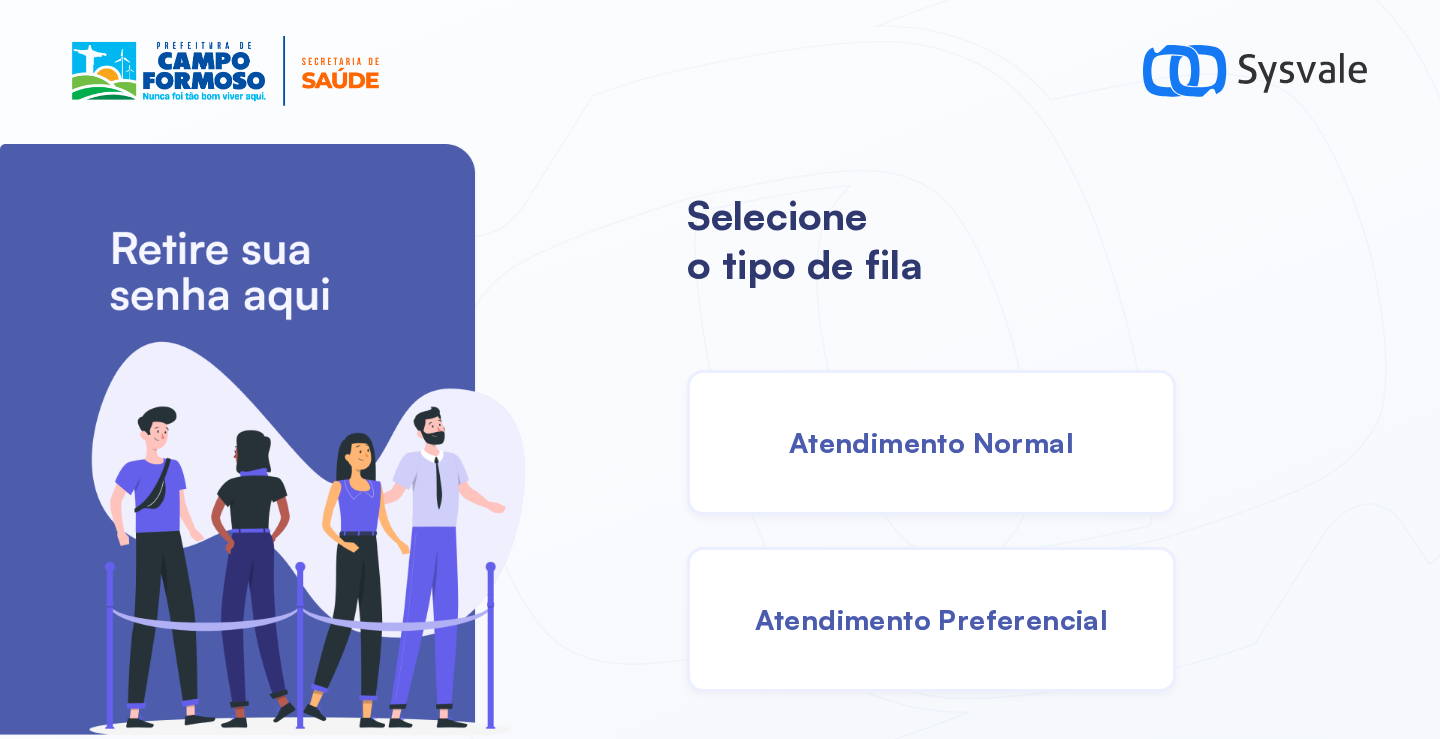 click on "Atendimento Normal" at bounding box center [931, 442] 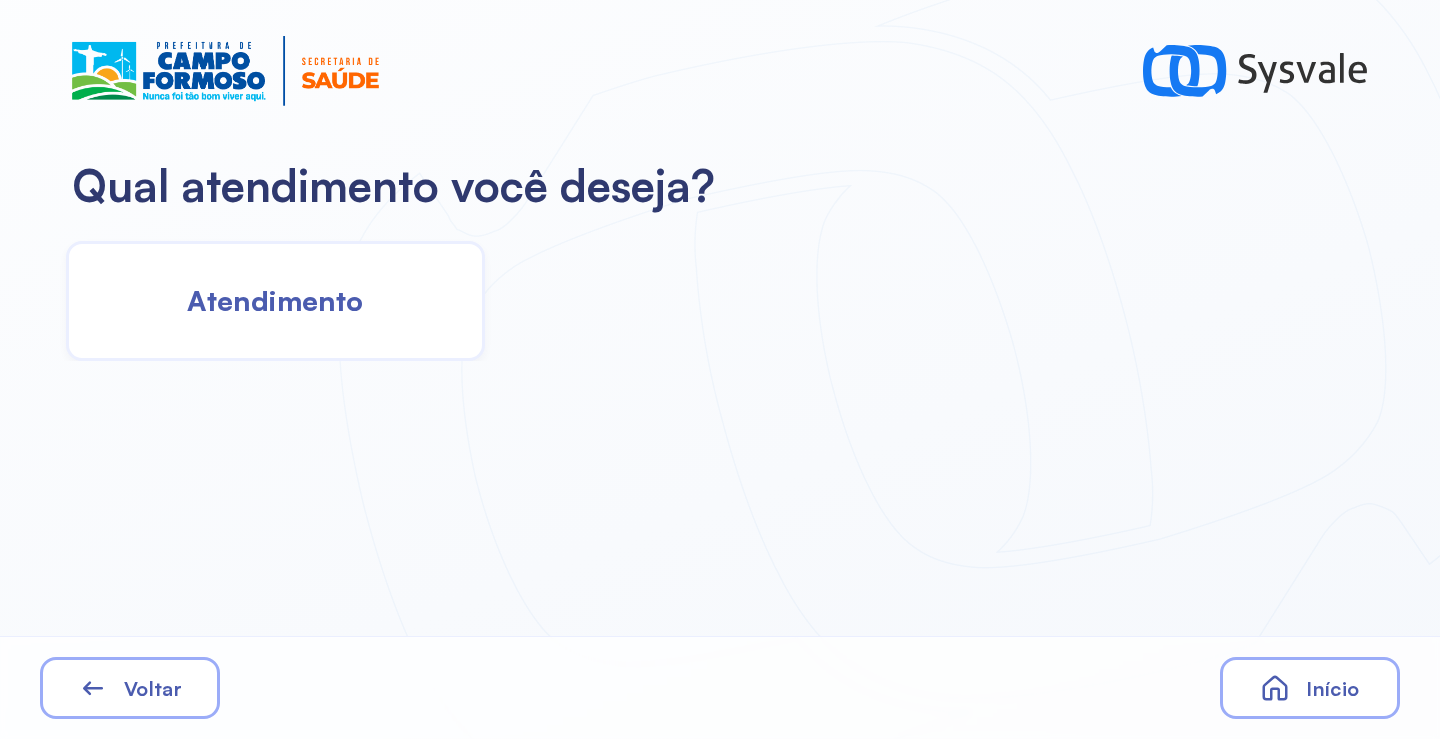 click on "Atendimento" at bounding box center (275, 300) 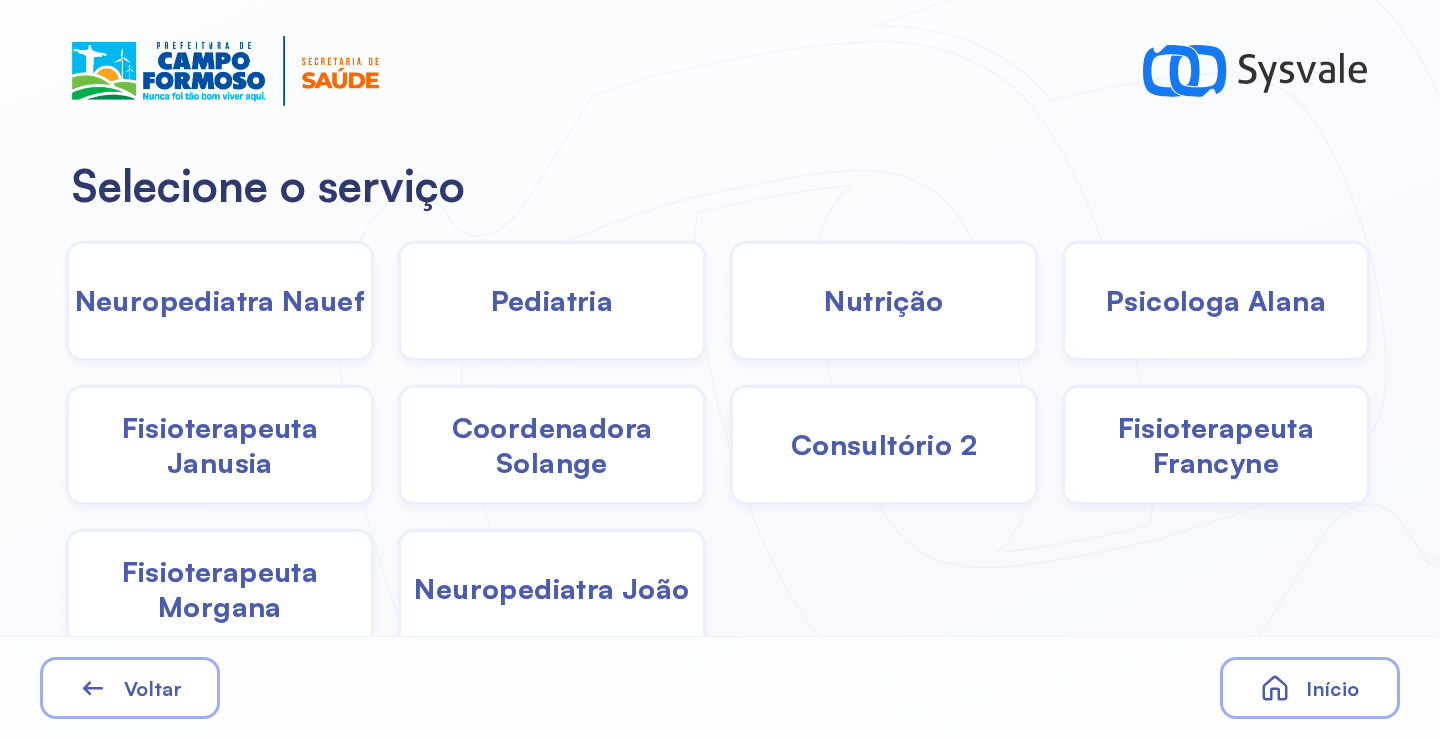 drag, startPoint x: 1174, startPoint y: 428, endPoint x: 1164, endPoint y: 425, distance: 10.440307 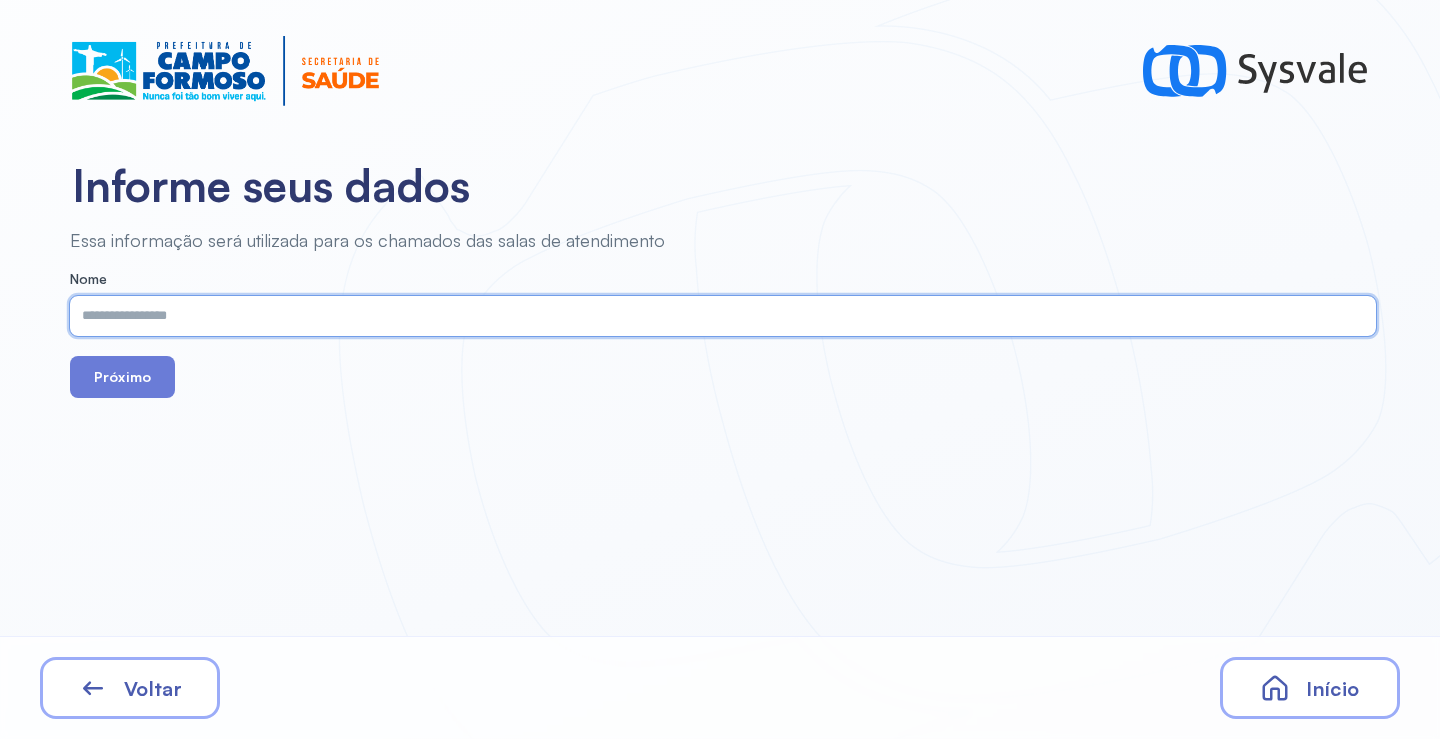 paste on "**********" 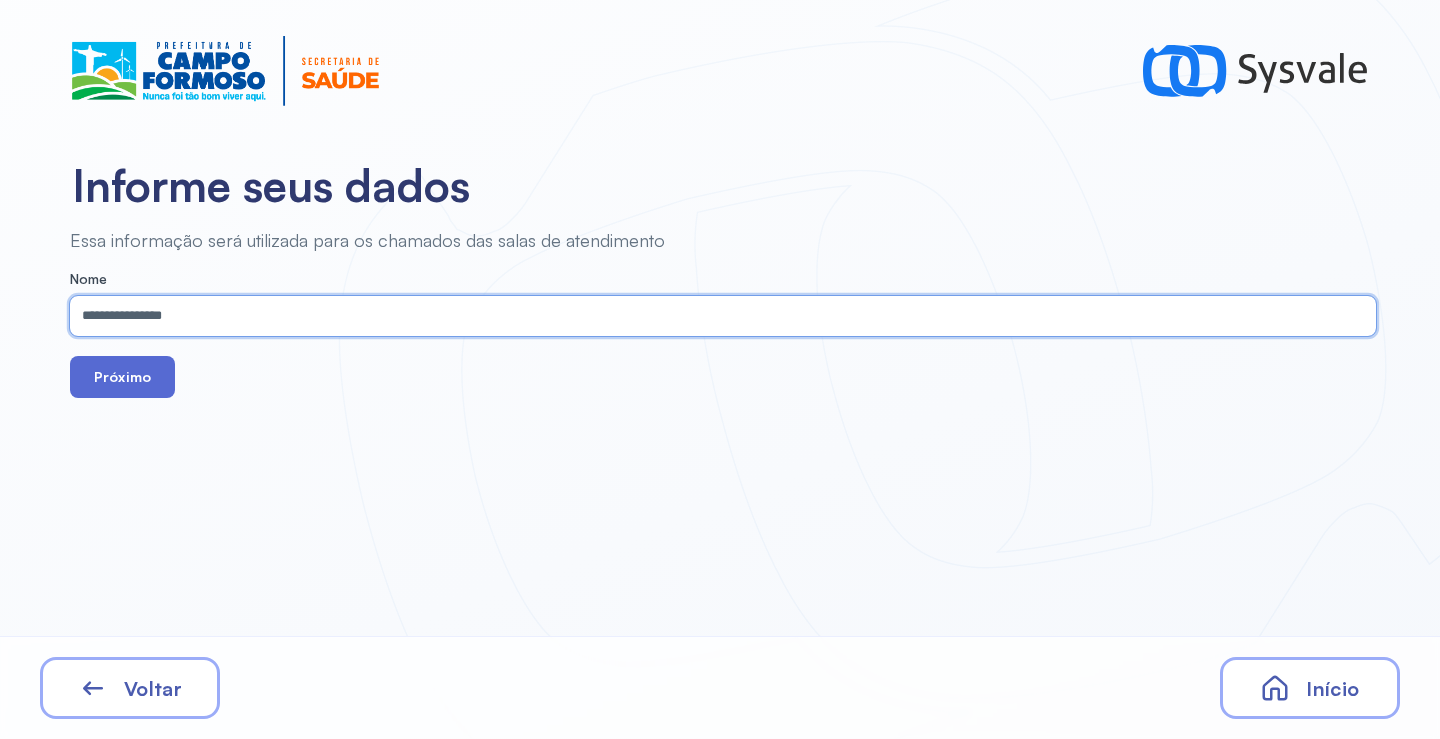 type on "**********" 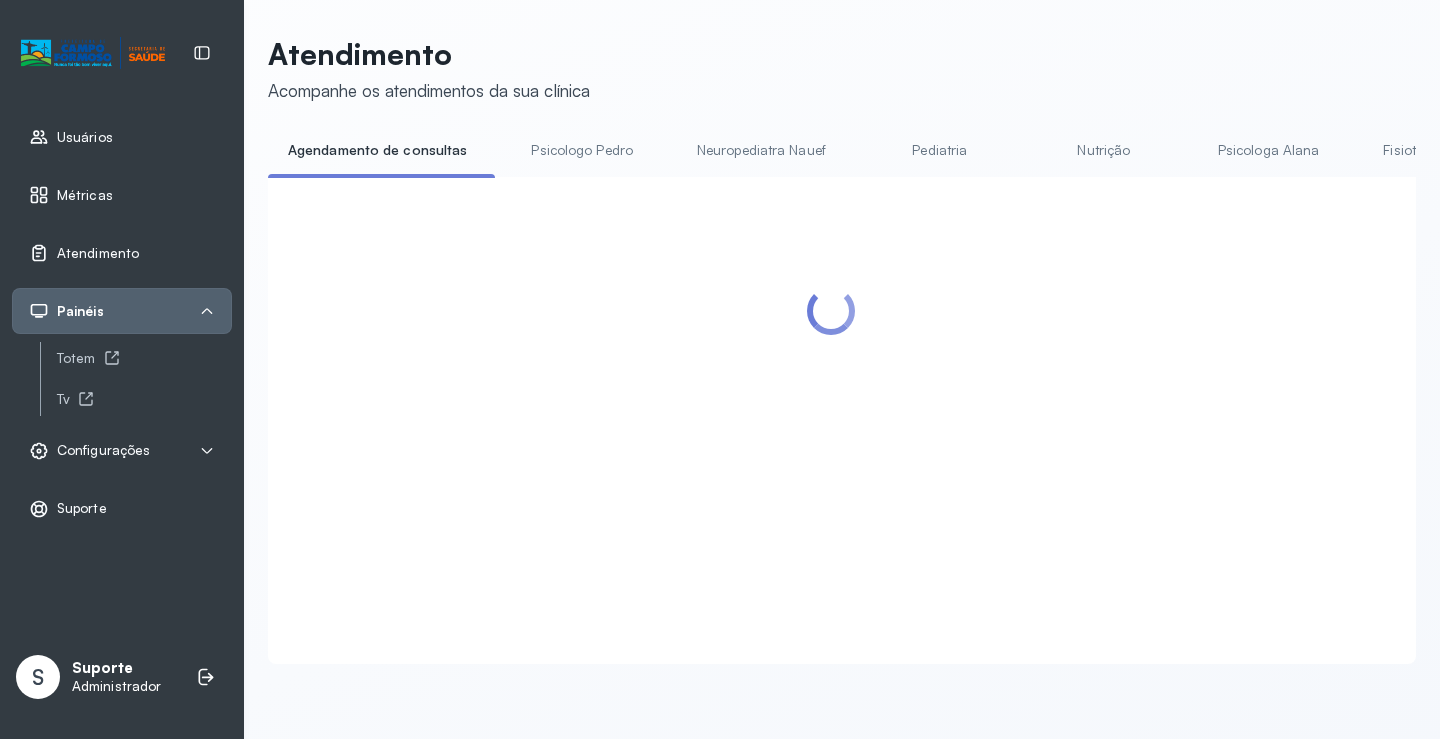 scroll, scrollTop: 0, scrollLeft: 0, axis: both 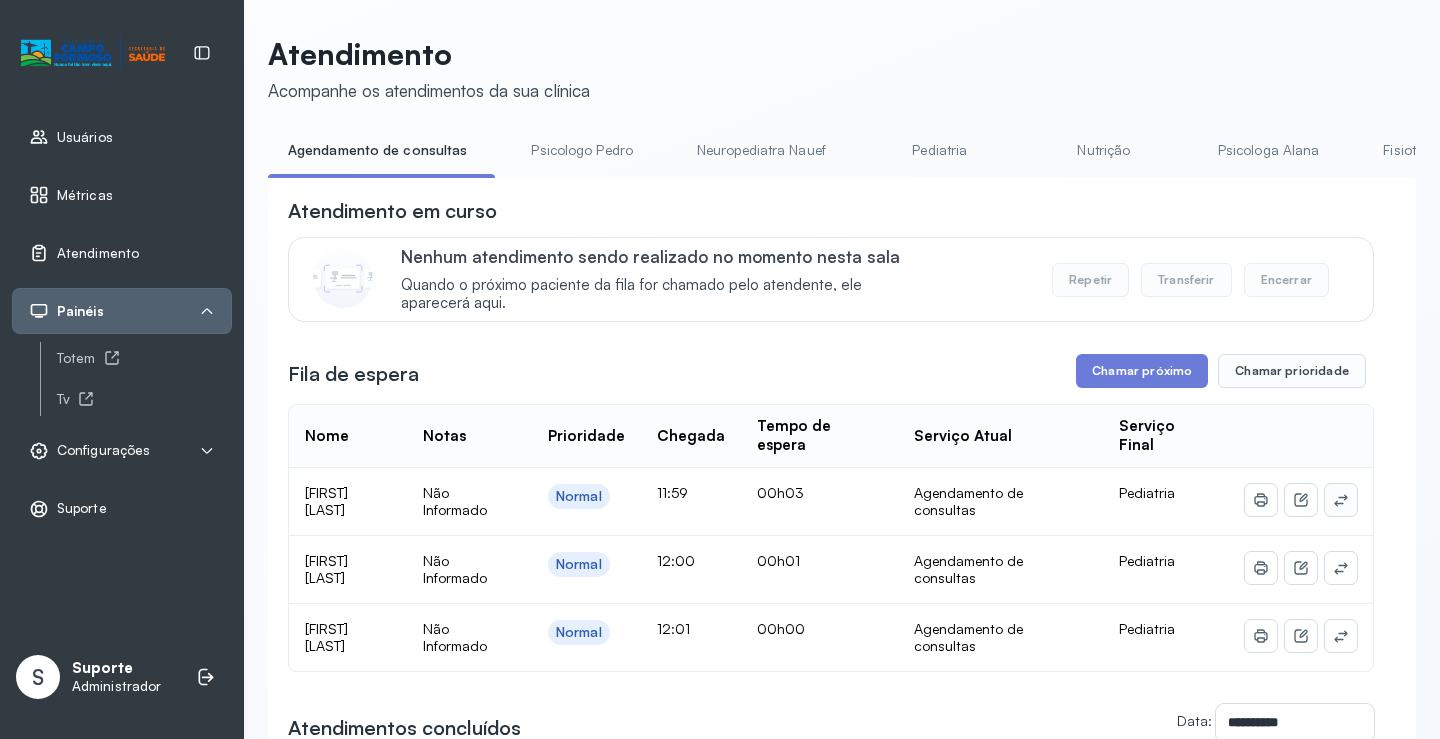 click 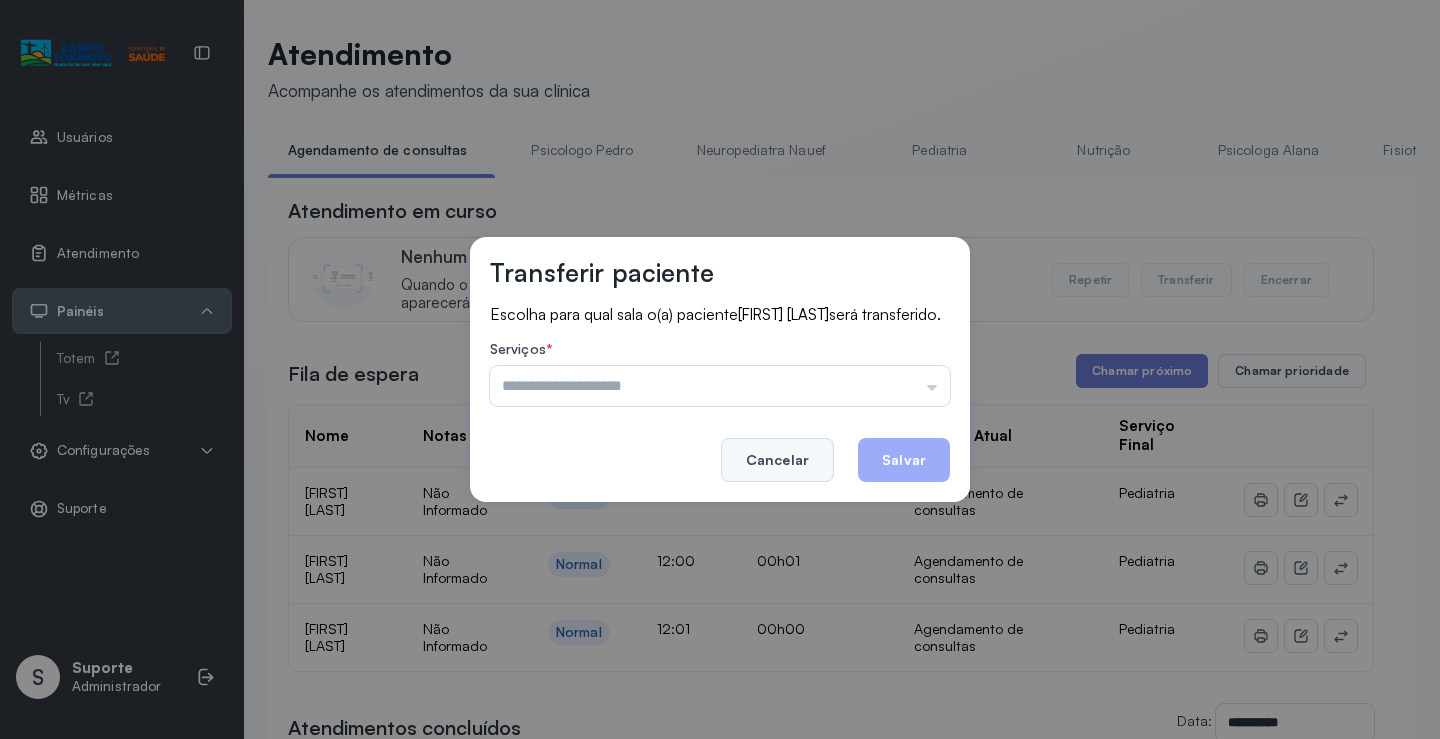 click on "Cancelar" 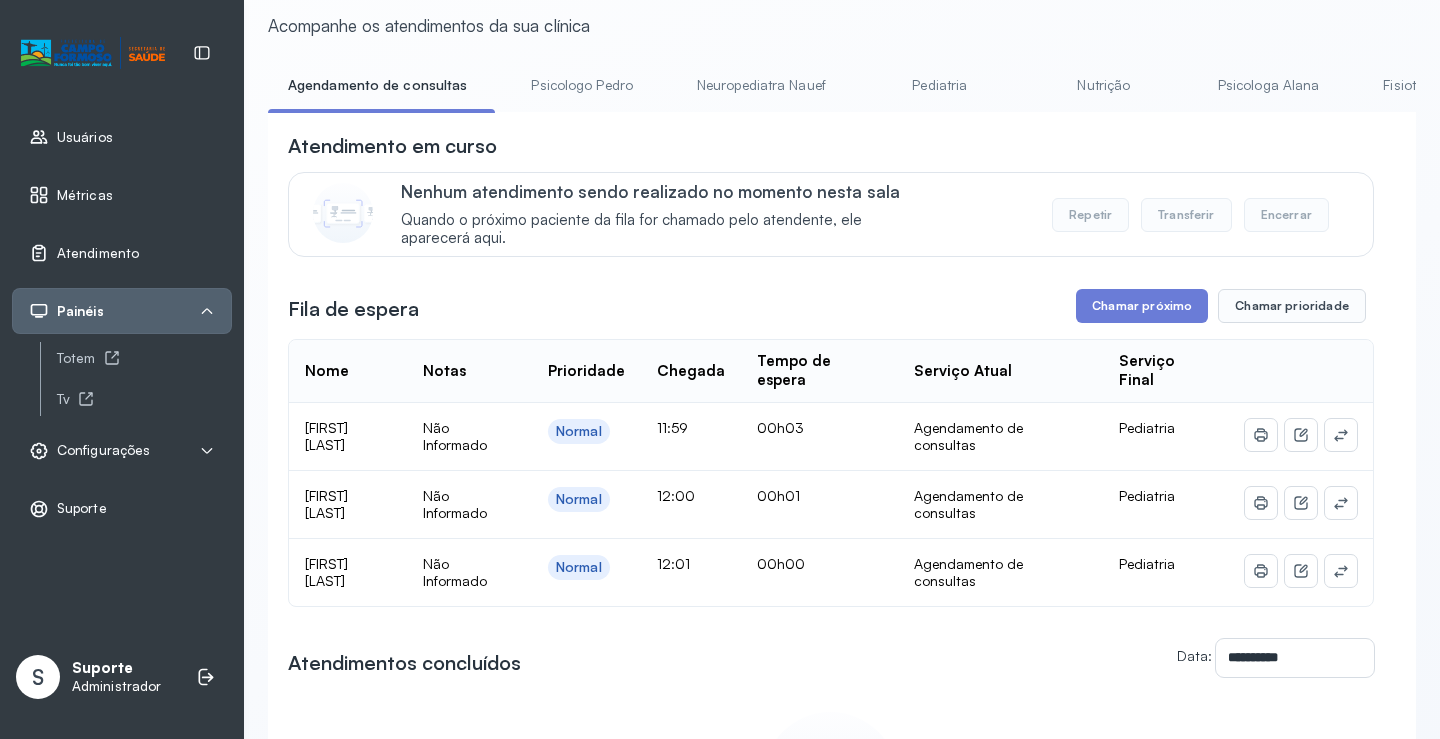 scroll, scrollTop: 300, scrollLeft: 0, axis: vertical 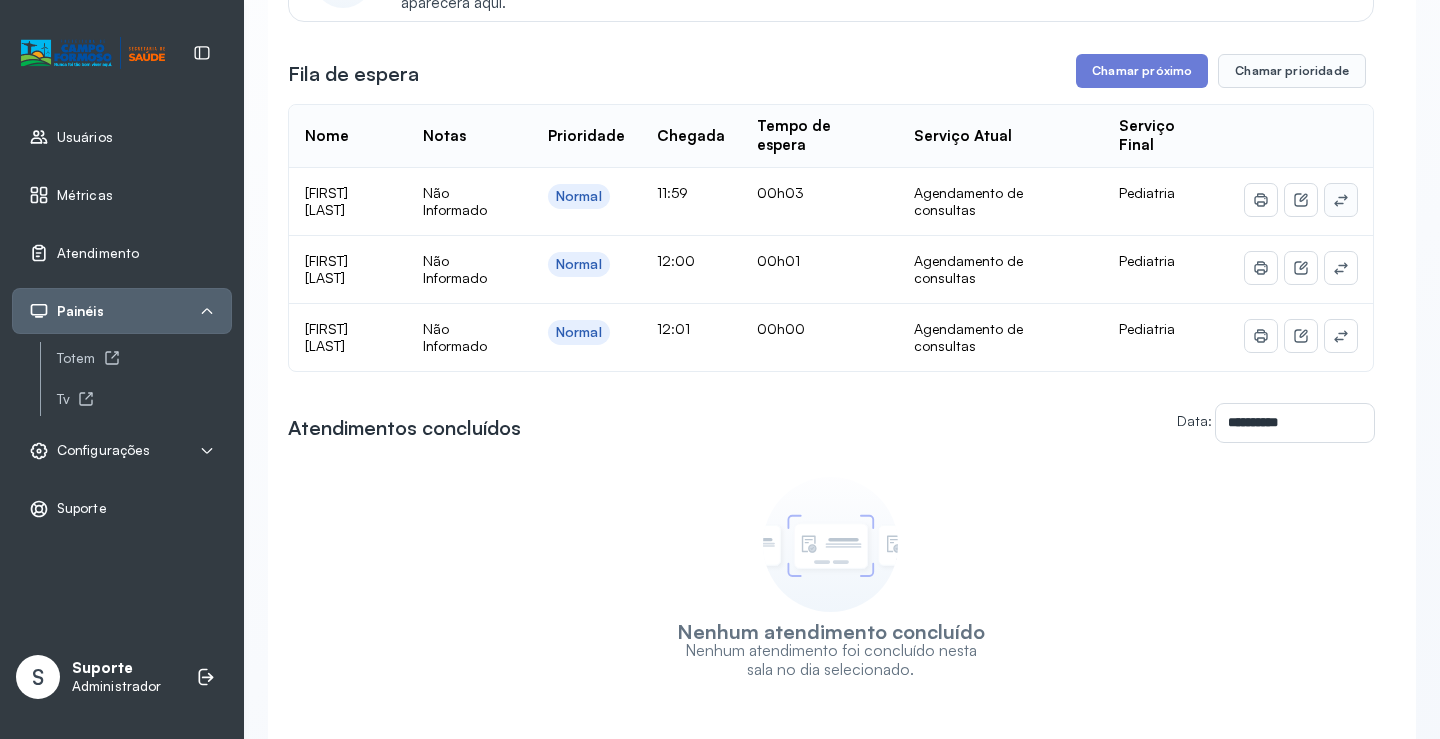 click 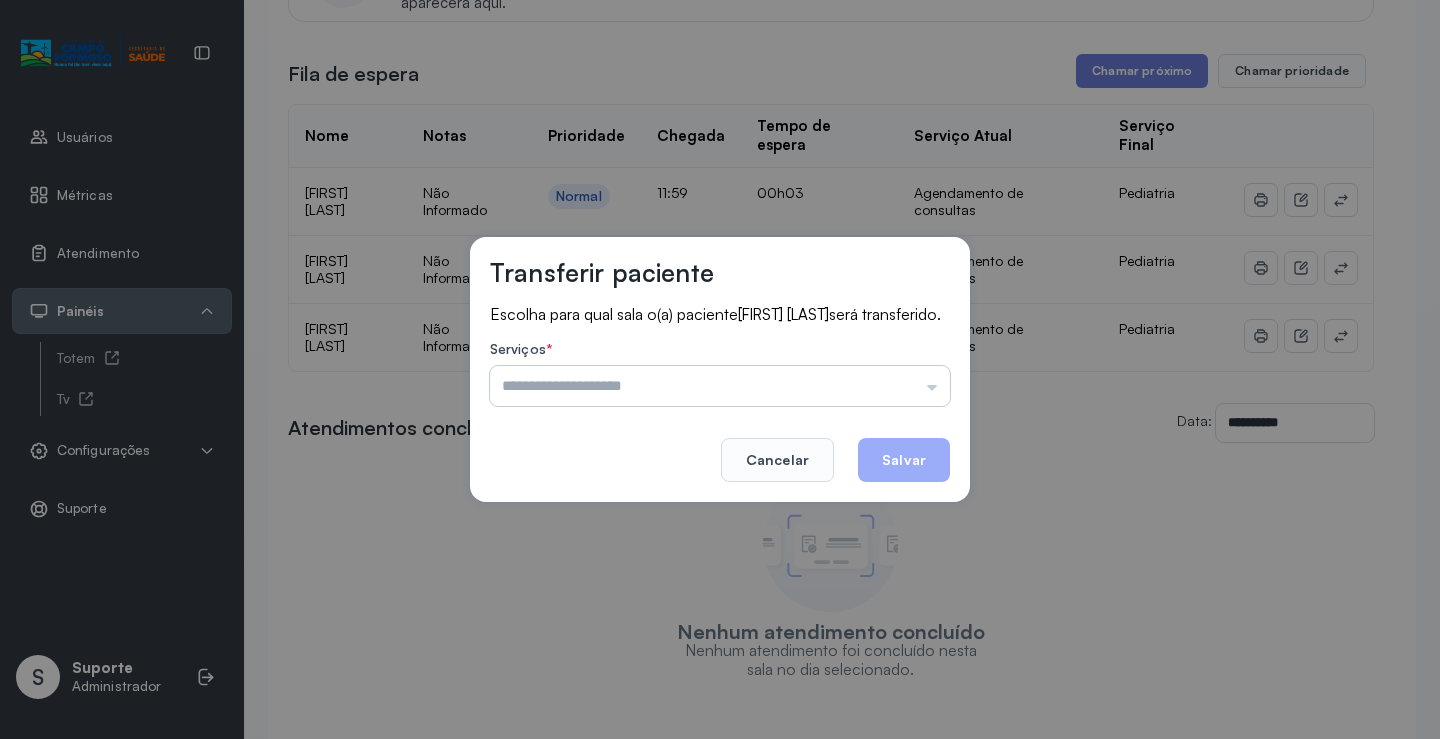 click at bounding box center [720, 386] 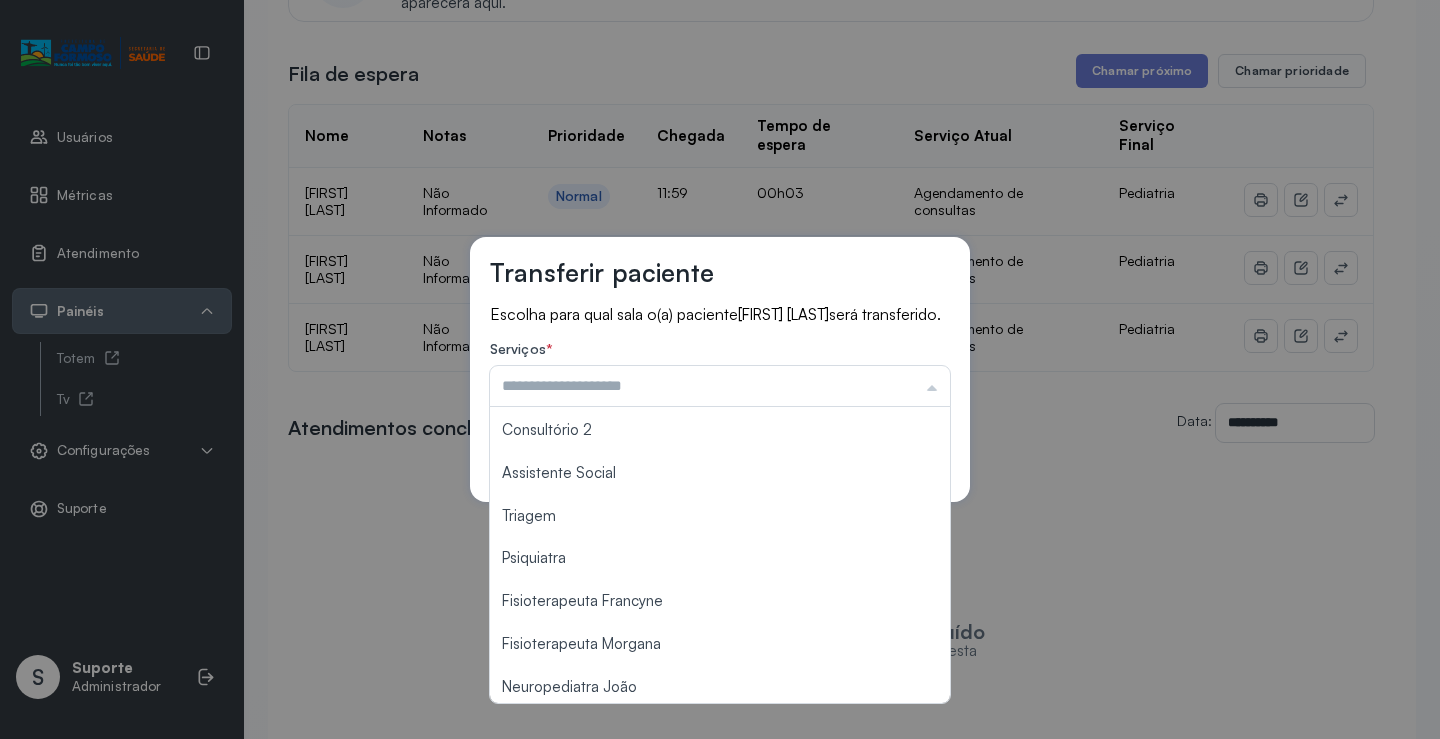 scroll, scrollTop: 300, scrollLeft: 0, axis: vertical 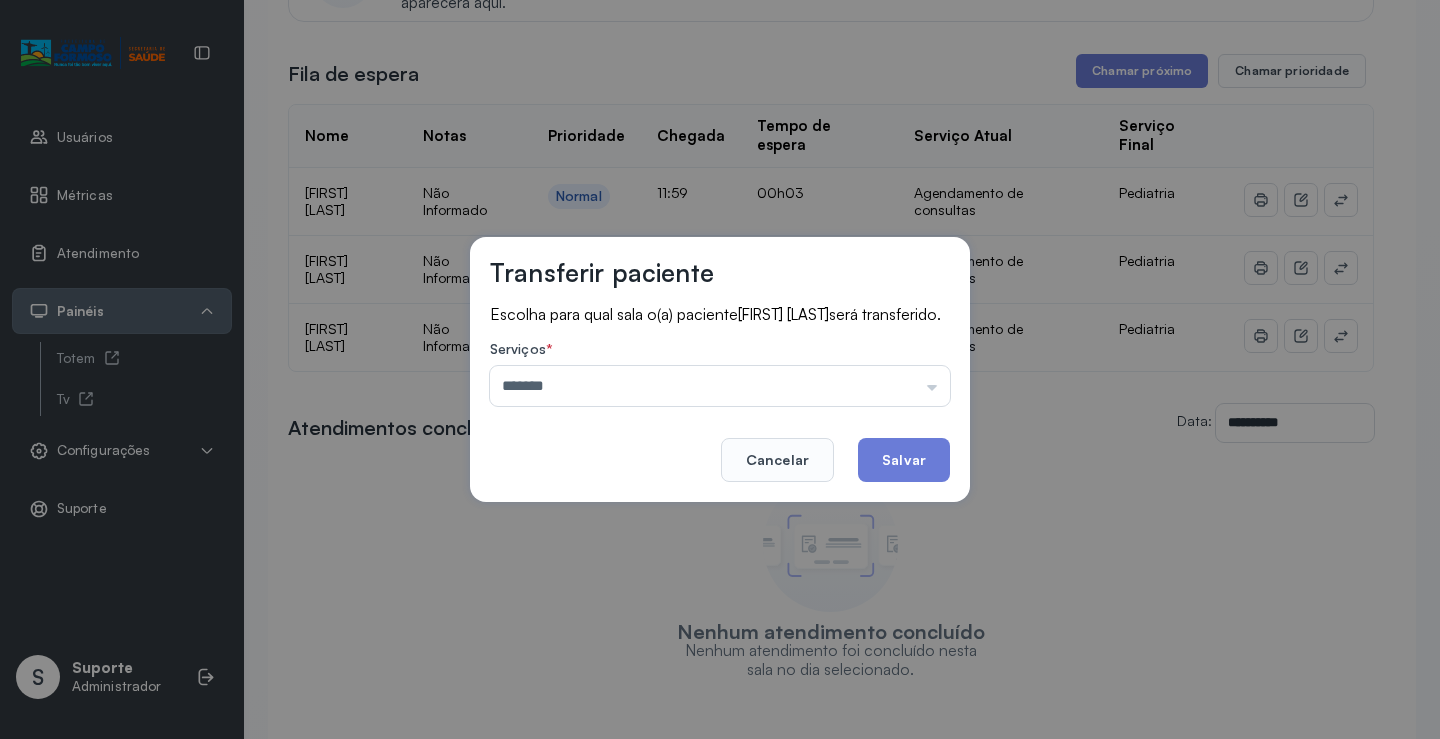 drag, startPoint x: 538, startPoint y: 524, endPoint x: 562, endPoint y: 508, distance: 28.84441 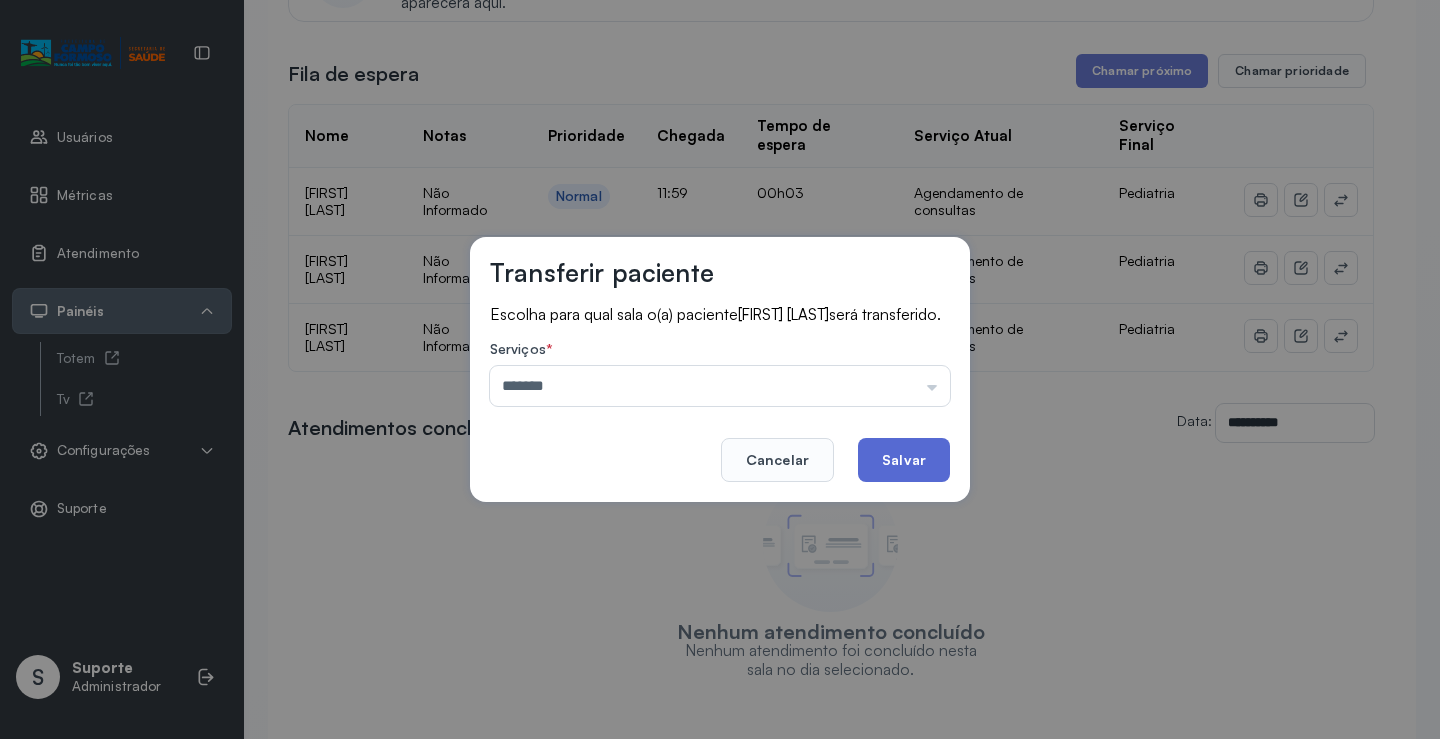 click on "Salvar" 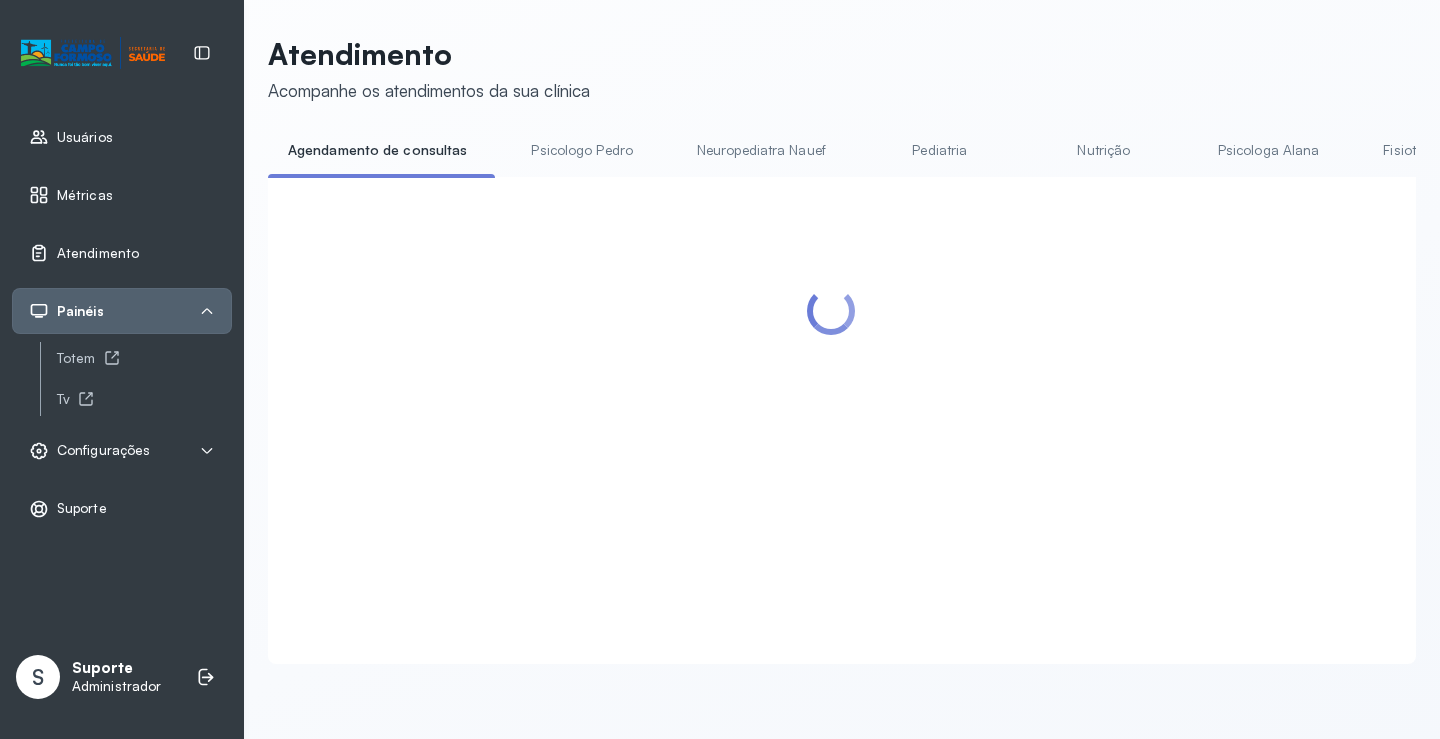 scroll, scrollTop: 1, scrollLeft: 0, axis: vertical 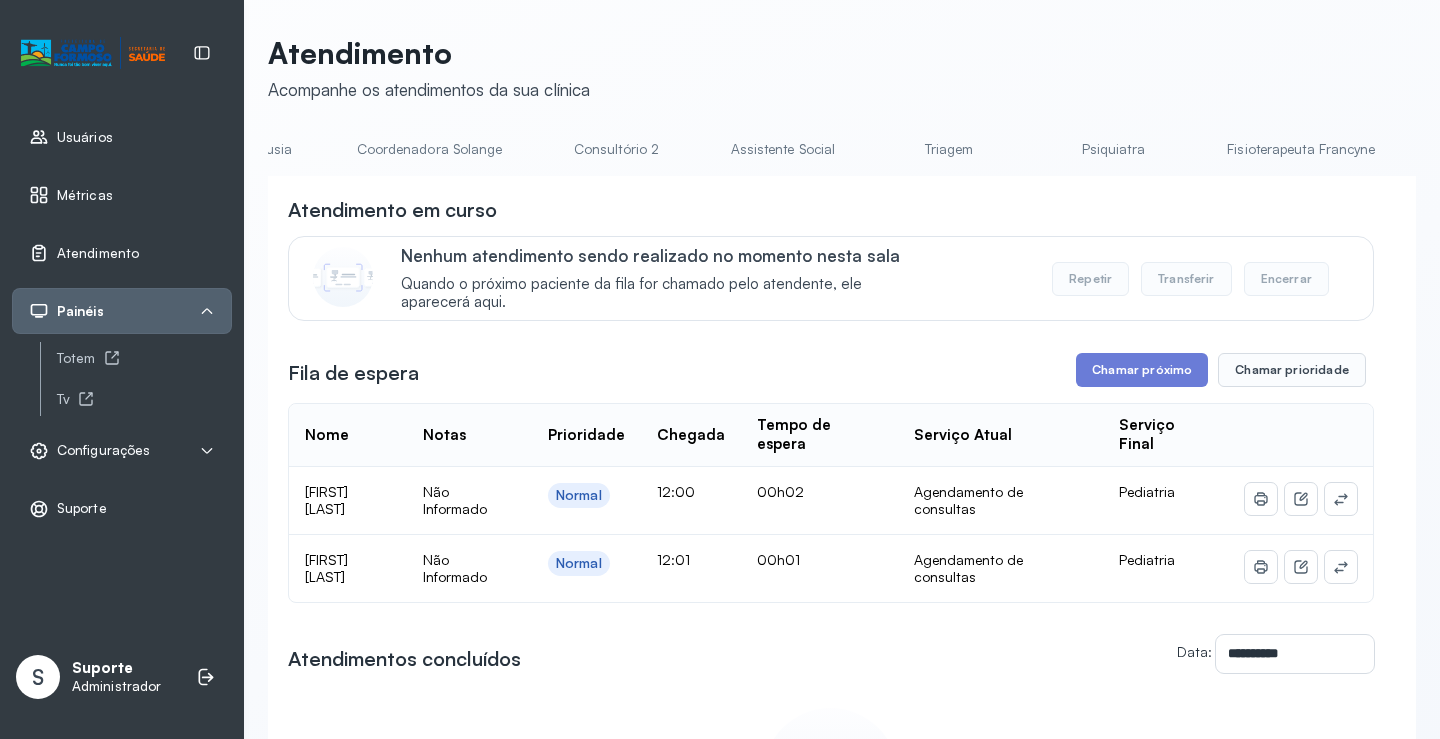 click on "Triagem" at bounding box center [949, 149] 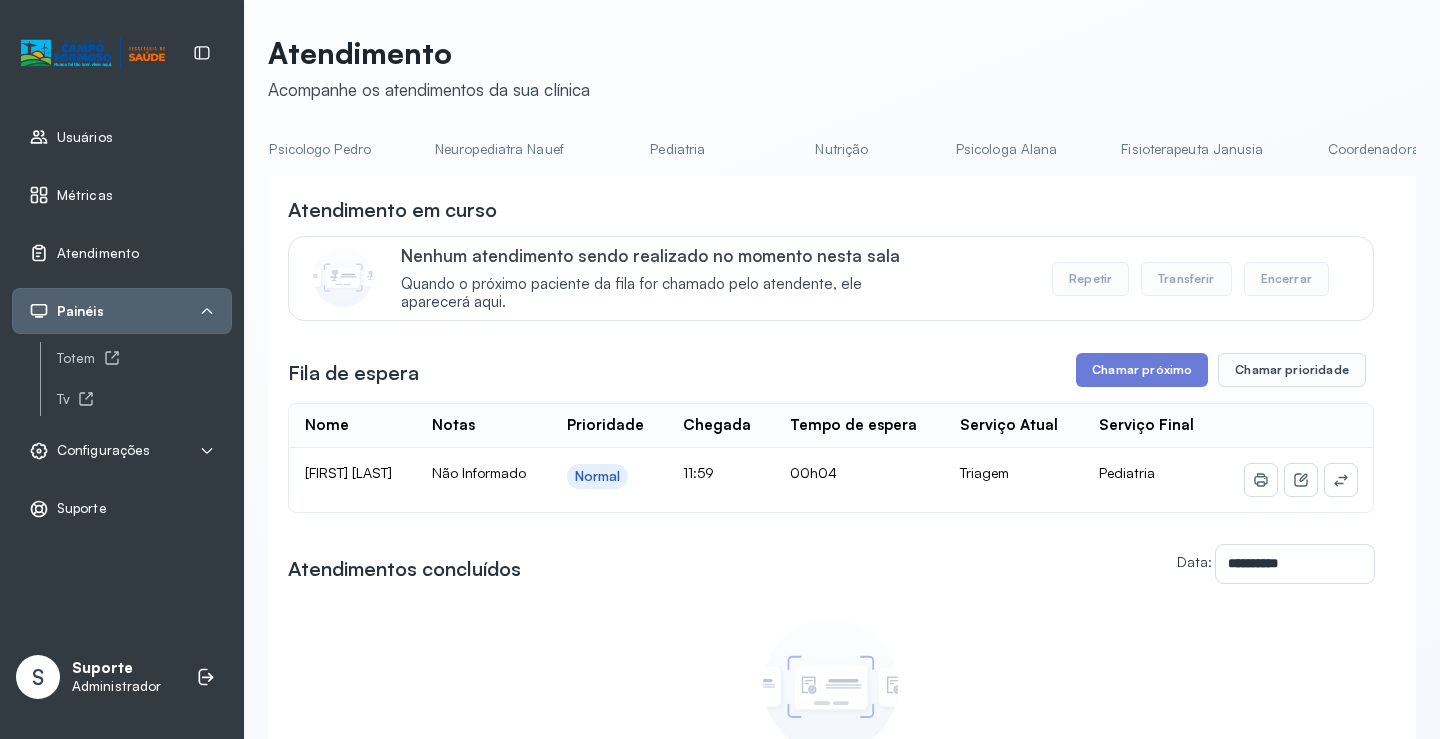 scroll, scrollTop: 0, scrollLeft: 0, axis: both 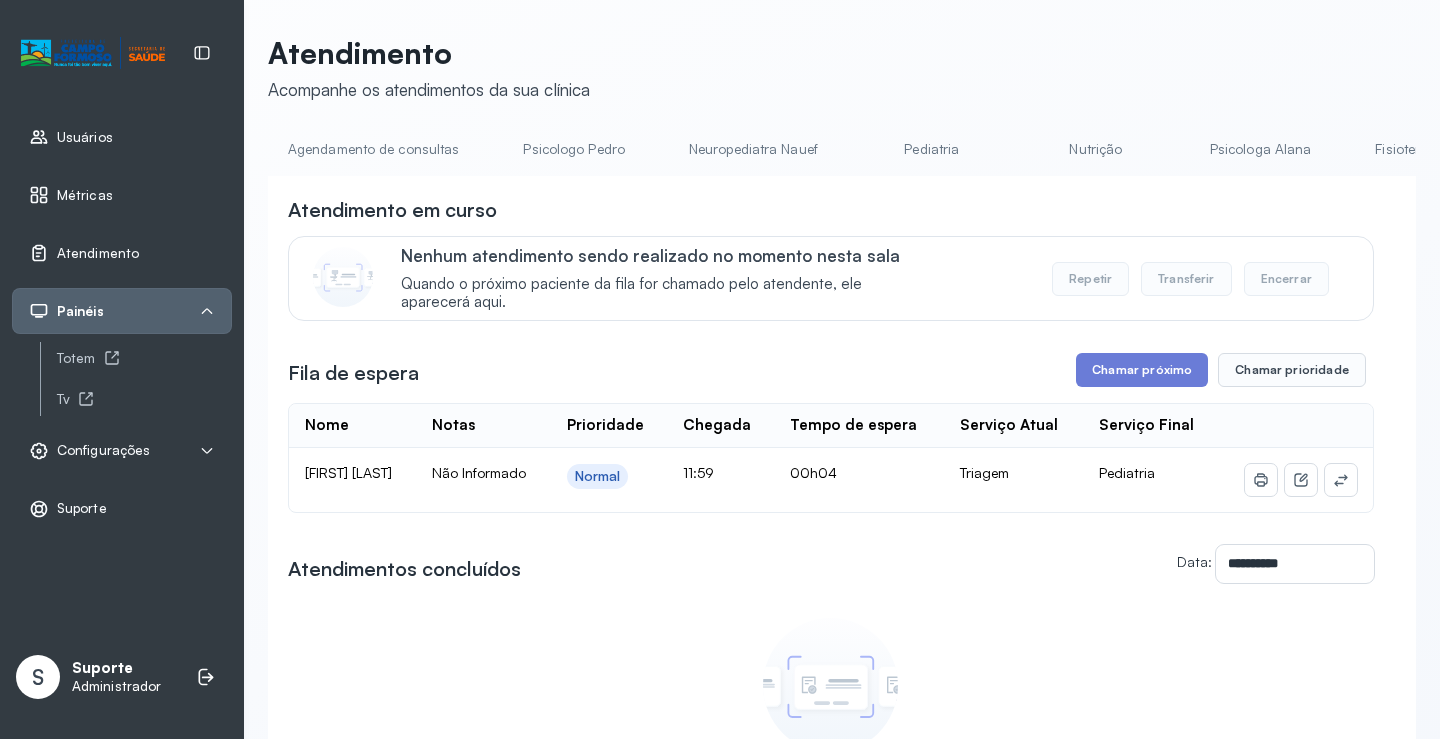 click on "Agendamento de consultas" at bounding box center (373, 149) 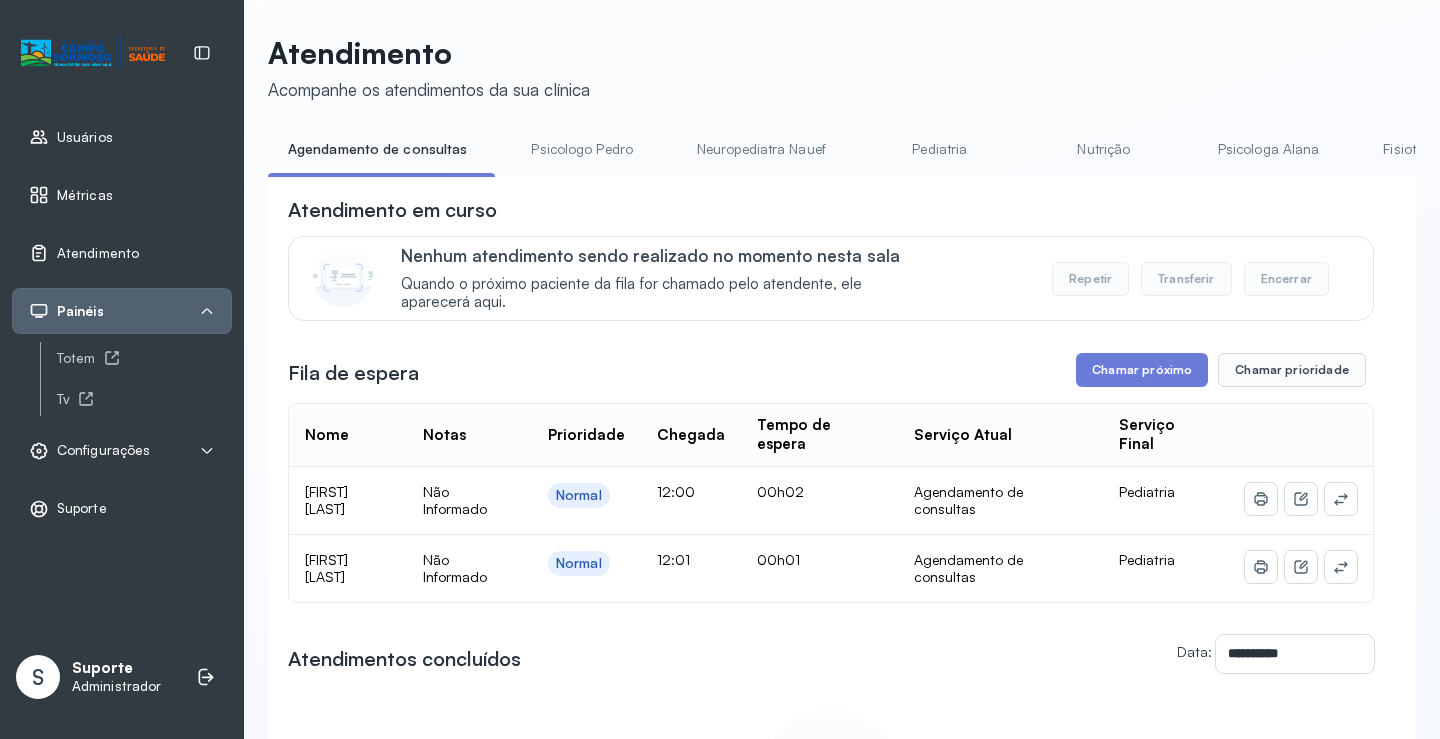 click 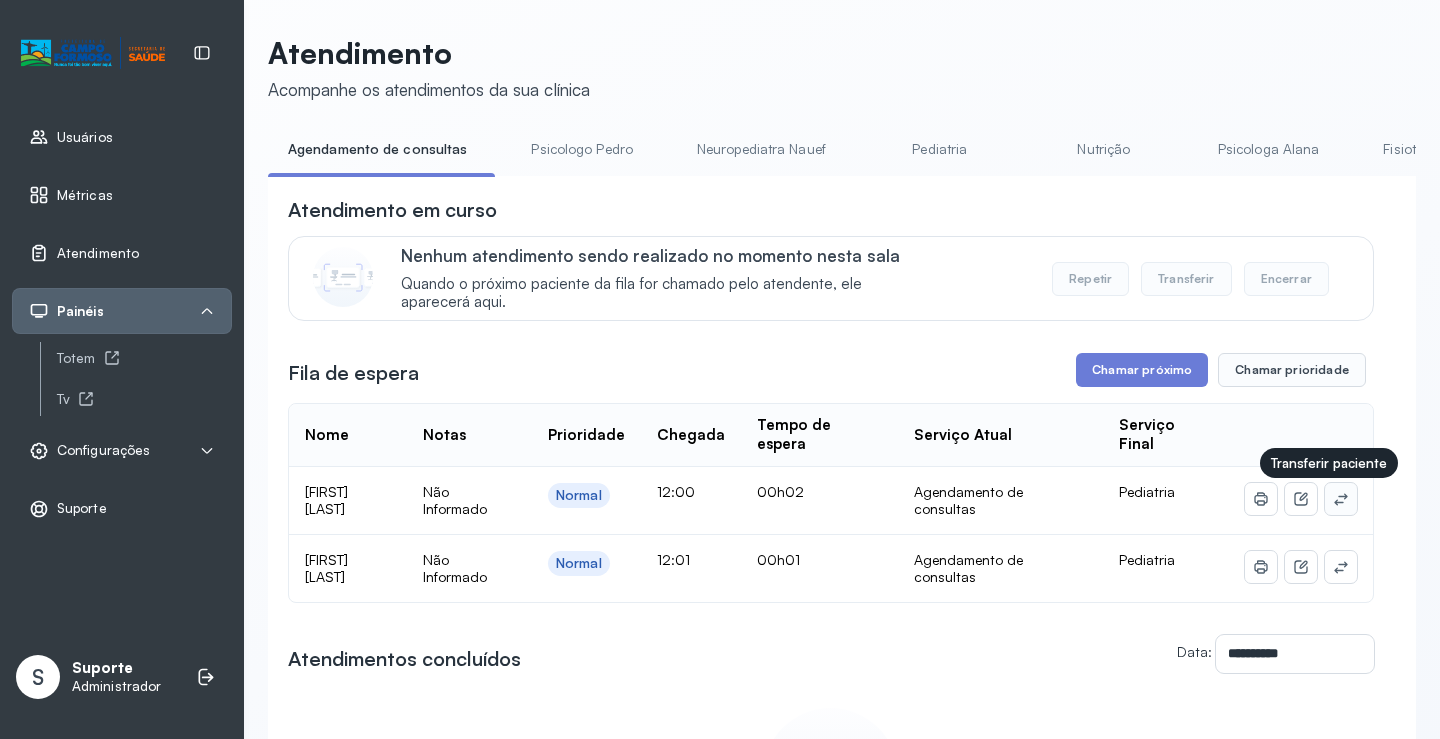 click 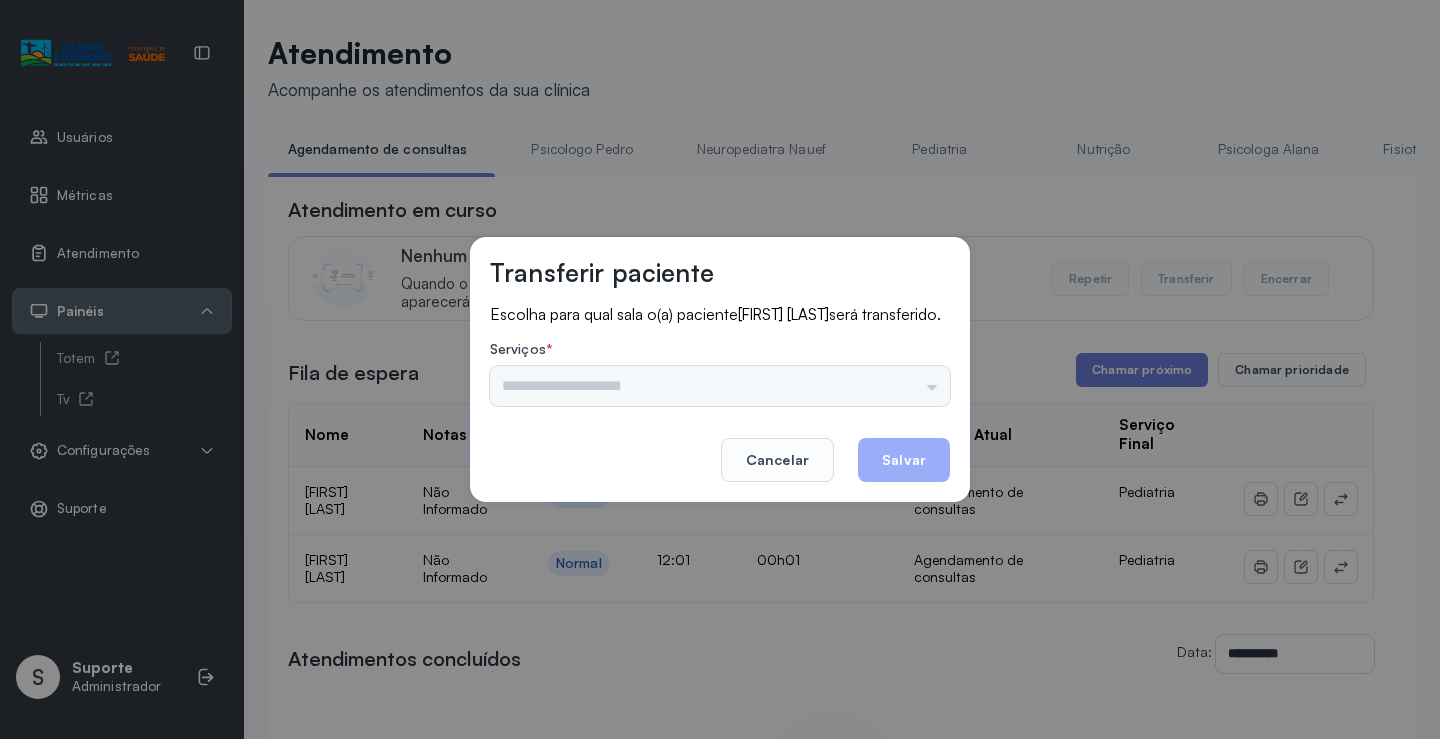 drag, startPoint x: 882, startPoint y: 379, endPoint x: 899, endPoint y: 395, distance: 23.345236 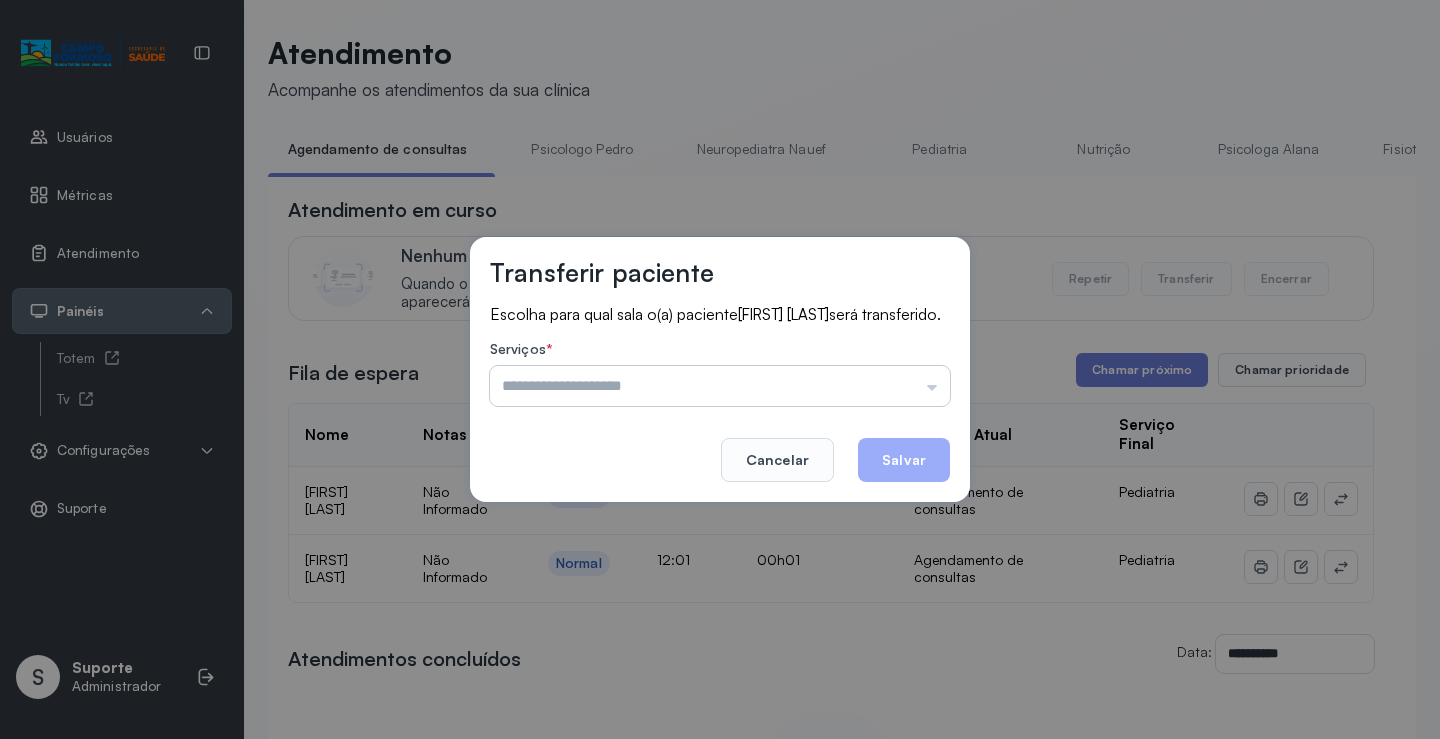 drag, startPoint x: 900, startPoint y: 395, endPoint x: 882, endPoint y: 404, distance: 20.12461 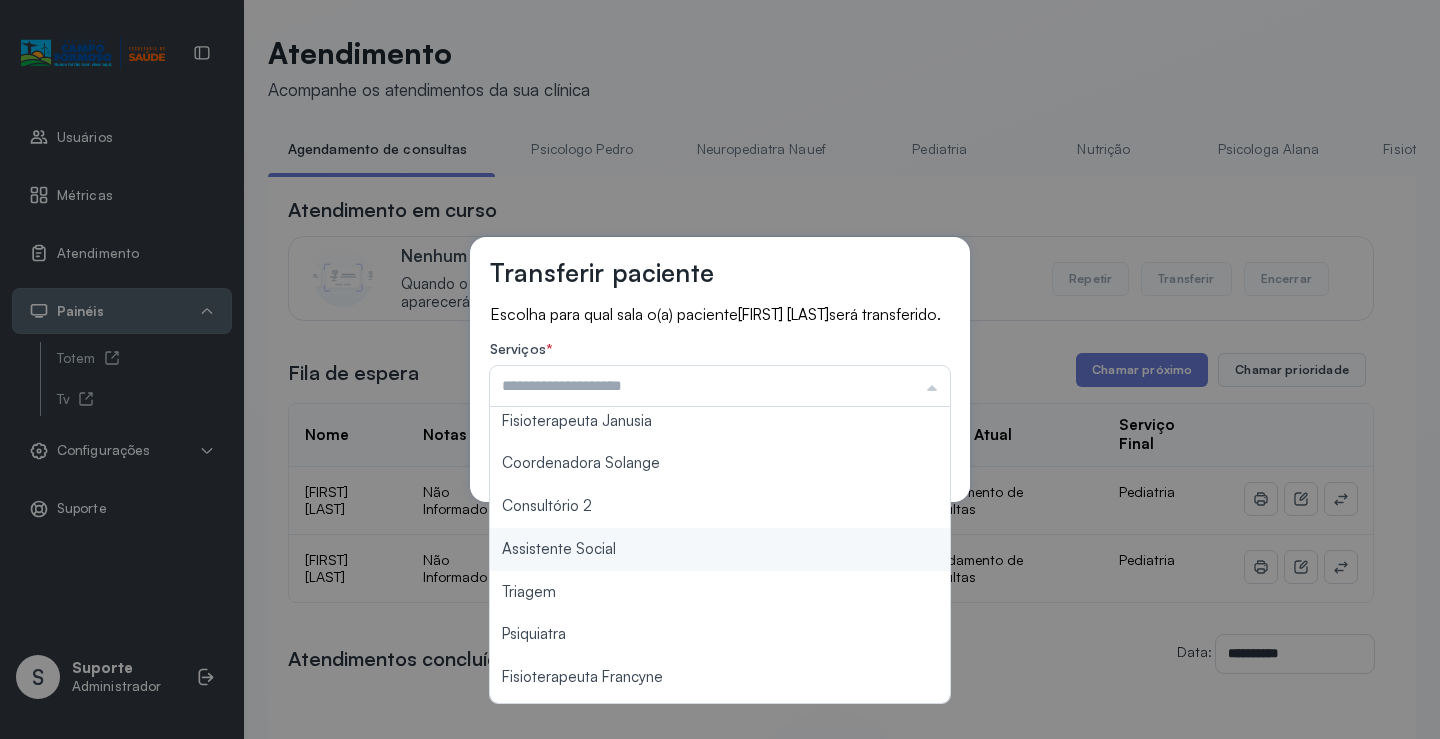 scroll, scrollTop: 300, scrollLeft: 0, axis: vertical 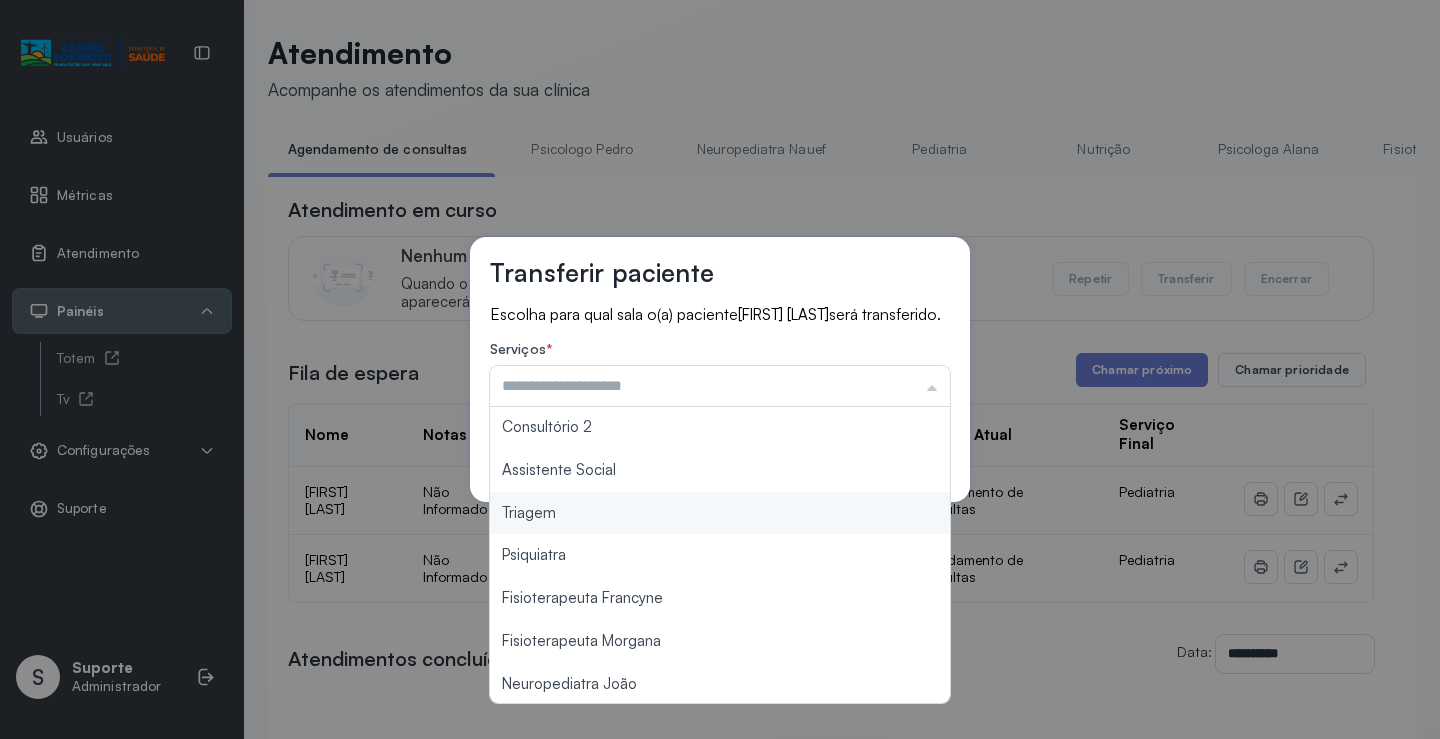 type on "*******" 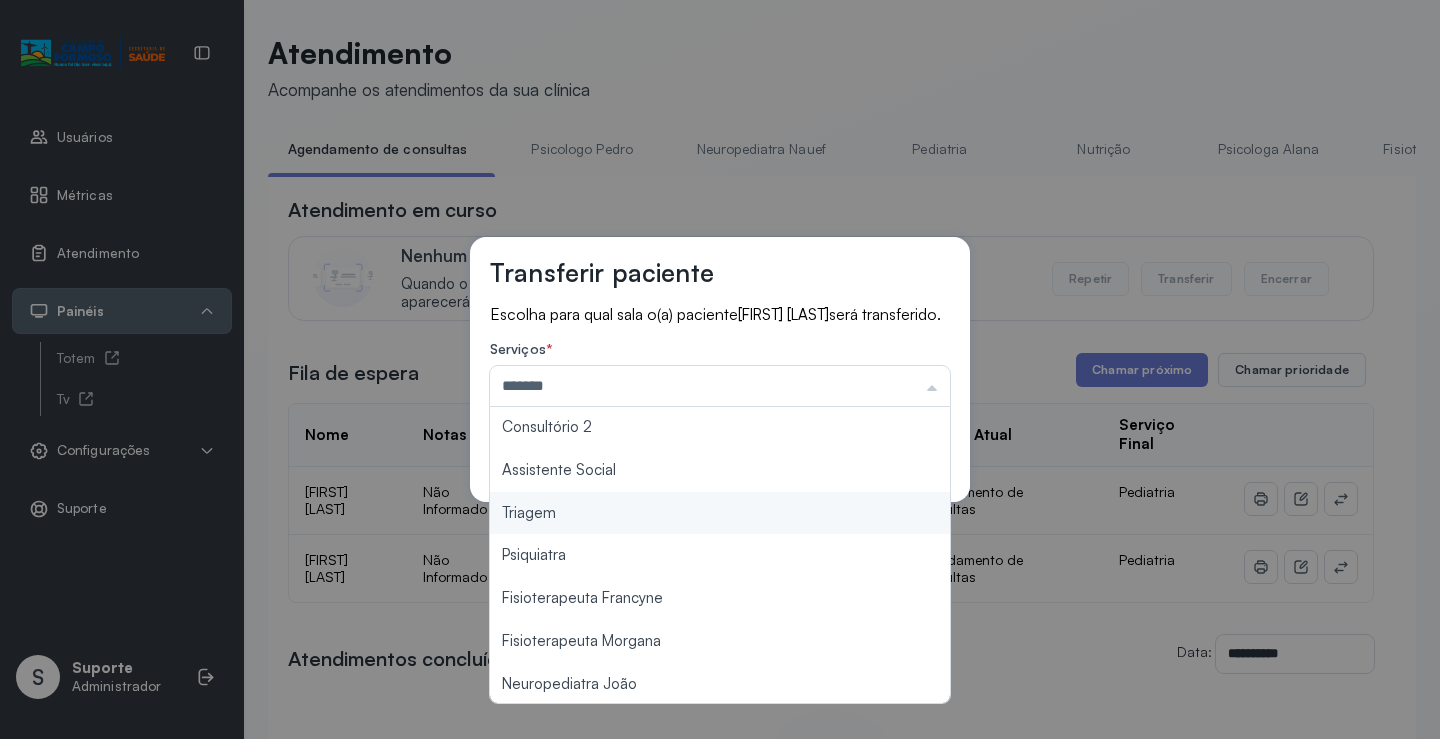drag, startPoint x: 594, startPoint y: 525, endPoint x: 750, endPoint y: 492, distance: 159.4522 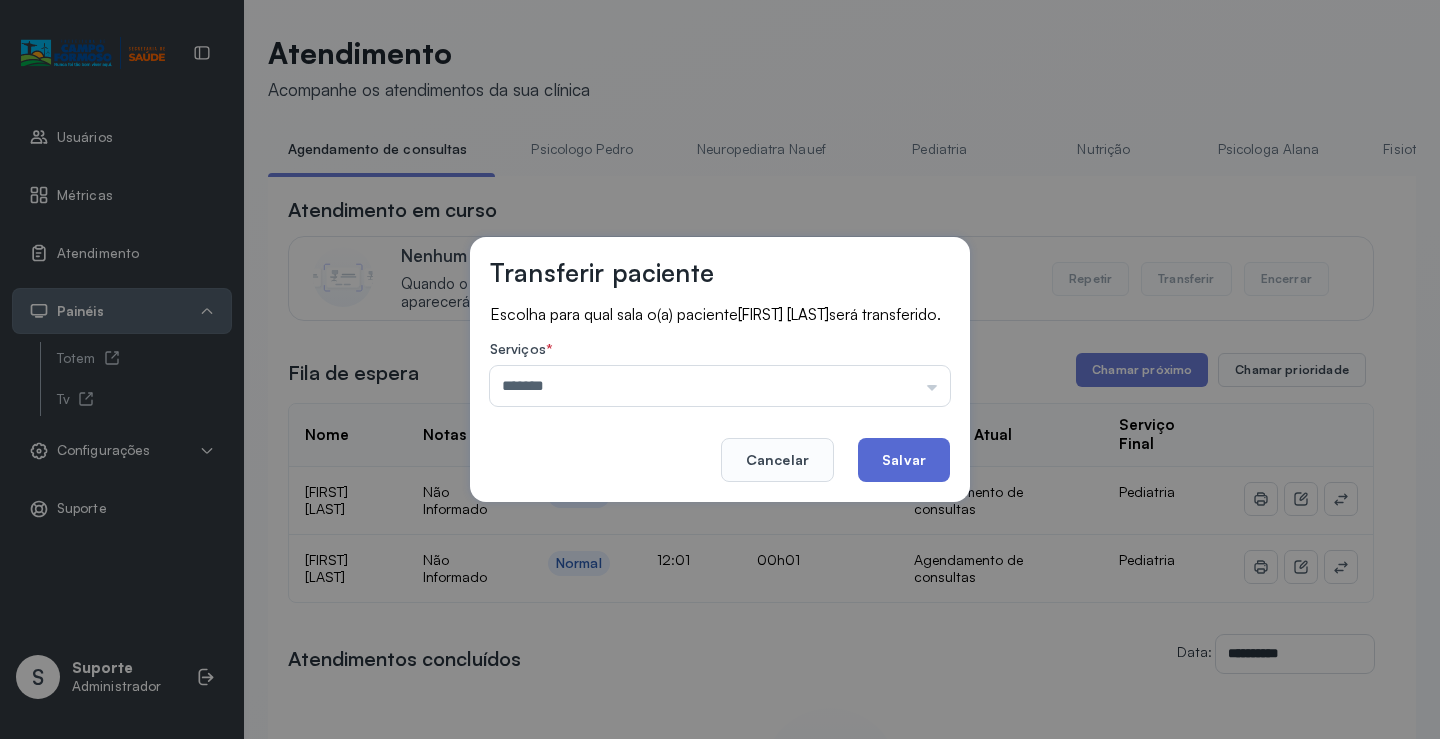 click on "Salvar" 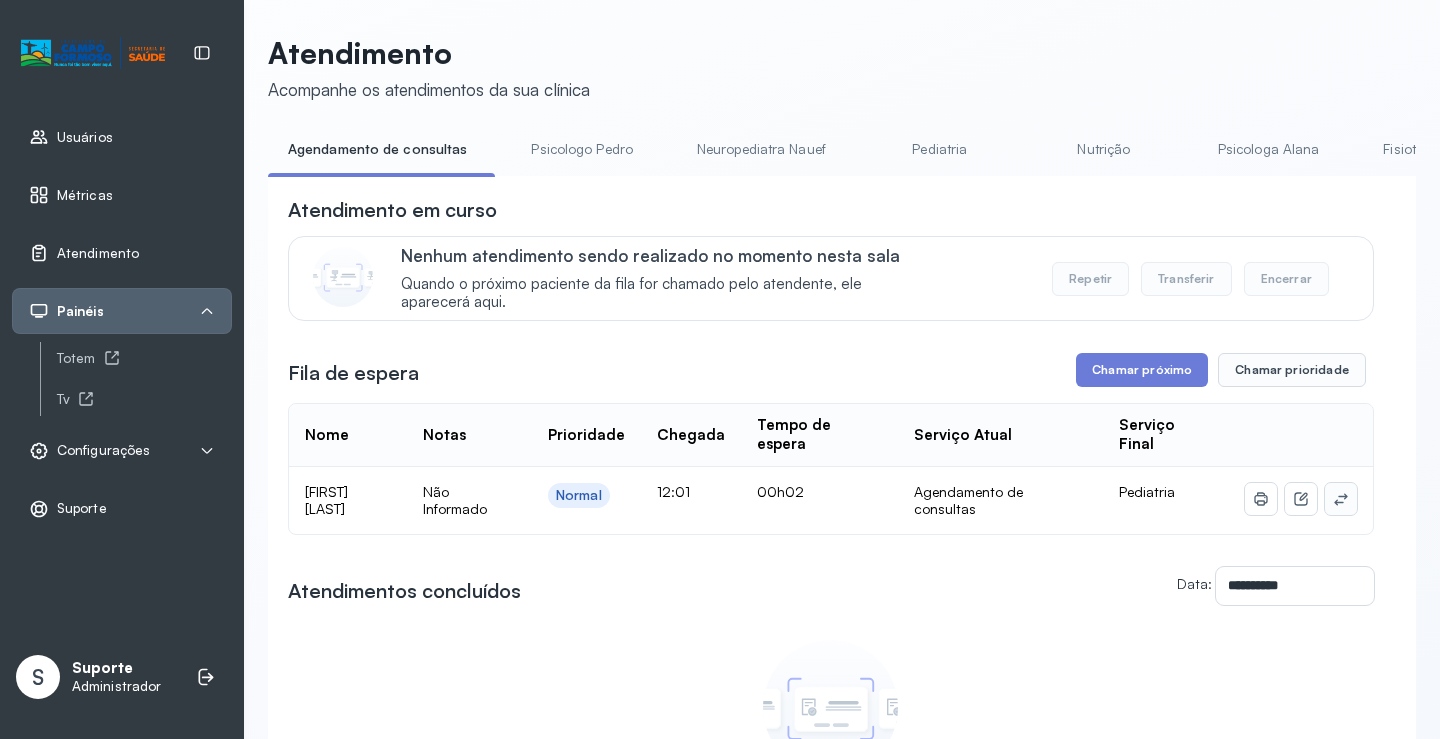 click 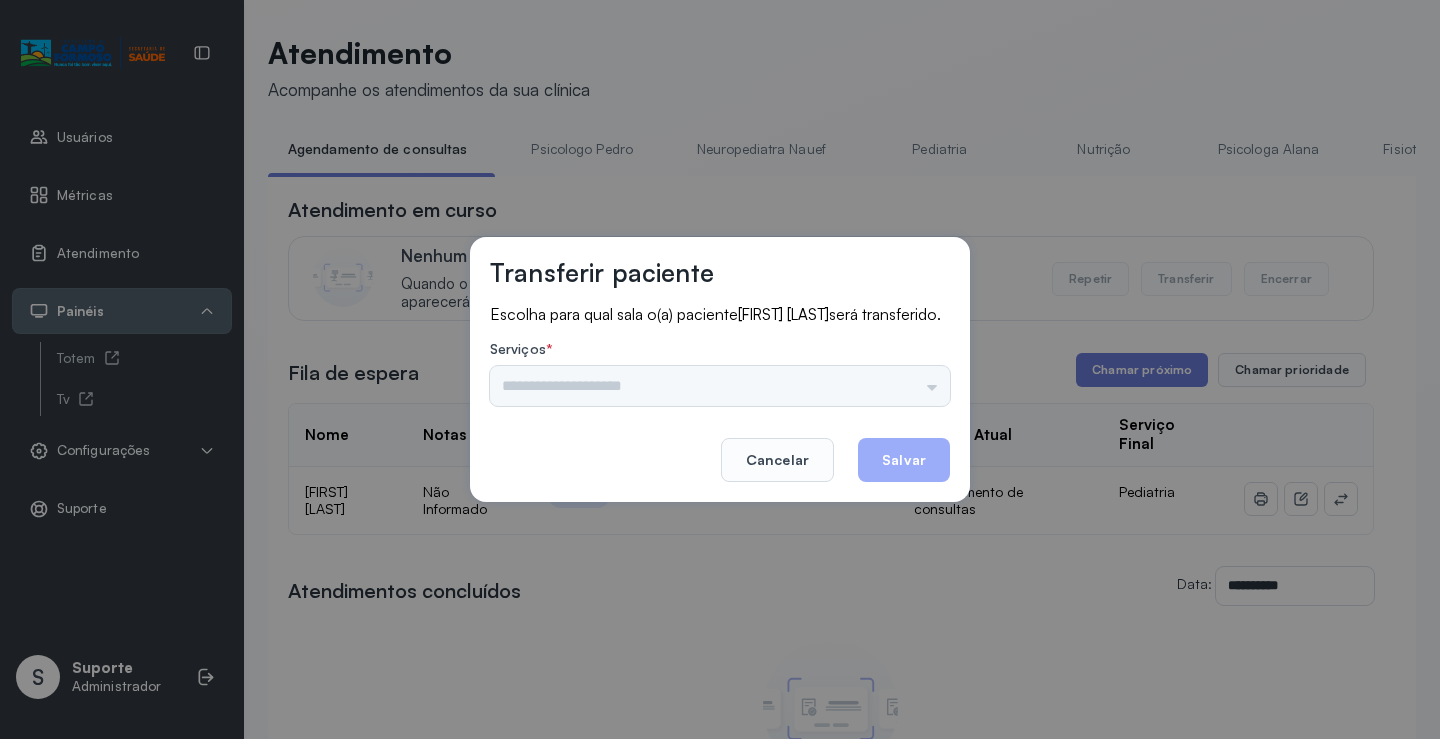 click on "Psicologo Pedro Neuropediatra Nauef Pediatria Nutrição Psicologa Alana Fisioterapeuta Janusia Coordenadora Solange Consultório 2 Assistente Social Triagem Psiquiatra Fisioterapeuta Francyne Fisioterapeuta Morgana Neuropediatra João" at bounding box center [720, 386] 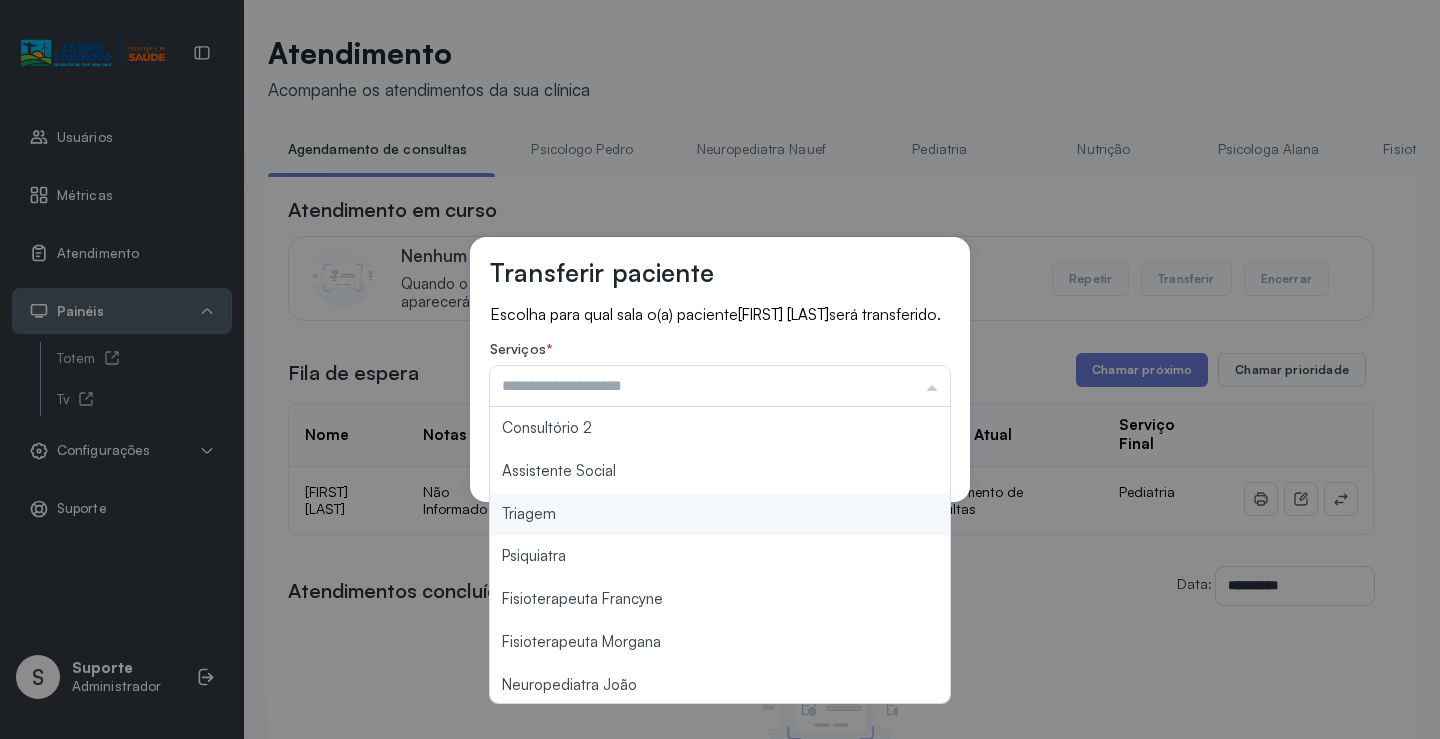 scroll, scrollTop: 302, scrollLeft: 0, axis: vertical 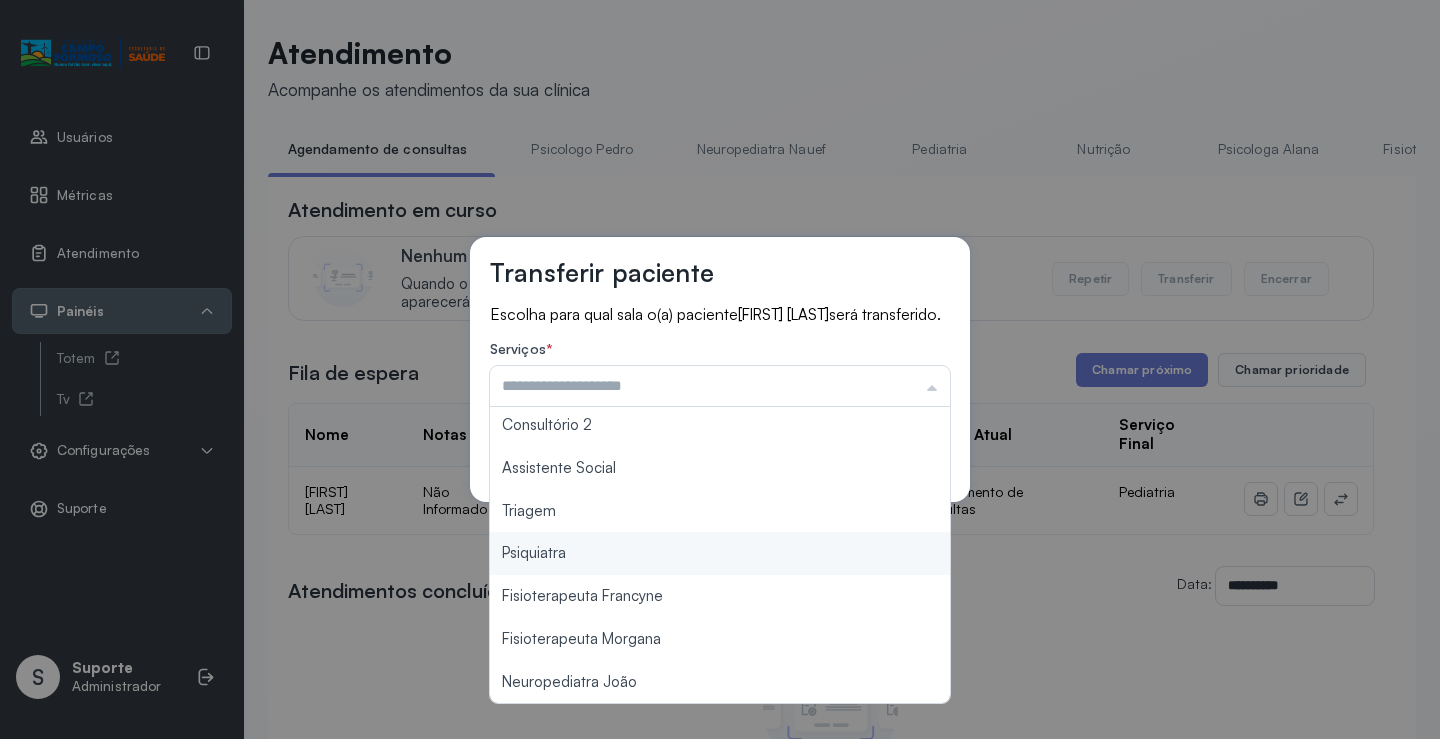 type on "*******" 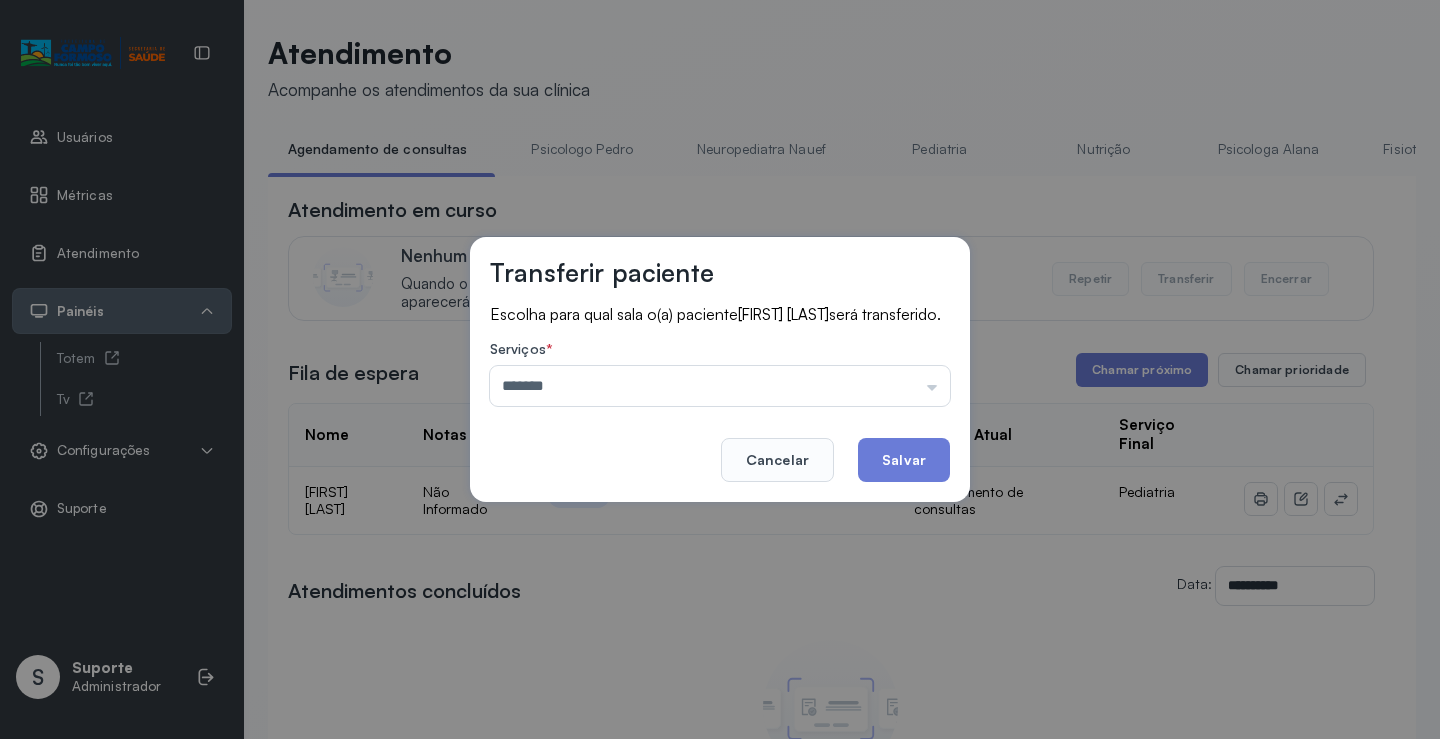 click on "Transferir paciente Escolha para qual sala o(a) paciente  Noah Ravi Araujo Crispim  será transferido.  Serviços  *  ******* Psicologo Pedro Neuropediatra Nauef Pediatria Nutrição Psicologa Alana Fisioterapeuta Janusia Coordenadora Solange Consultório 2 Assistente Social Triagem Psiquiatra Fisioterapeuta Francyne Fisioterapeuta Morgana Neuropediatra João Cancelar Salvar" at bounding box center (720, 369) 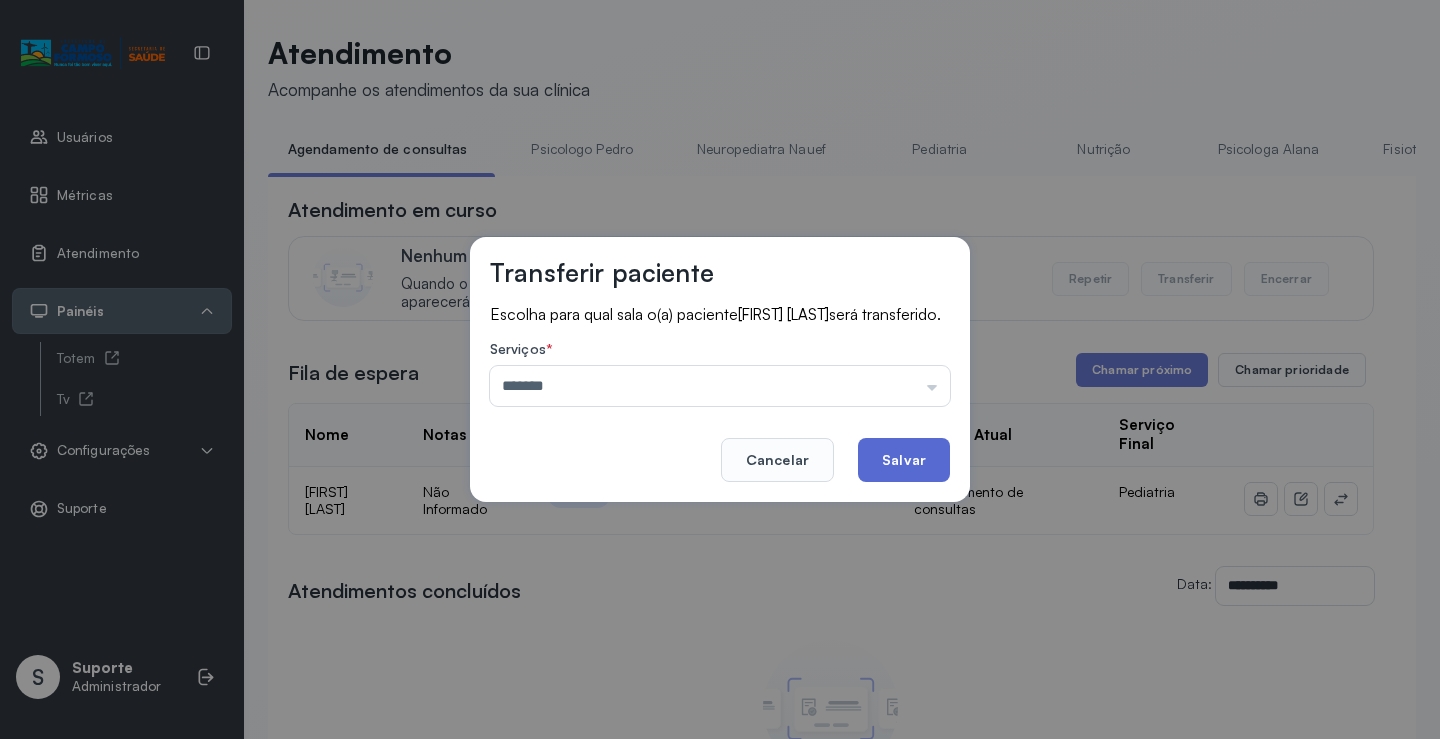 click on "Salvar" 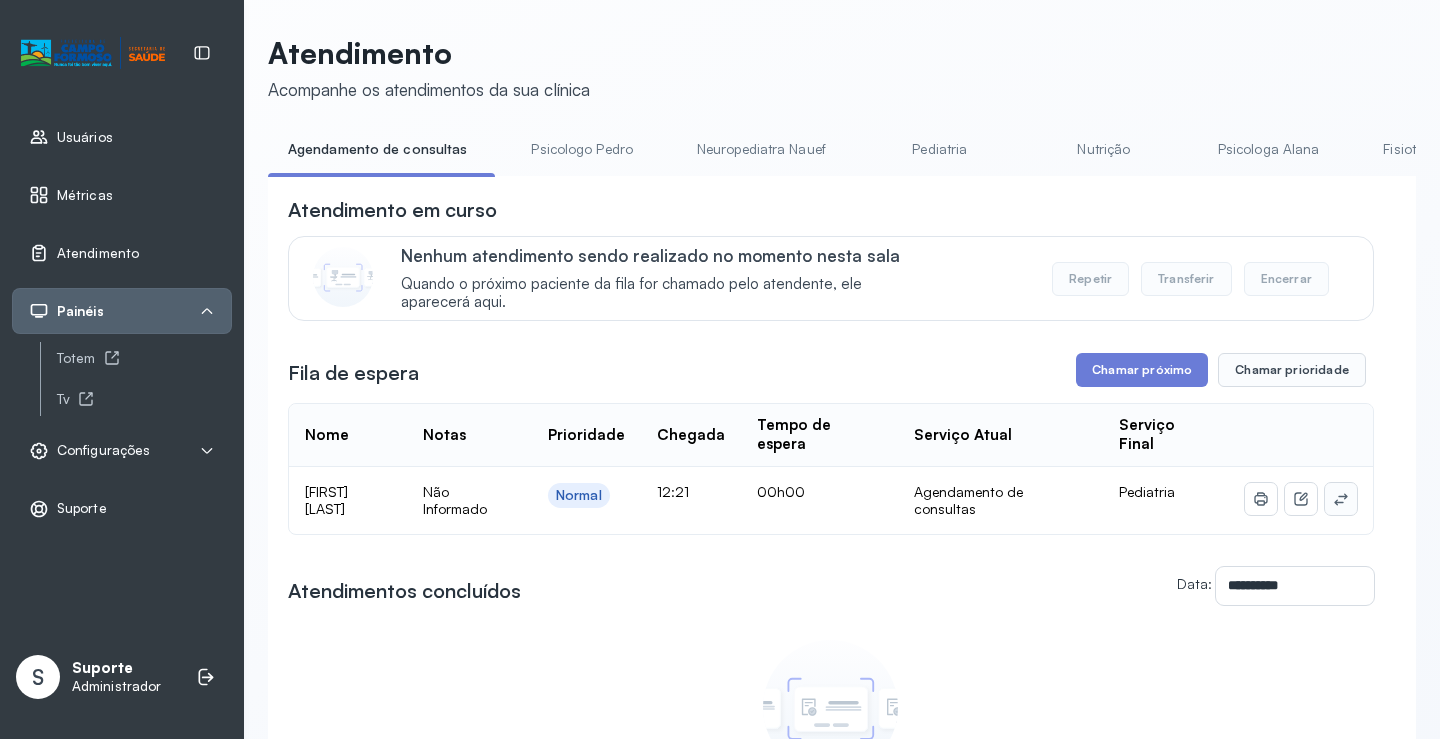 click 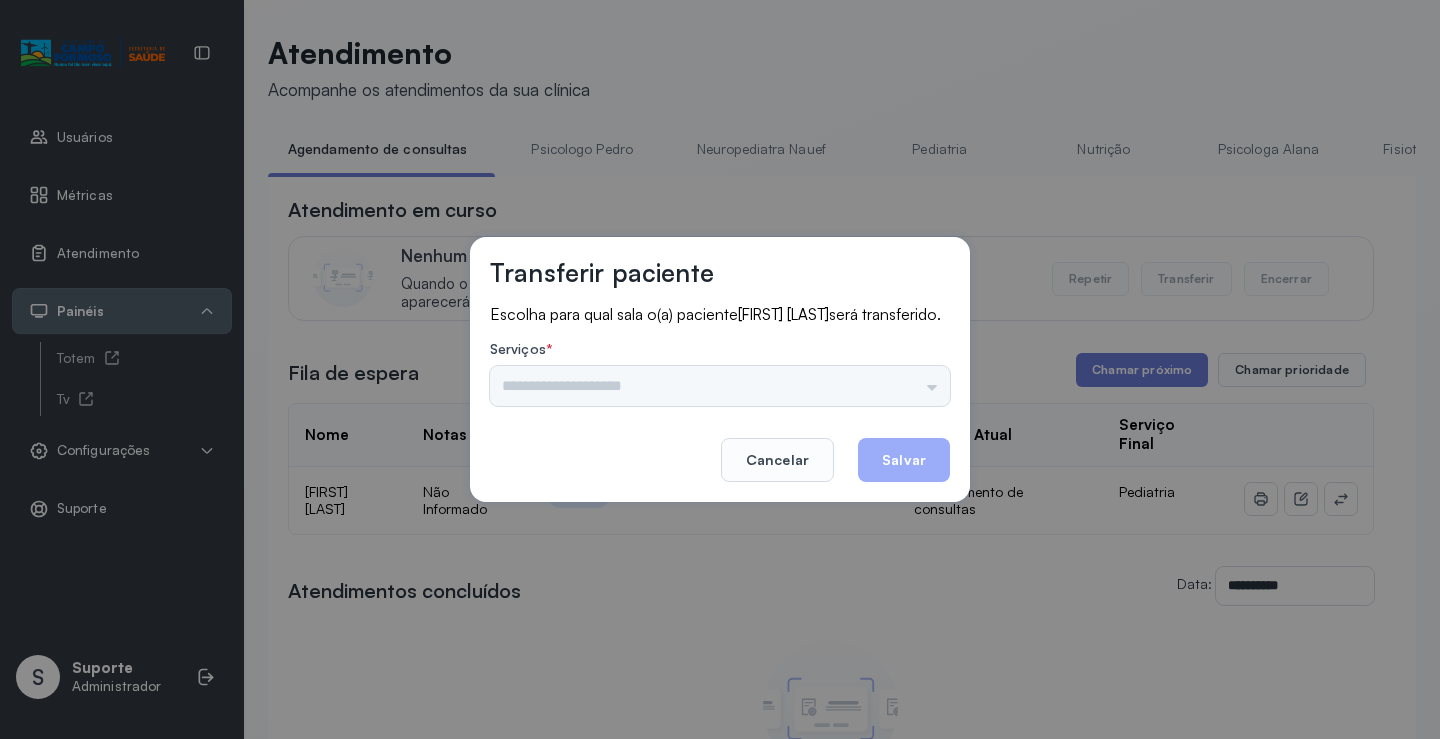click on "Psicologo Pedro Neuropediatra Nauef Pediatria Nutrição Psicologa Alana Fisioterapeuta Janusia Coordenadora Solange Consultório 2 Assistente Social Triagem Psiquiatra Fisioterapeuta Francyne Fisioterapeuta Morgana Neuropediatra João" at bounding box center [720, 386] 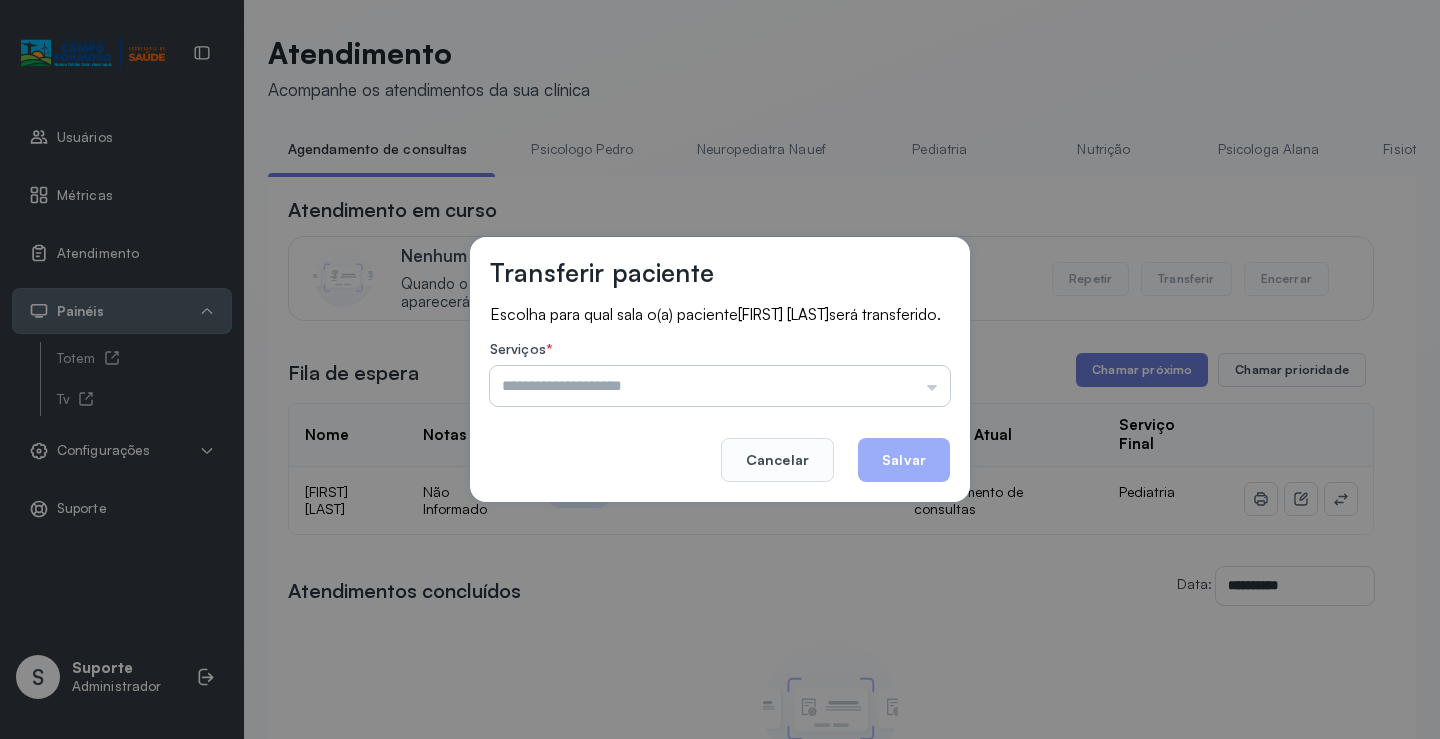 click at bounding box center (720, 386) 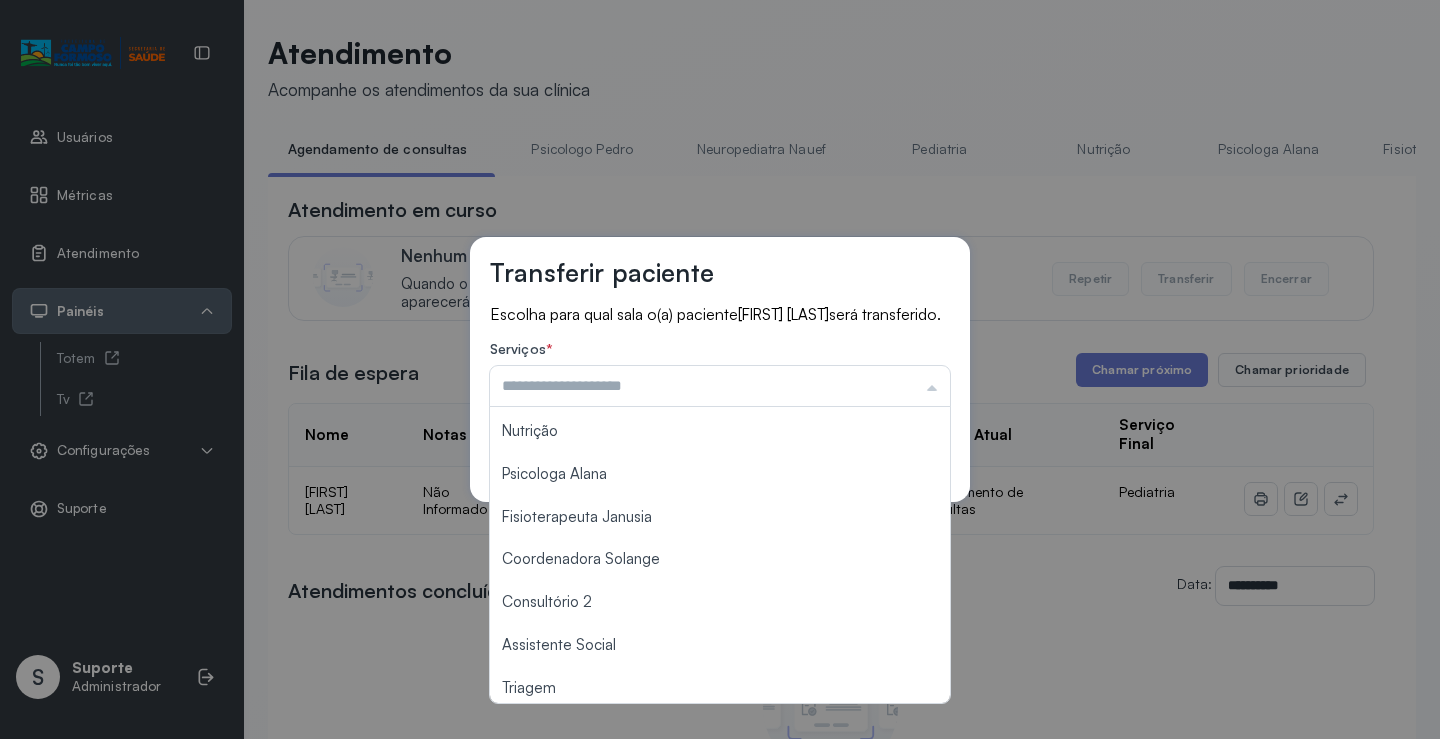 scroll, scrollTop: 303, scrollLeft: 0, axis: vertical 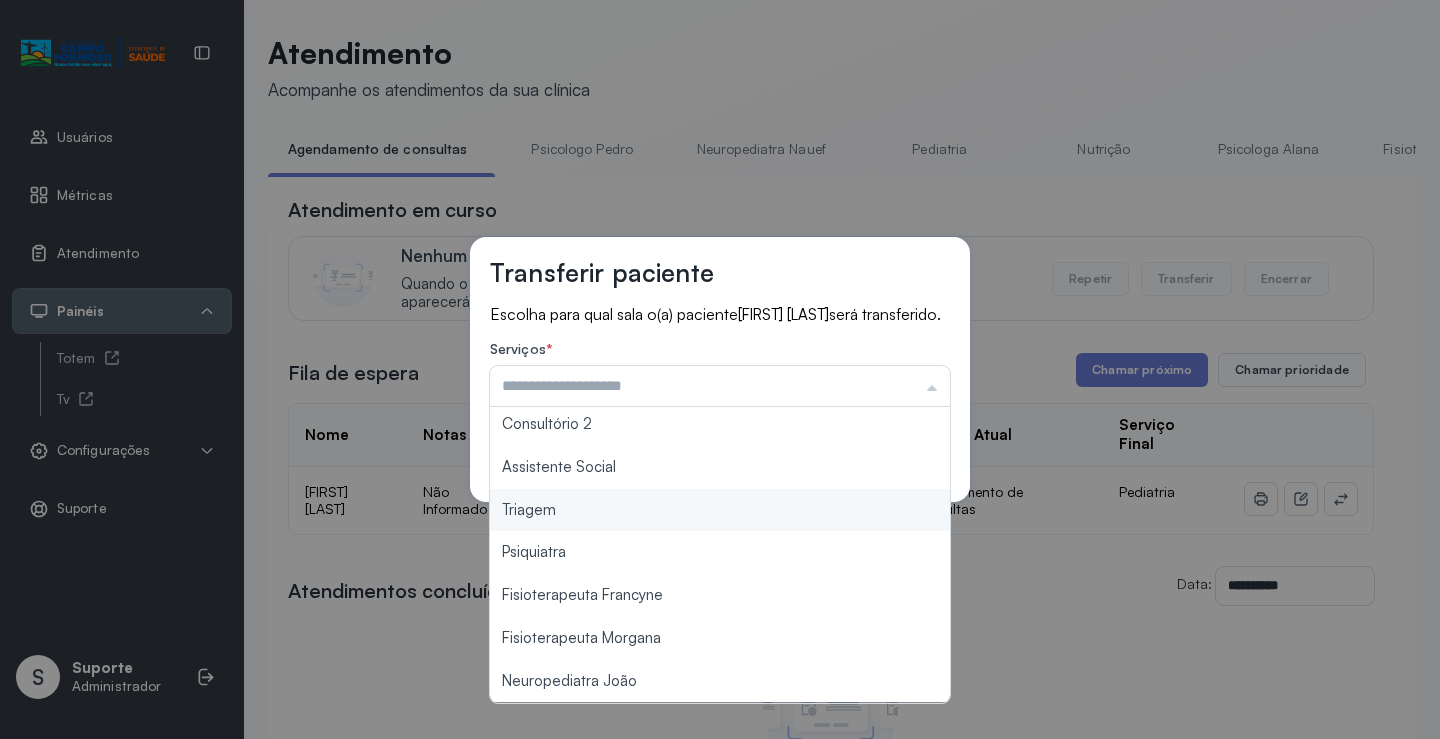 type on "*******" 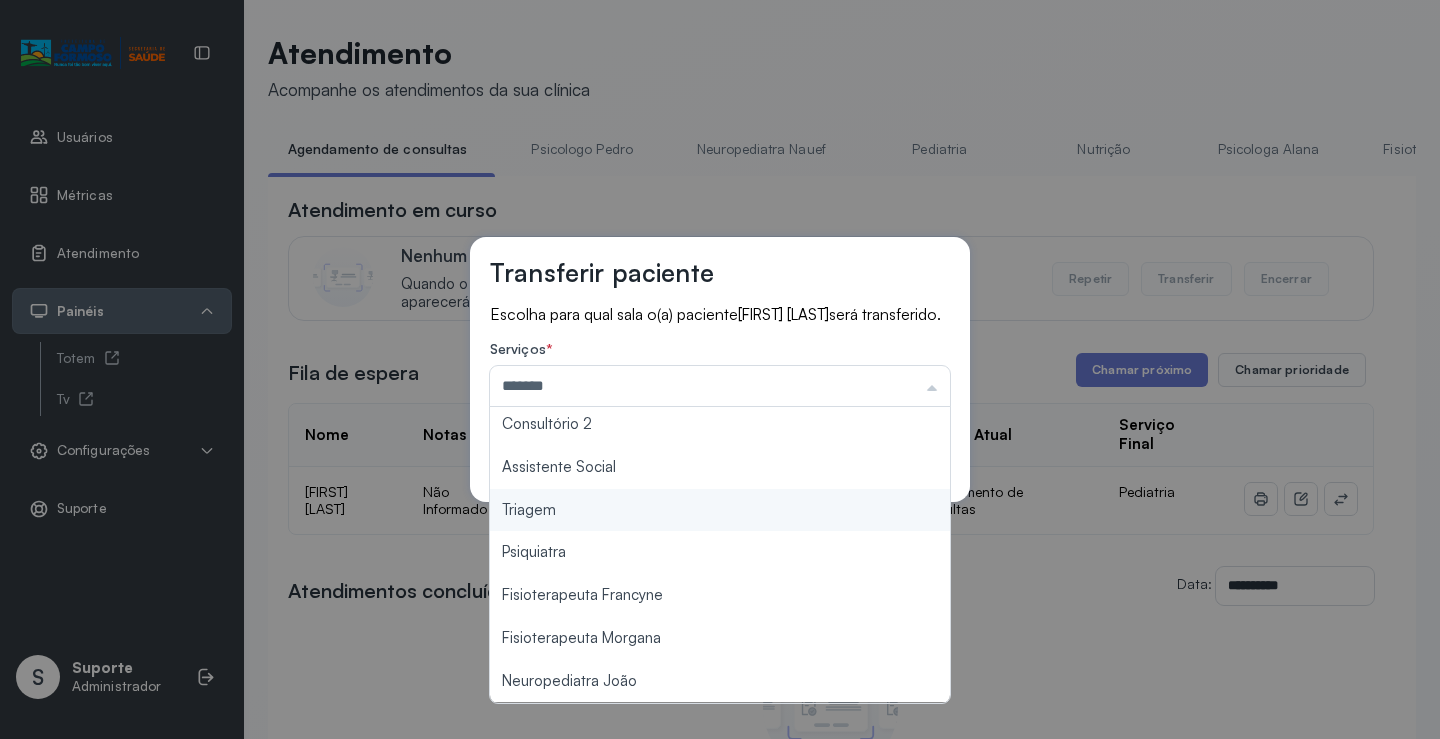 click on "Transferir paciente Escolha para qual sala o(a) paciente  ARTHUR TAVARES CIRINO DA SILVA  será transferido.  Serviços  *  ******* Psicologo Pedro Neuropediatra Nauef Pediatria Nutrição Psicologa Alana Fisioterapeuta Janusia Coordenadora Solange Consultório 2 Assistente Social Triagem Psiquiatra Fisioterapeuta Francyne Fisioterapeuta Morgana Neuropediatra João Cancelar Salvar" at bounding box center (720, 369) 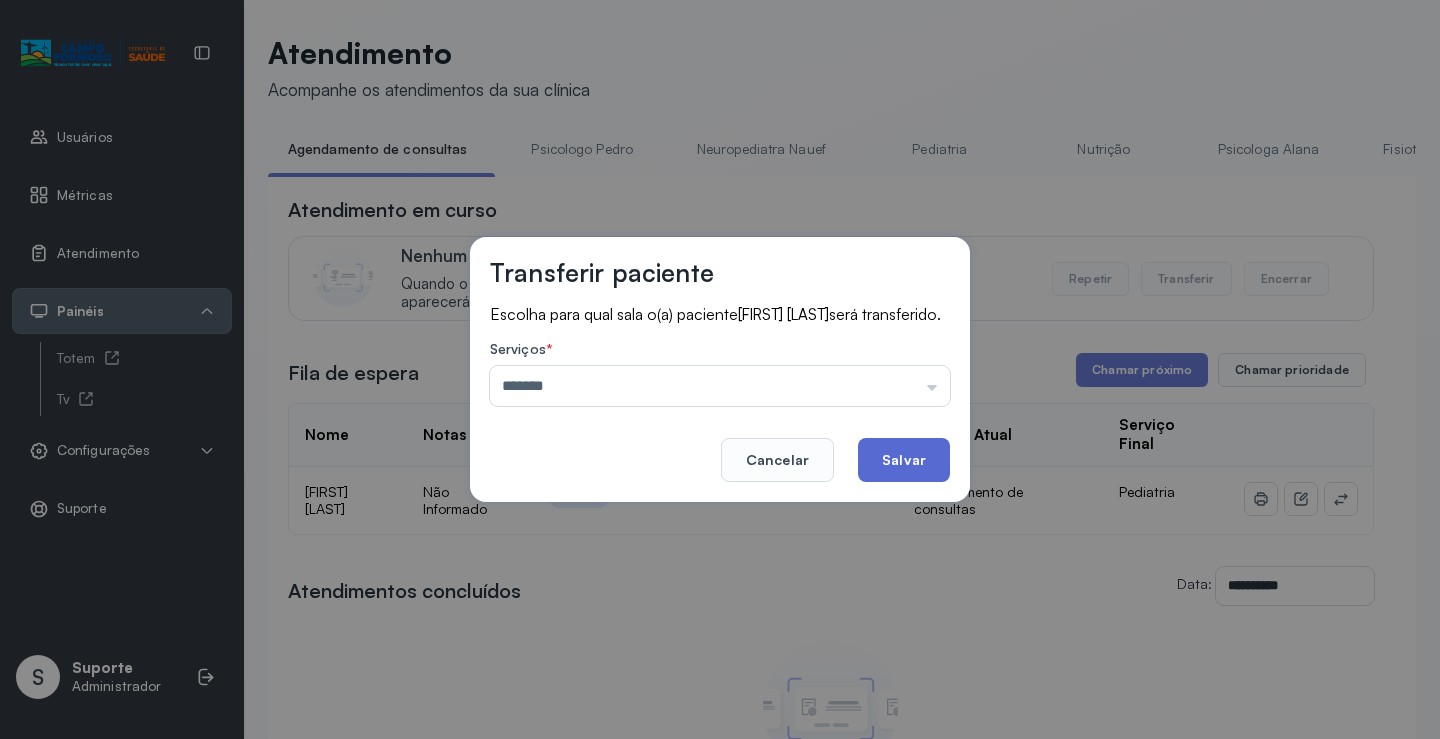 click on "Salvar" 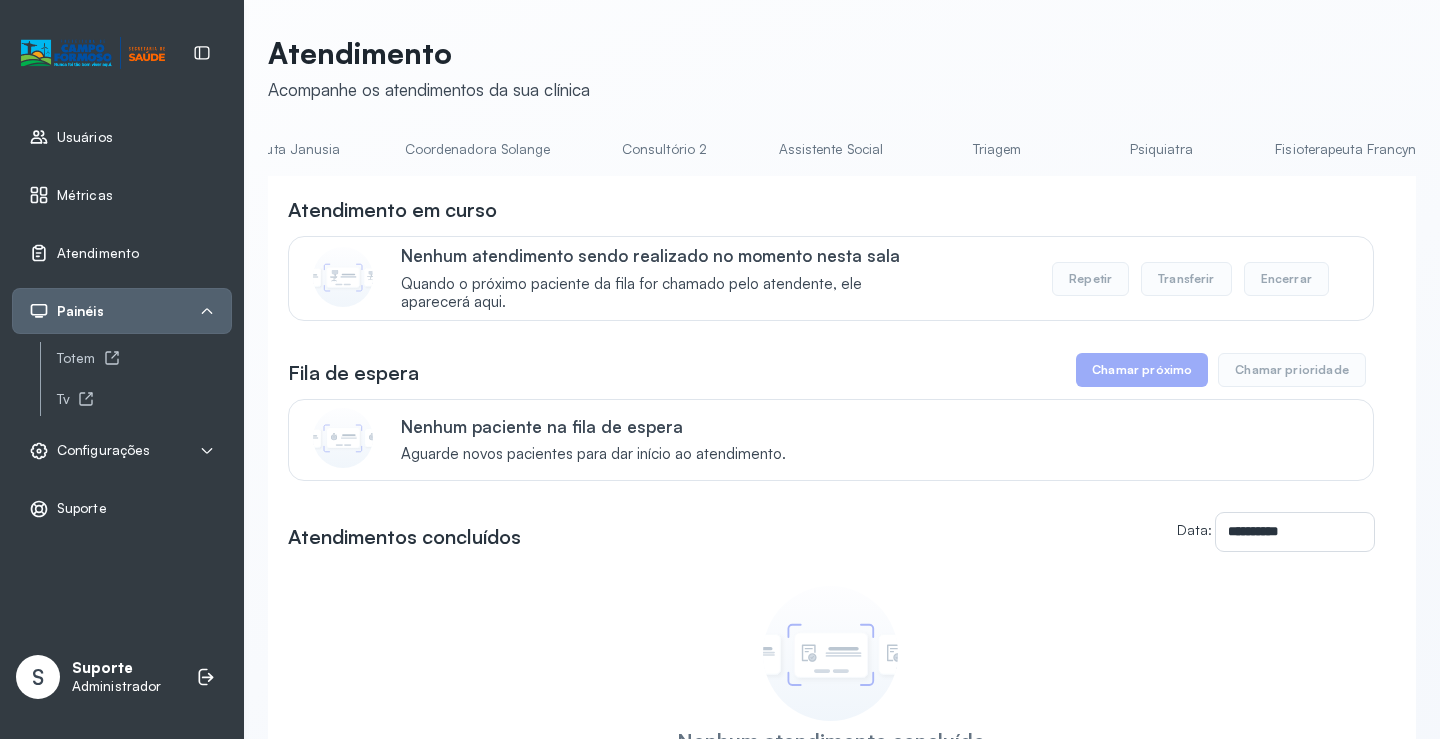 scroll, scrollTop: 0, scrollLeft: 1430, axis: horizontal 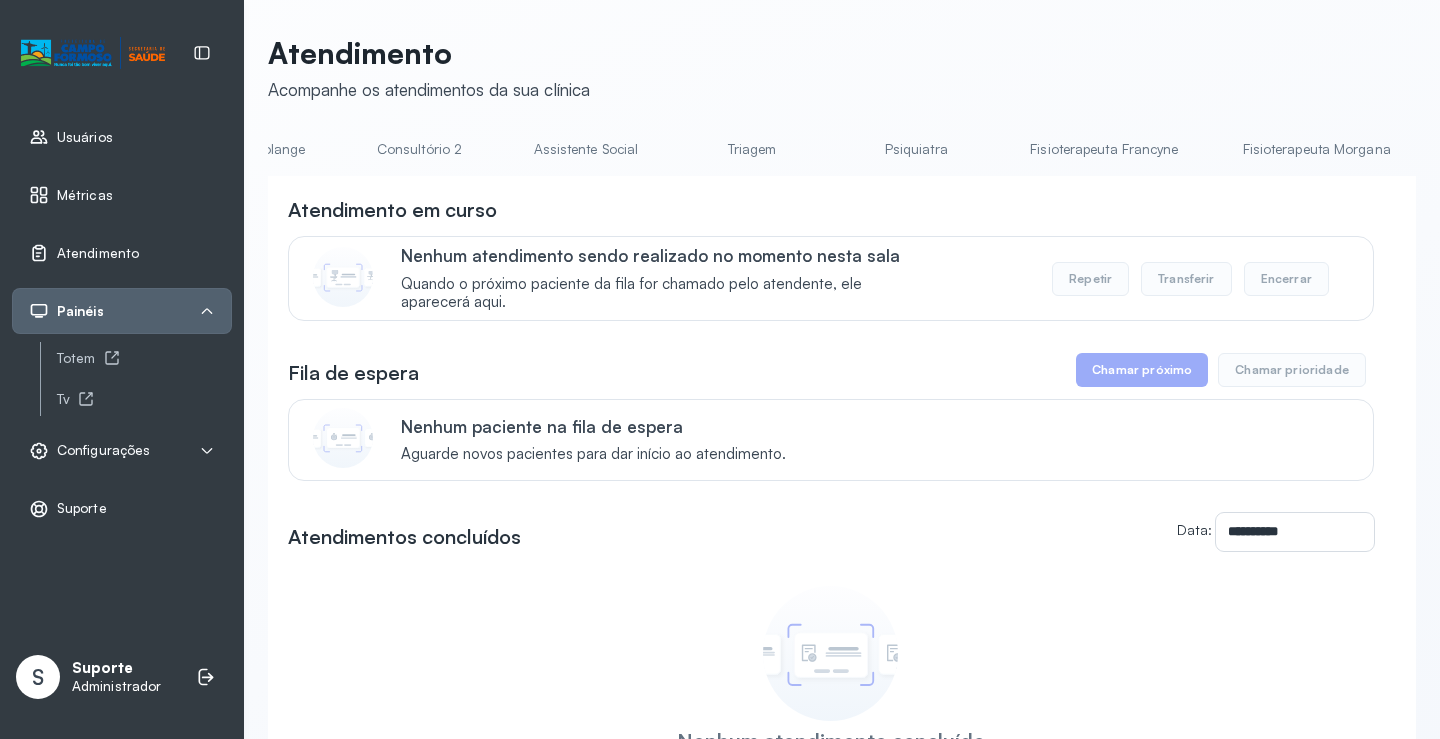 click on "Triagem" at bounding box center (752, 149) 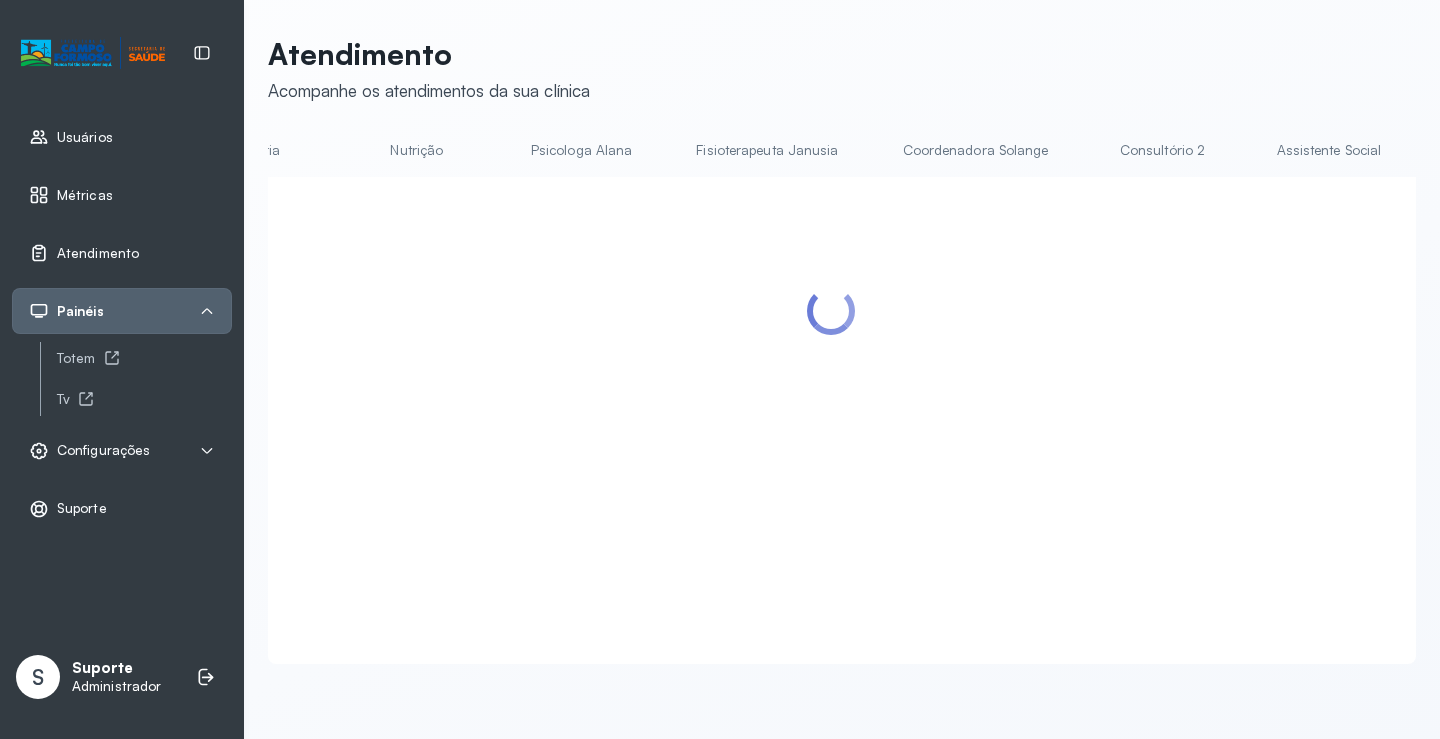 scroll, scrollTop: 0, scrollLeft: 0, axis: both 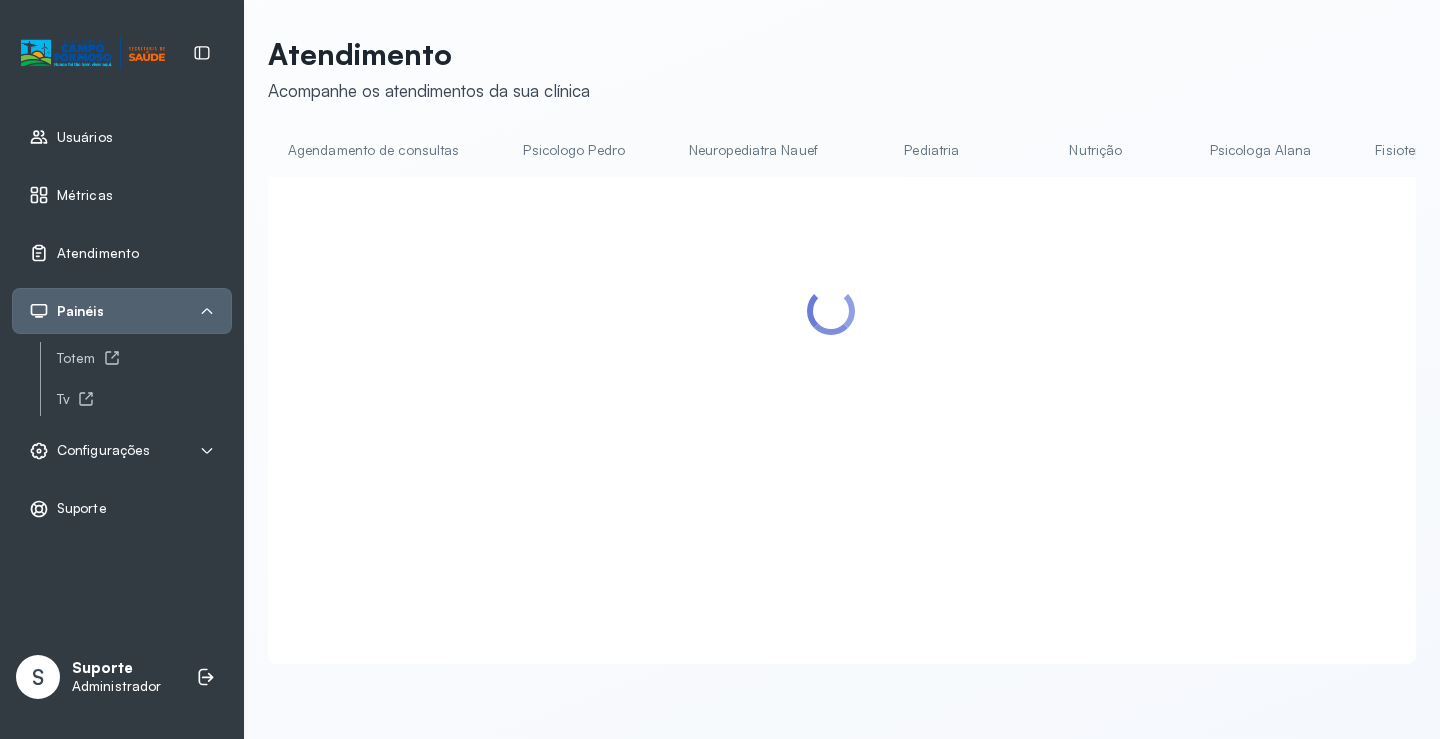 click on "Agendamento de consultas" at bounding box center [373, 150] 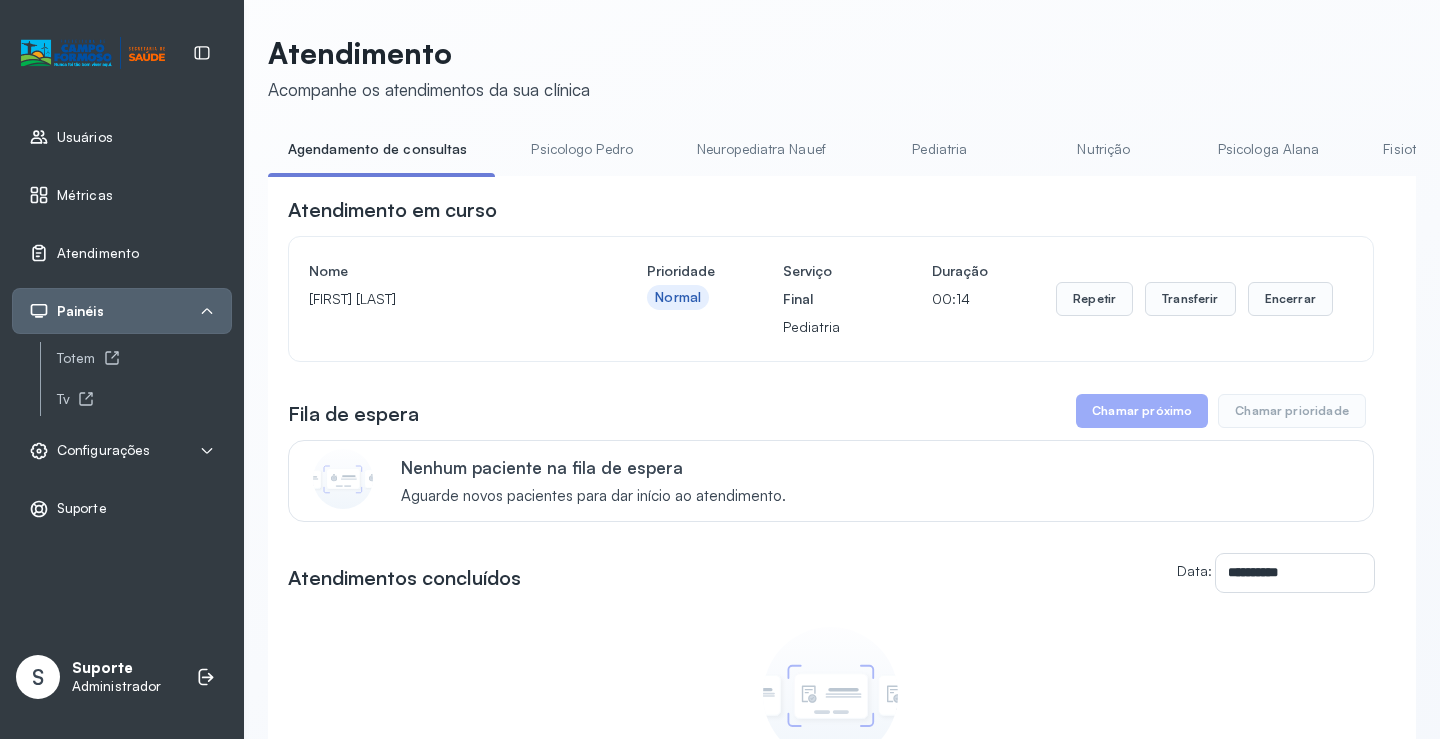 drag, startPoint x: 604, startPoint y: 143, endPoint x: 559, endPoint y: 137, distance: 45.39824 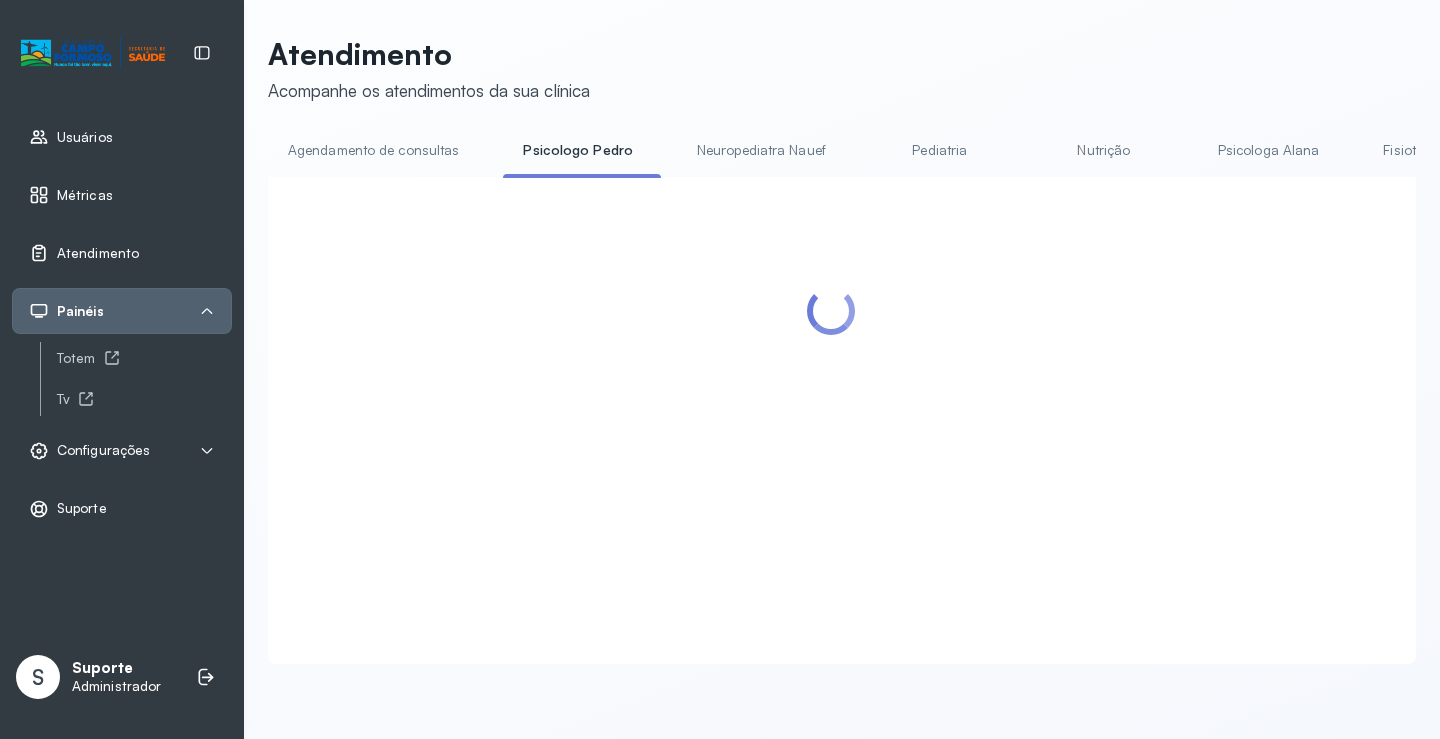 click on "Agendamento de consultas" at bounding box center [373, 150] 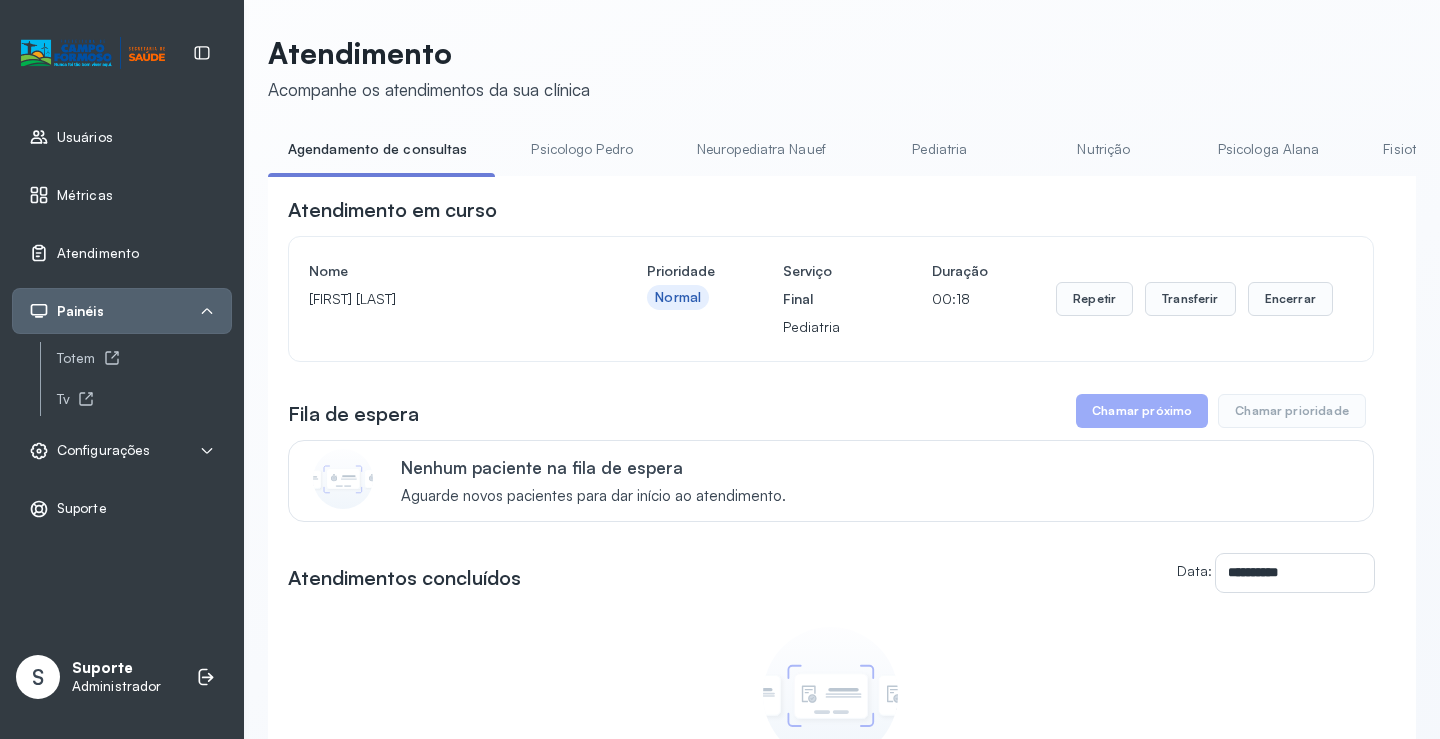 click on "Psicologo Pedro" at bounding box center (582, 149) 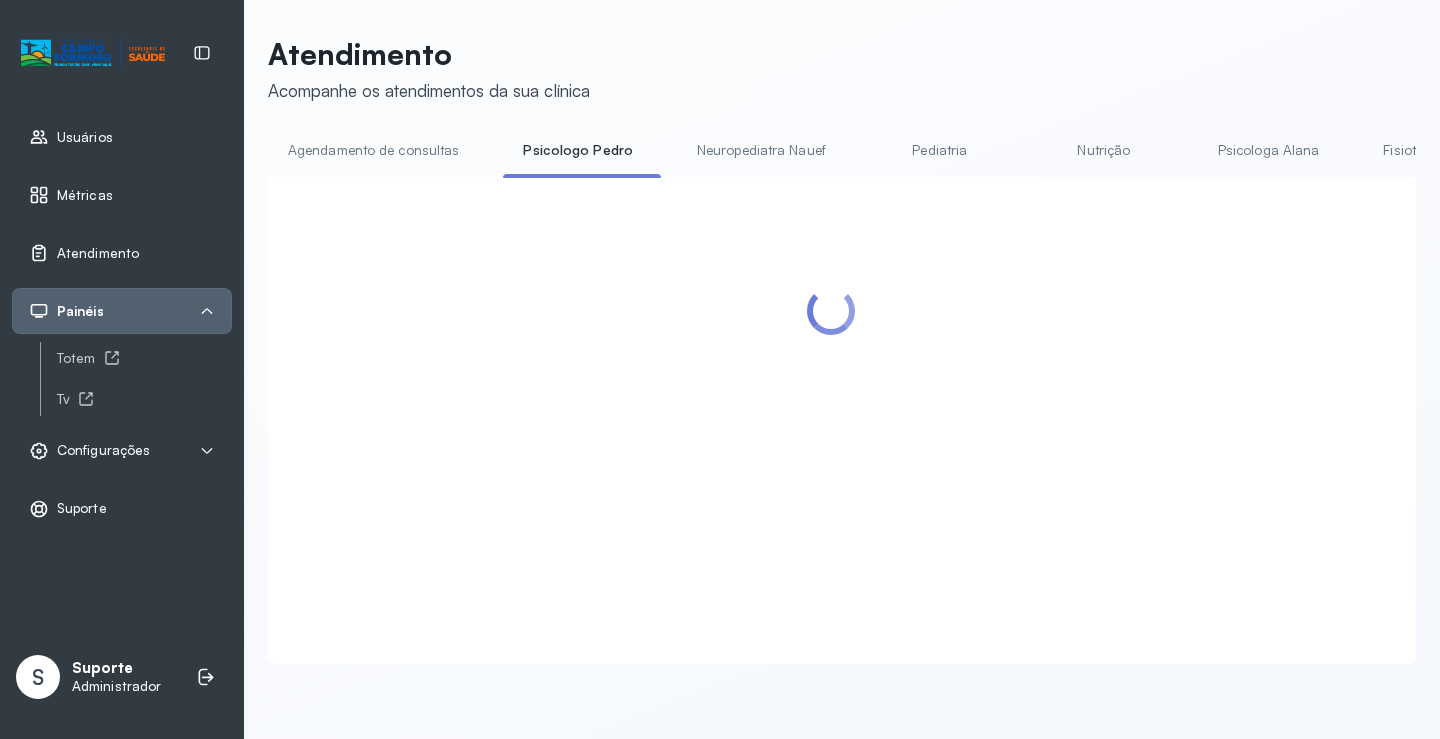 click on "Agendamento de consultas" at bounding box center (373, 150) 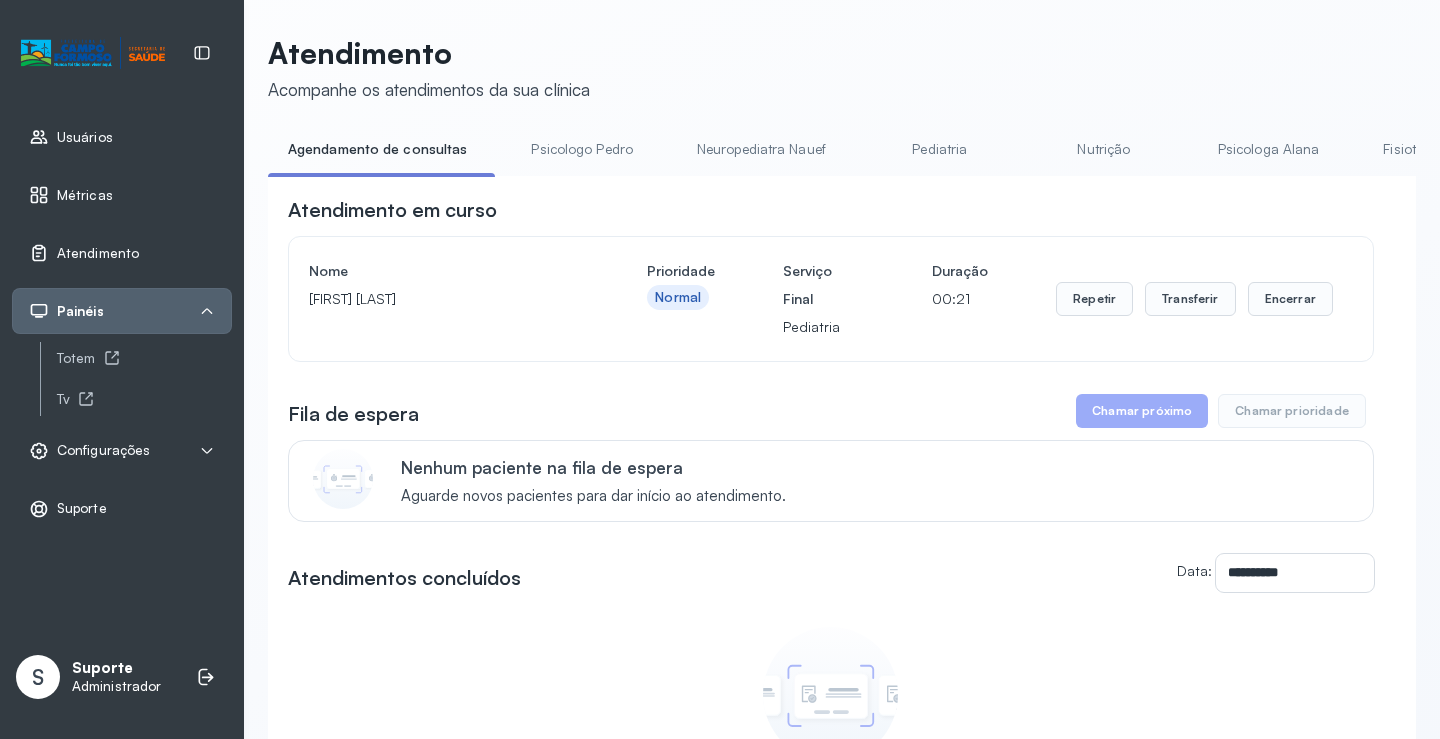 click on "Psicologo Pedro" 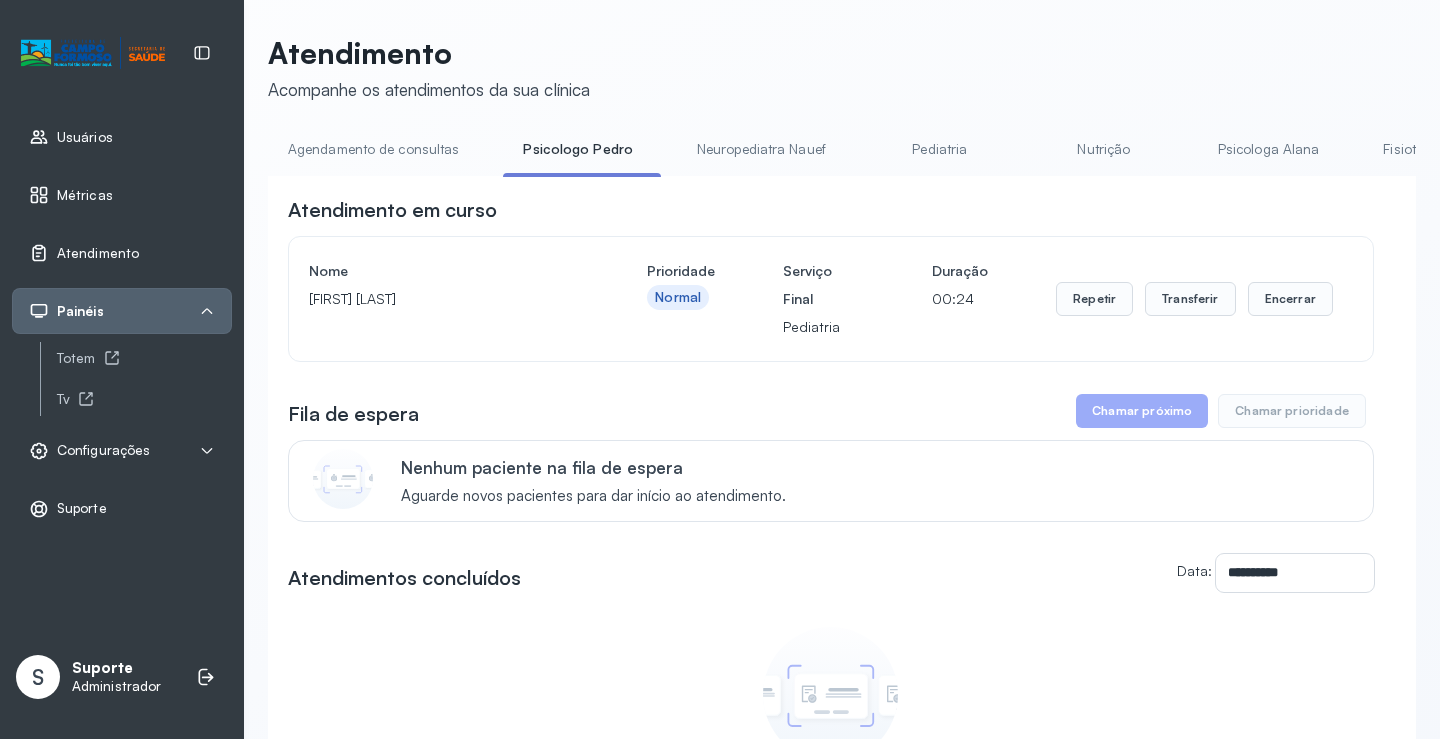 click on "Agendamento de consultas" at bounding box center (373, 149) 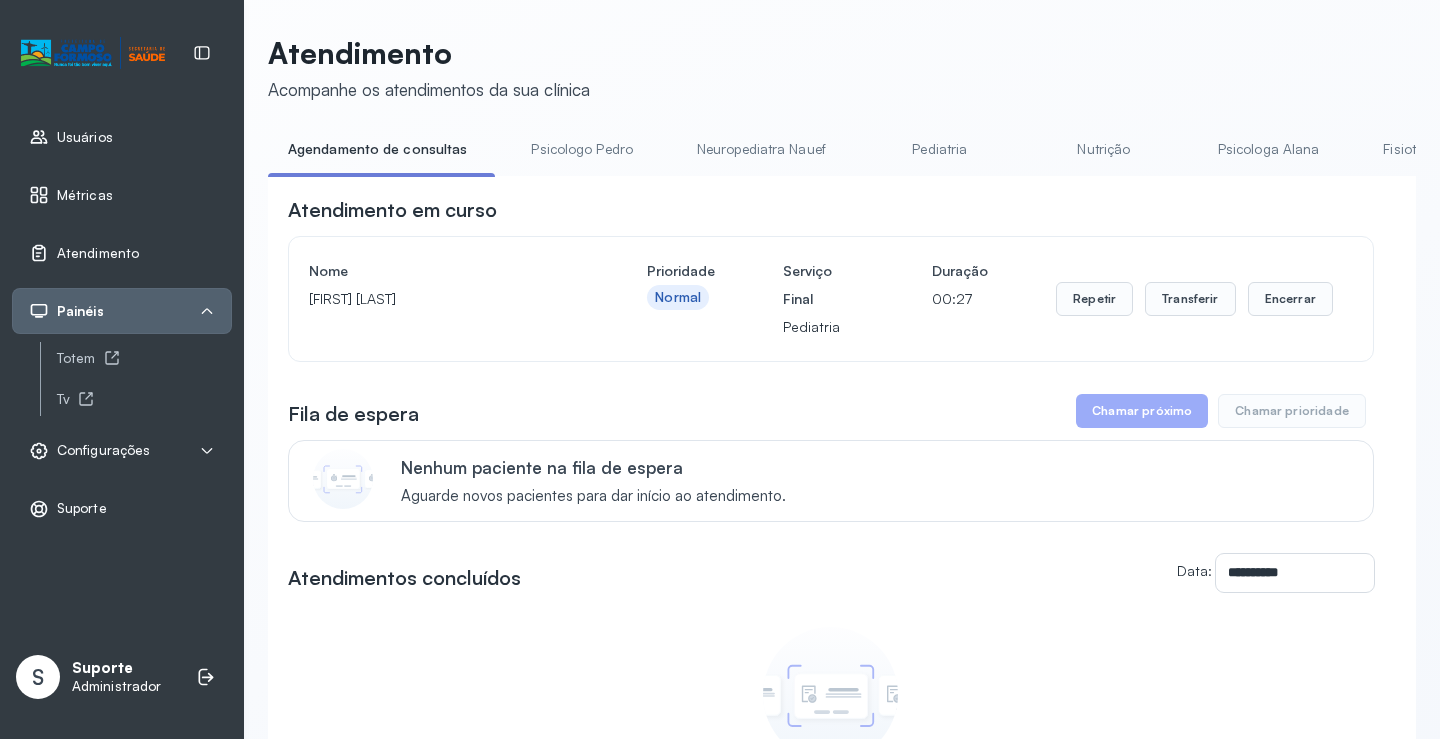 click on "Psicologo Pedro" at bounding box center (582, 149) 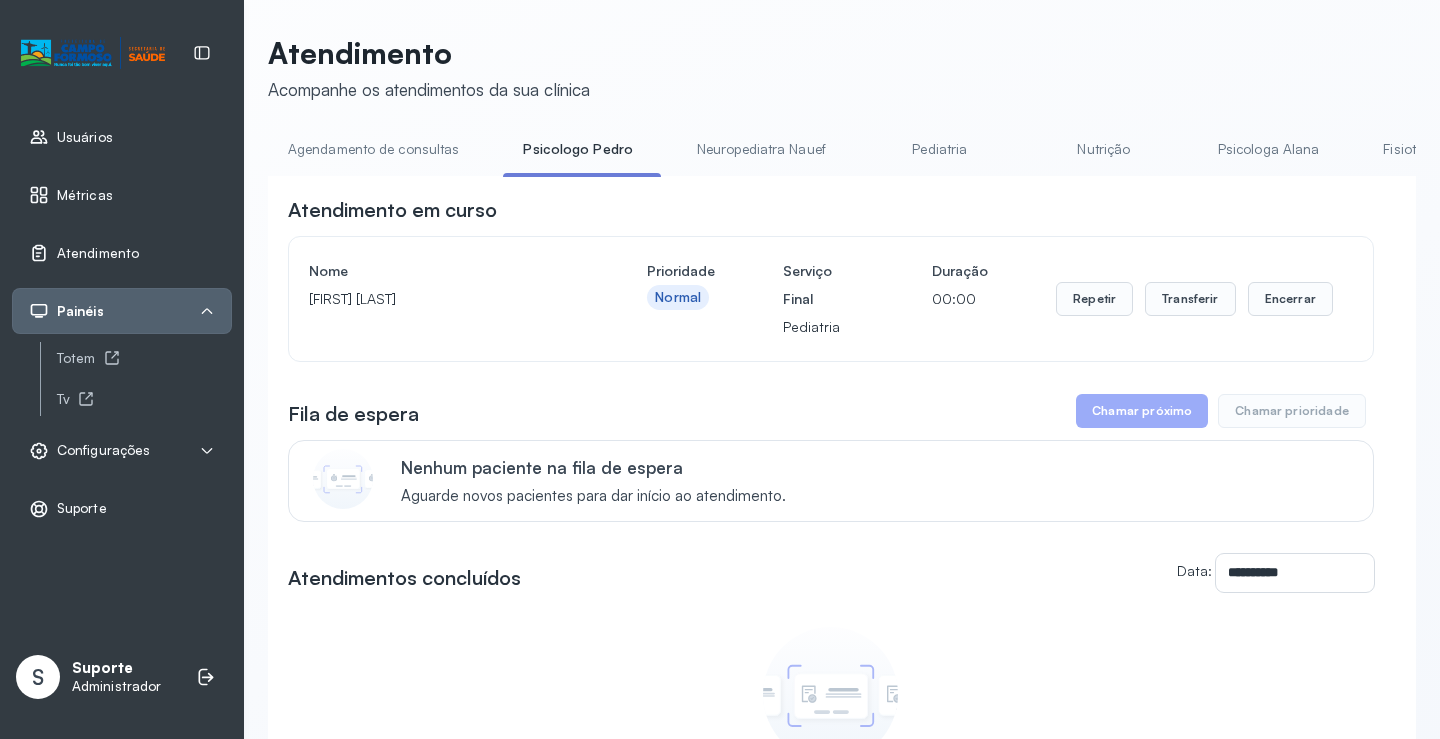 click on "Agendamento de consultas" at bounding box center [373, 149] 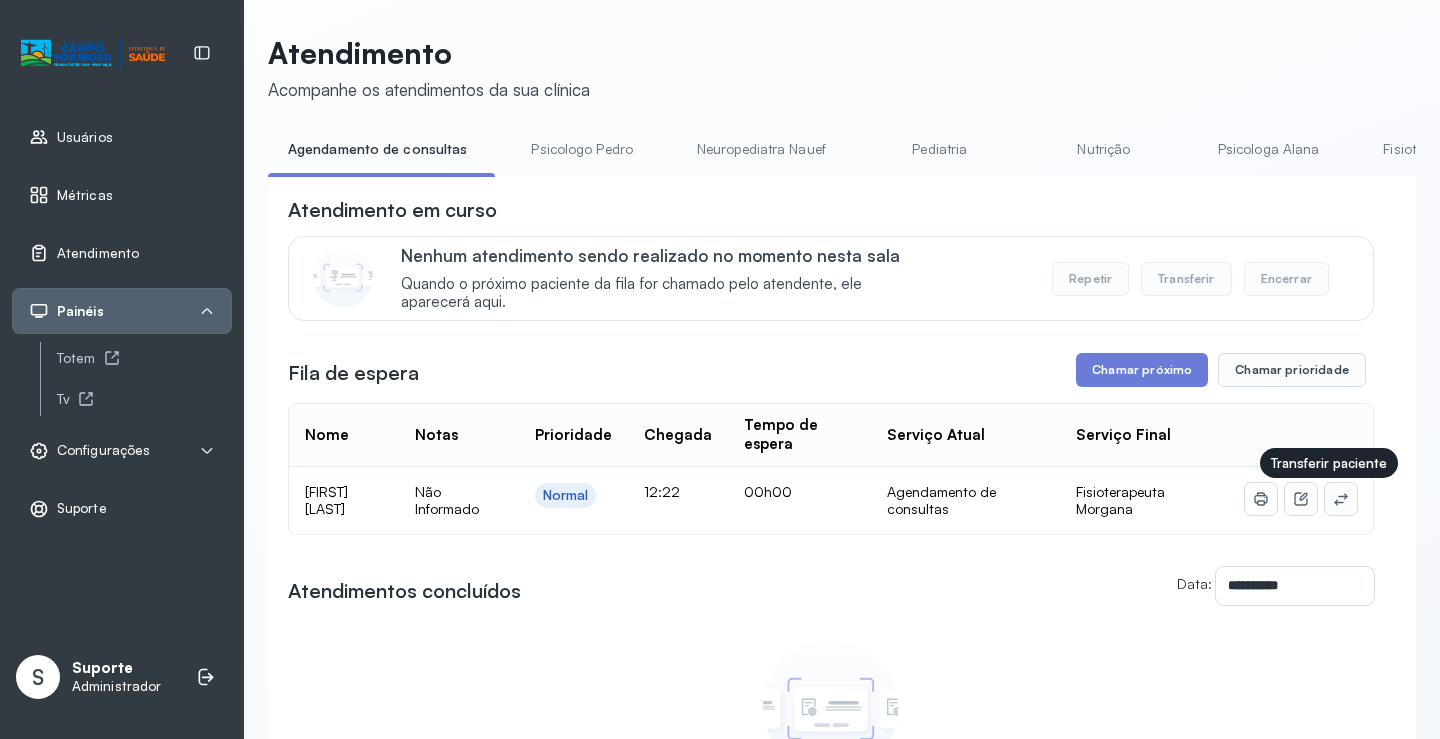 click 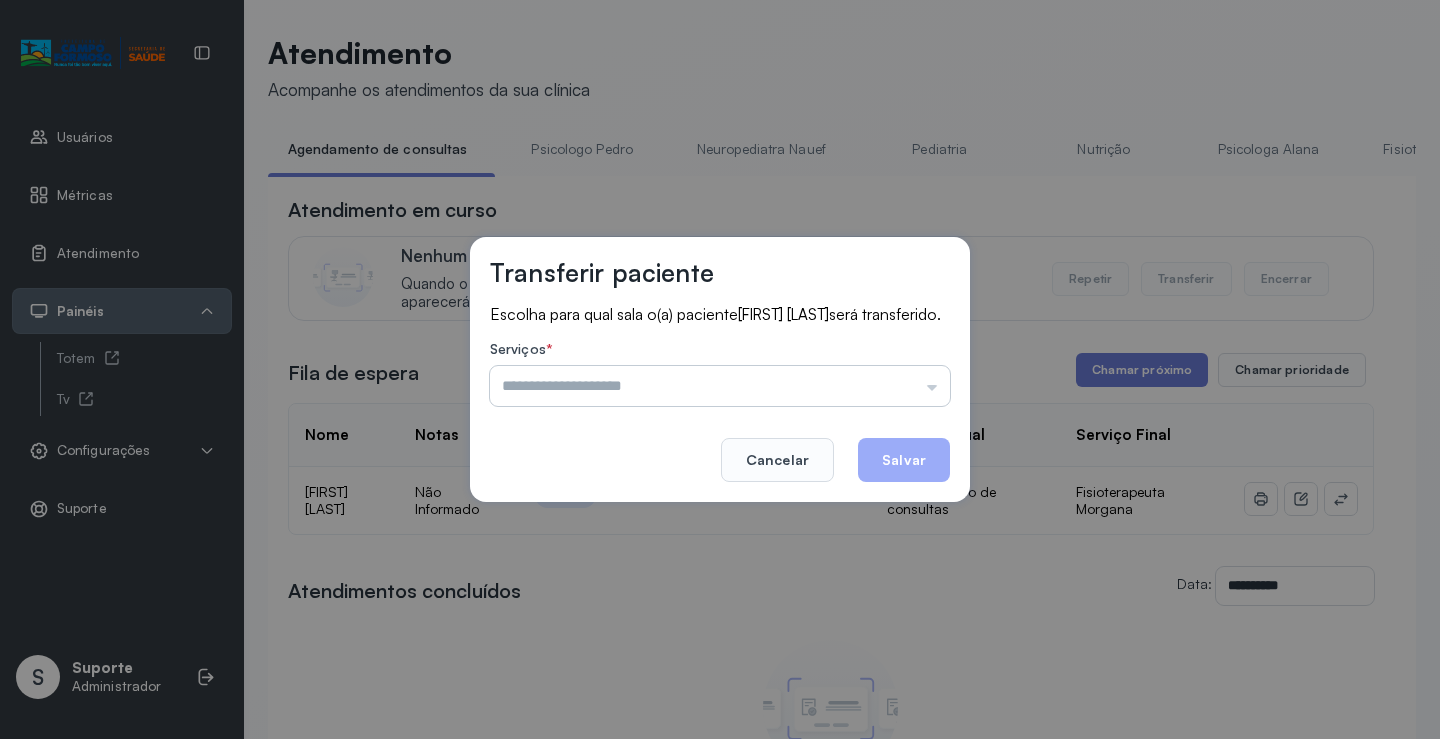 click at bounding box center (720, 386) 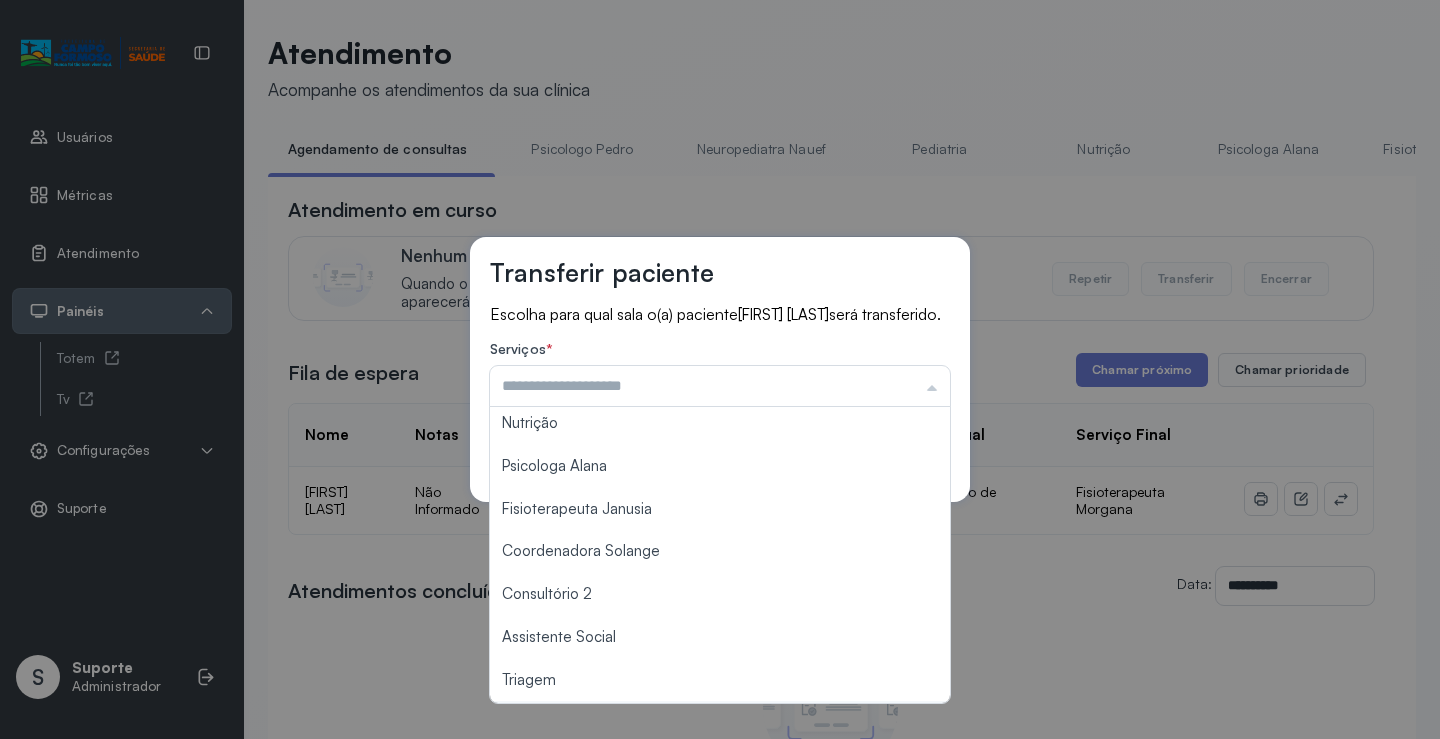scroll, scrollTop: 302, scrollLeft: 0, axis: vertical 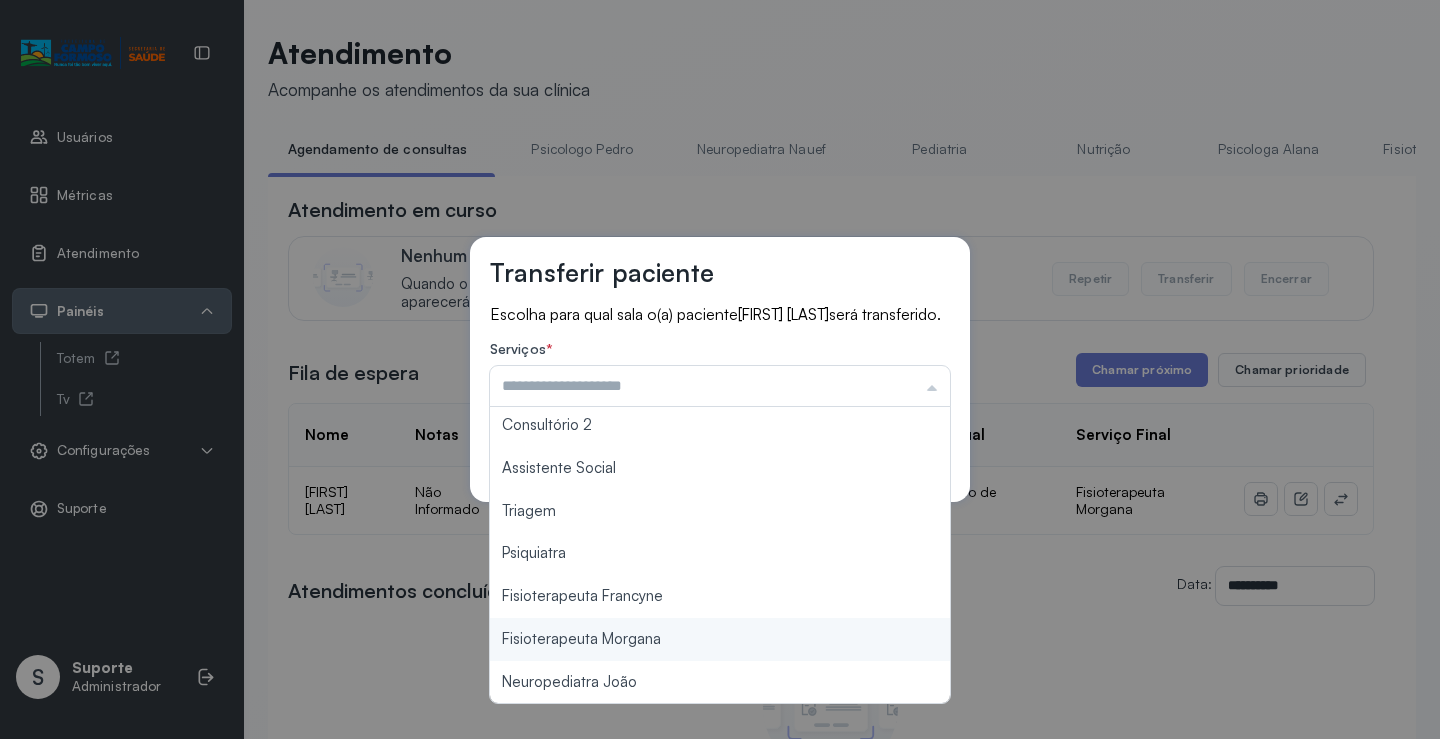 type on "**********" 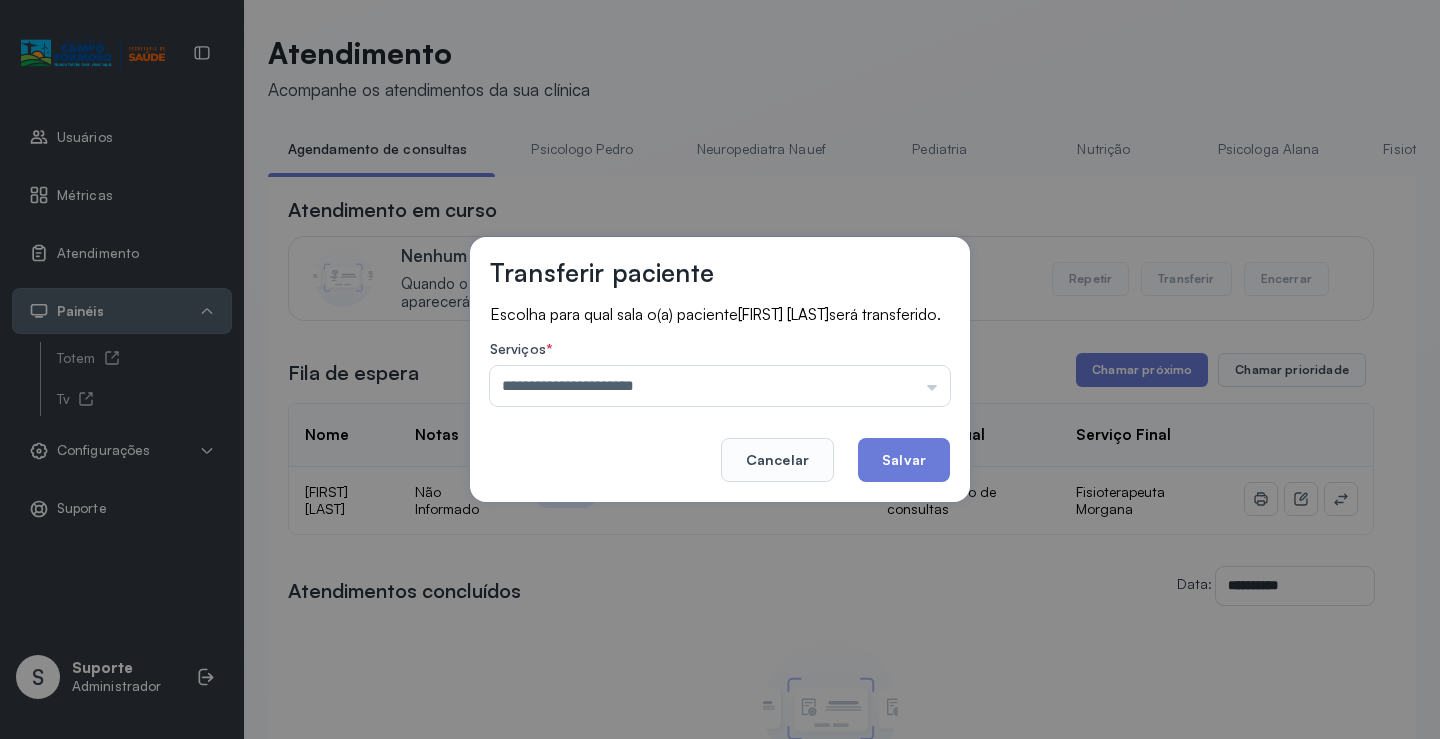 drag, startPoint x: 659, startPoint y: 646, endPoint x: 835, endPoint y: 536, distance: 207.54759 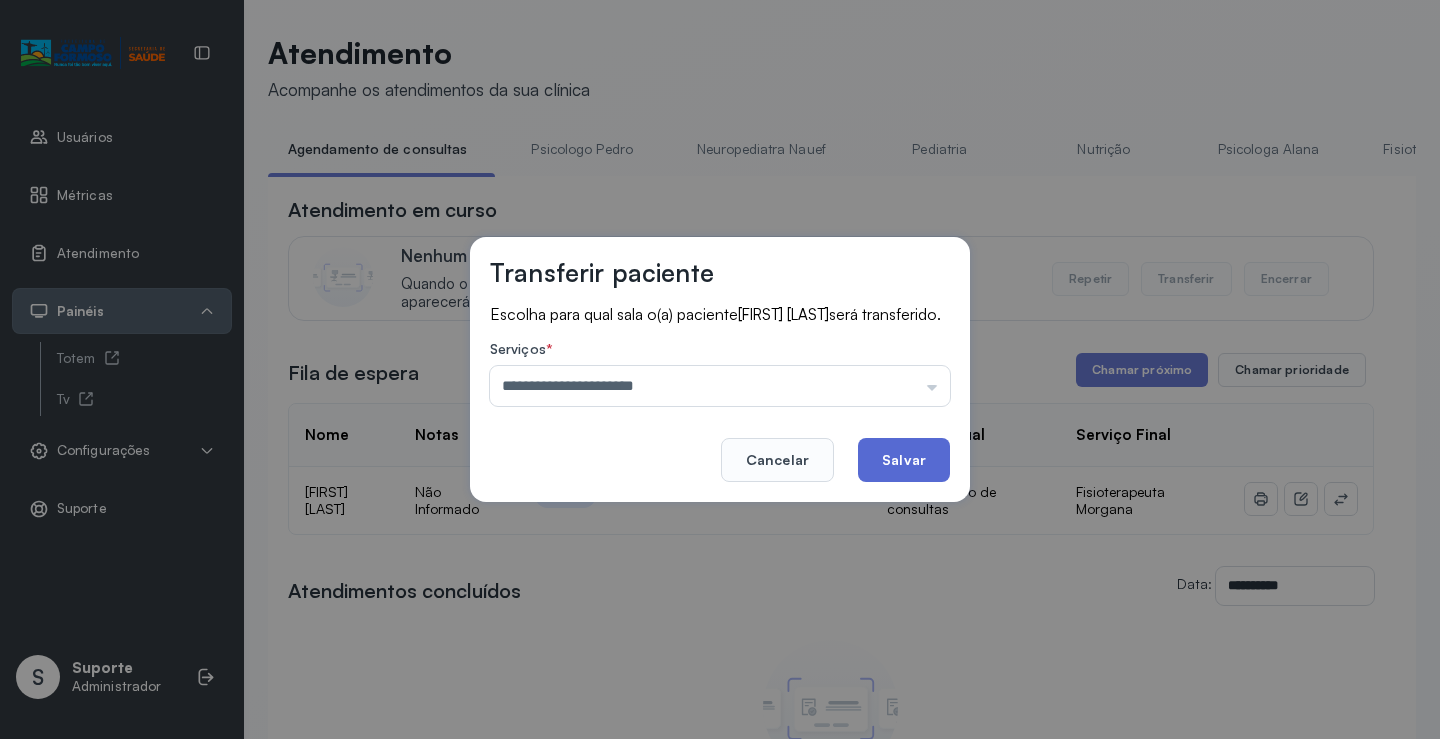 click on "Salvar" 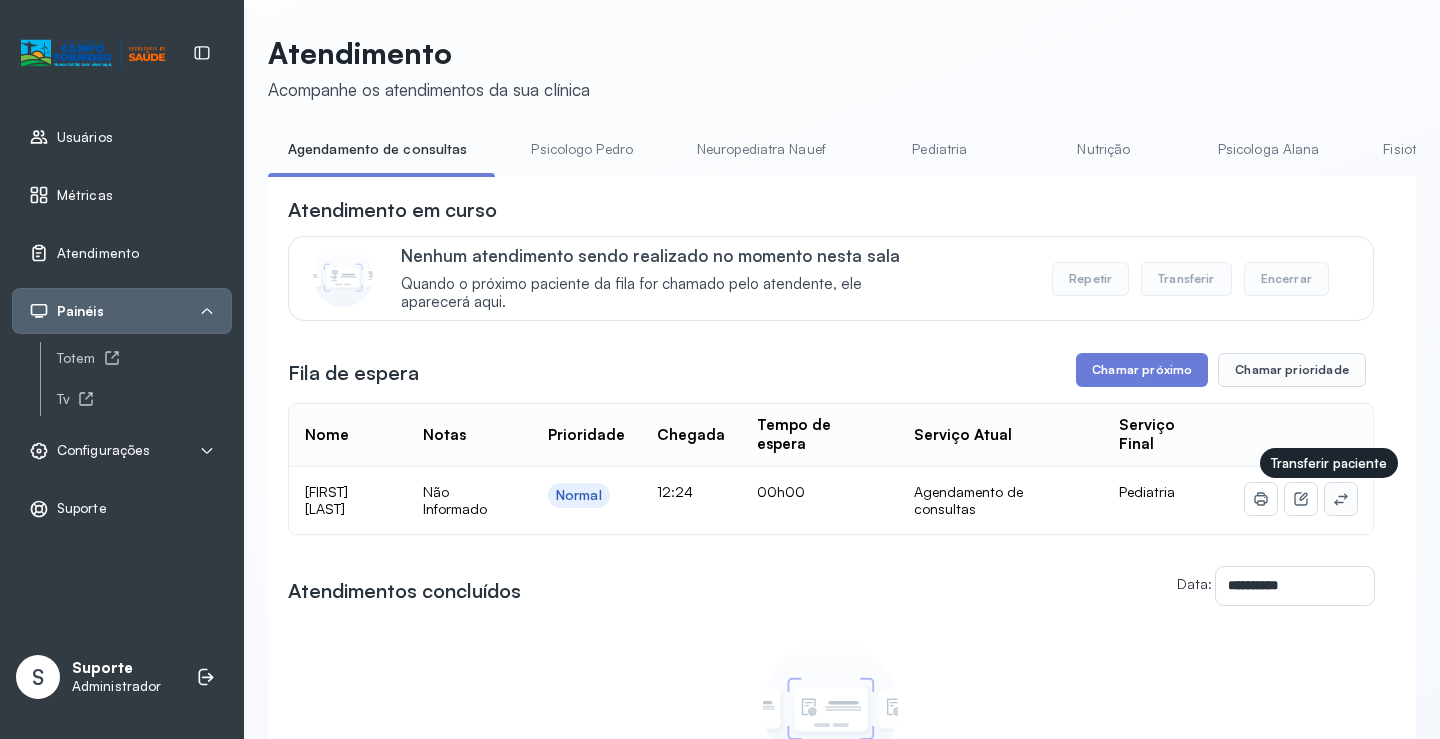 click 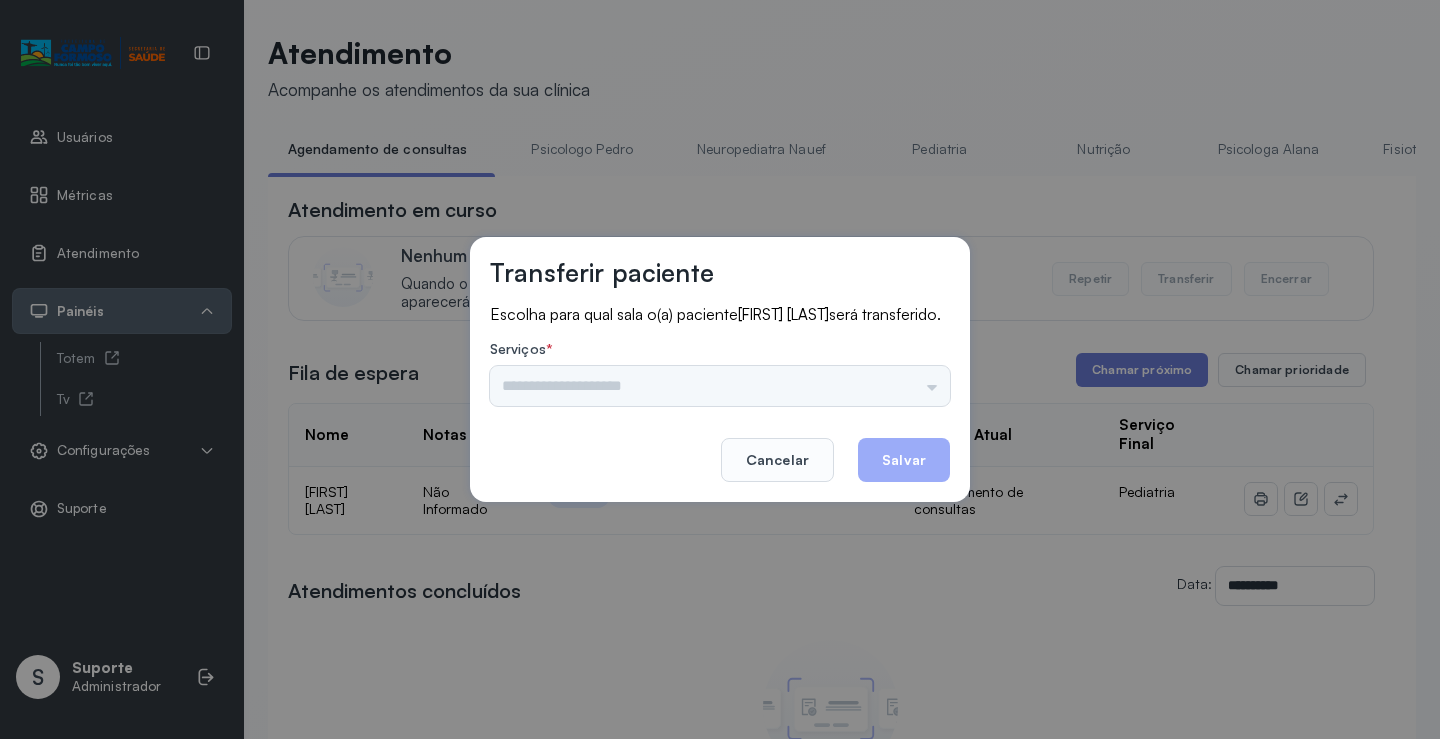 drag, startPoint x: 911, startPoint y: 361, endPoint x: 915, endPoint y: 390, distance: 29.274563 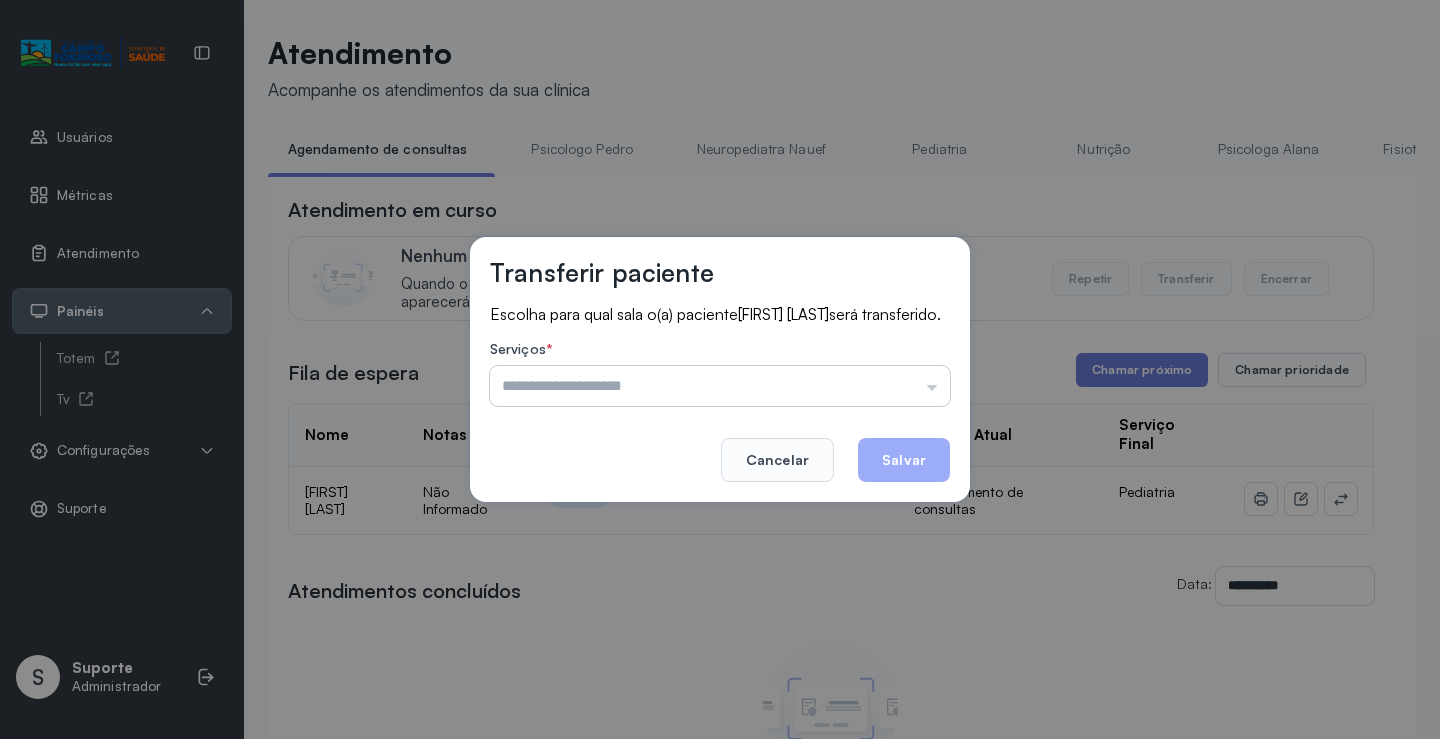 click at bounding box center [720, 386] 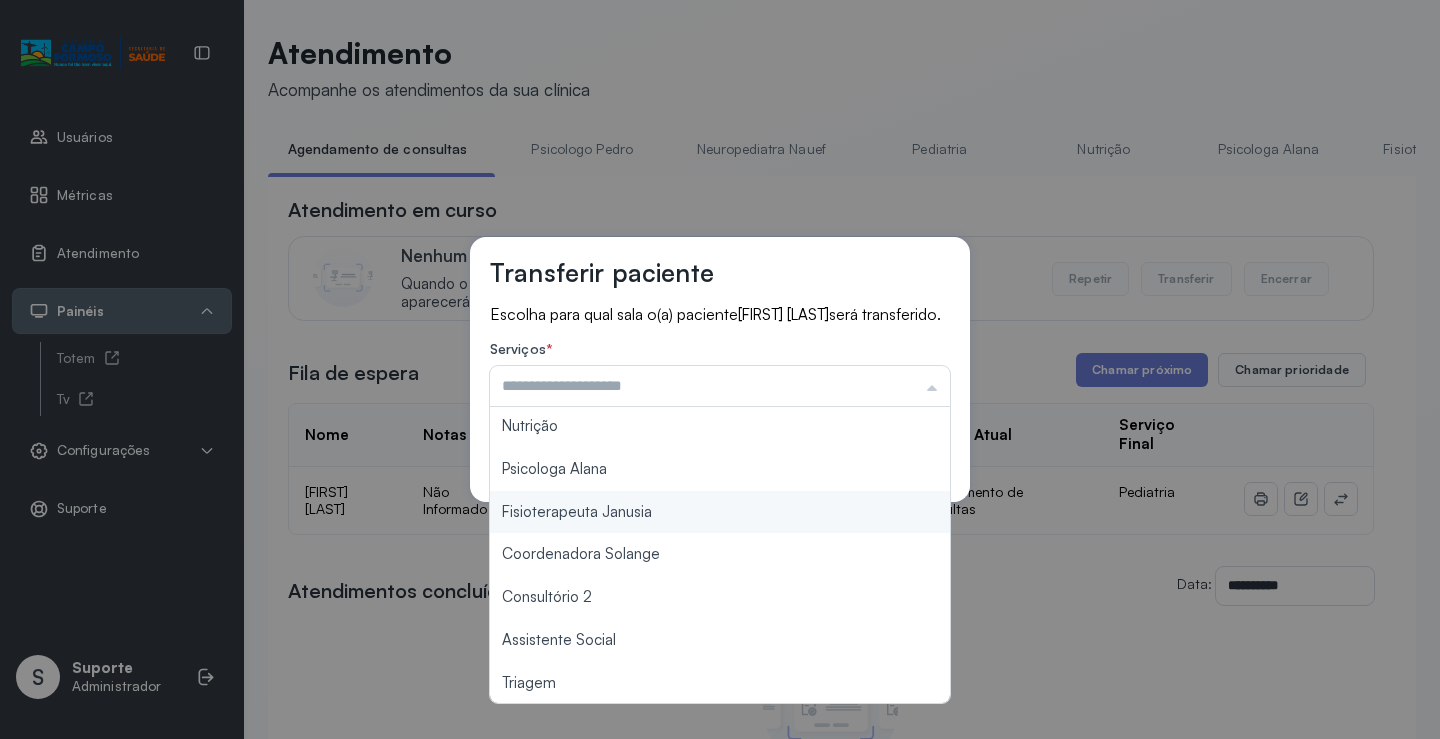 scroll, scrollTop: 302, scrollLeft: 0, axis: vertical 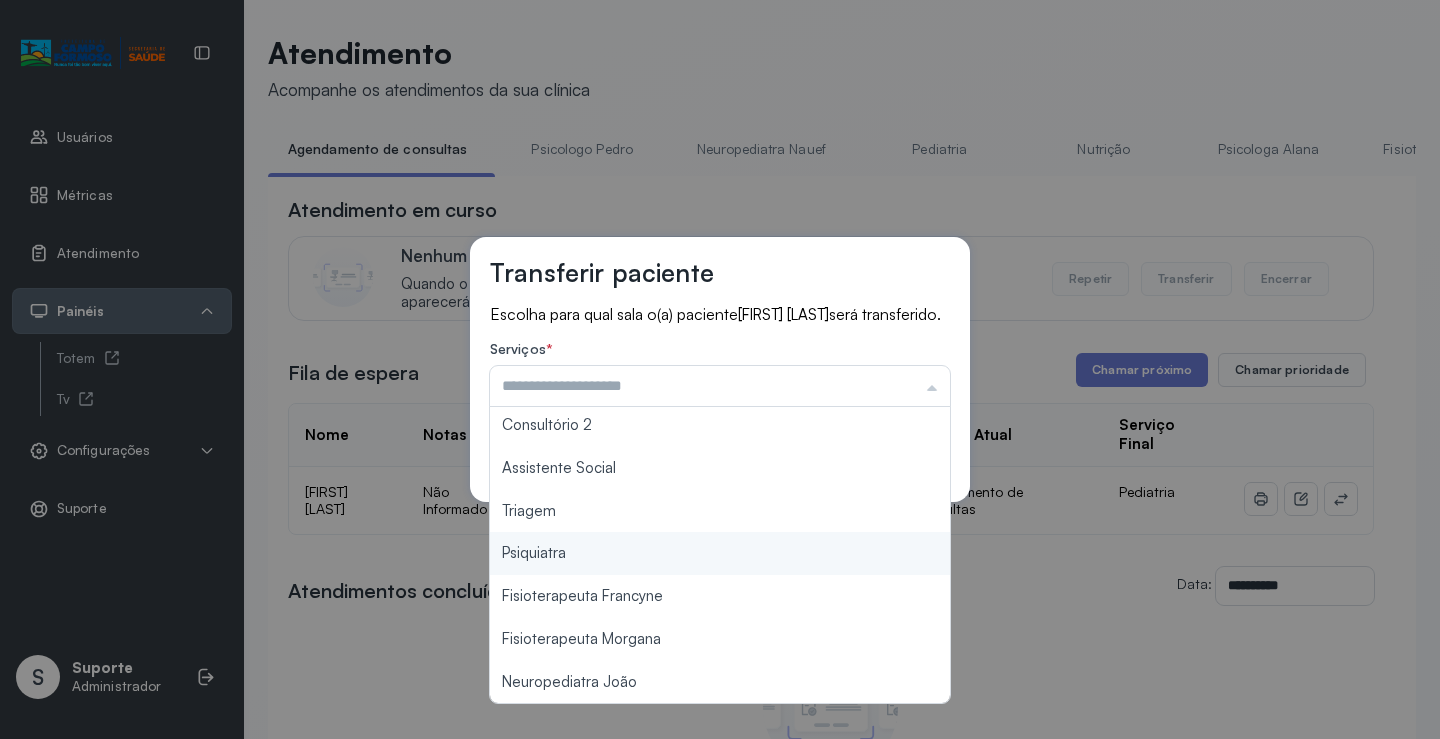 type on "*******" 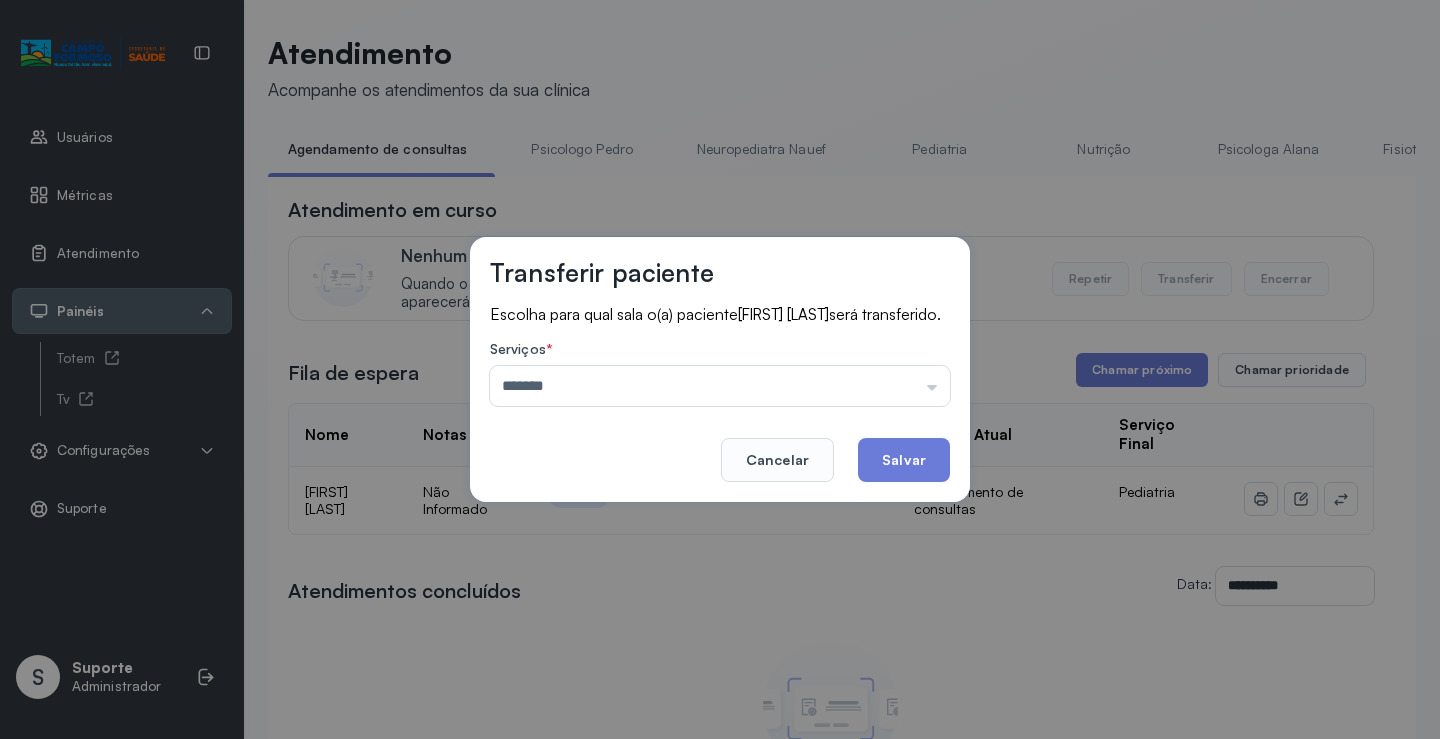 drag, startPoint x: 618, startPoint y: 531, endPoint x: 893, endPoint y: 482, distance: 279.33133 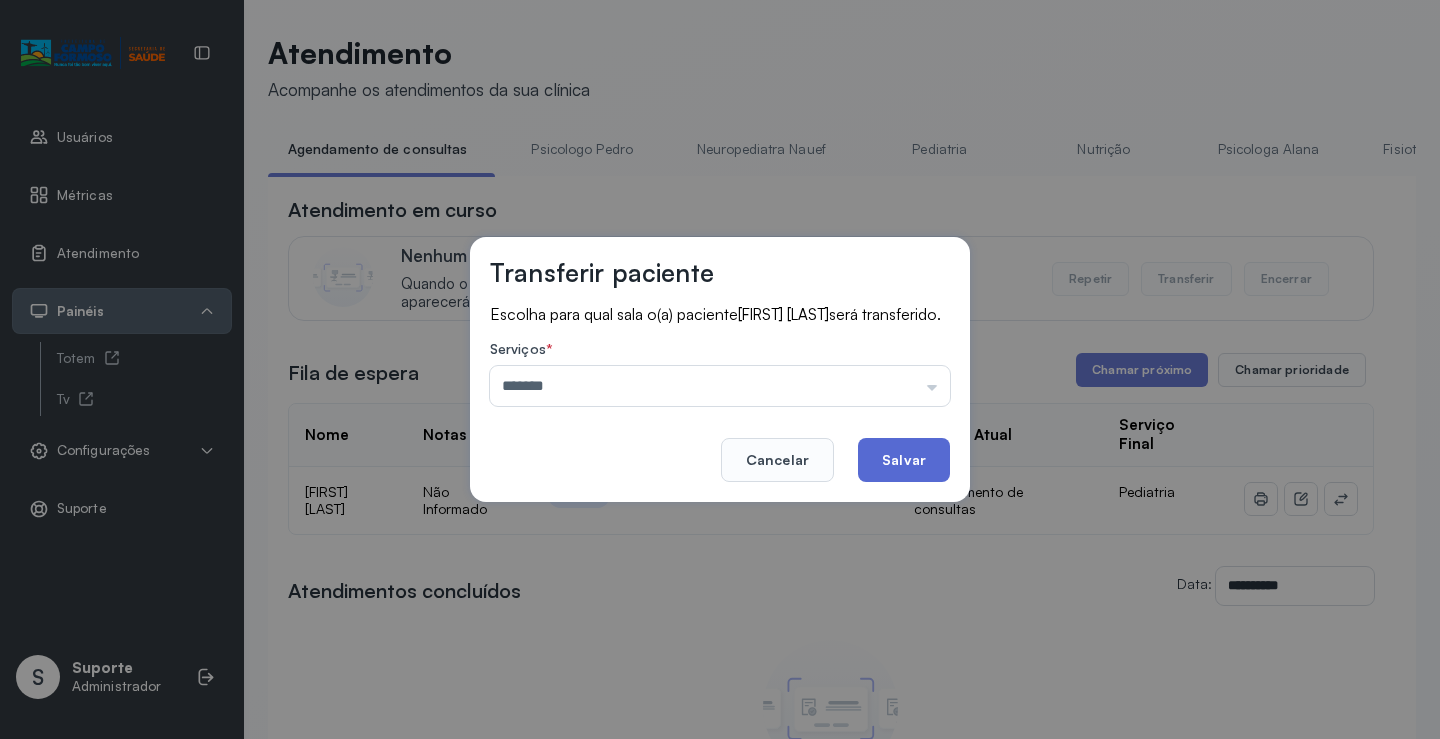 click on "Transferir paciente Escolha para qual sala o(a) paciente  IVY AURORA LIMA SANTOS  será transferido.  Serviços  *  ******* Psicologo Pedro Neuropediatra Nauef Pediatria Nutrição Psicologa Alana Fisioterapeuta Janusia Coordenadora Solange Consultório 2 Assistente Social Triagem Psiquiatra Fisioterapeuta Francyne Fisioterapeuta Morgana Neuropediatra João Cancelar Salvar" at bounding box center (720, 369) 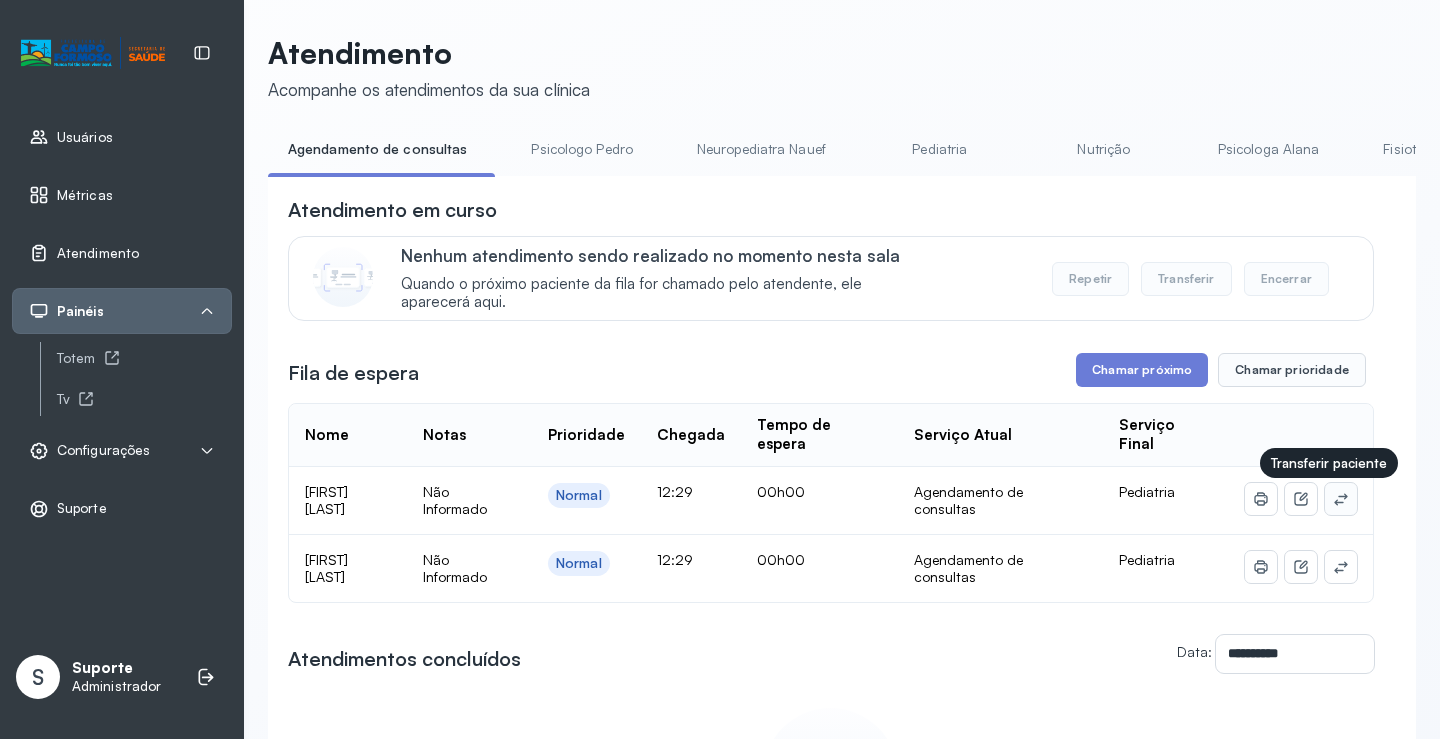 click 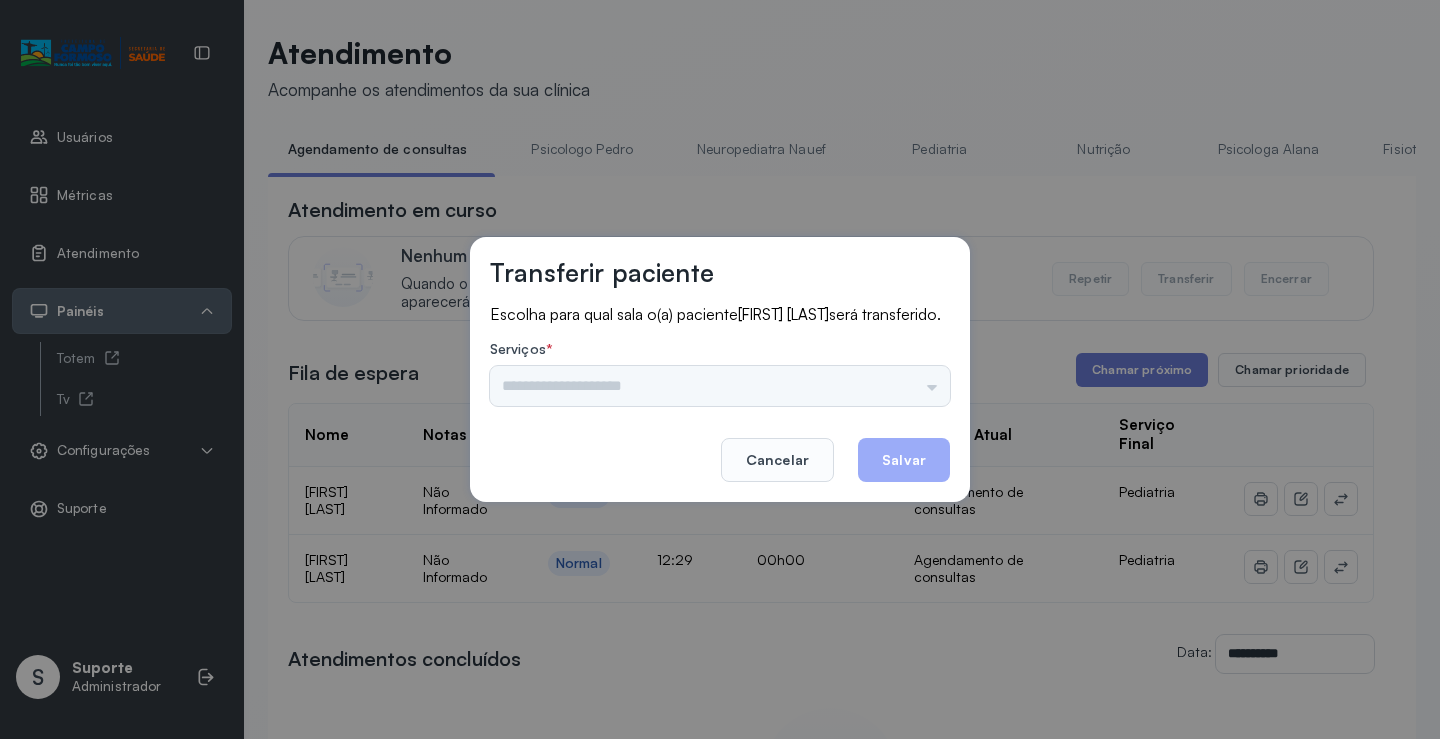 click on "Psicologo Pedro Neuropediatra Nauef Pediatria Nutrição Psicologa Alana Fisioterapeuta Janusia Coordenadora Solange Consultório 2 Assistente Social Triagem Psiquiatra Fisioterapeuta Francyne Fisioterapeuta Morgana Neuropediatra João" at bounding box center (720, 386) 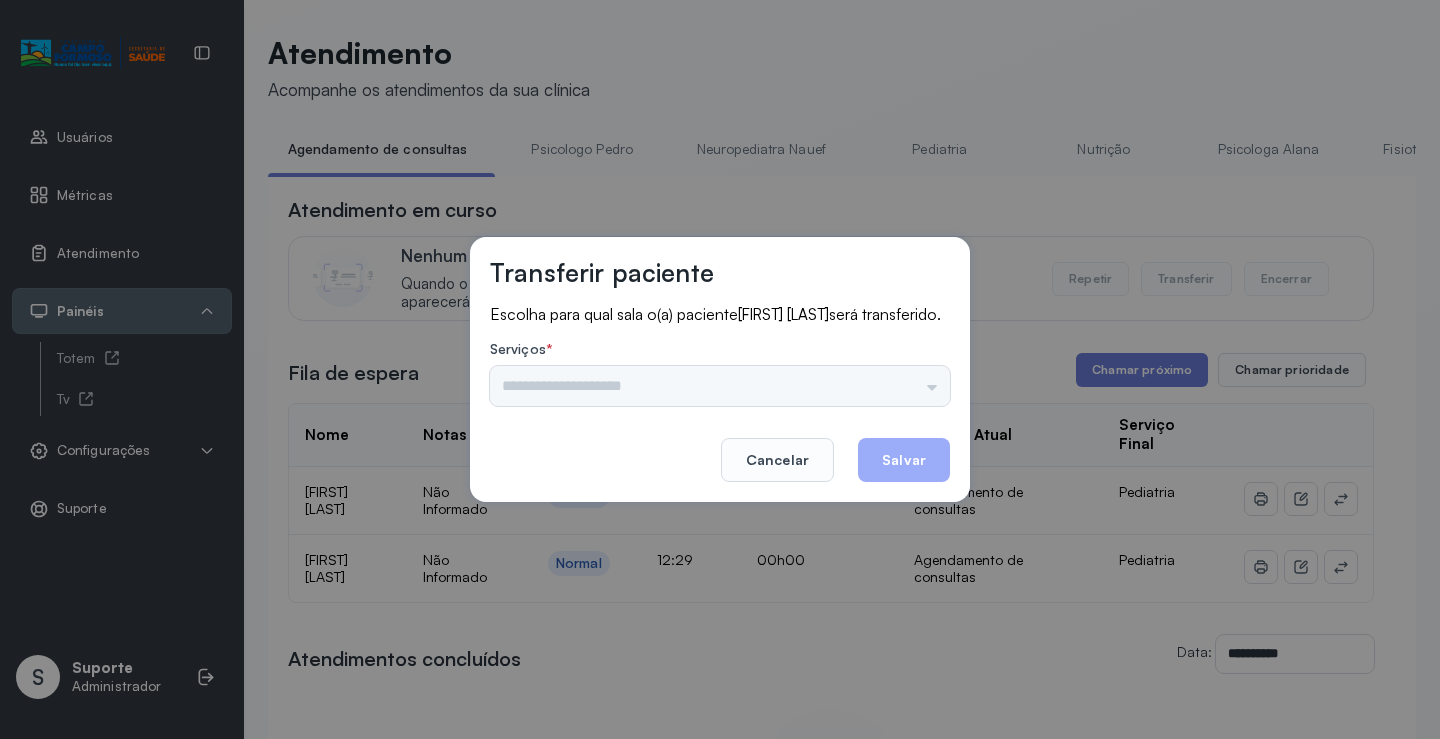 click on "Psicologo Pedro Neuropediatra Nauef Pediatria Nutrição Psicologa Alana Fisioterapeuta Janusia Coordenadora Solange Consultório 2 Assistente Social Triagem Psiquiatra Fisioterapeuta Francyne Fisioterapeuta Morgana Neuropediatra João" at bounding box center (720, 386) 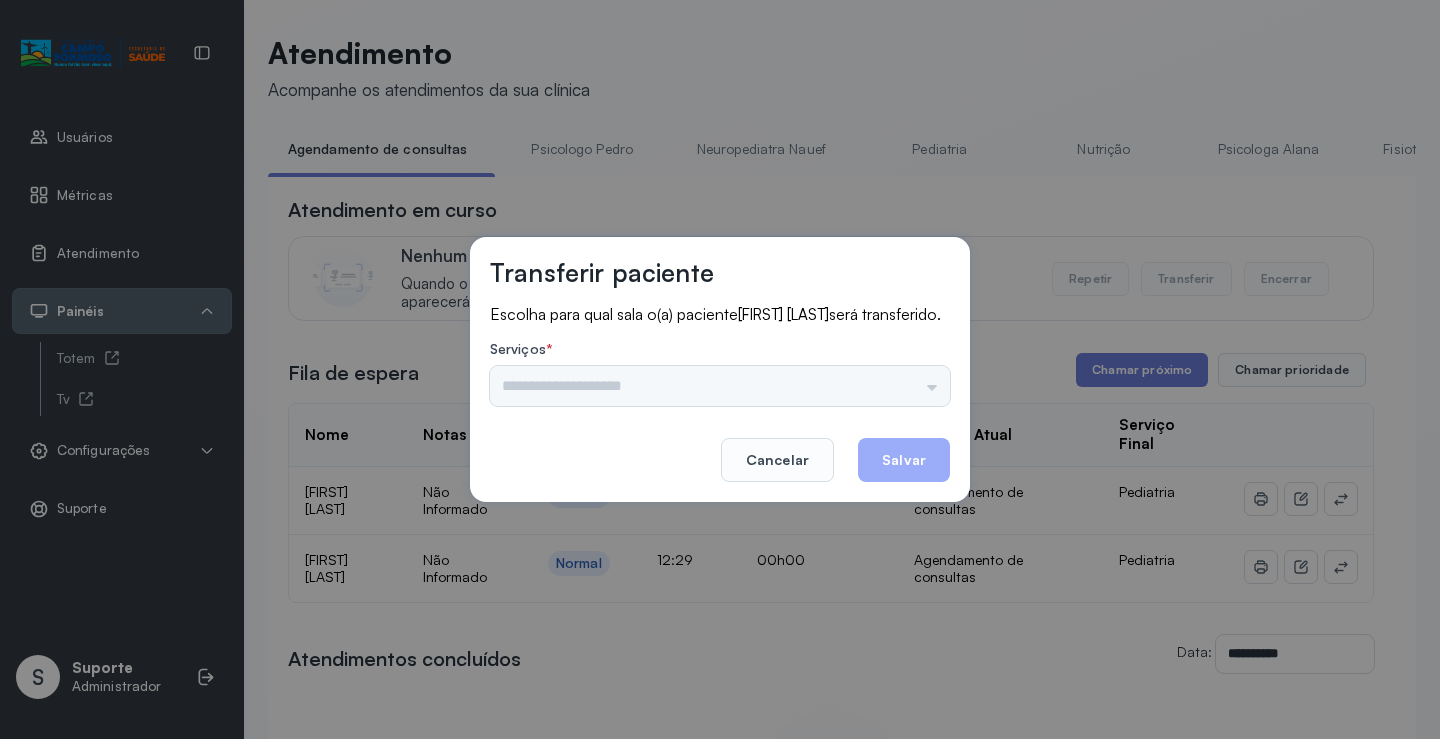 click on "Psicologo Pedro Neuropediatra Nauef Pediatria Nutrição Psicologa Alana Fisioterapeuta Janusia Coordenadora Solange Consultório 2 Assistente Social Triagem Psiquiatra Fisioterapeuta Francyne Fisioterapeuta Morgana Neuropediatra João" at bounding box center (720, 386) 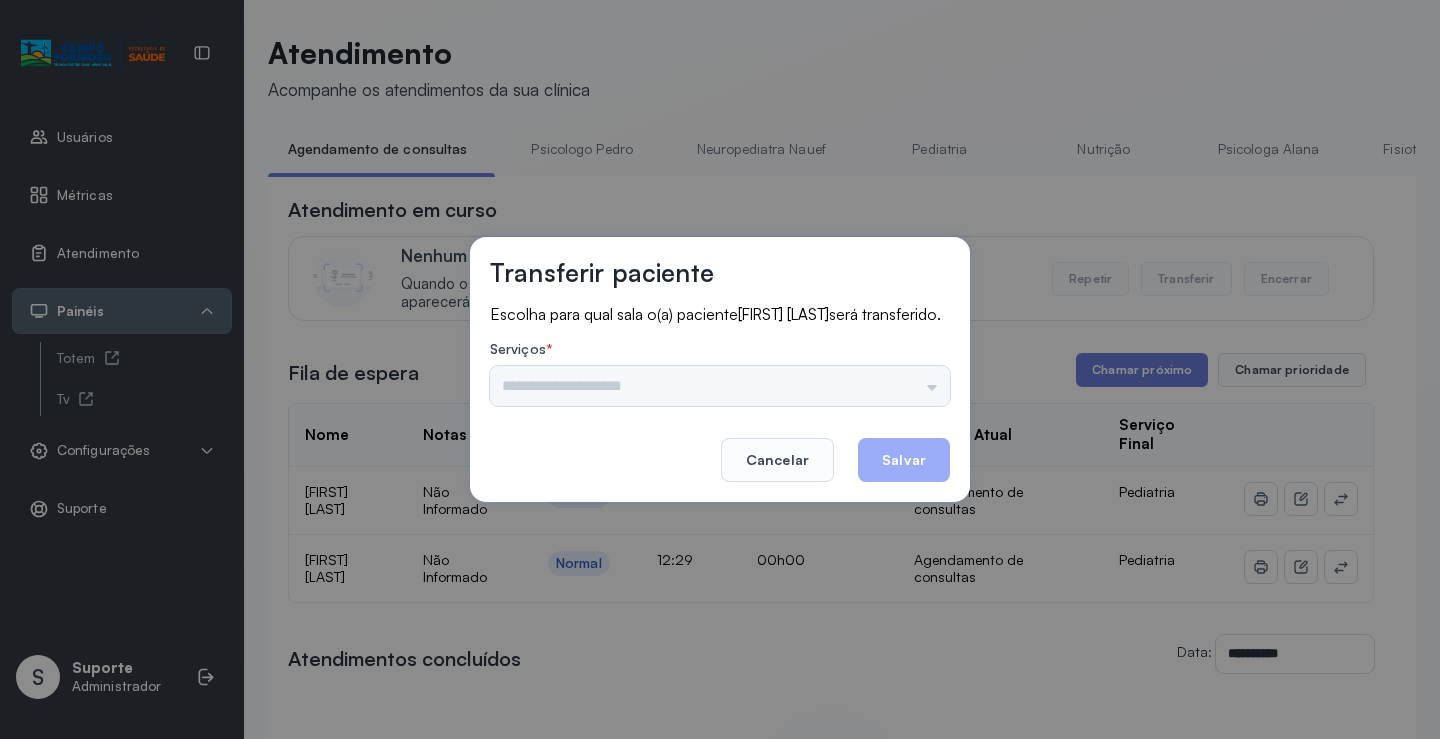 click on "Psicologo Pedro Neuropediatra Nauef Pediatria Nutrição Psicologa Alana Fisioterapeuta Janusia Coordenadora Solange Consultório 2 Assistente Social Triagem Psiquiatra Fisioterapeuta Francyne Fisioterapeuta Morgana Neuropediatra João" at bounding box center [720, 386] 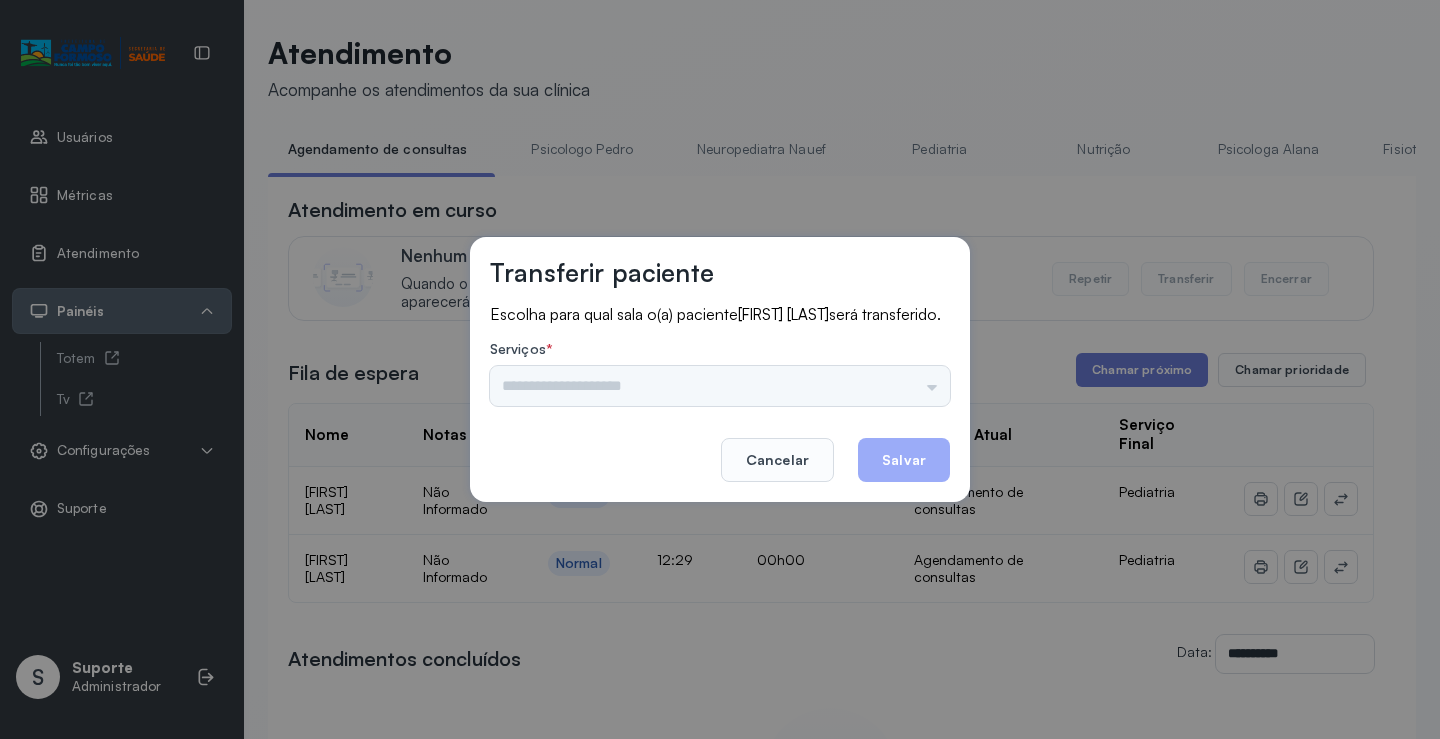 click on "Psicologo Pedro Neuropediatra Nauef Pediatria Nutrição Psicologa Alana Fisioterapeuta Janusia Coordenadora Solange Consultório 2 Assistente Social Triagem Psiquiatra Fisioterapeuta Francyne Fisioterapeuta Morgana Neuropediatra João" at bounding box center (720, 386) 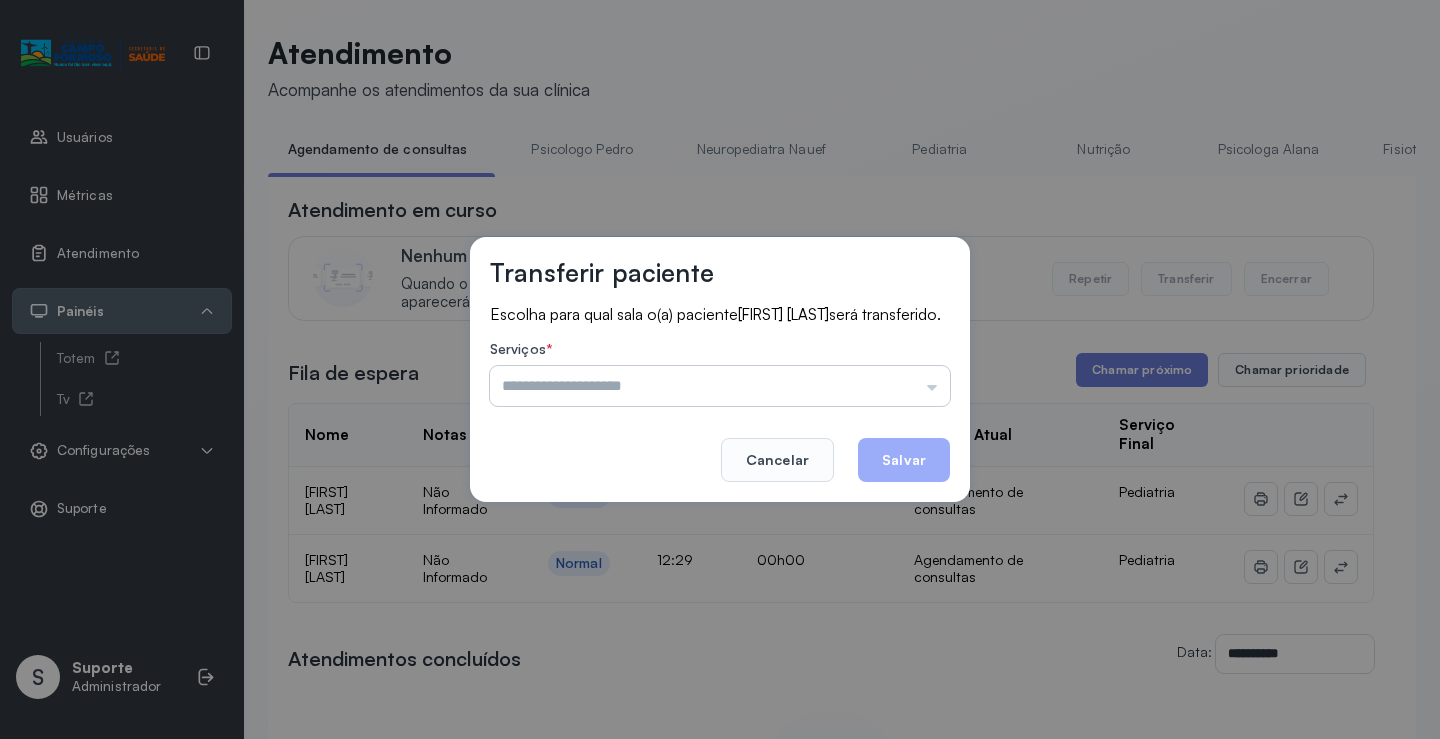 click at bounding box center [720, 386] 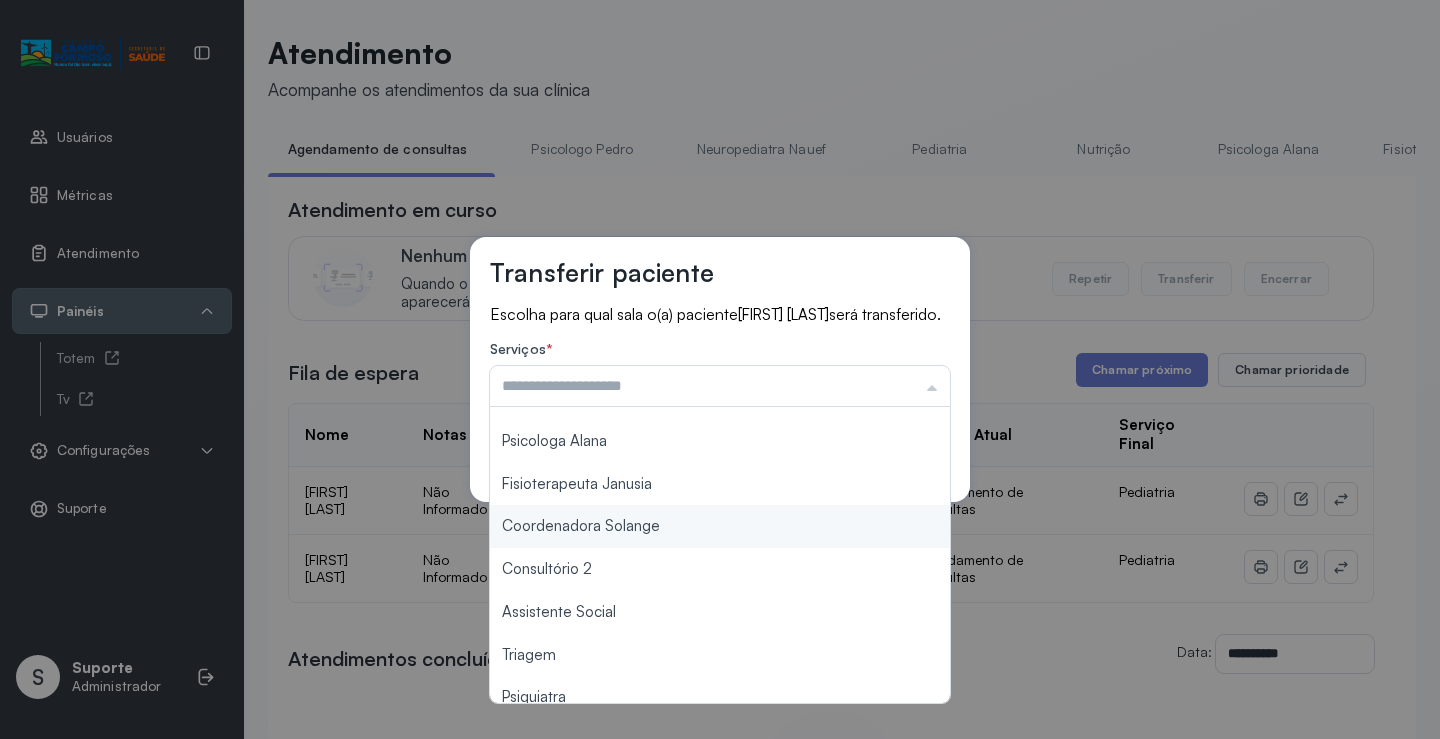 scroll, scrollTop: 302, scrollLeft: 0, axis: vertical 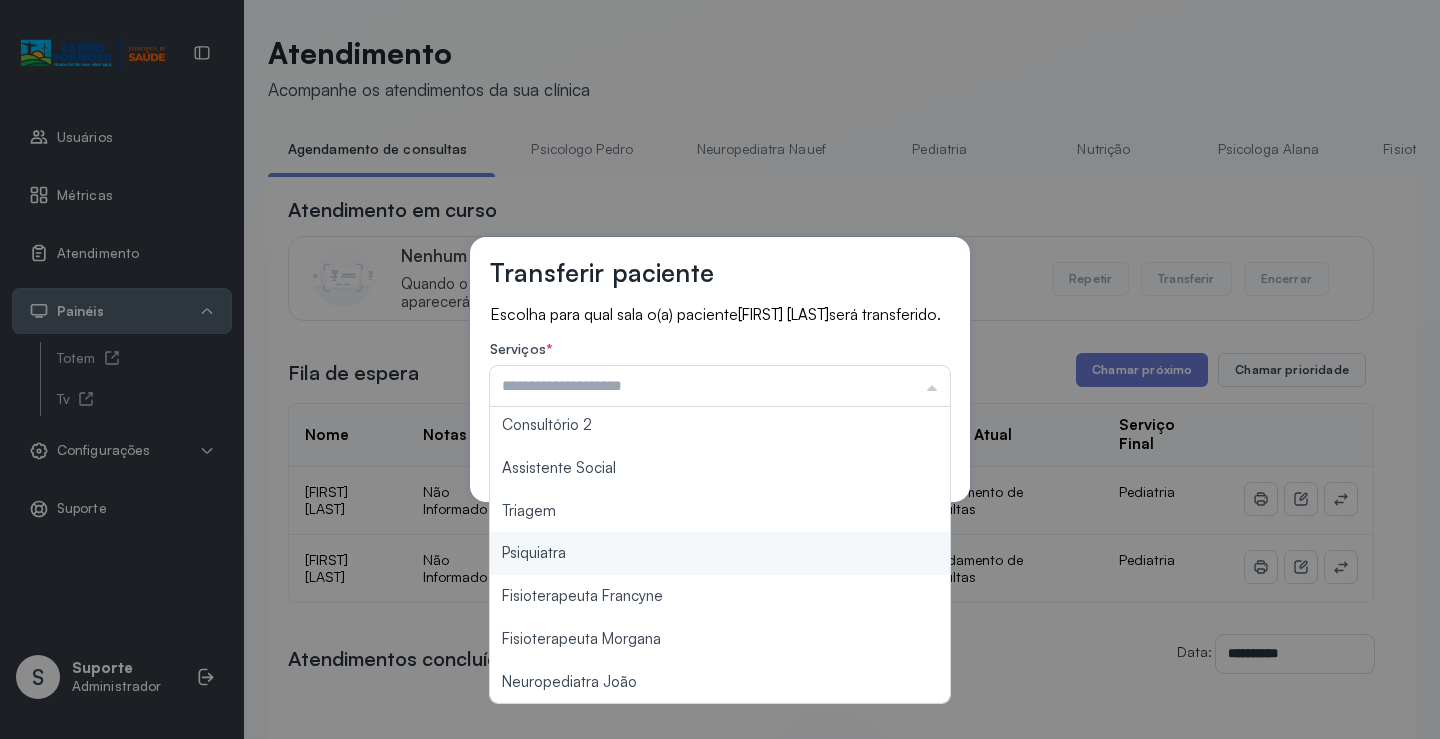 type on "*******" 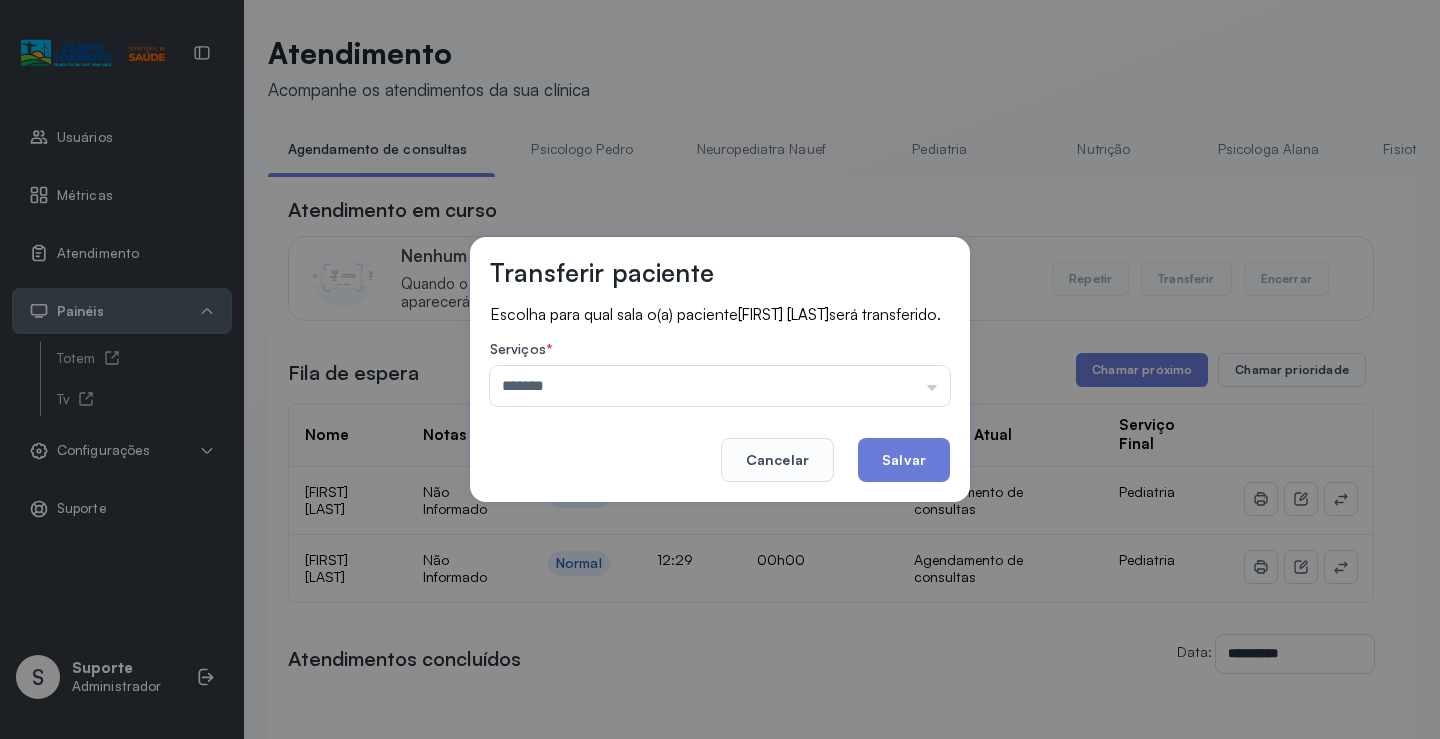 click on "Transferir paciente Escolha para qual sala o(a) paciente  RAVI CARDOSO RIBEIRO  será transferido.  Serviços  *  ******* Psicologo Pedro Neuropediatra Nauef Pediatria Nutrição Psicologa Alana Fisioterapeuta Janusia Coordenadora Solange Consultório 2 Assistente Social Triagem Psiquiatra Fisioterapeuta Francyne Fisioterapeuta Morgana Neuropediatra João Cancelar Salvar" at bounding box center (720, 369) 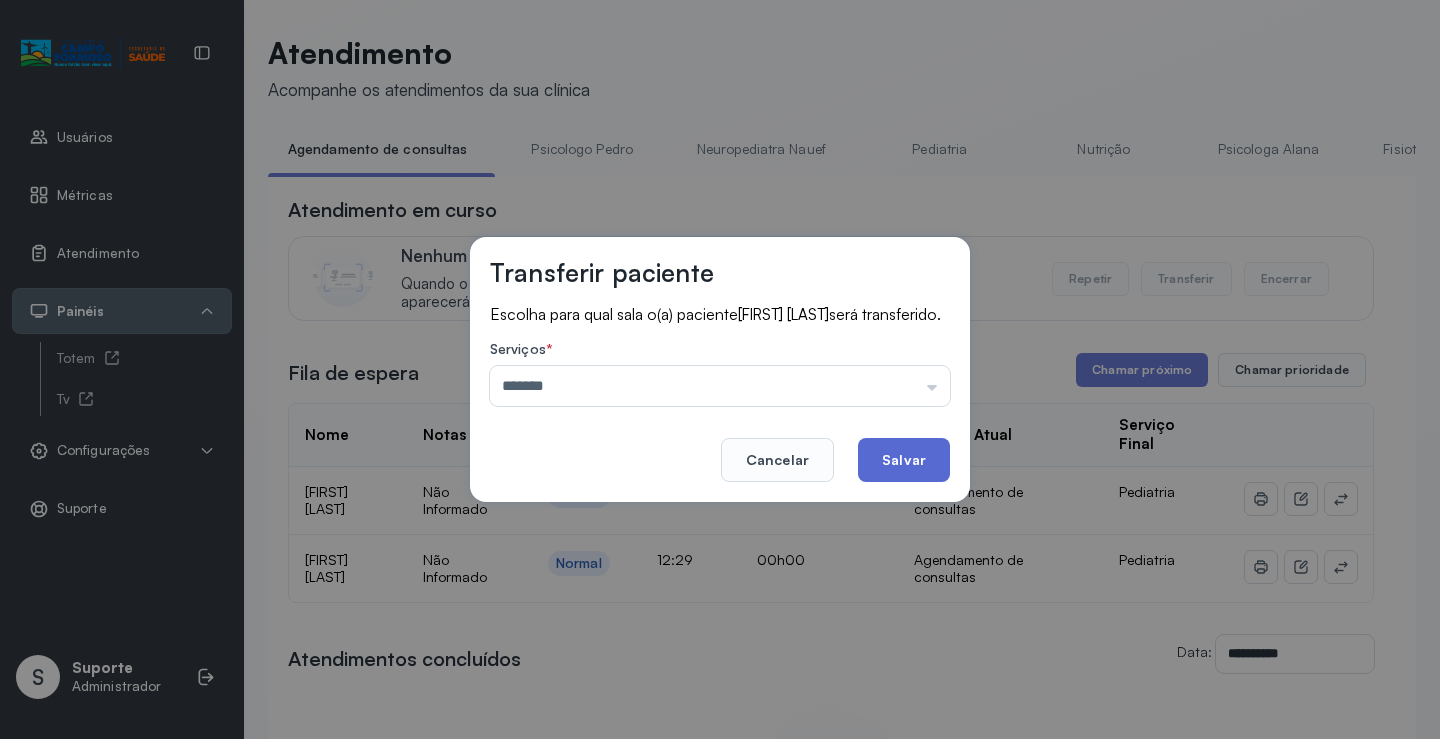 click on "Salvar" 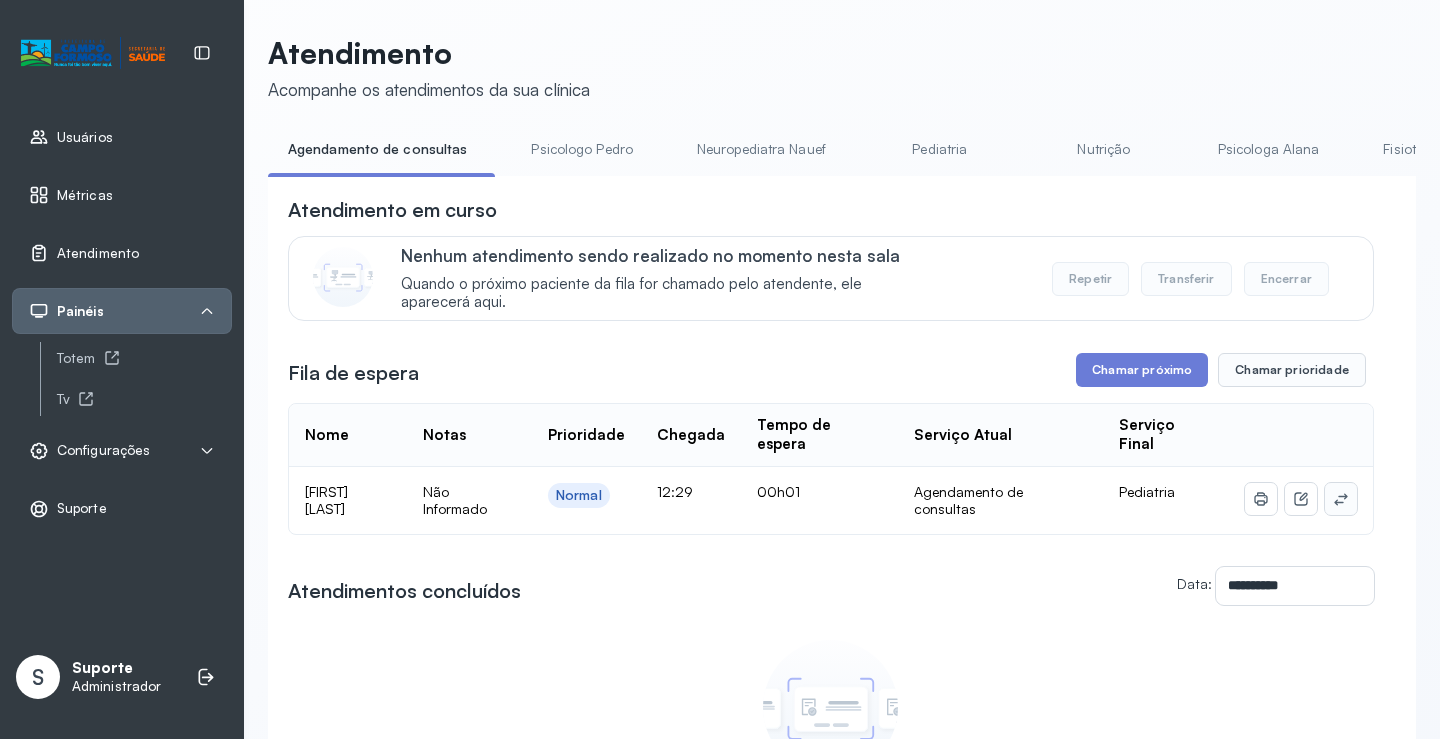 click 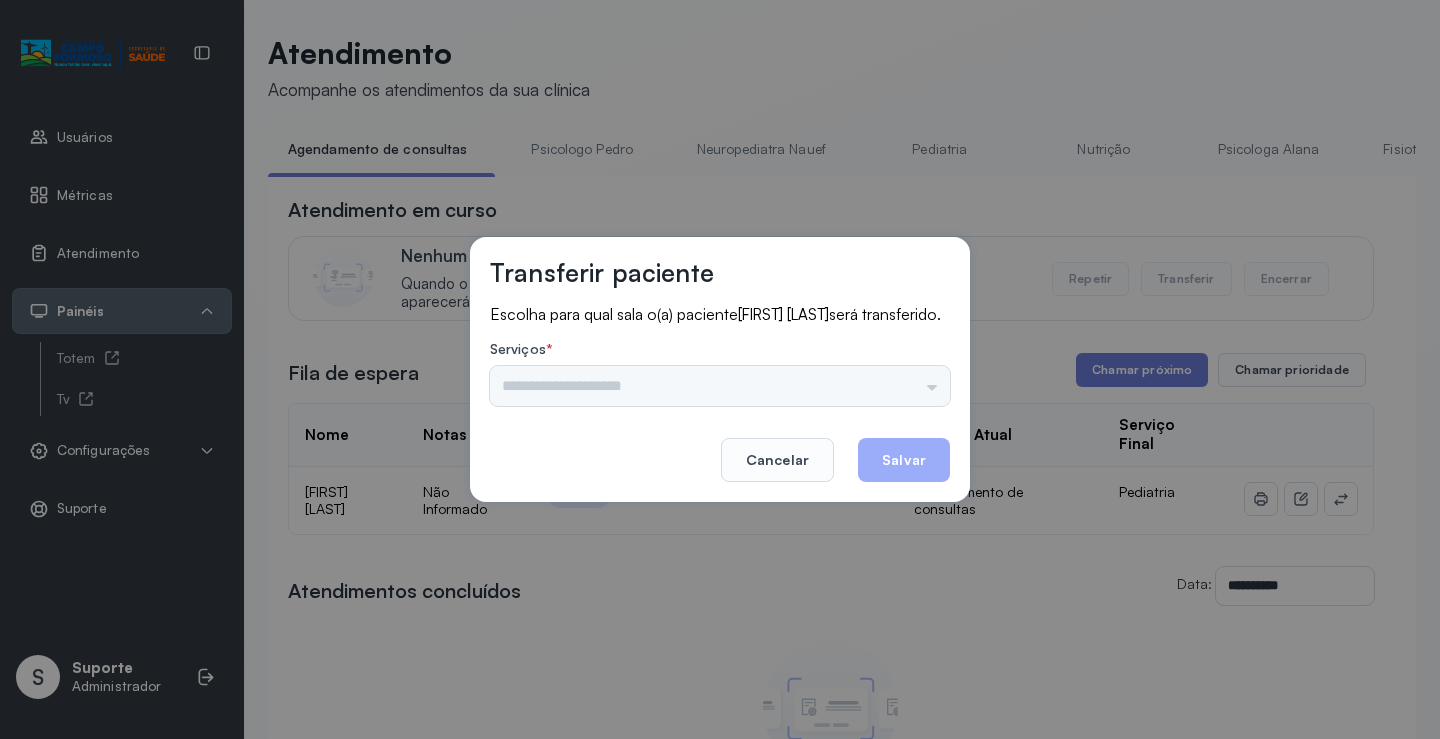 click on "Psicologo Pedro Neuropediatra Nauef Pediatria Nutrição Psicologa Alana Fisioterapeuta Janusia Coordenadora Solange Consultório 2 Assistente Social Triagem Psiquiatra Fisioterapeuta Francyne Fisioterapeuta Morgana Neuropediatra João" at bounding box center [720, 386] 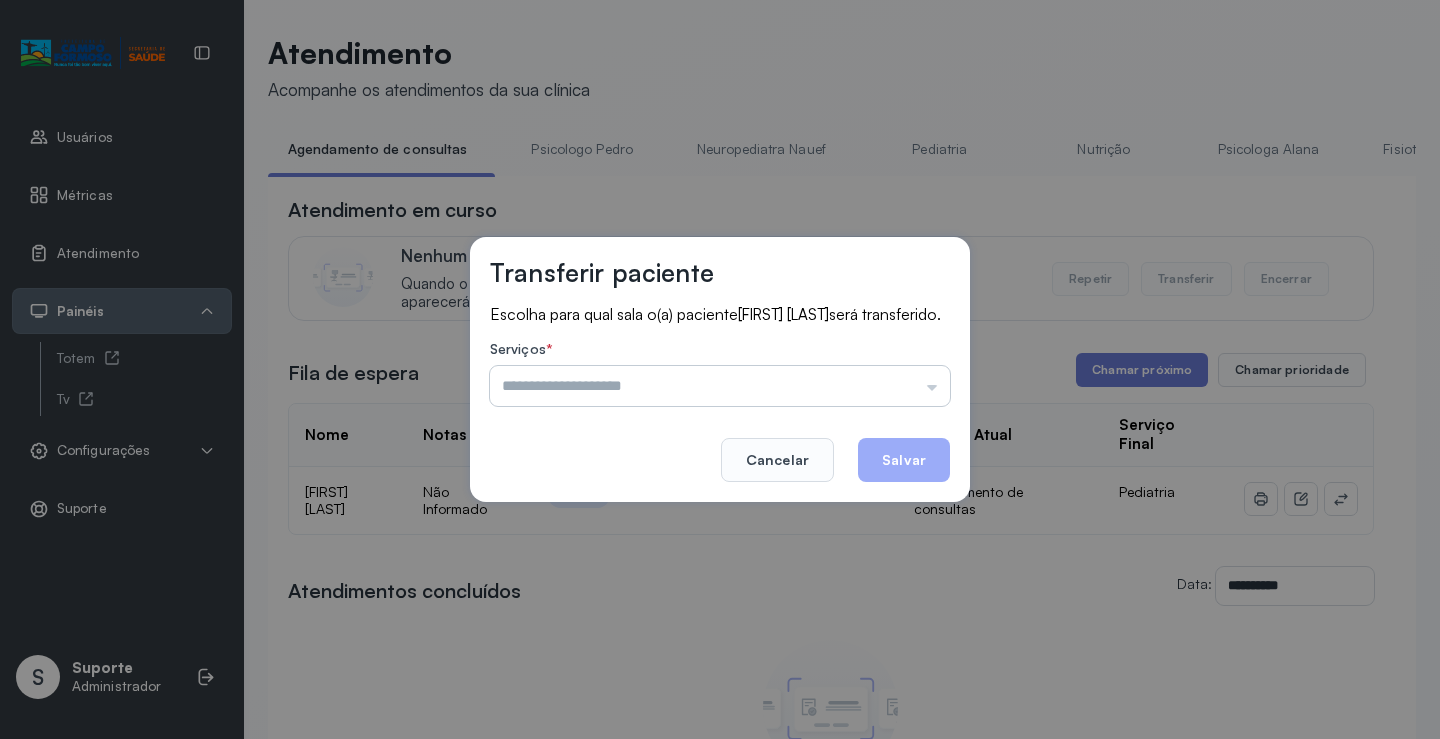 click at bounding box center (720, 386) 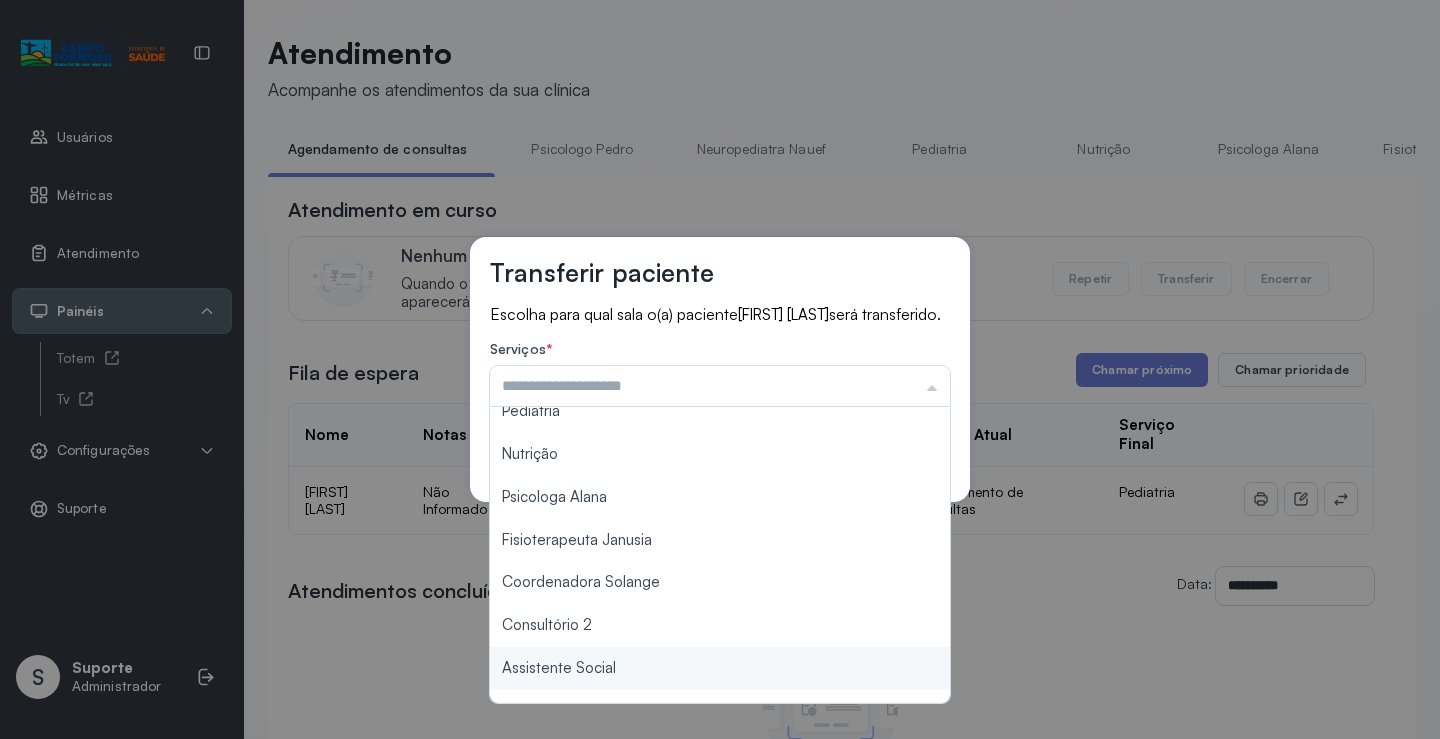 scroll, scrollTop: 302, scrollLeft: 0, axis: vertical 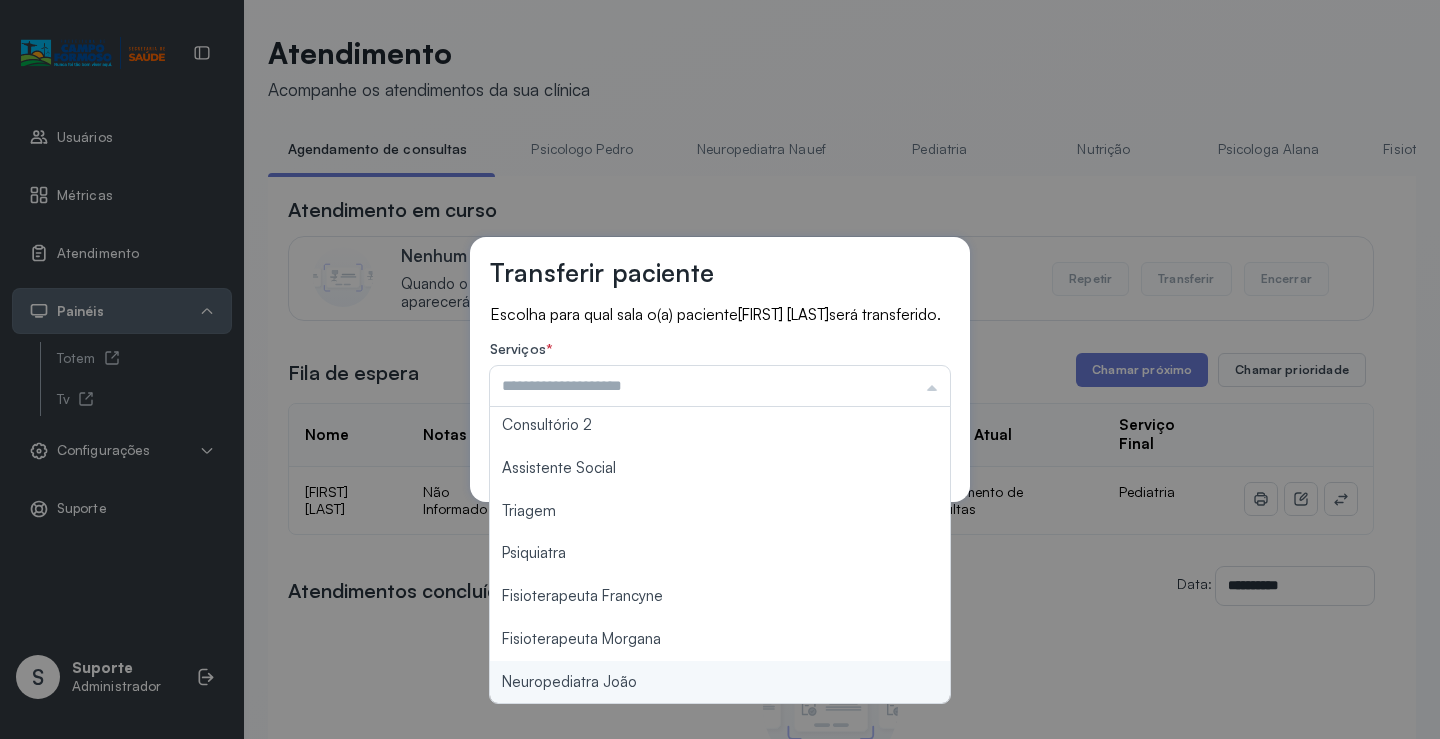 type on "**********" 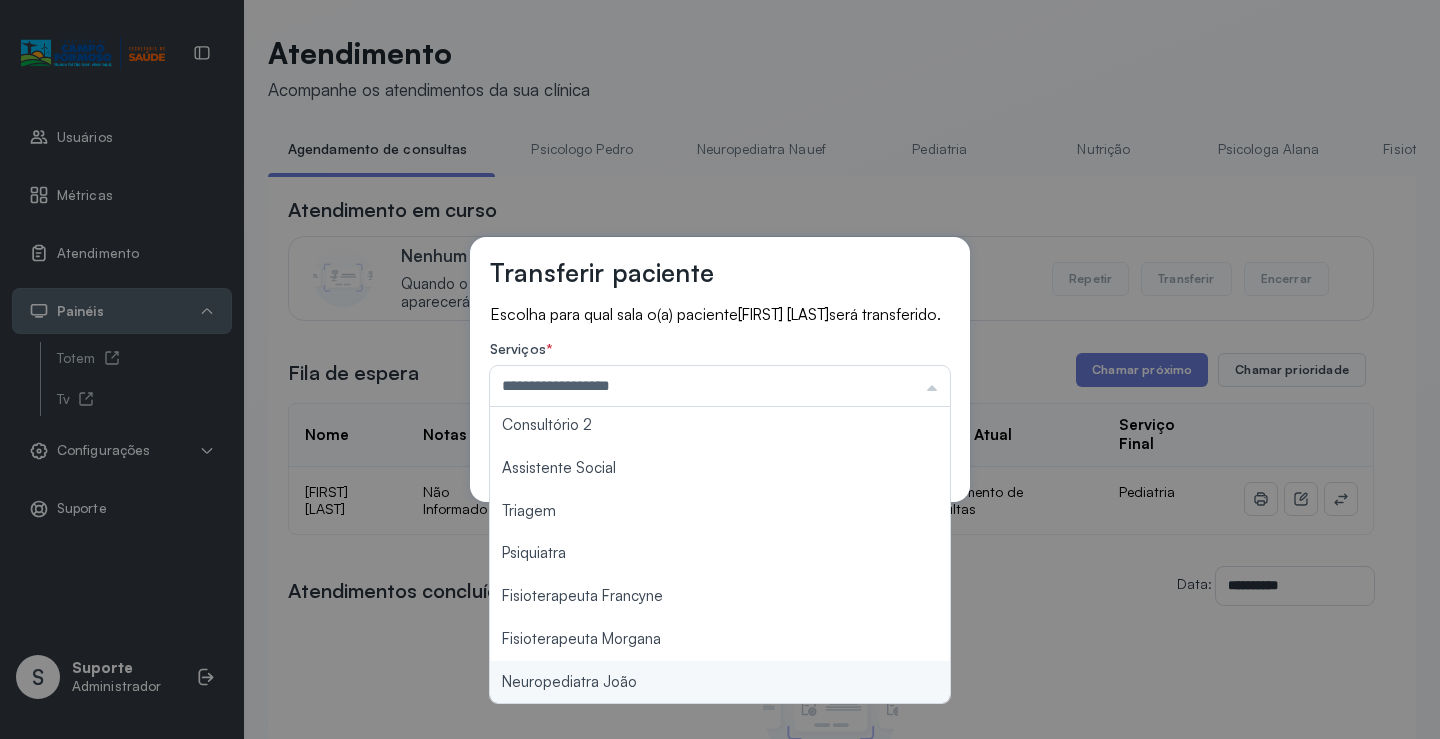 drag, startPoint x: 627, startPoint y: 695, endPoint x: 767, endPoint y: 633, distance: 153.11433 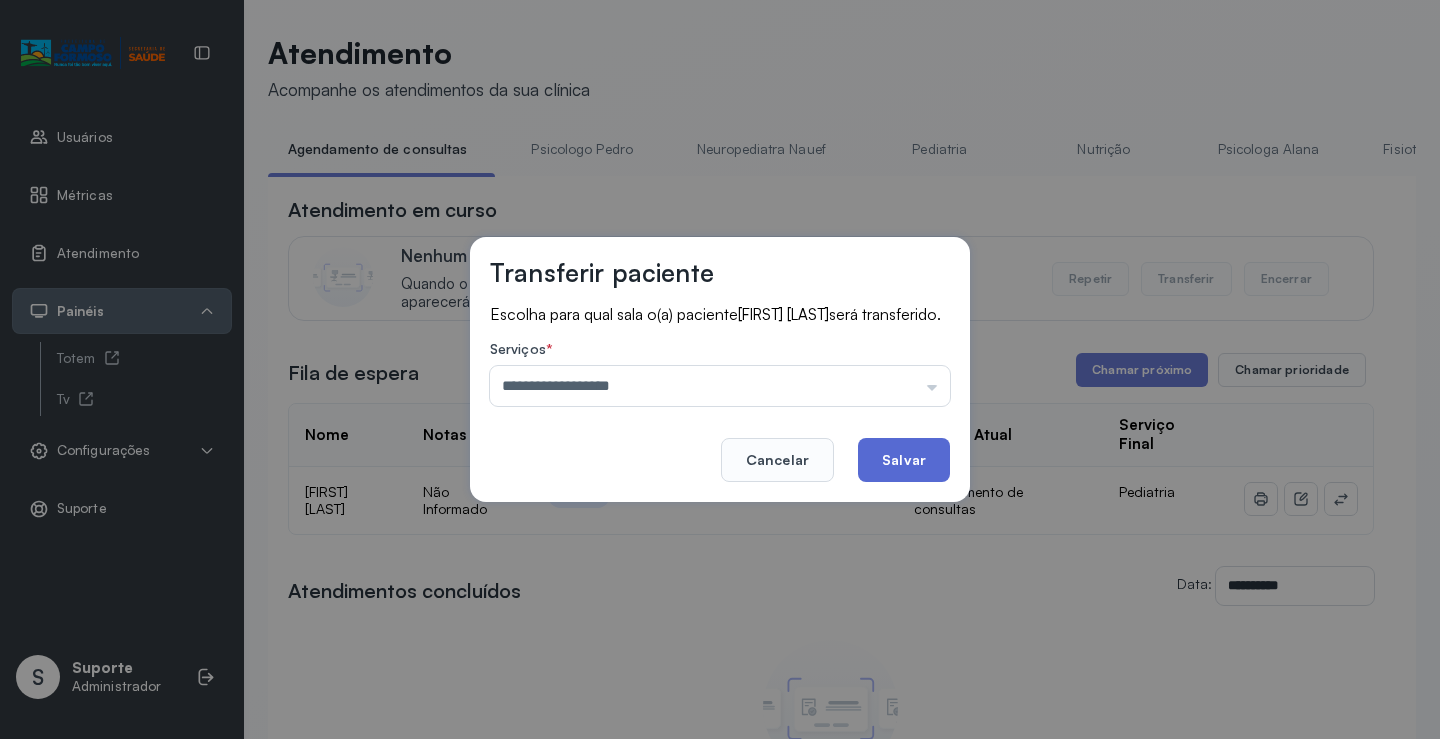 click on "Salvar" 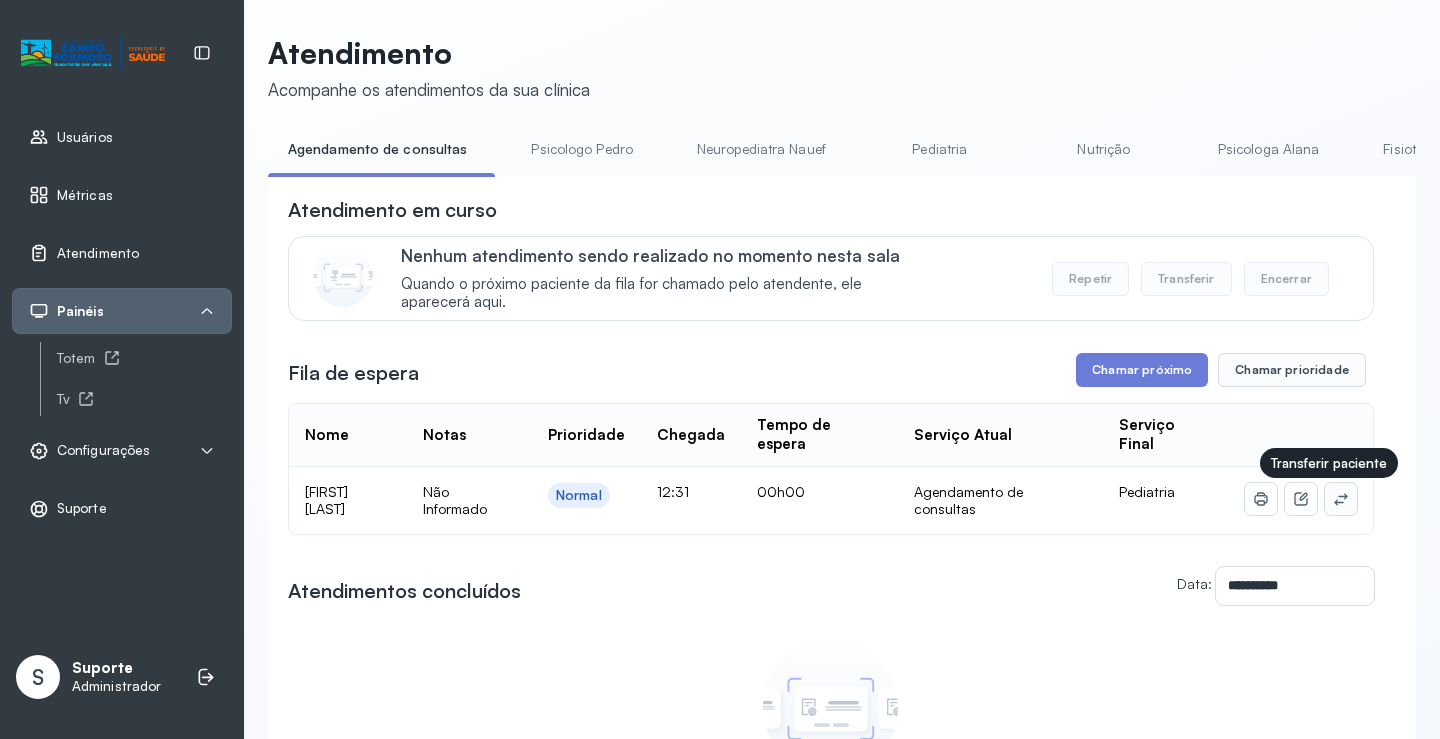 click 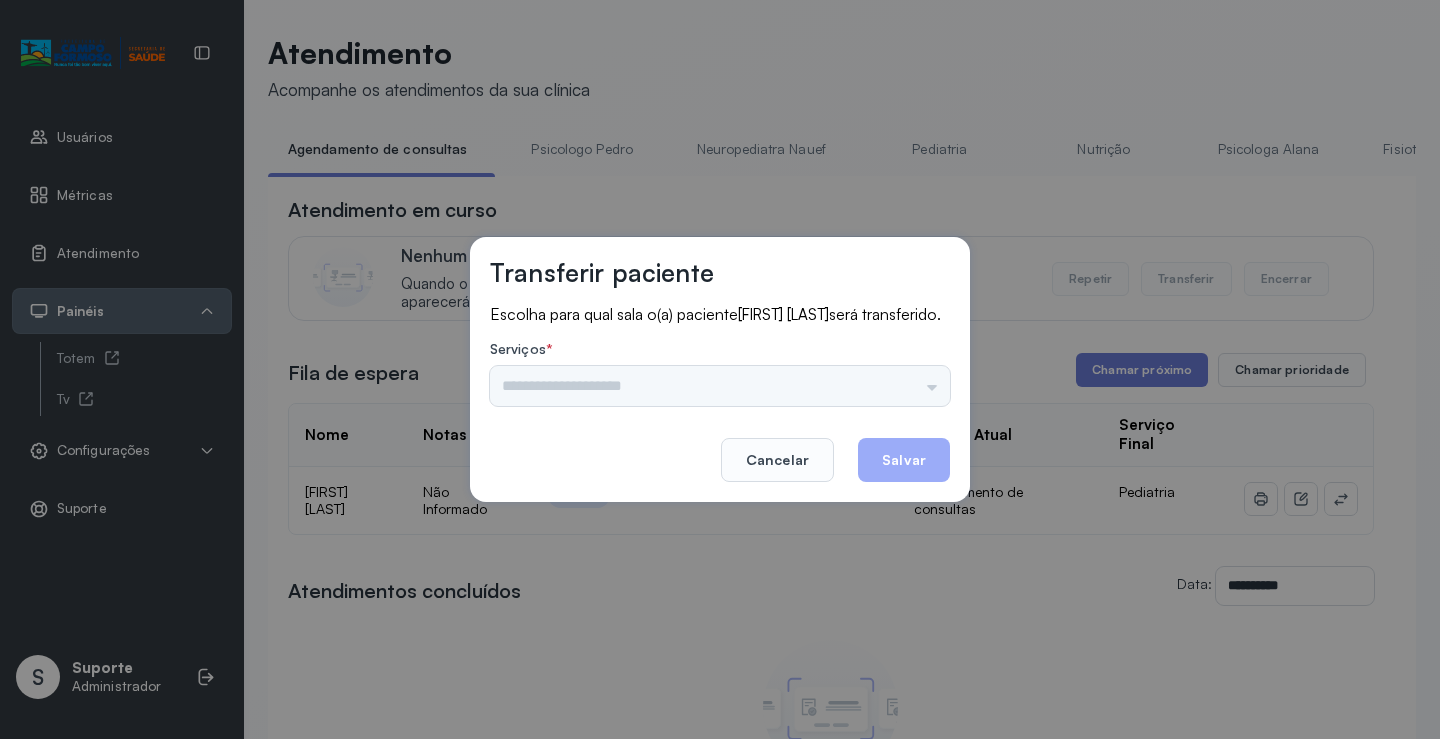 click on "Psicologo Pedro Neuropediatra Nauef Pediatria Nutrição Psicologa Alana Fisioterapeuta Janusia Coordenadora Solange Consultório 2 Assistente Social Triagem Psiquiatra Fisioterapeuta Francyne Fisioterapeuta Morgana Neuropediatra João" at bounding box center [720, 386] 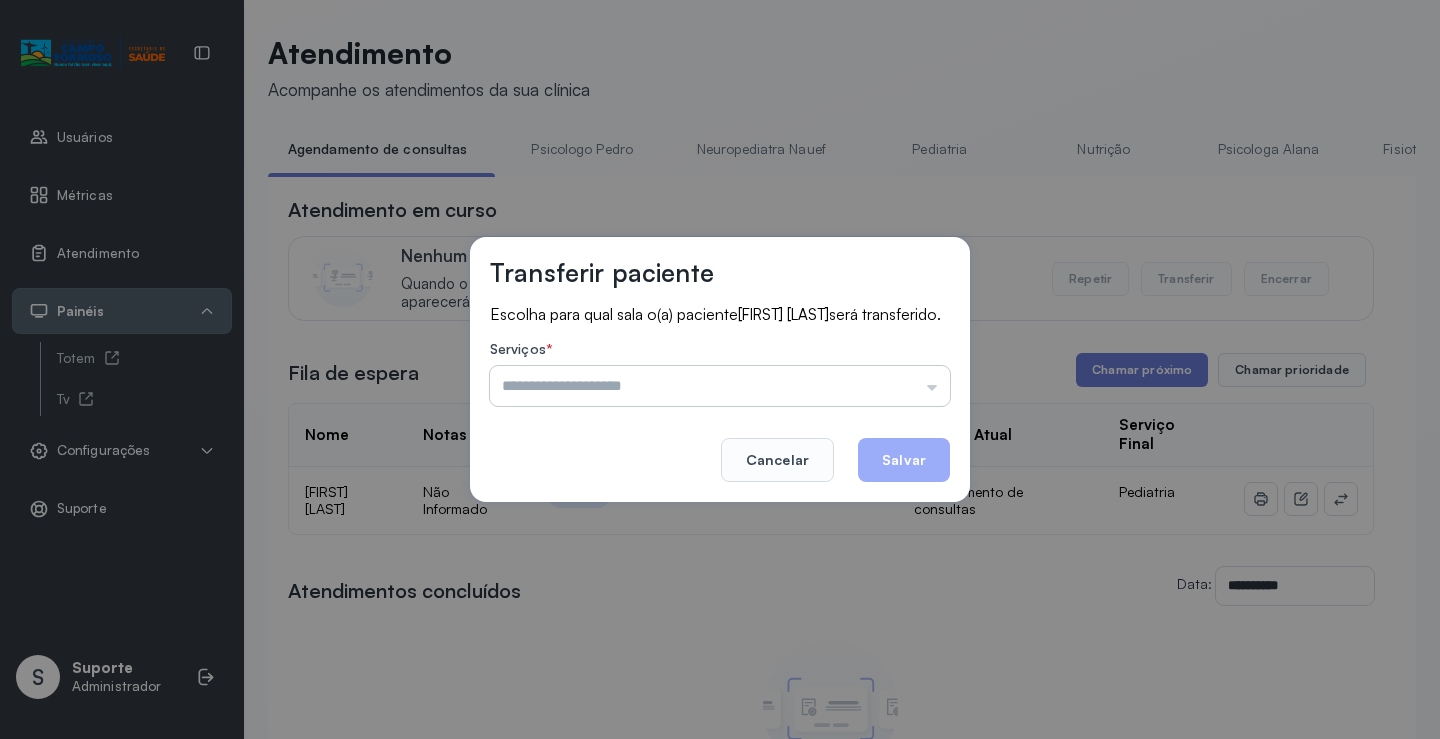 click at bounding box center (720, 386) 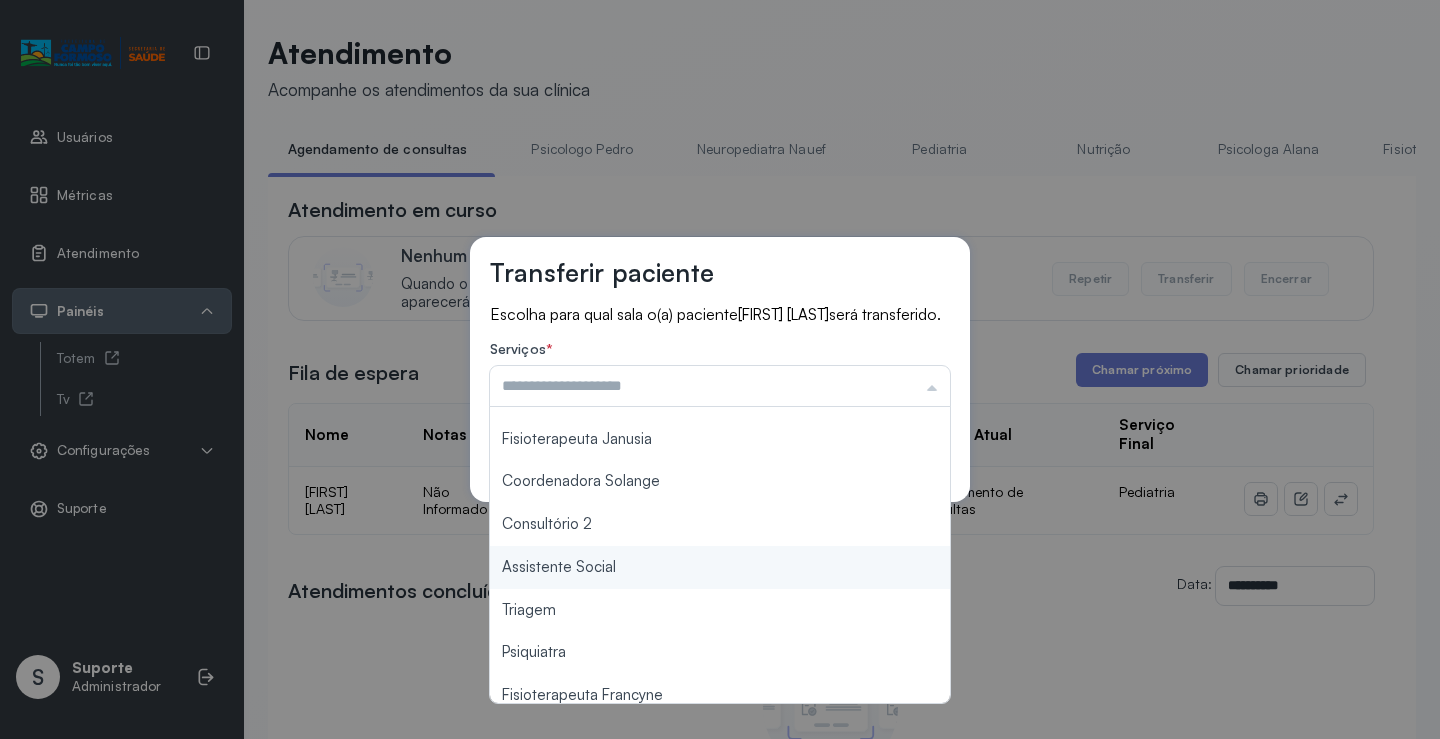 scroll, scrollTop: 302, scrollLeft: 0, axis: vertical 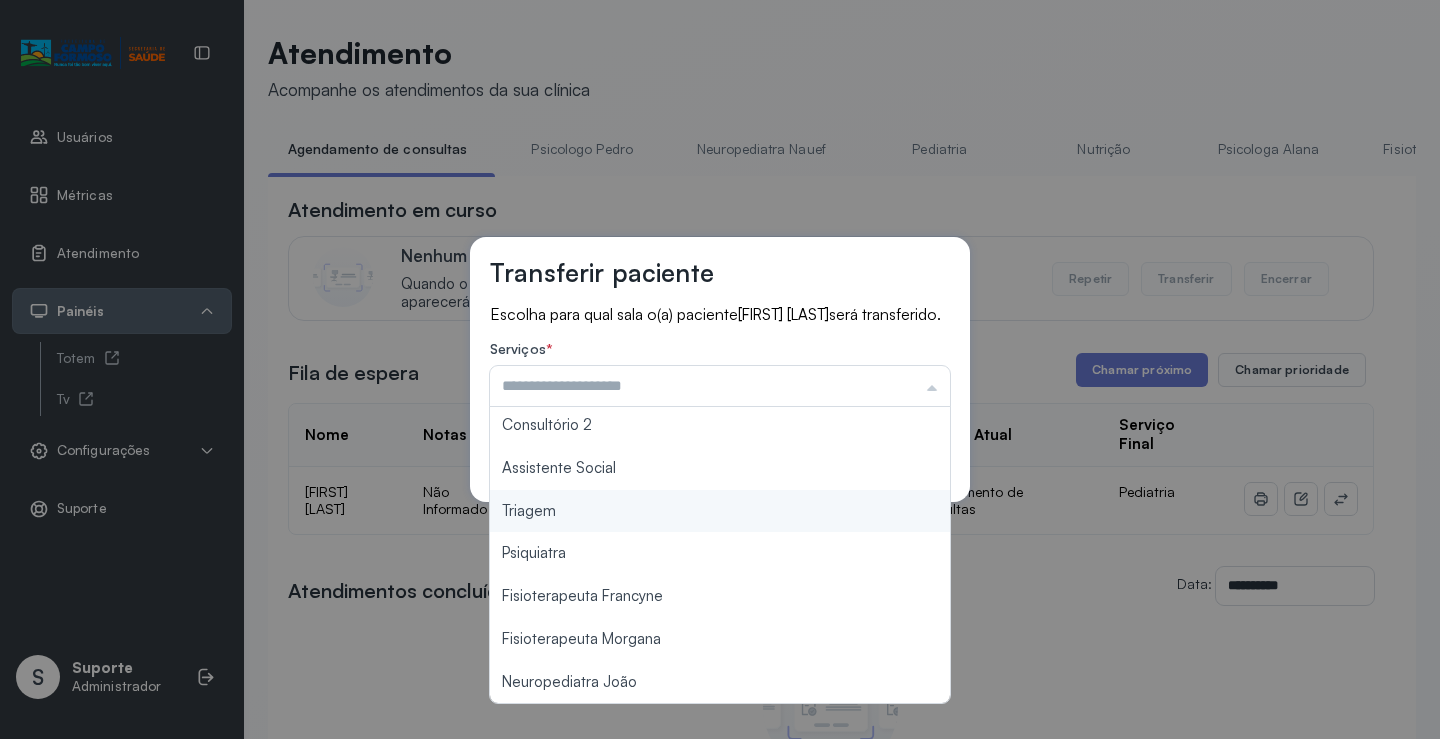type on "*******" 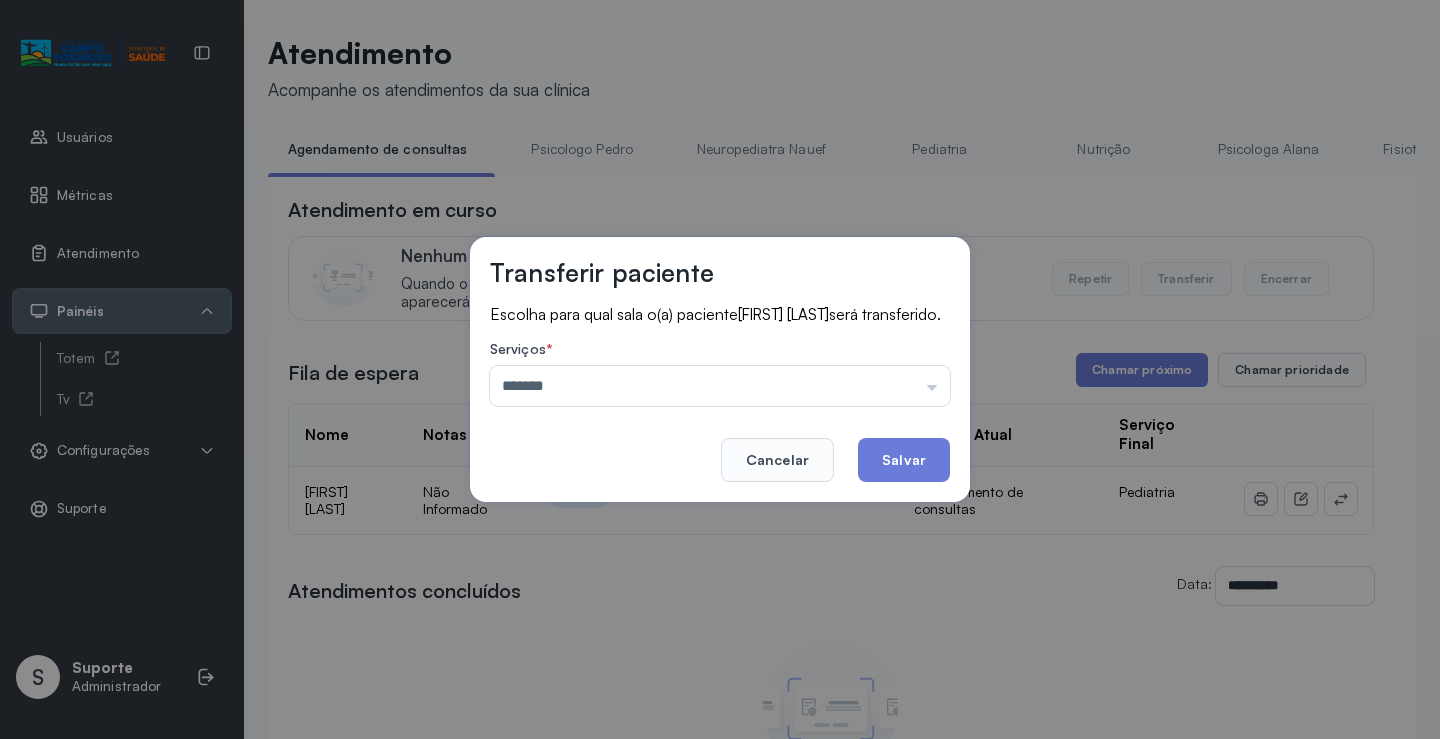 click on "Transferir paciente Escolha para qual sala o(a) paciente  HEITOR RICARDO DE JESUS  será transferido.  Serviços  *  ******* Psicologo Pedro Neuropediatra Nauef Pediatria Nutrição Psicologa Alana Fisioterapeuta Janusia Coordenadora Solange Consultório 2 Assistente Social Triagem Psiquiatra Fisioterapeuta Francyne Fisioterapeuta Morgana Neuropediatra João Cancelar Salvar" at bounding box center (720, 369) 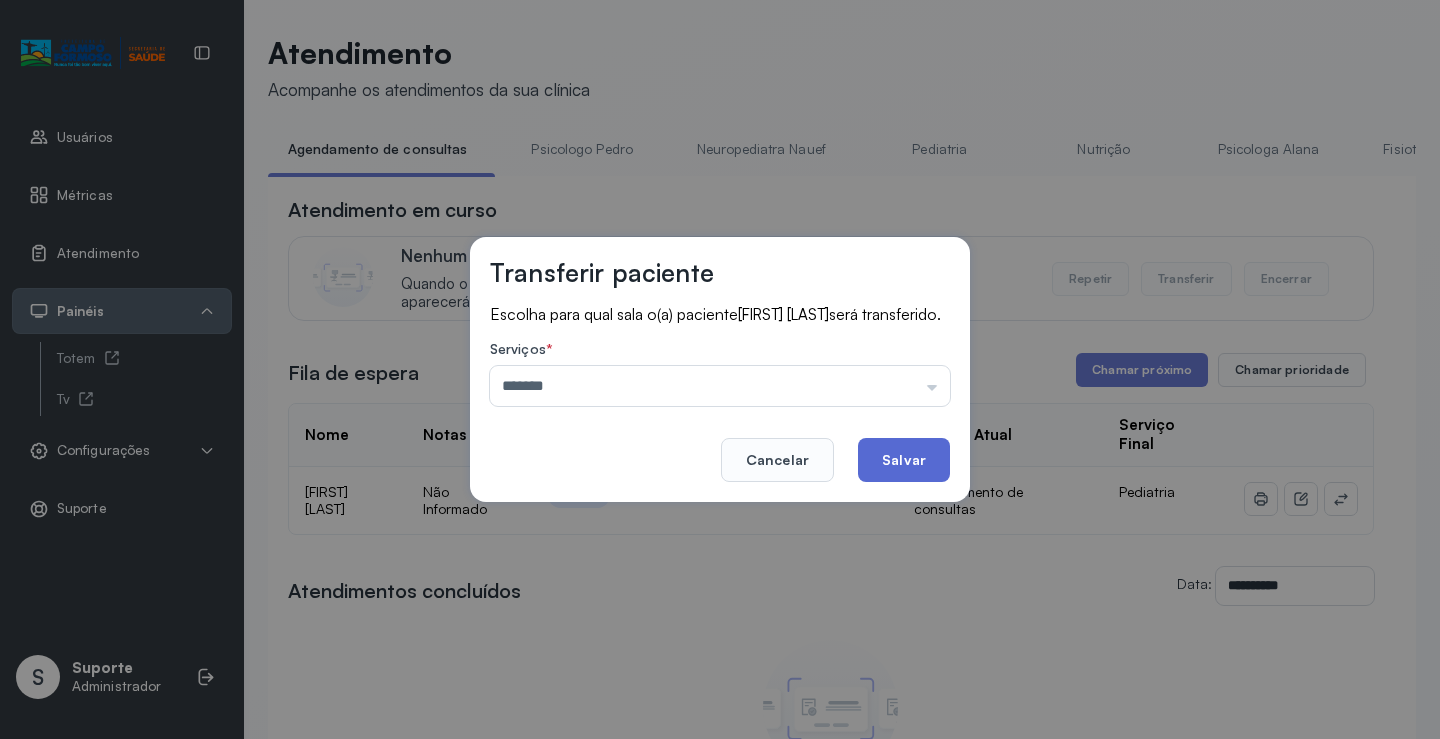 click on "Salvar" 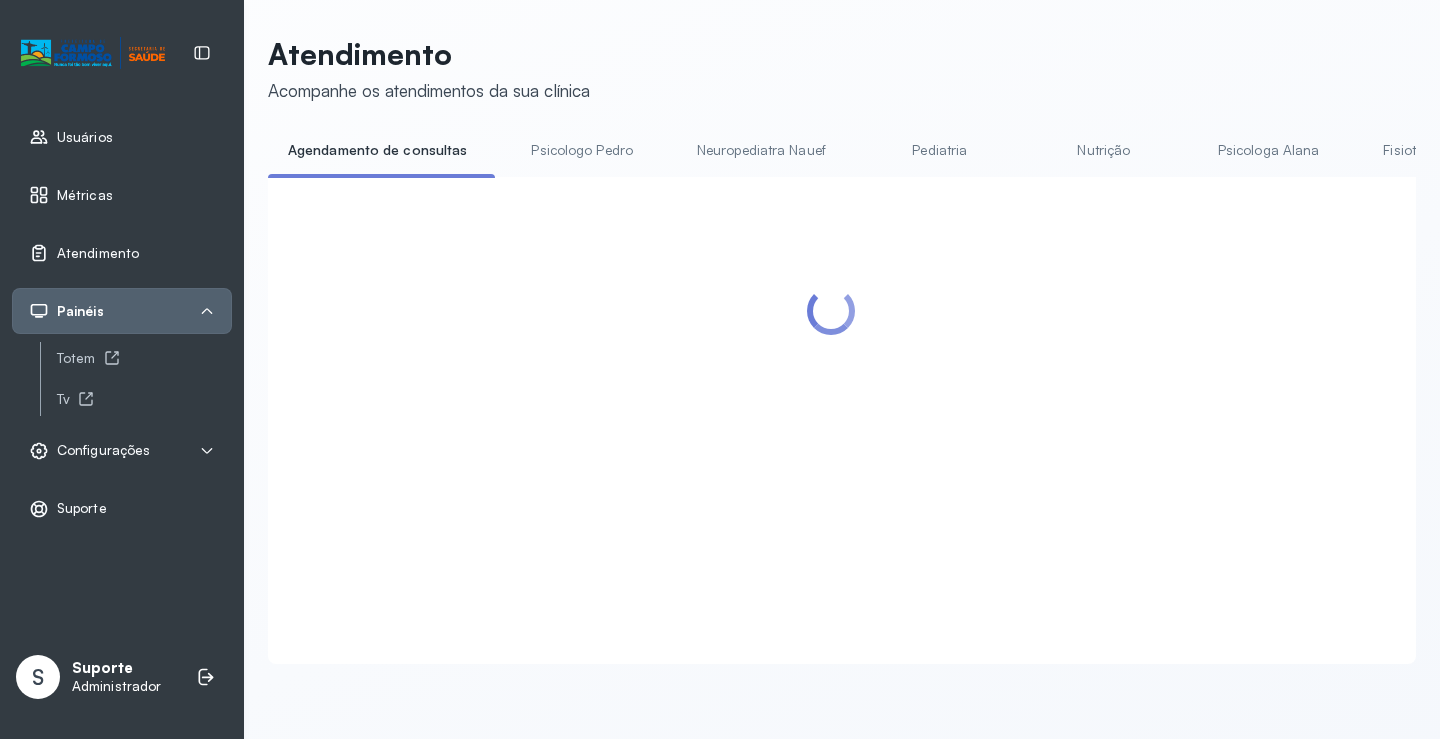 click 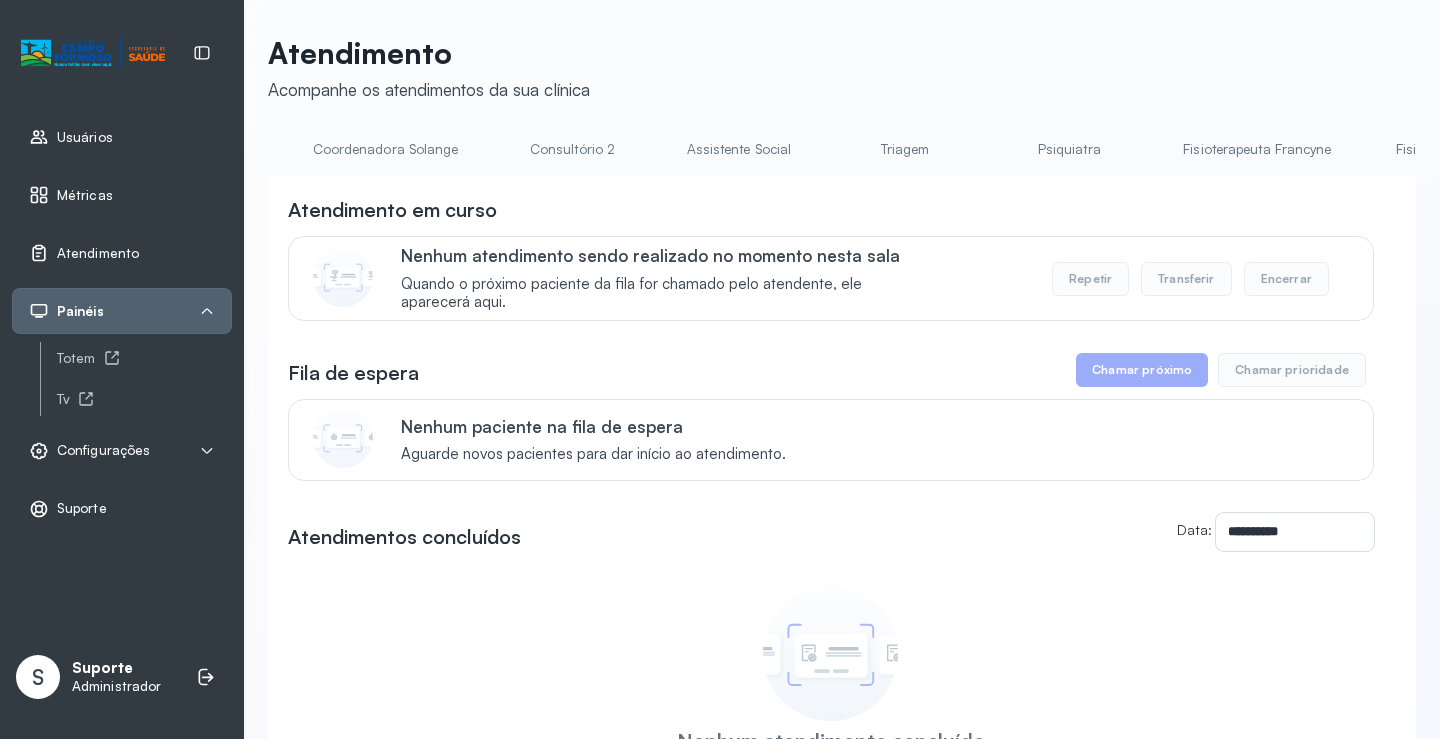 scroll, scrollTop: 0, scrollLeft: 1290, axis: horizontal 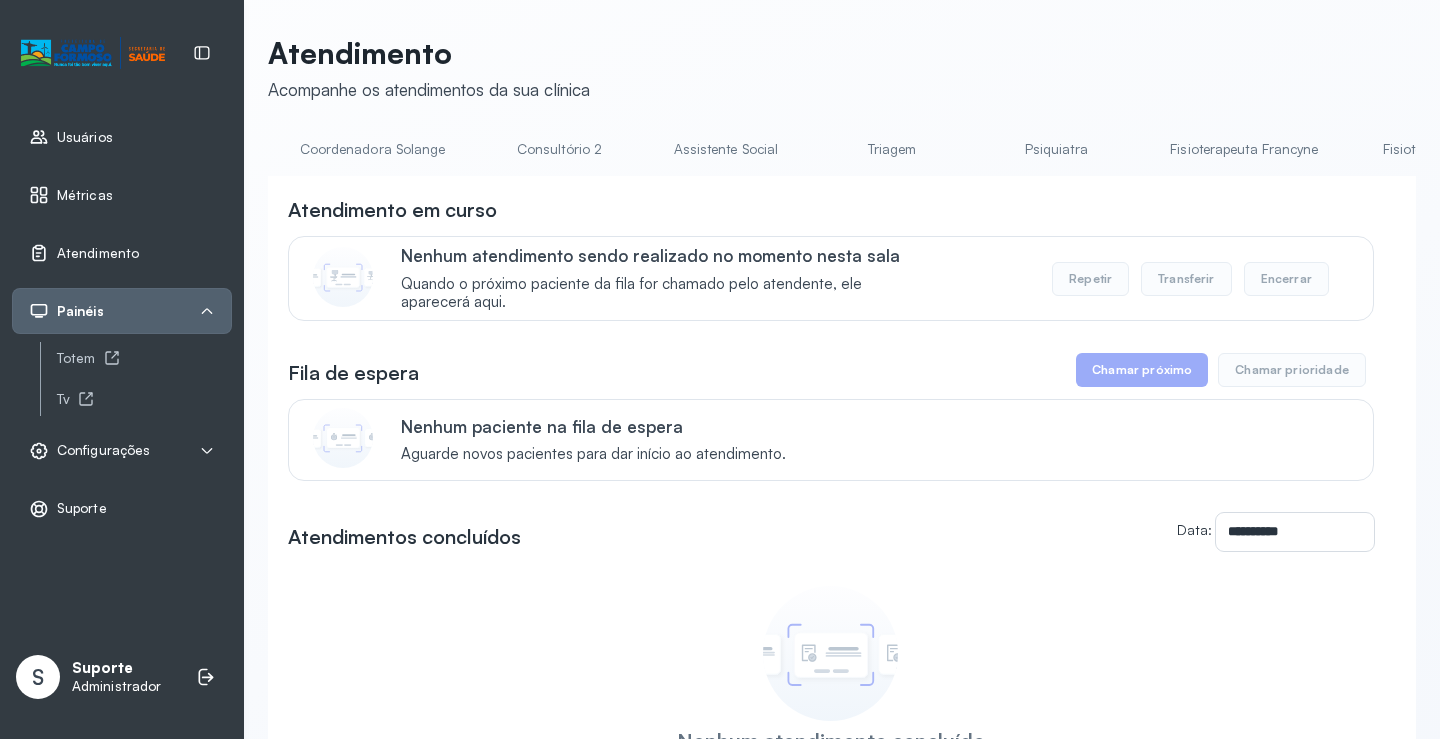 click on "Triagem" at bounding box center (892, 149) 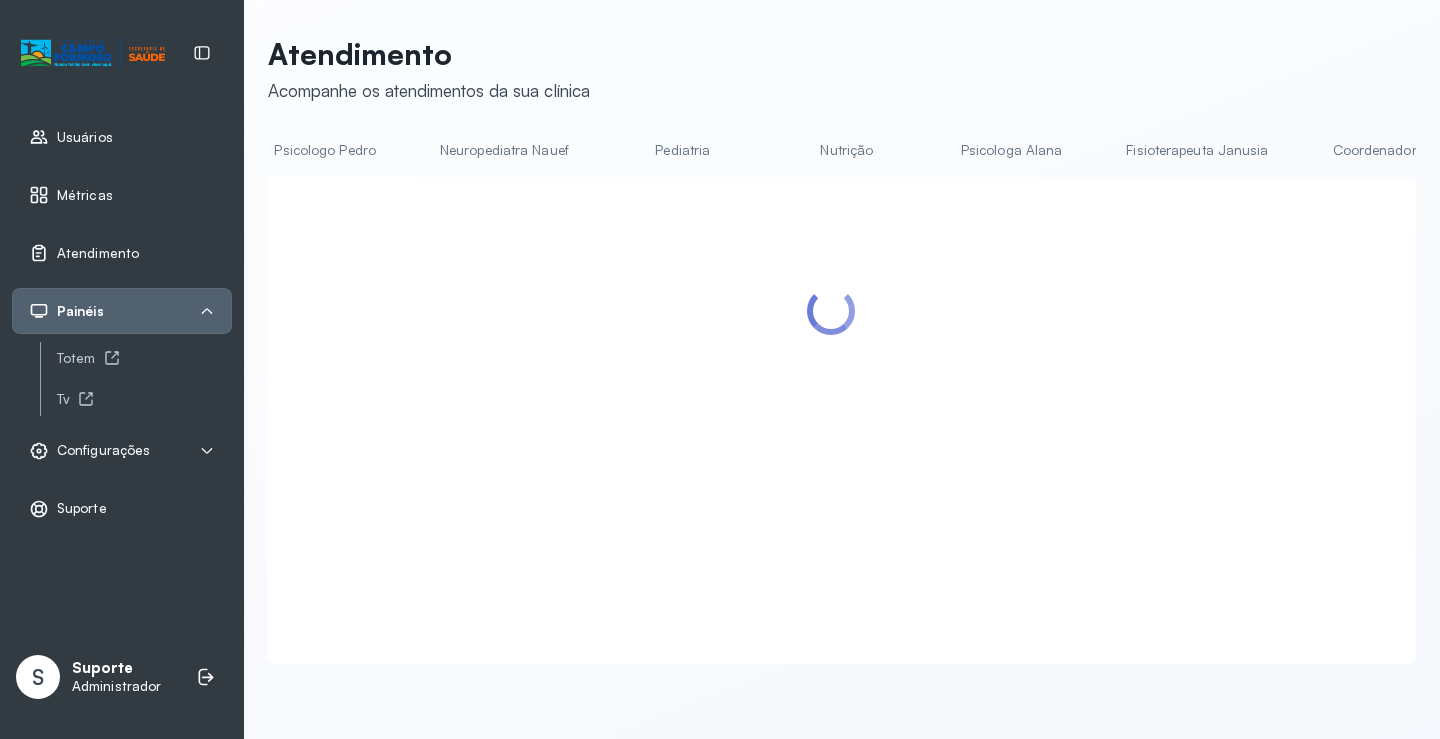 scroll, scrollTop: 0, scrollLeft: 223, axis: horizontal 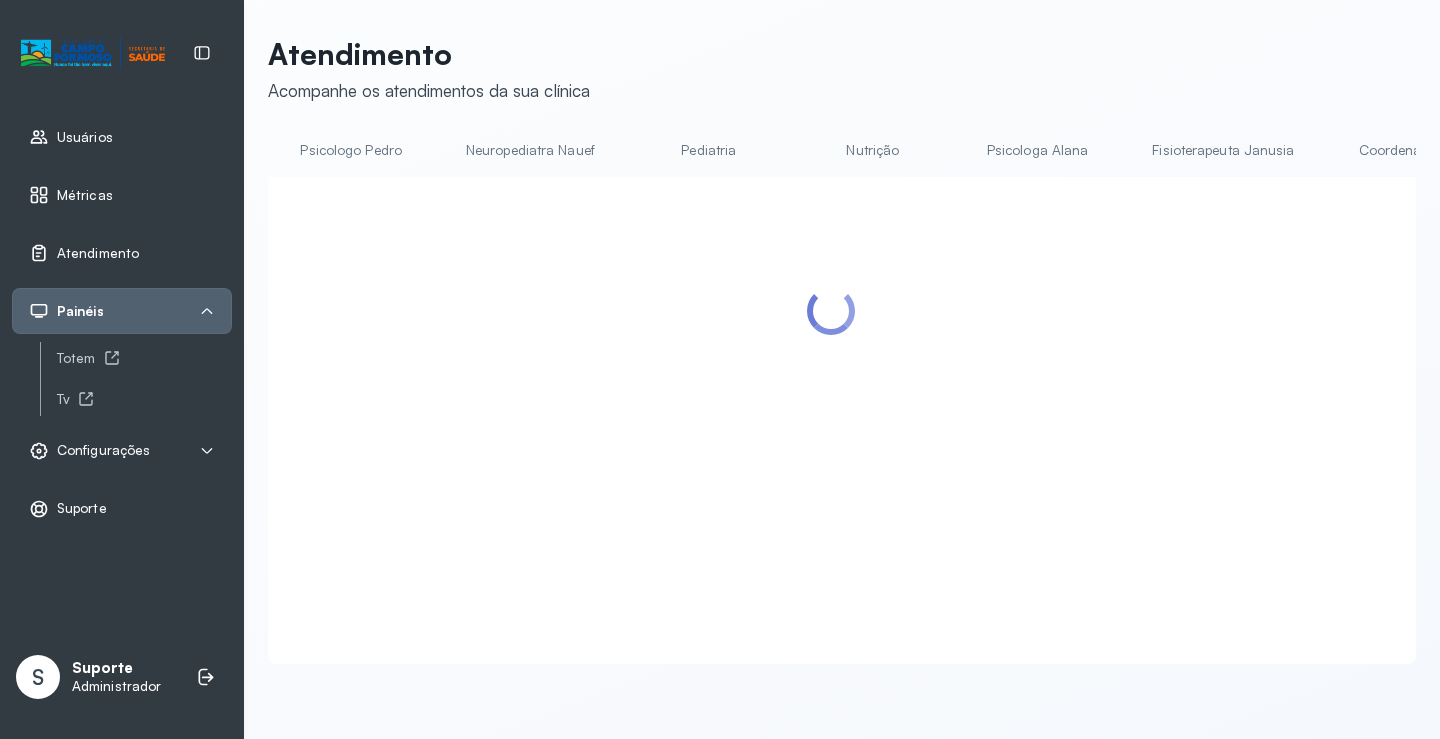 click on "Pediatria" at bounding box center [709, 150] 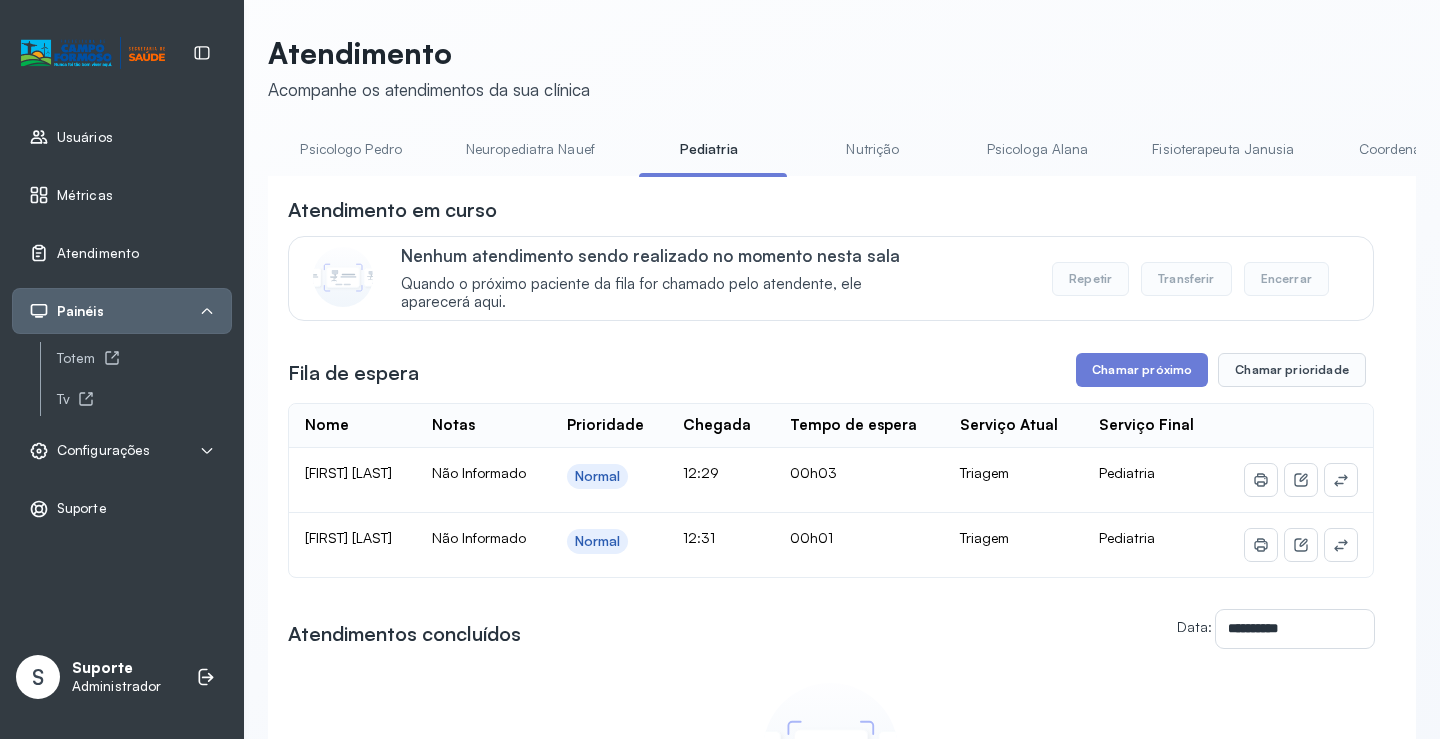 click on "Nutrição" at bounding box center (873, 149) 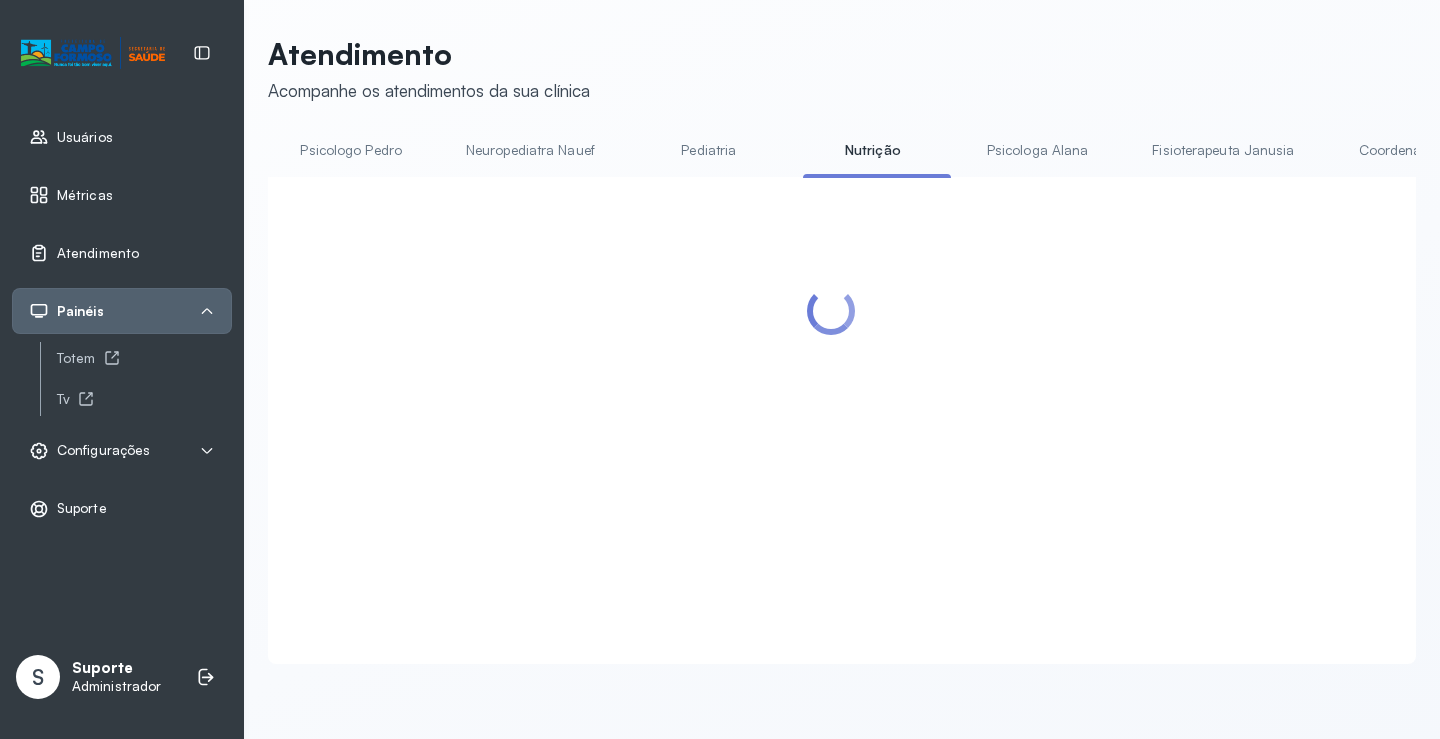 click on "Pediatria" at bounding box center [709, 150] 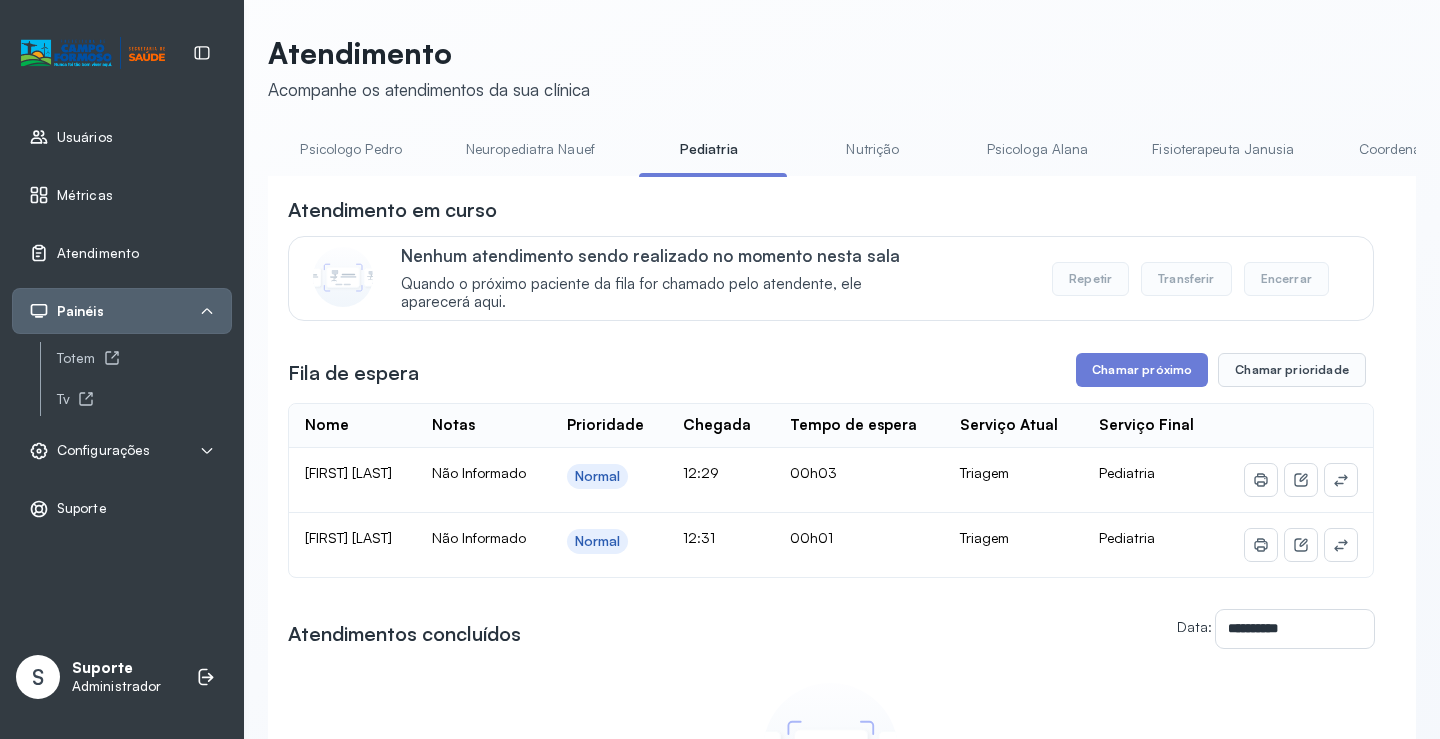 click on "Nutrição" at bounding box center [873, 149] 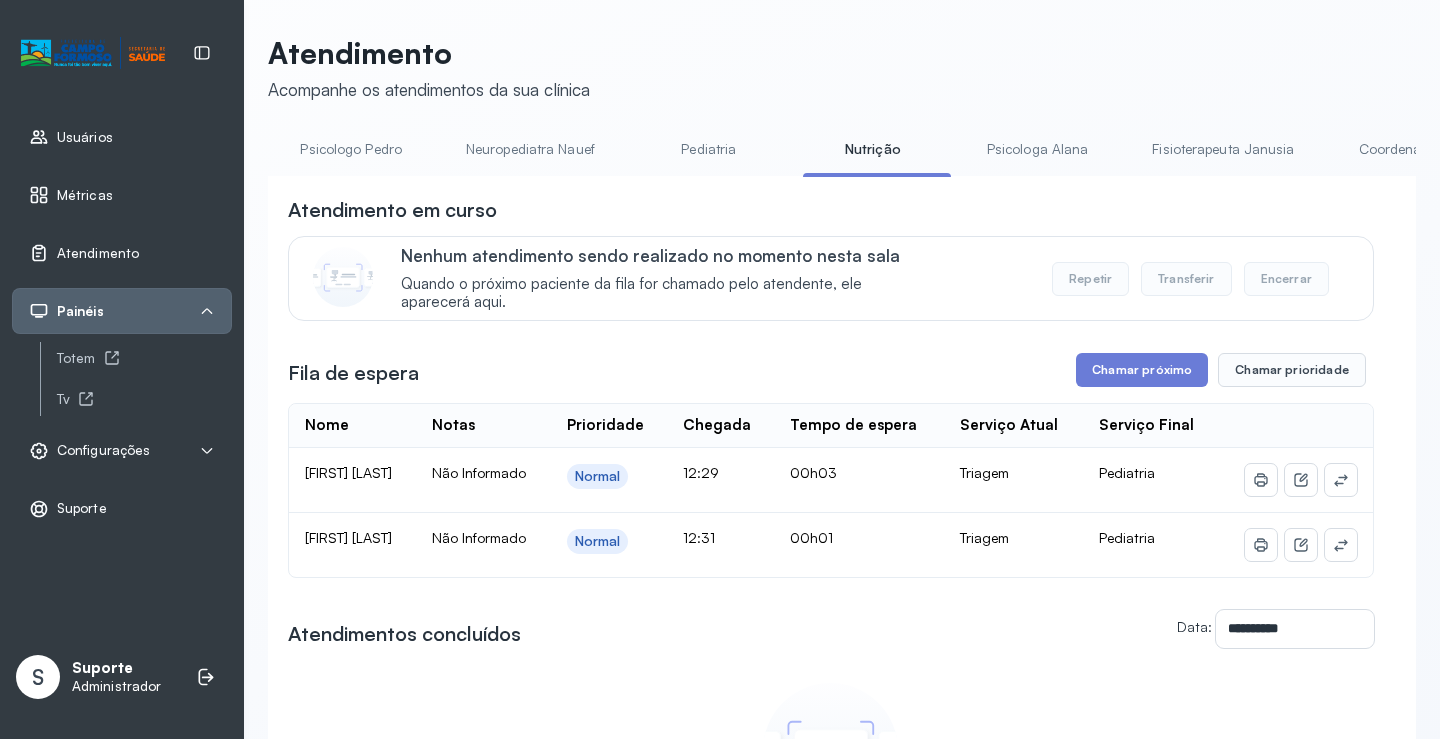 click on "Pediatria" at bounding box center (709, 149) 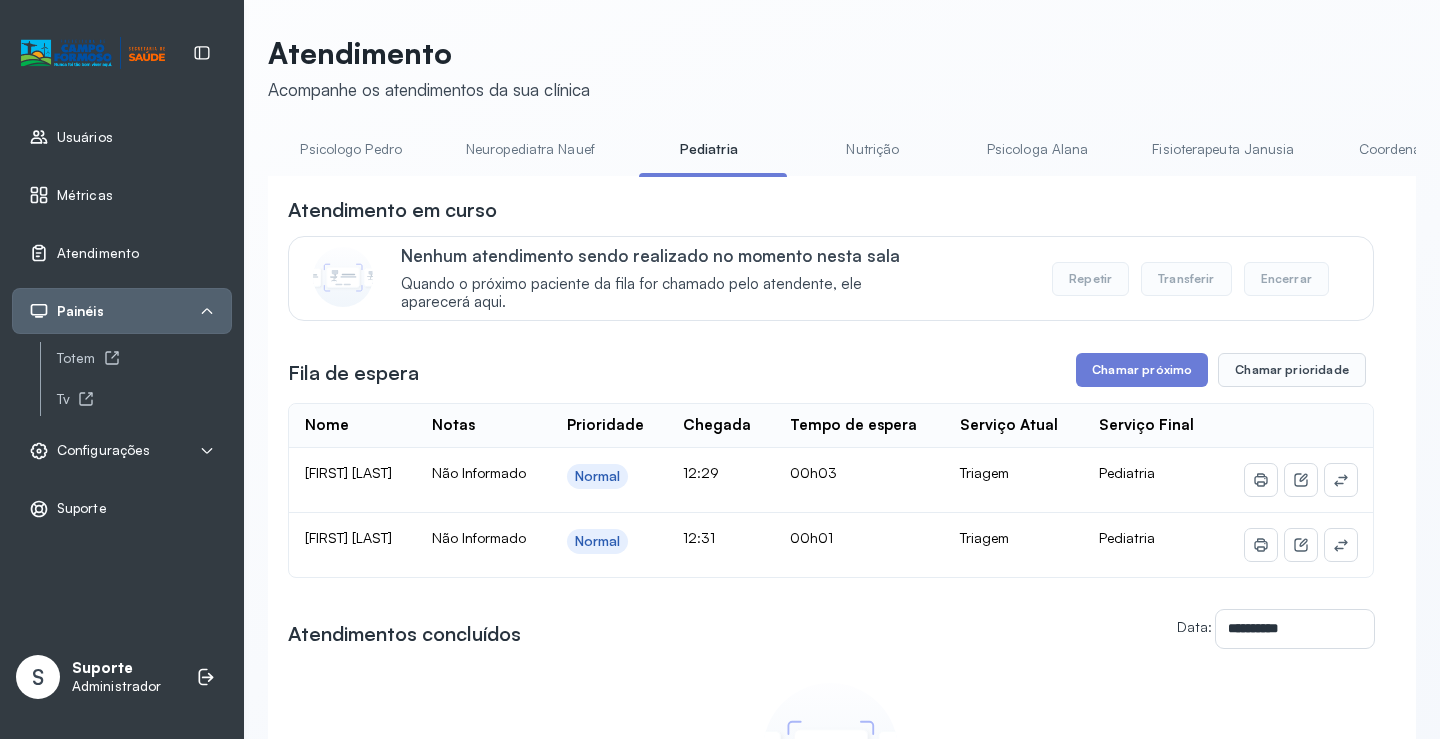 click on "Neuropediatra Nauef" at bounding box center (530, 149) 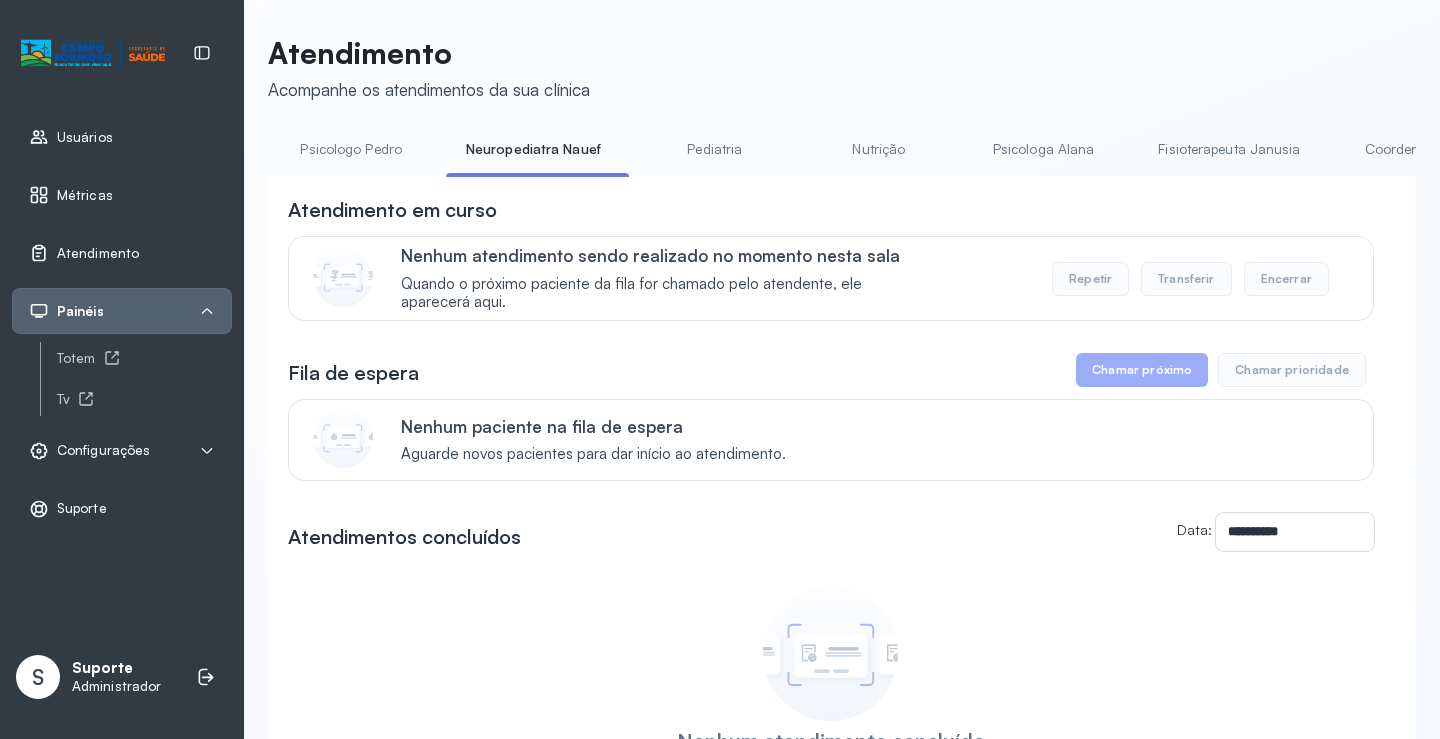 click on "Pediatria" at bounding box center [715, 149] 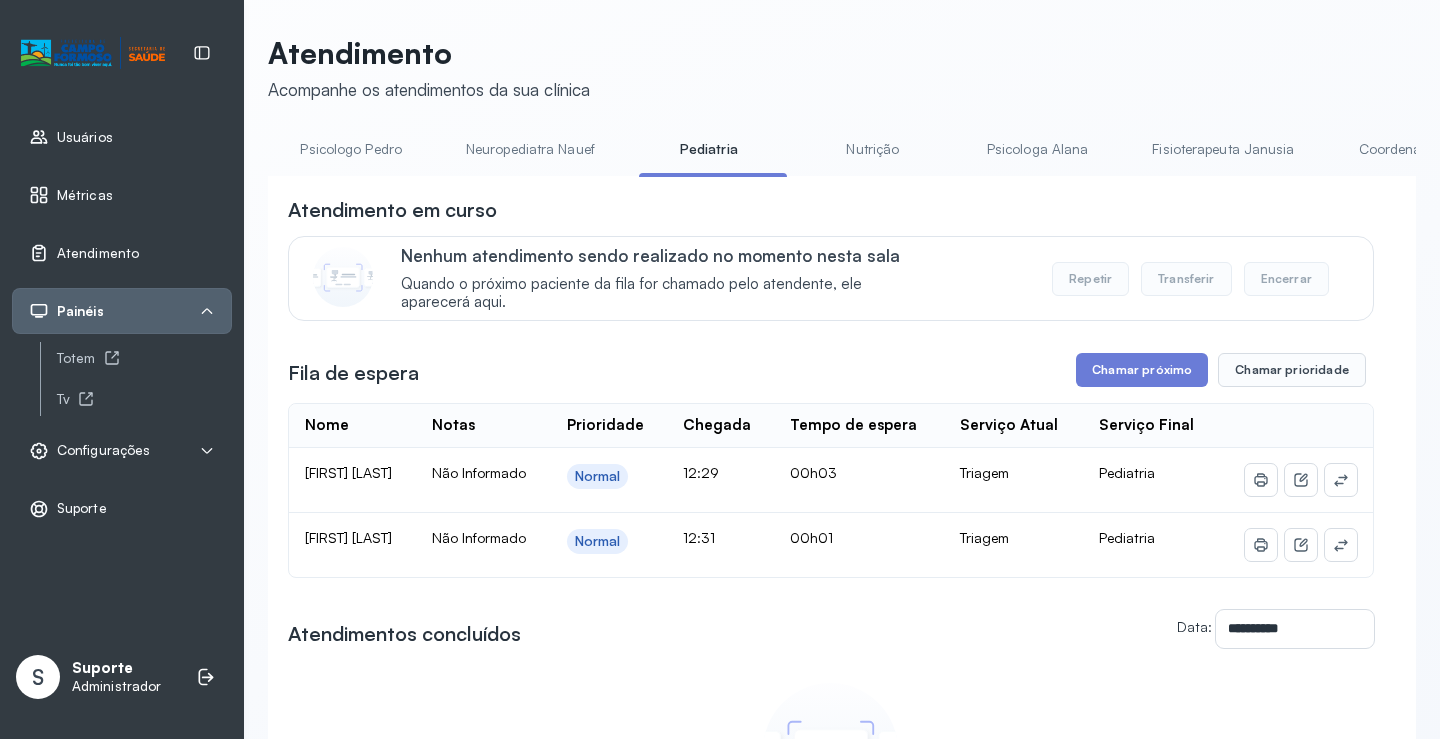 click on "Neuropediatra Nauef" at bounding box center [530, 149] 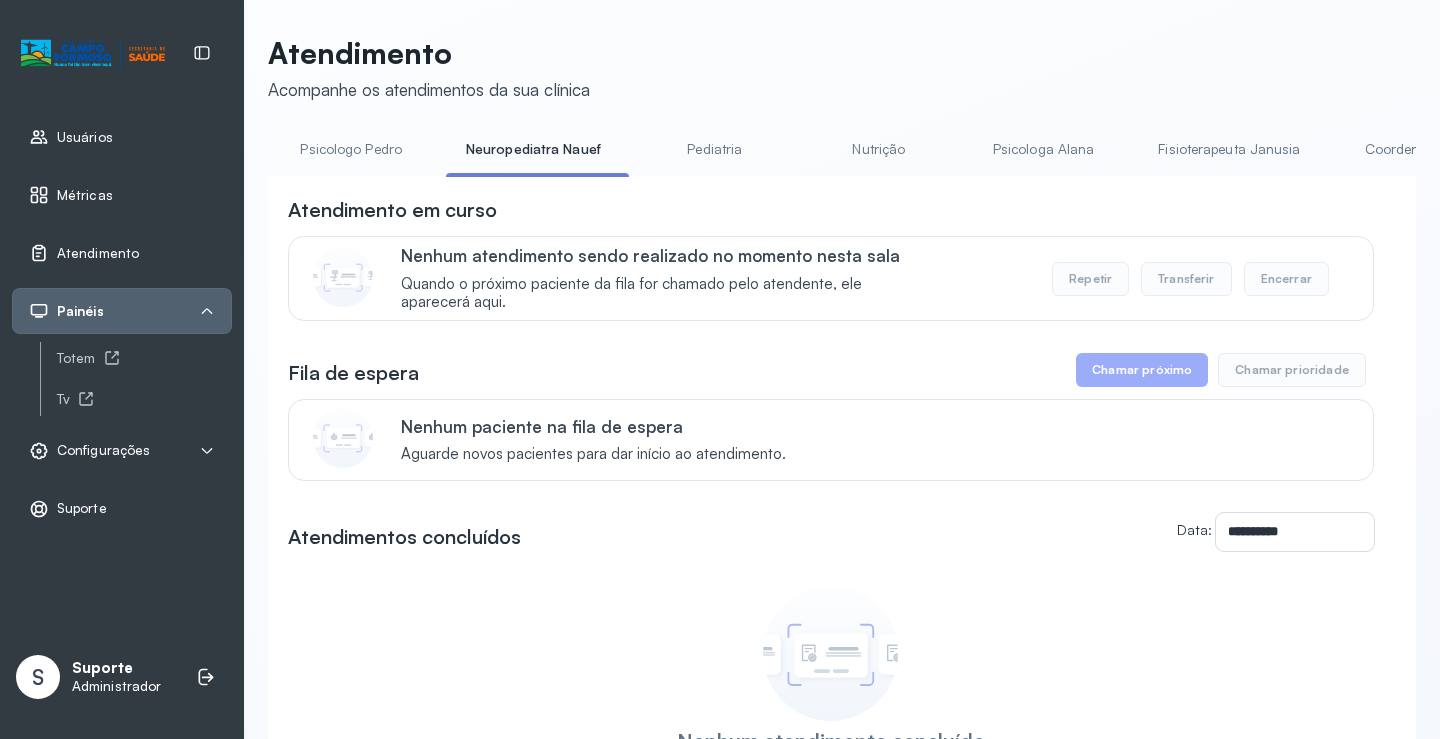 click on "Pediatria" at bounding box center (715, 149) 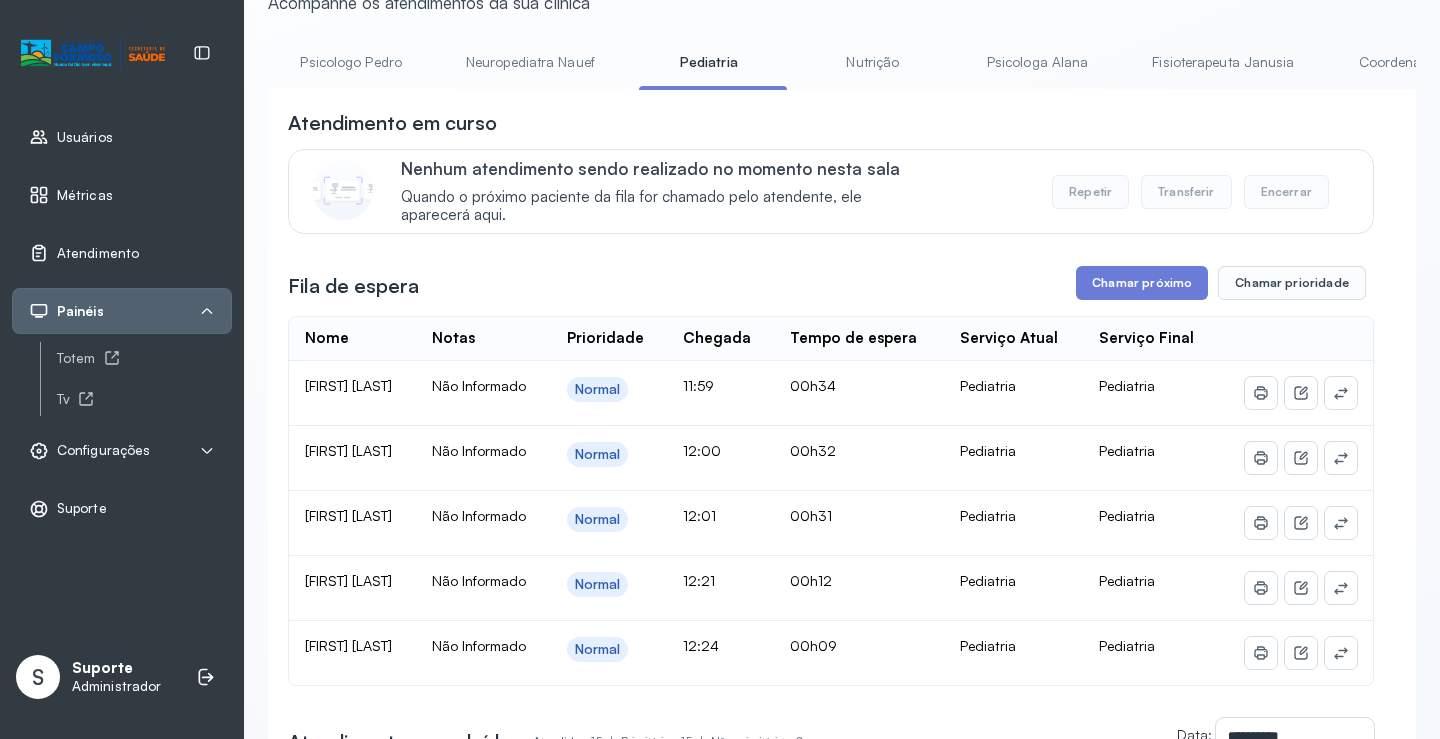 scroll, scrollTop: 301, scrollLeft: 0, axis: vertical 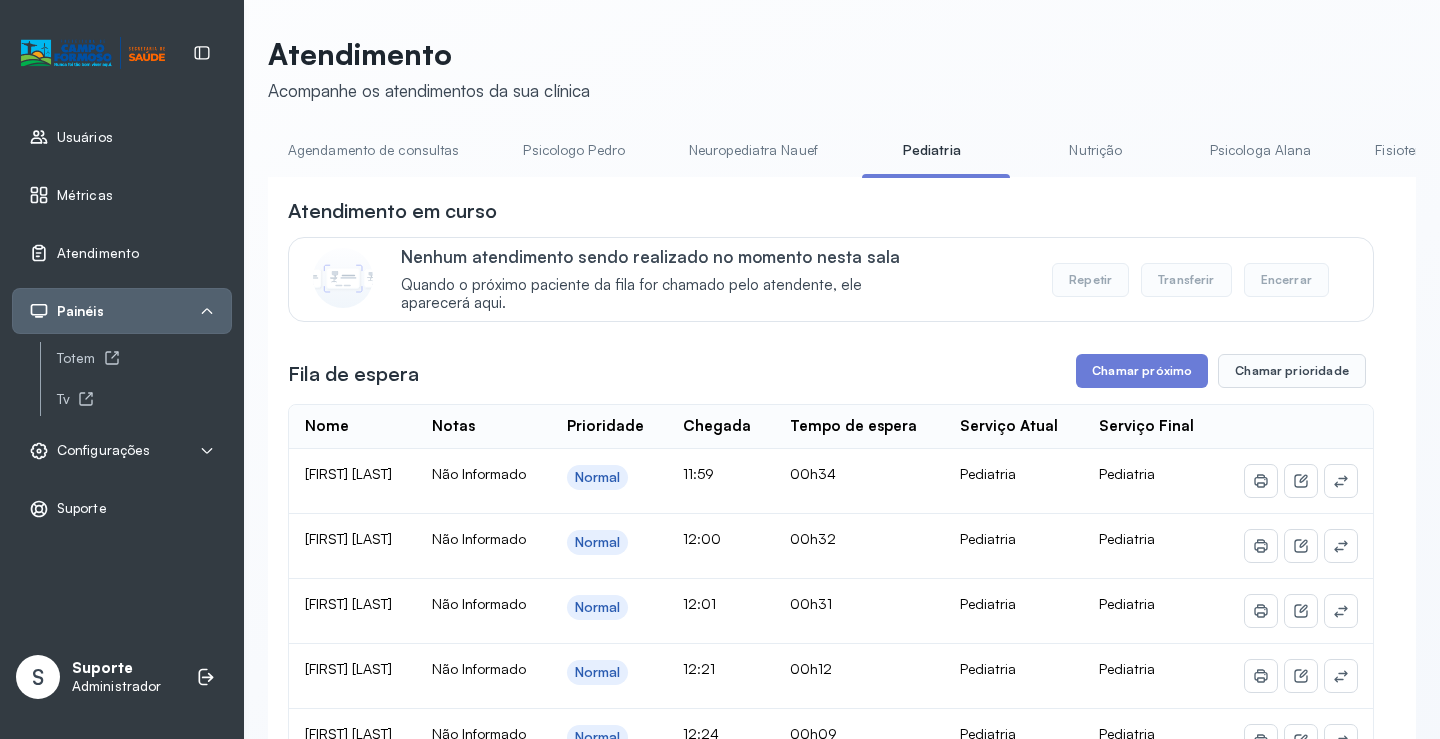 click on "Agendamento de consultas" at bounding box center (373, 150) 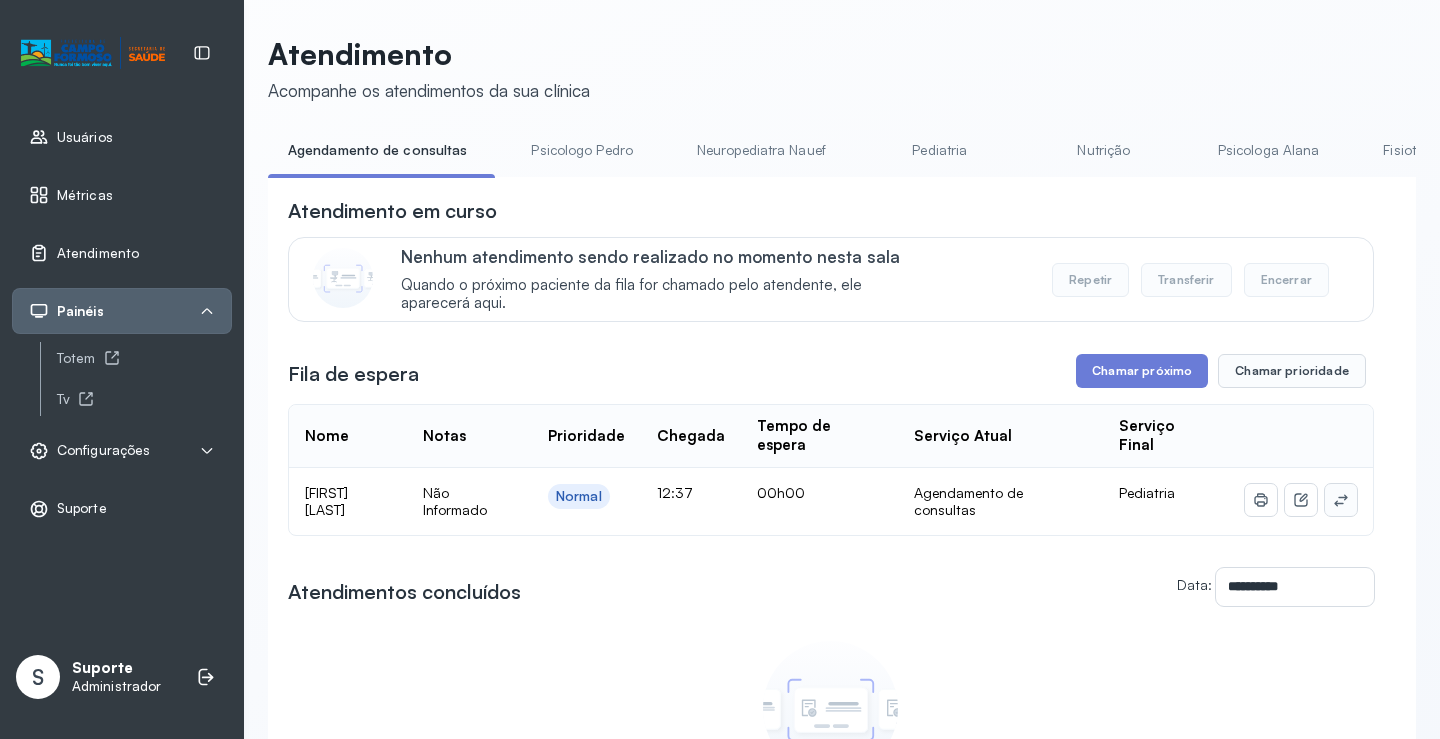 click 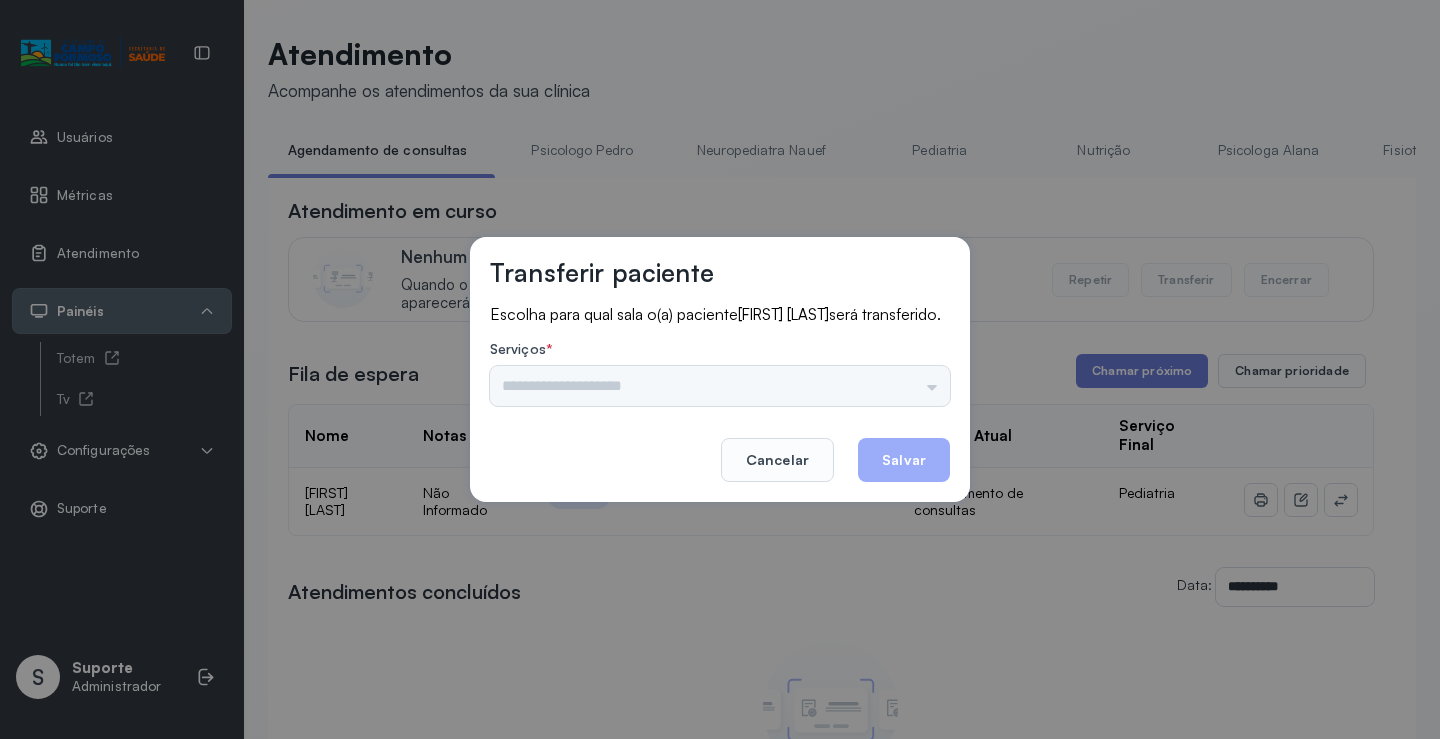 click on "Psicologo Pedro Neuropediatra Nauef Pediatria Nutrição Psicologa Alana Fisioterapeuta Janusia Coordenadora Solange Consultório 2 Assistente Social Triagem Psiquiatra Fisioterapeuta Francyne Fisioterapeuta Morgana Neuropediatra João" at bounding box center (720, 386) 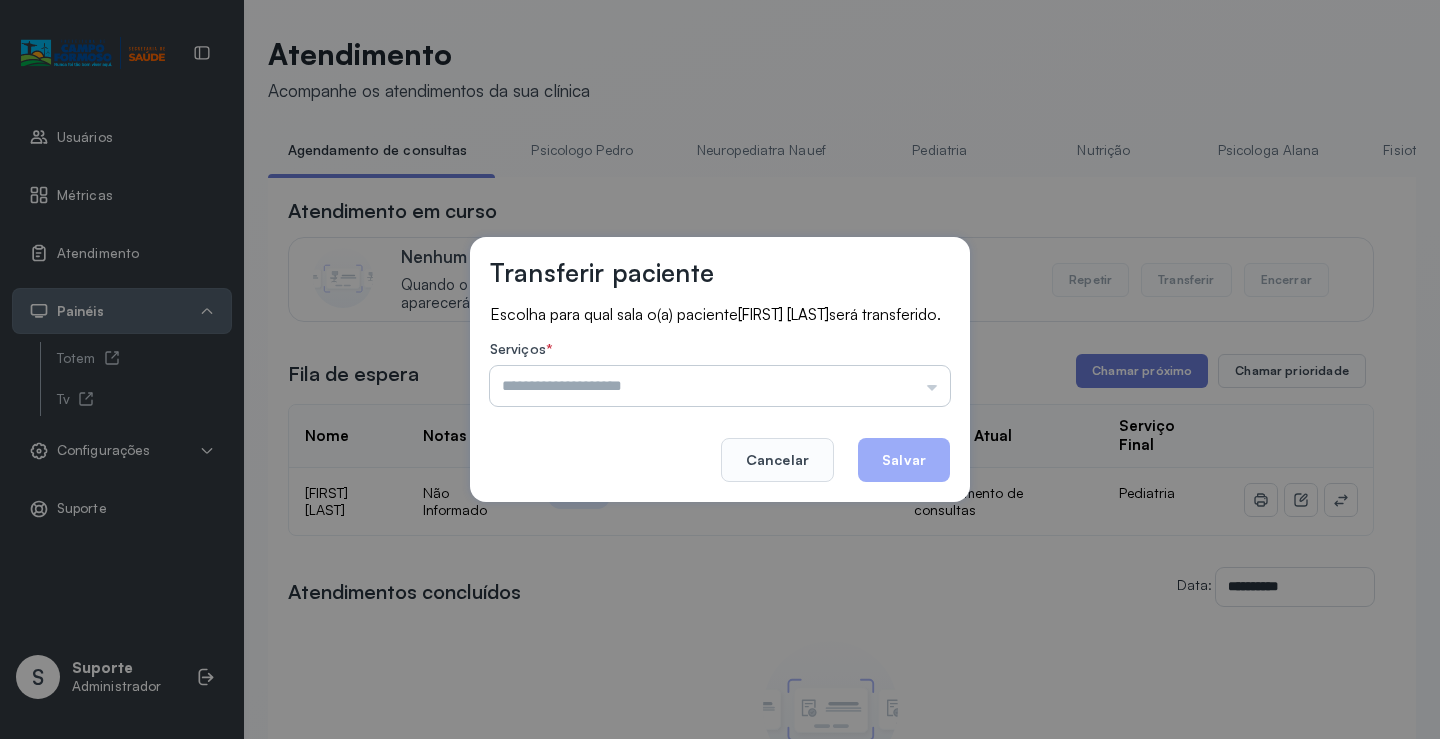 click at bounding box center (720, 386) 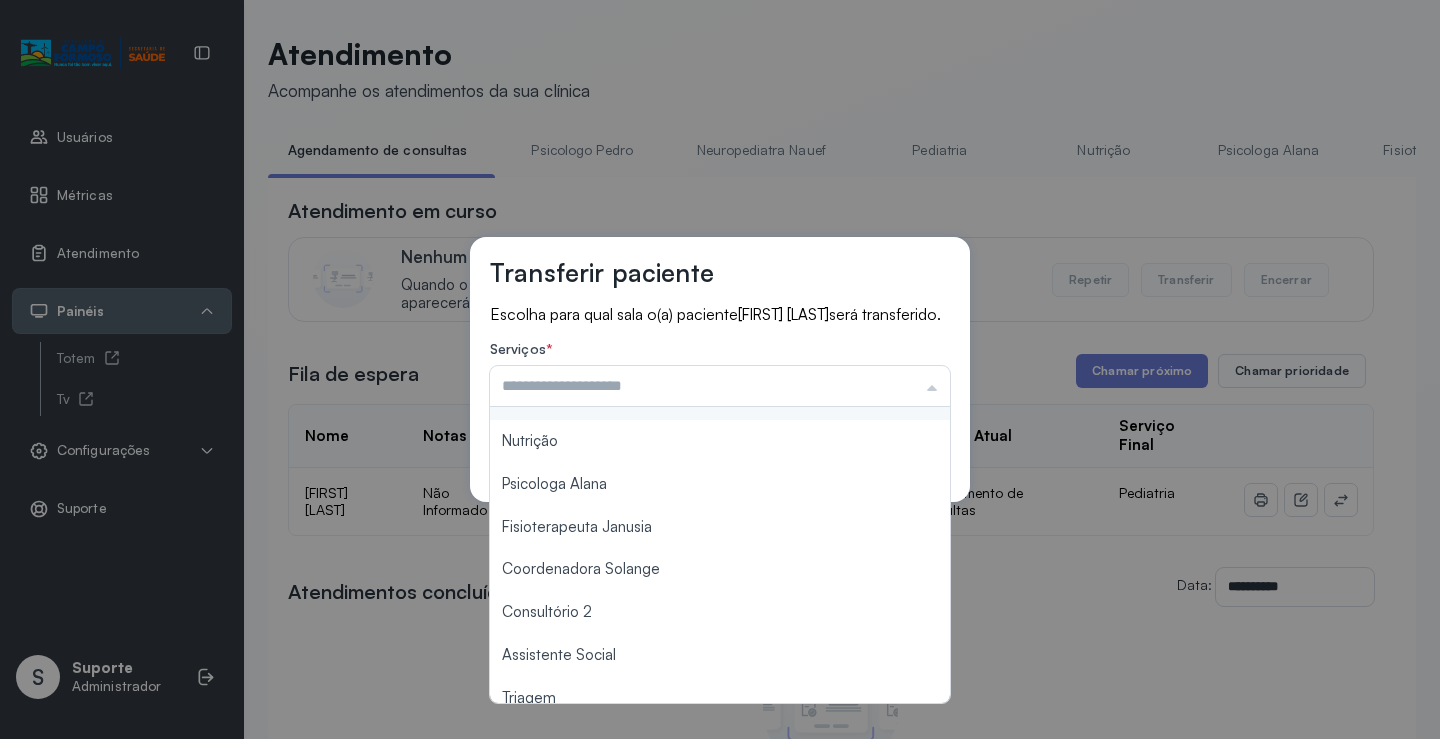 scroll, scrollTop: 302, scrollLeft: 0, axis: vertical 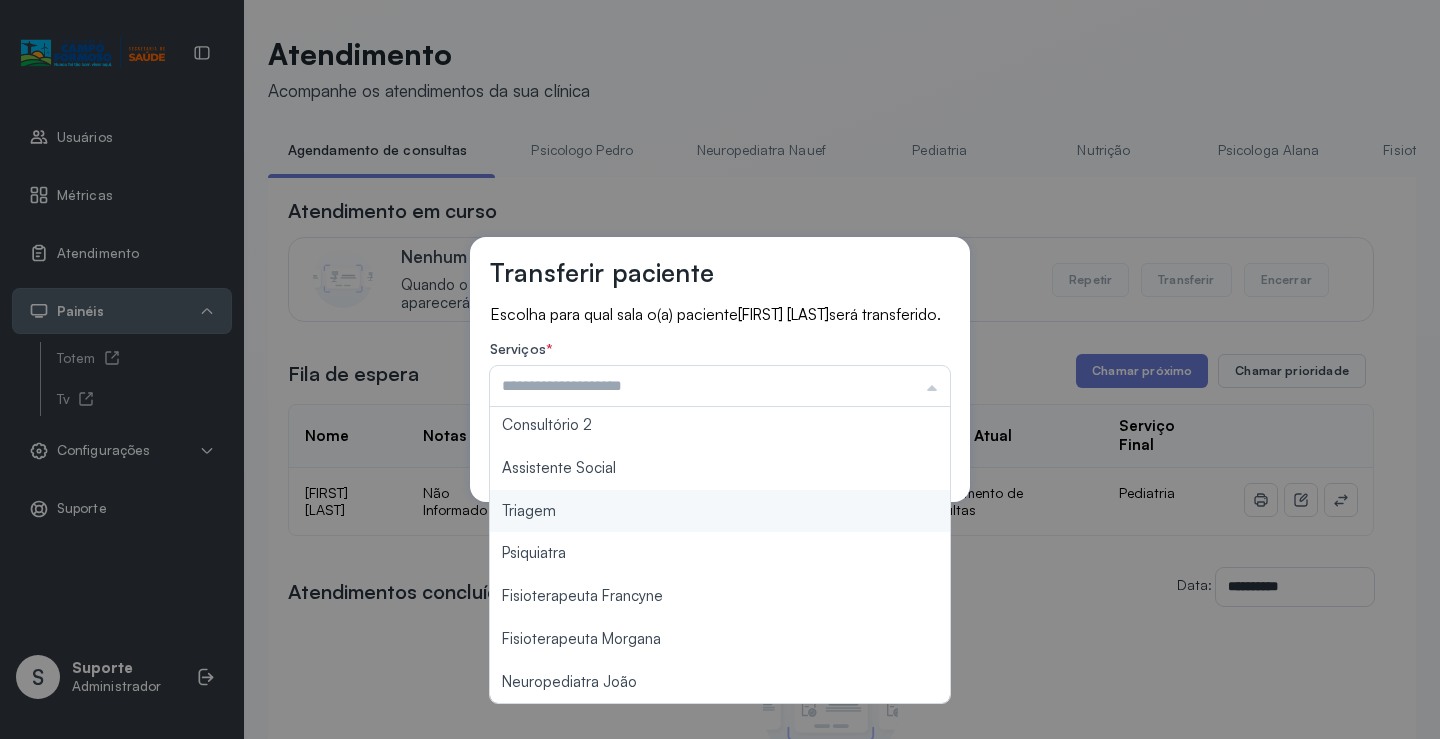 type on "*******" 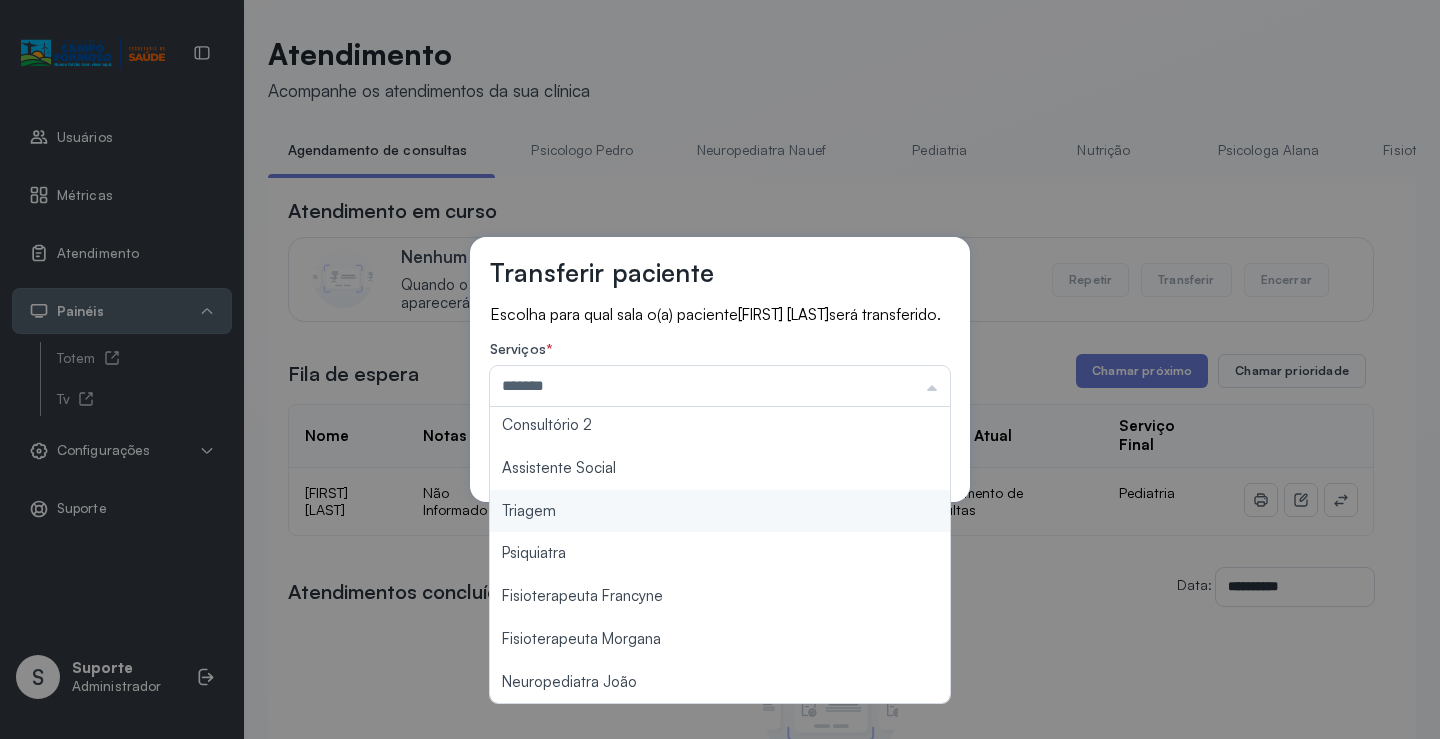drag, startPoint x: 583, startPoint y: 523, endPoint x: 681, endPoint y: 499, distance: 100.89599 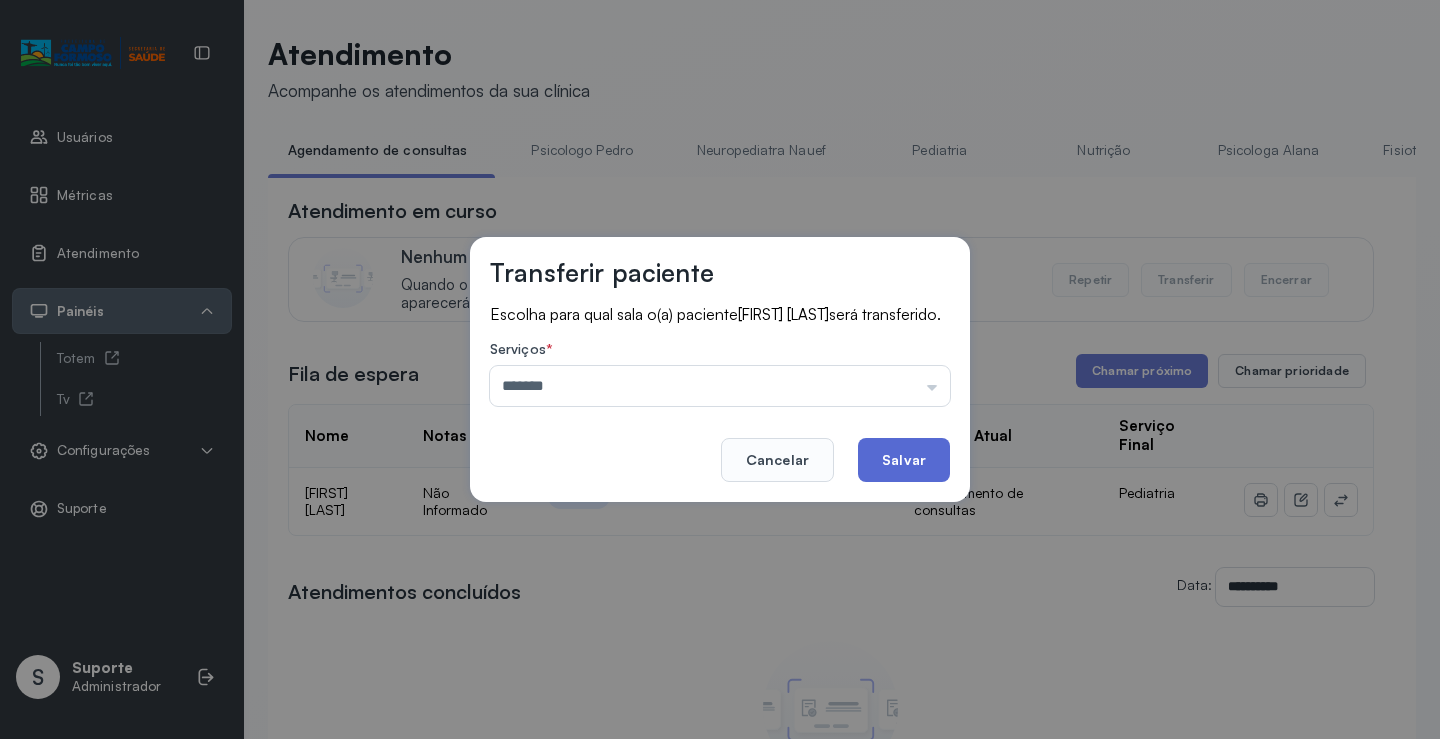 click on "Salvar" 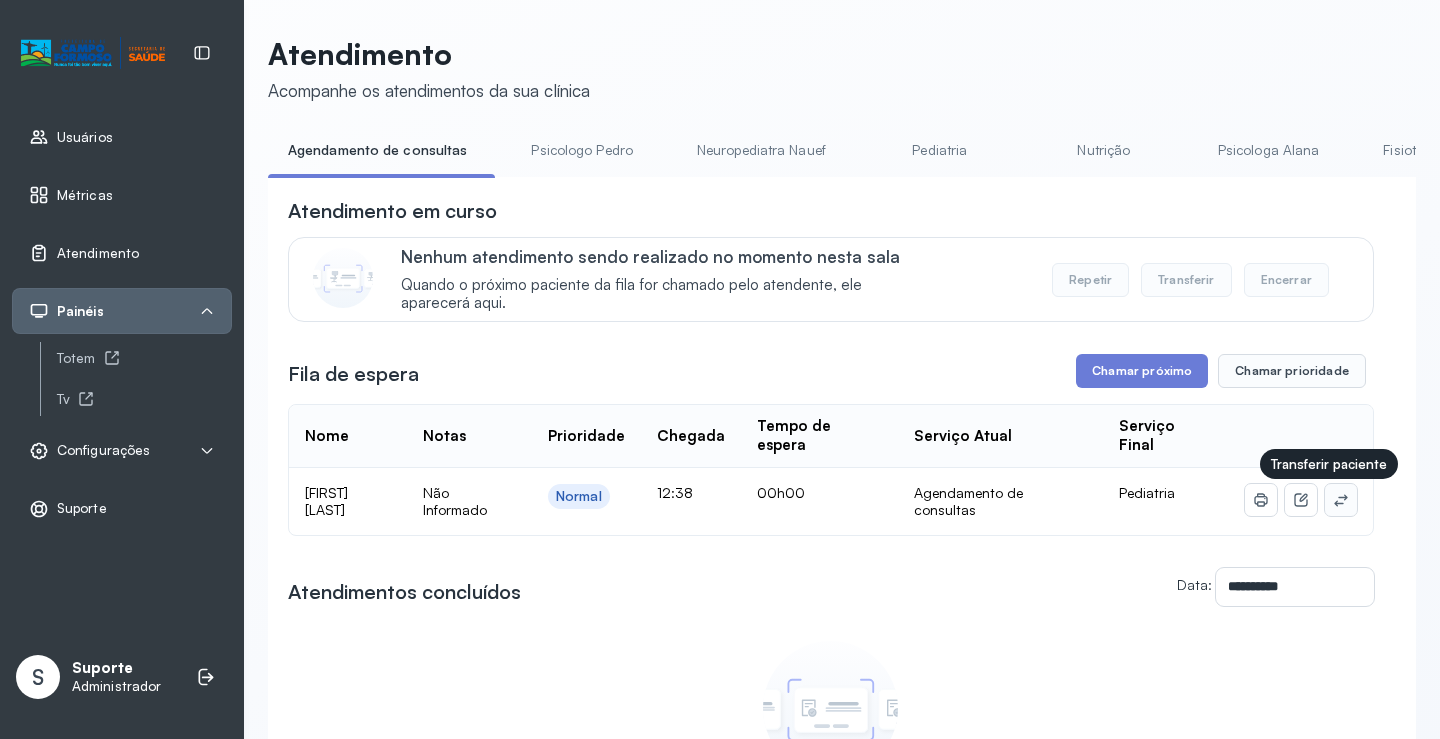 click 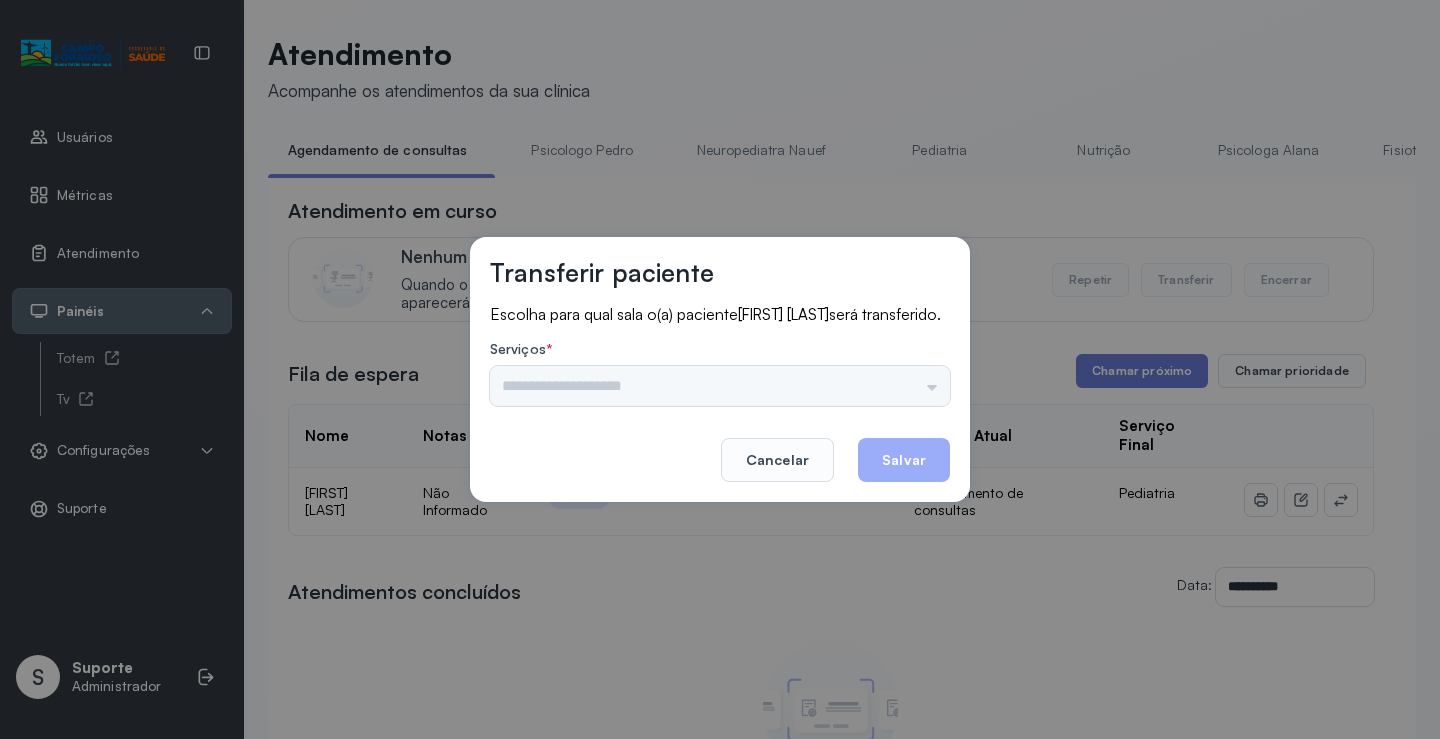 click on "Psicologo Pedro Neuropediatra Nauef Pediatria Nutrição Psicologa Alana Fisioterapeuta Janusia Coordenadora Solange Consultório 2 Assistente Social Triagem Psiquiatra Fisioterapeuta Francyne Fisioterapeuta Morgana Neuropediatra João" at bounding box center [720, 386] 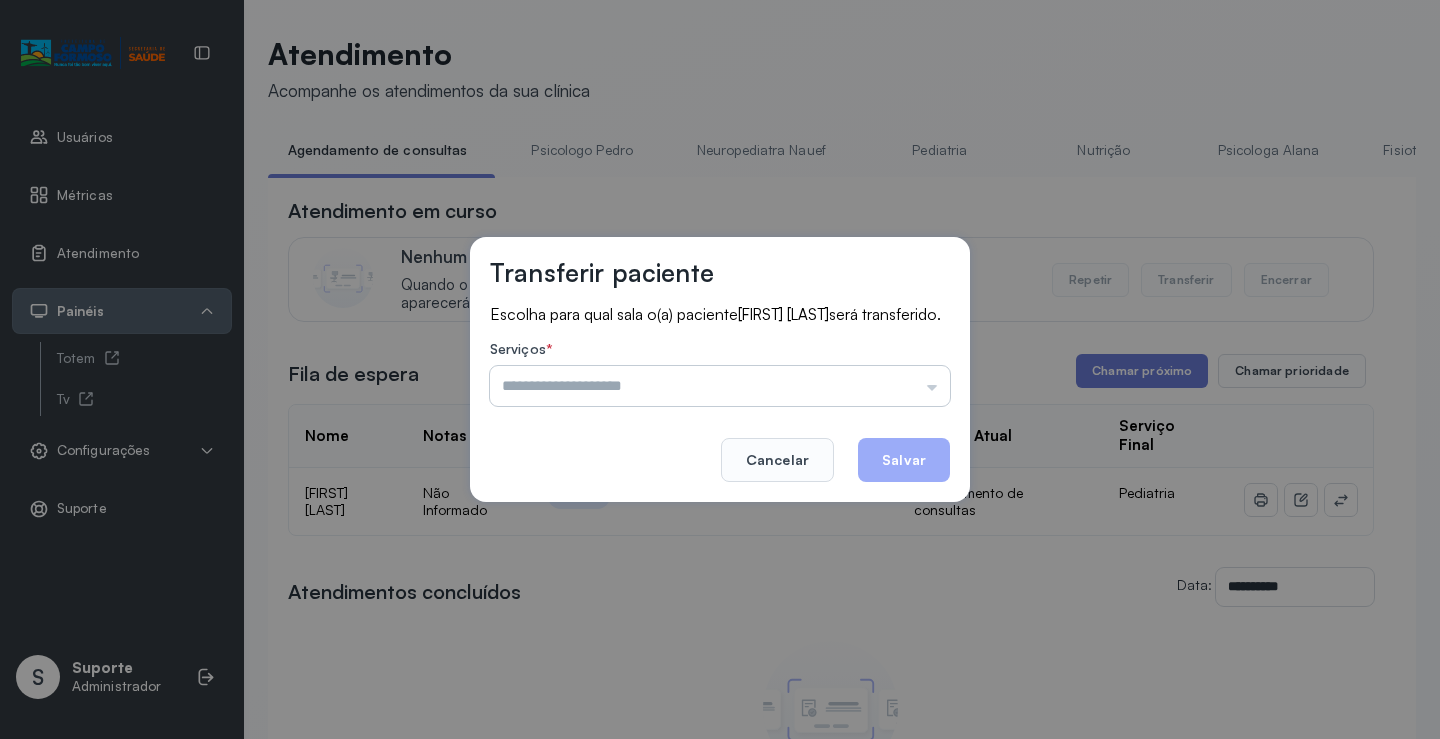 click at bounding box center (720, 386) 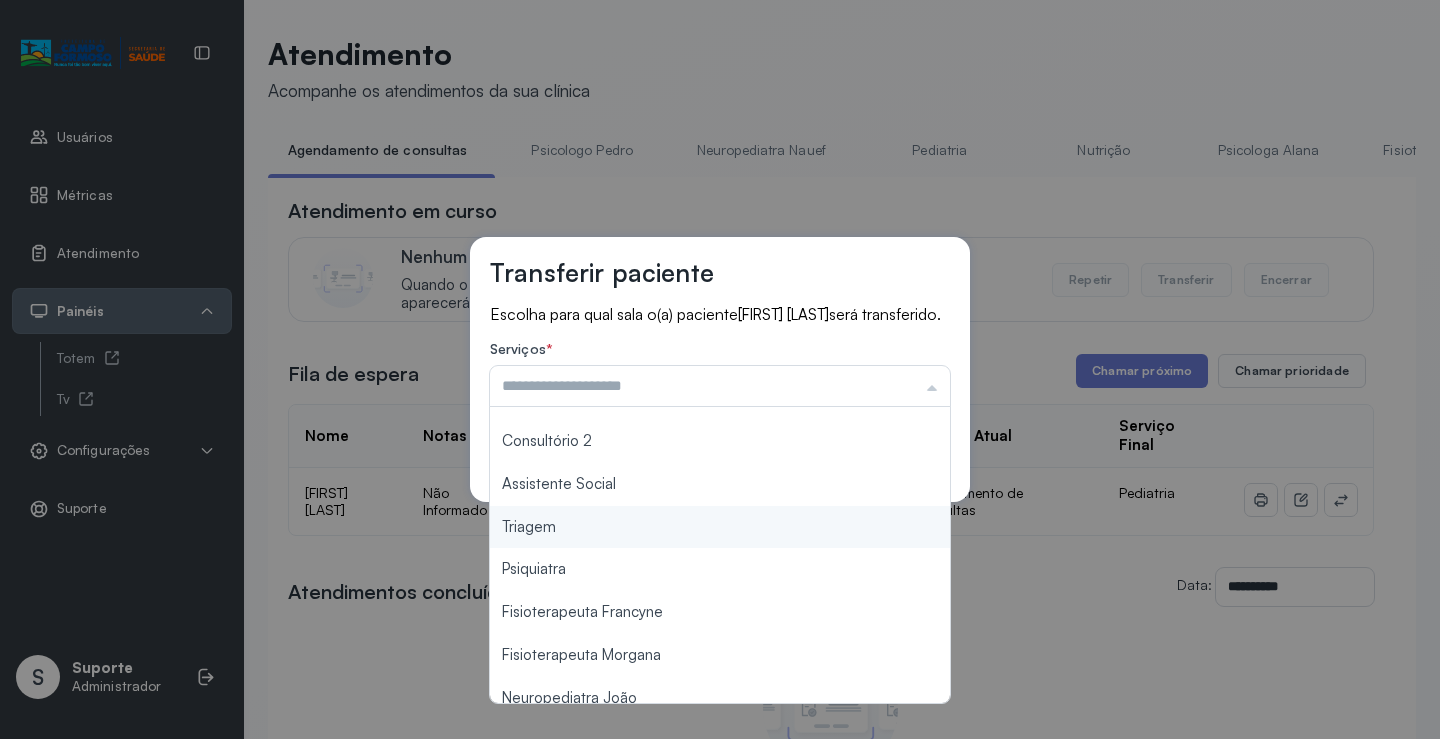 scroll, scrollTop: 303, scrollLeft: 0, axis: vertical 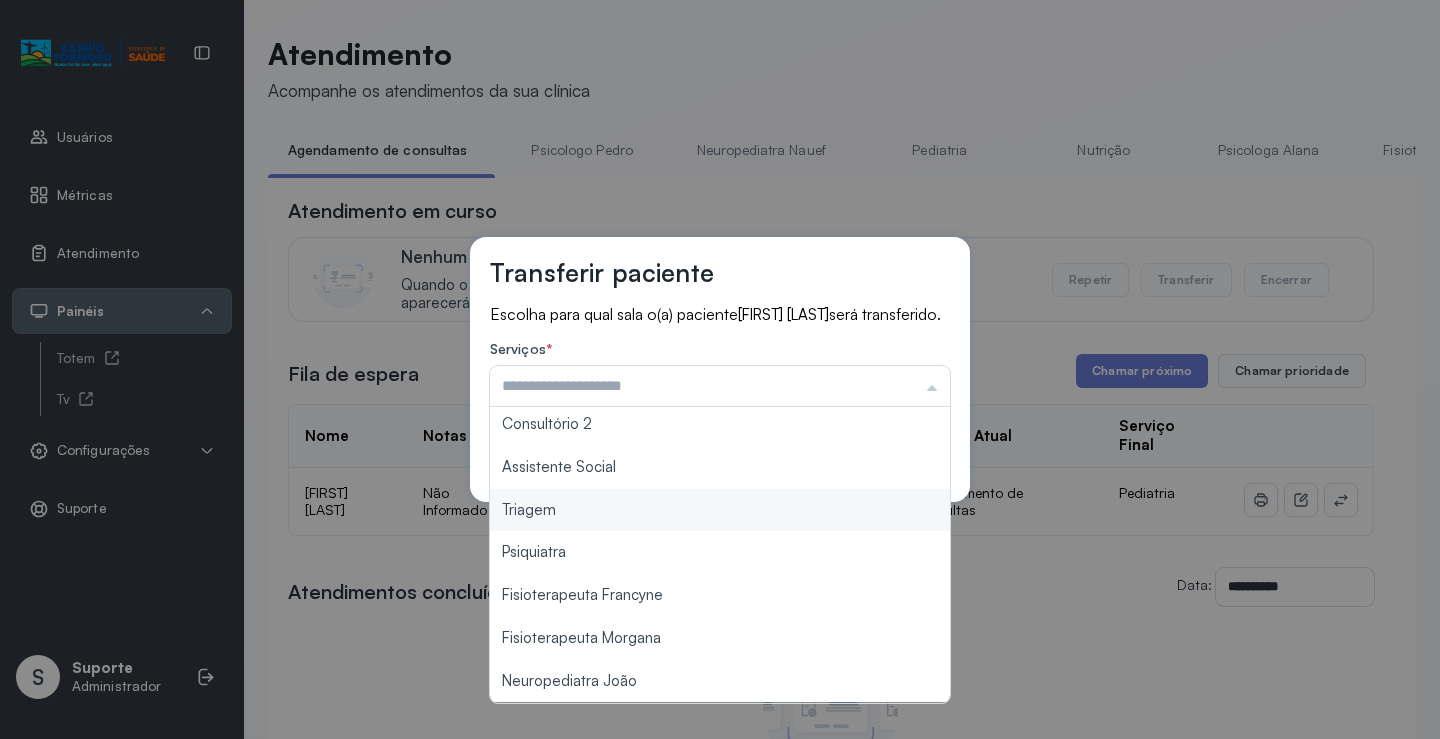 type on "*******" 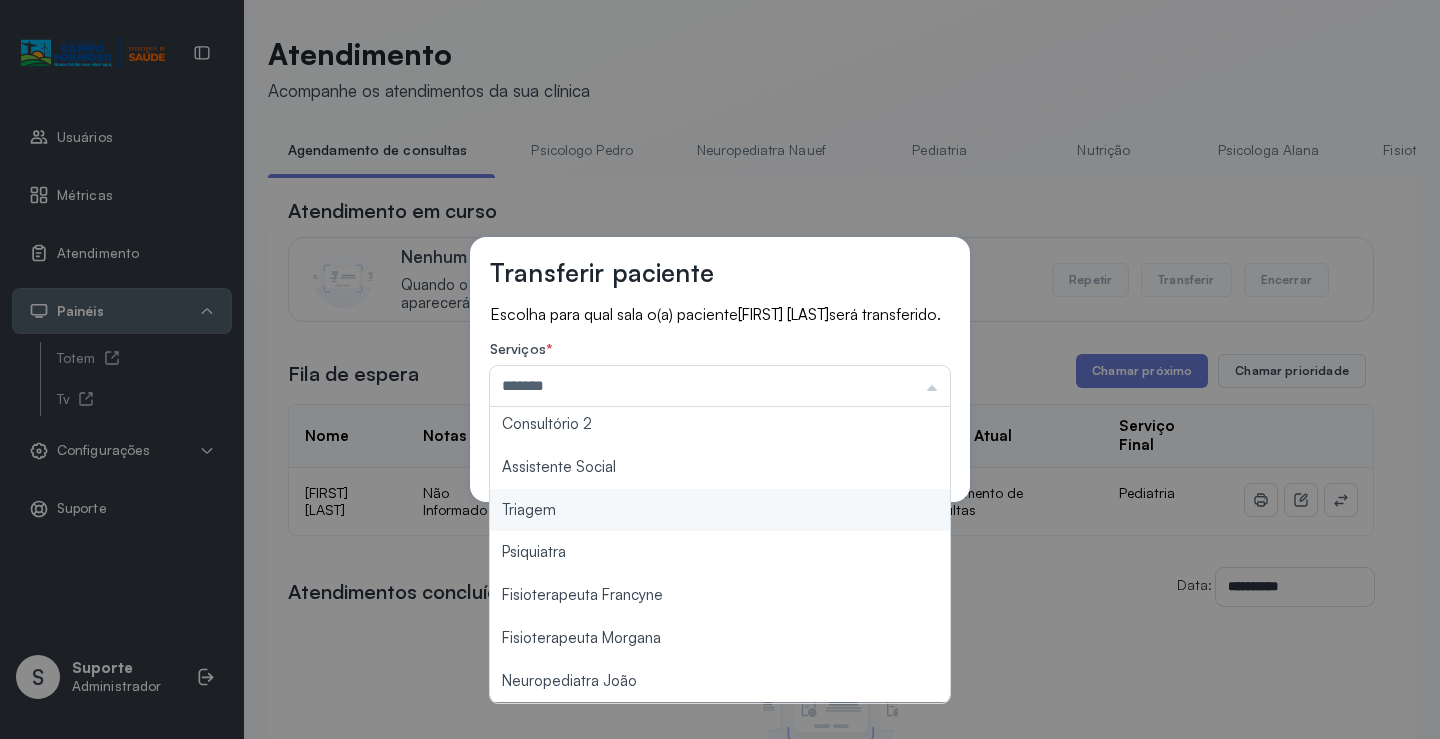 click on "Transferir paciente Escolha para qual sala o(a) paciente  JOSE HENRIQUE SOARES SOUZA  será transferido.  Serviços  *  ******* Psicologo Pedro Neuropediatra Nauef Pediatria Nutrição Psicologa Alana Fisioterapeuta Janusia Coordenadora Solange Consultório 2 Assistente Social Triagem Psiquiatra Fisioterapeuta Francyne Fisioterapeuta Morgana Neuropediatra João Cancelar Salvar" at bounding box center (720, 369) 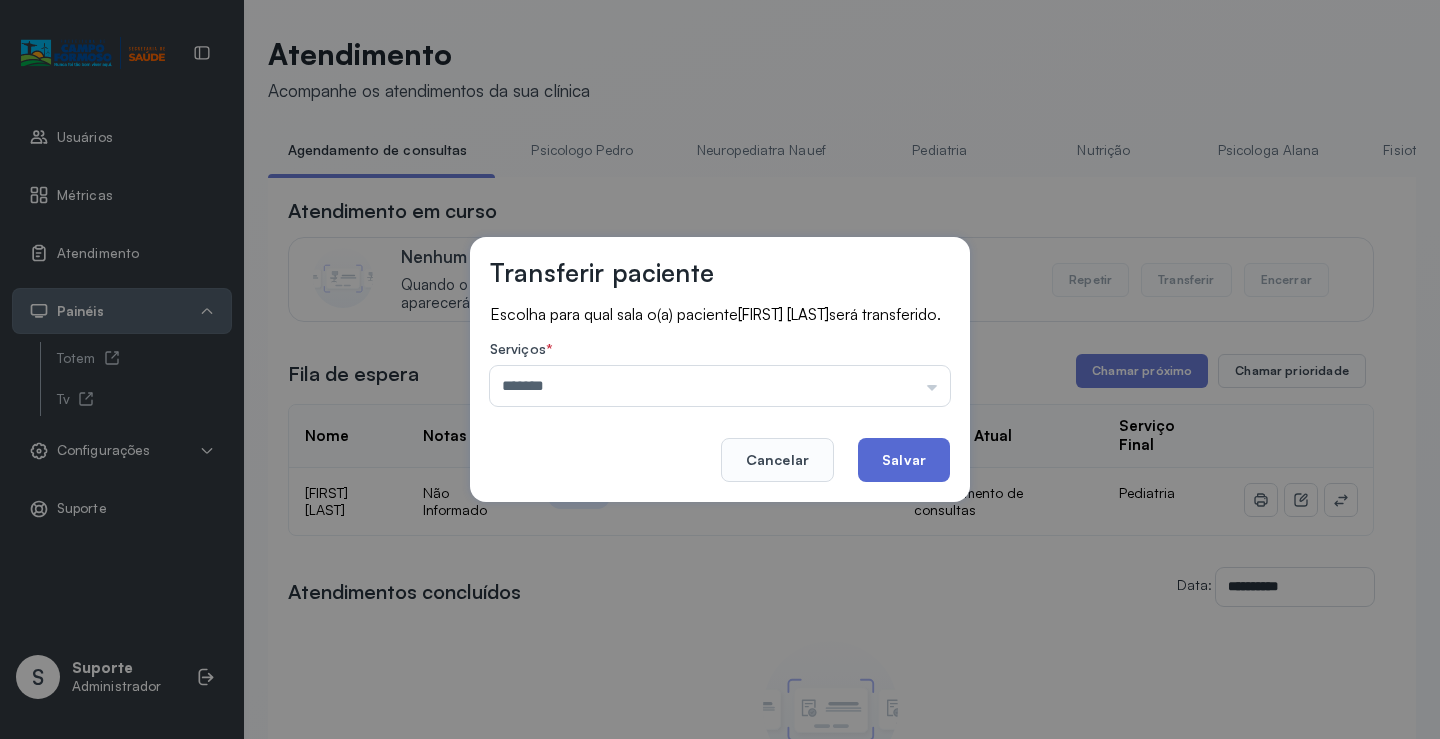 click on "Salvar" 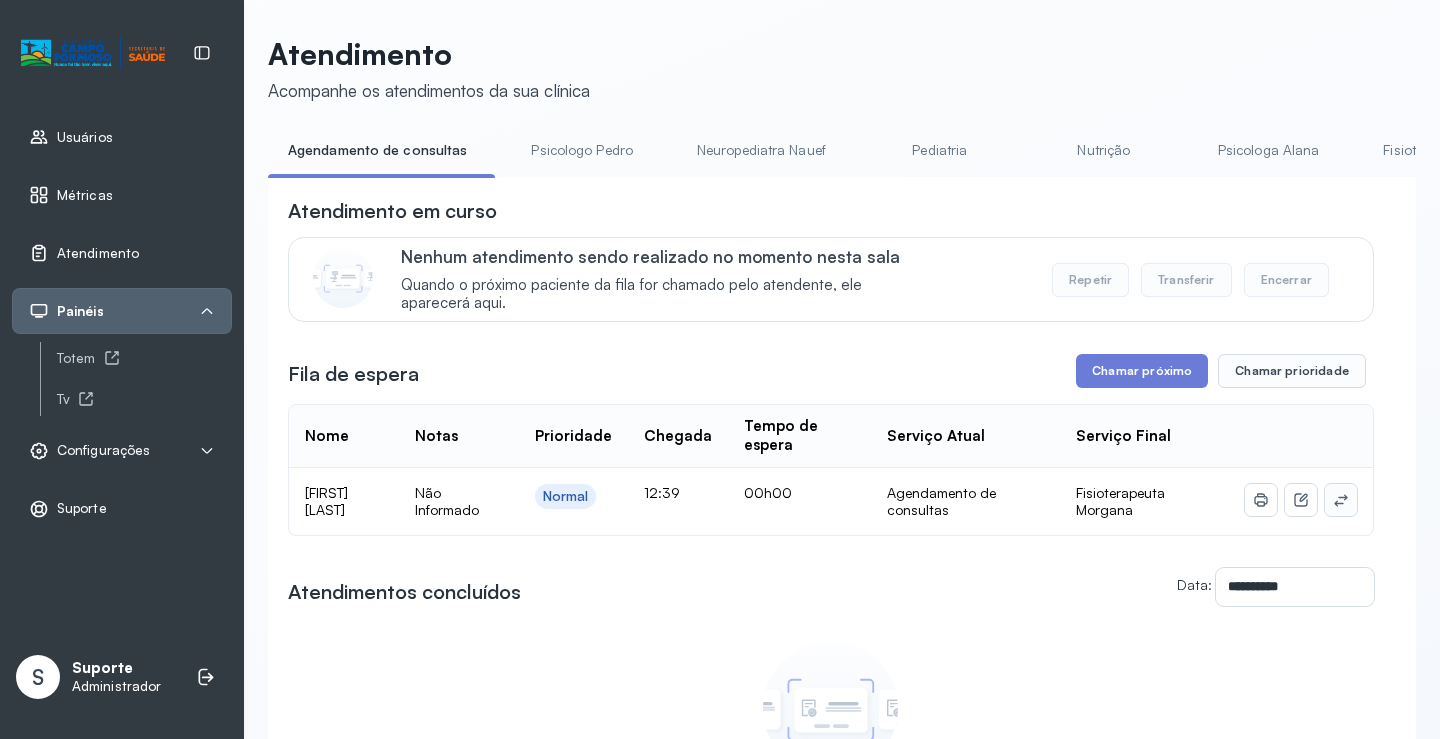 click 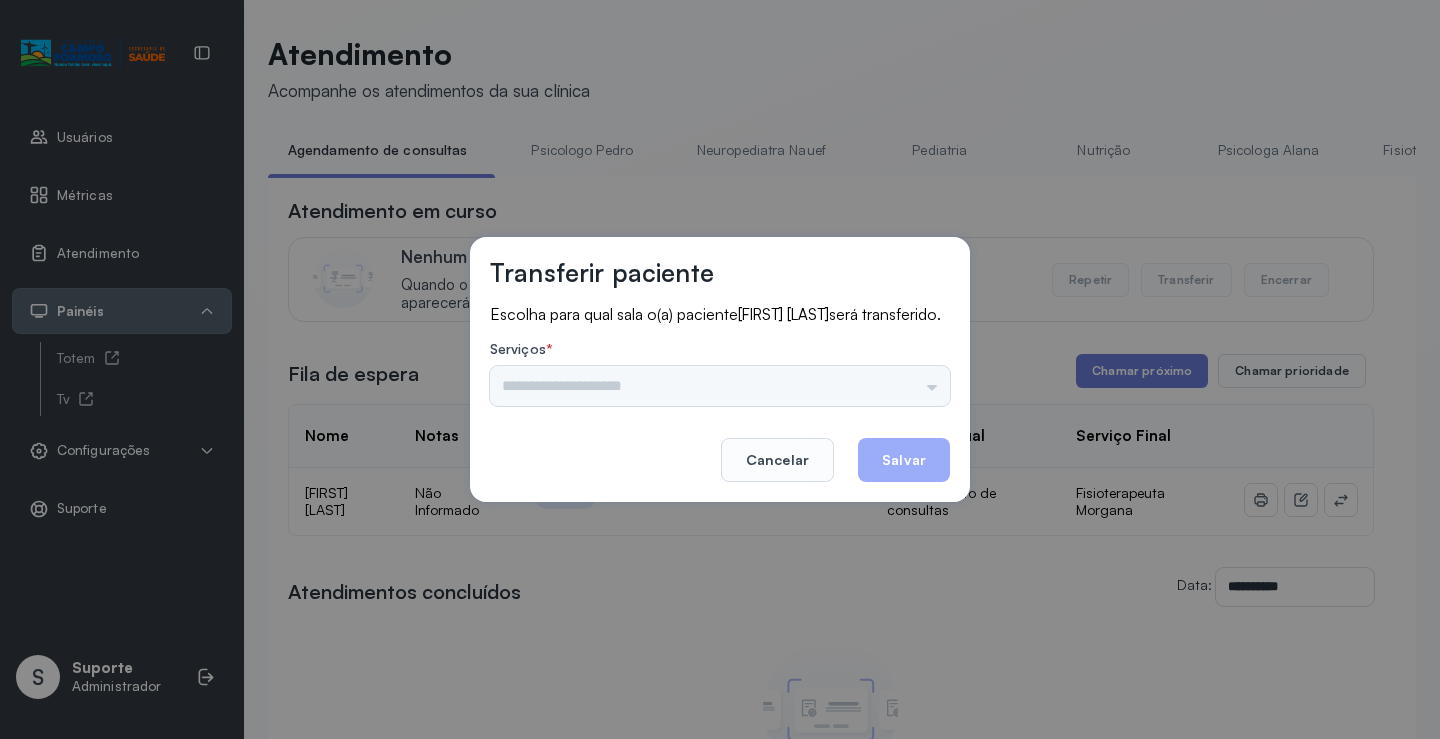 click on "Psicologo Pedro Neuropediatra Nauef Pediatria Nutrição Psicologa Alana Fisioterapeuta Janusia Coordenadora Solange Consultório 2 Assistente Social Triagem Psiquiatra Fisioterapeuta Francyne Fisioterapeuta Morgana Neuropediatra João" at bounding box center (720, 386) 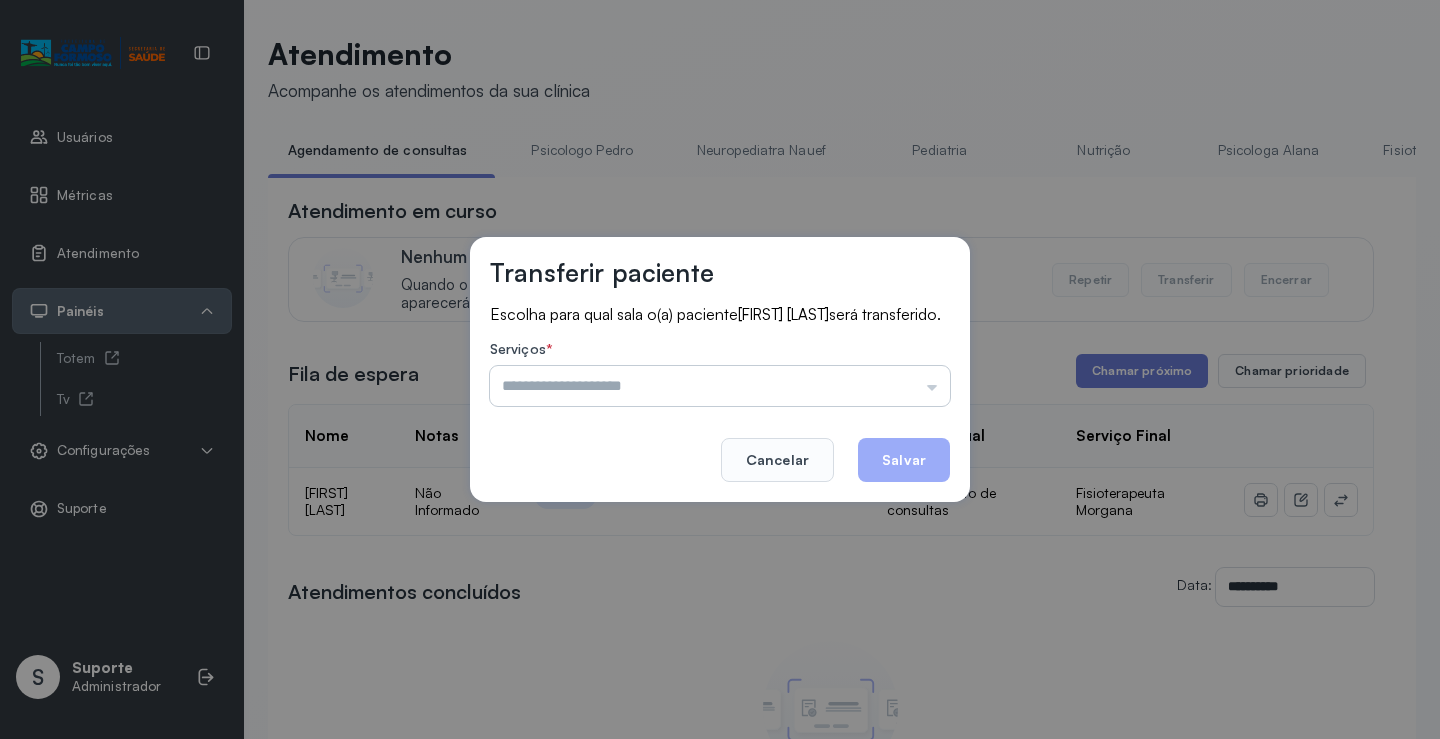 click at bounding box center [720, 386] 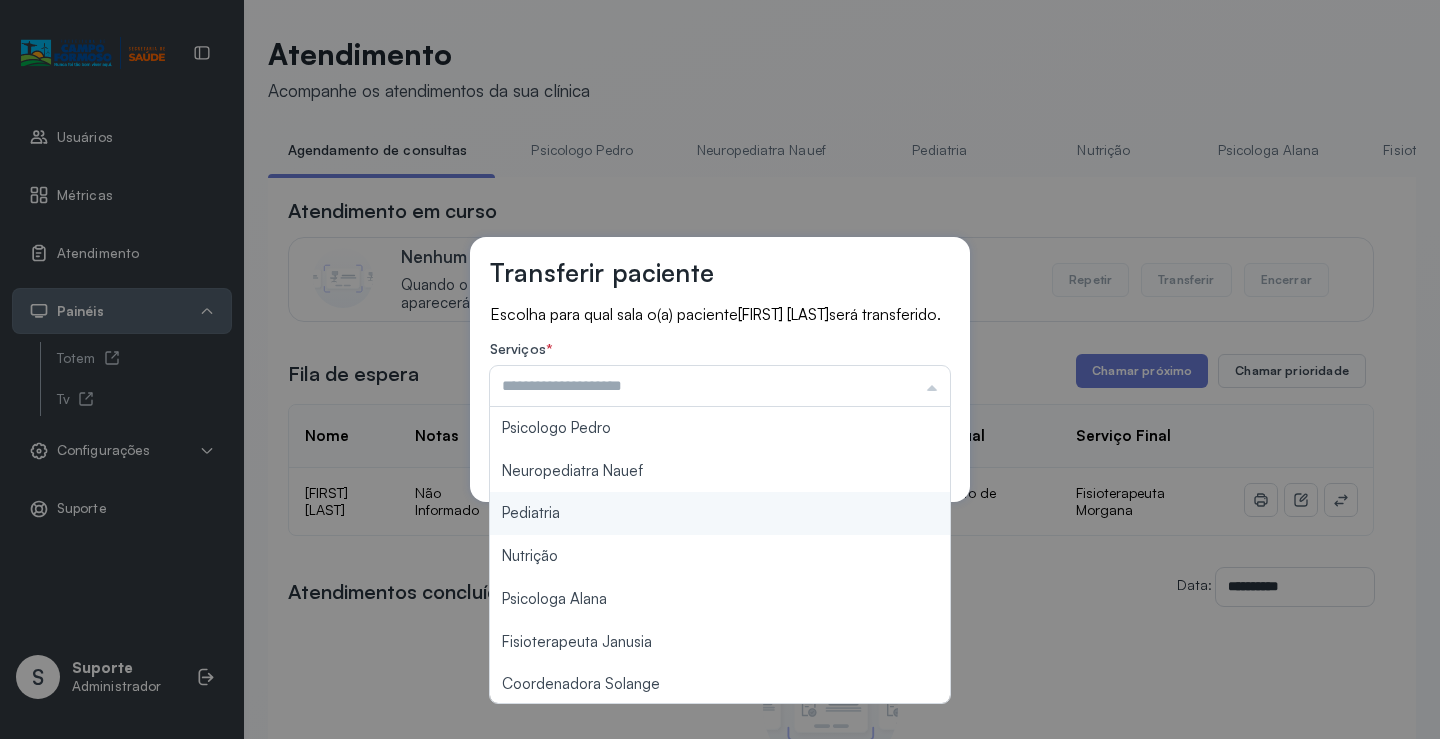 scroll, scrollTop: 302, scrollLeft: 0, axis: vertical 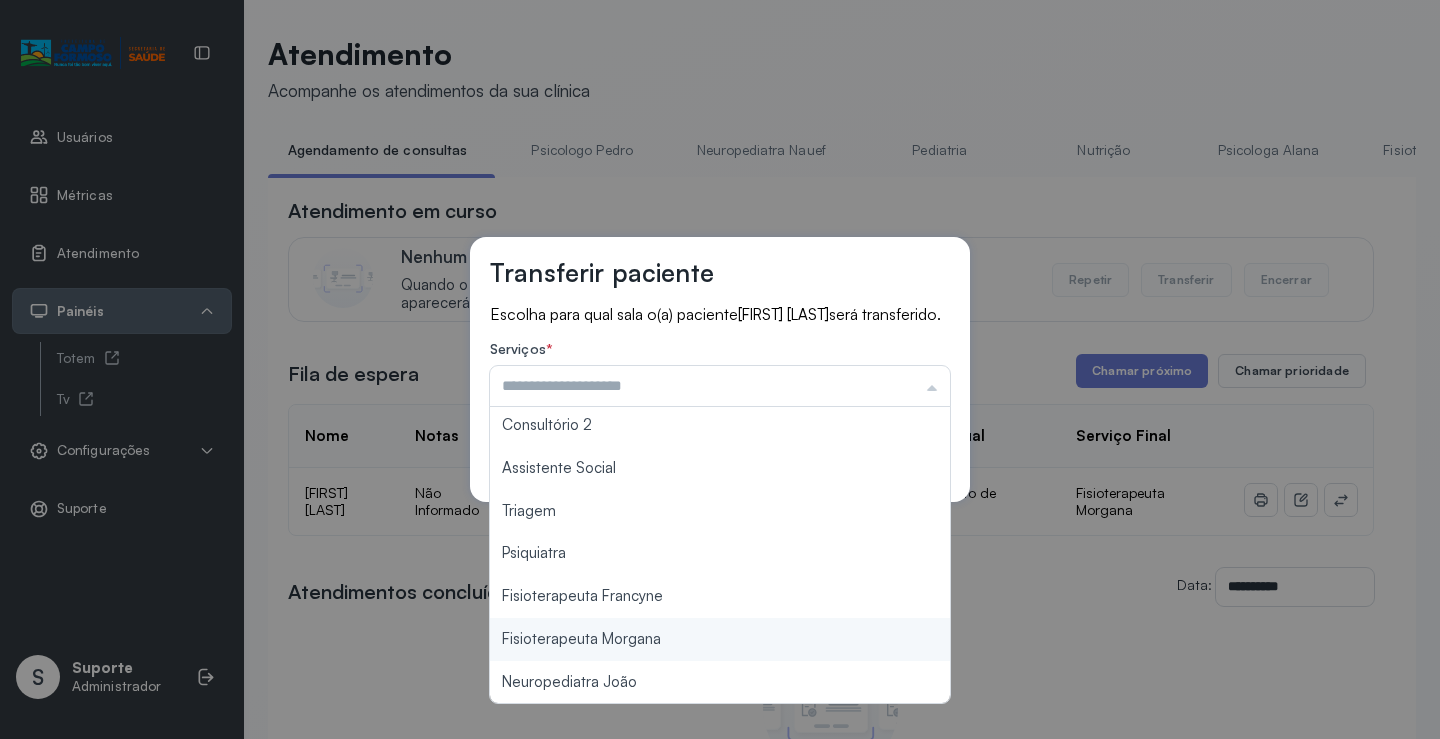type on "**********" 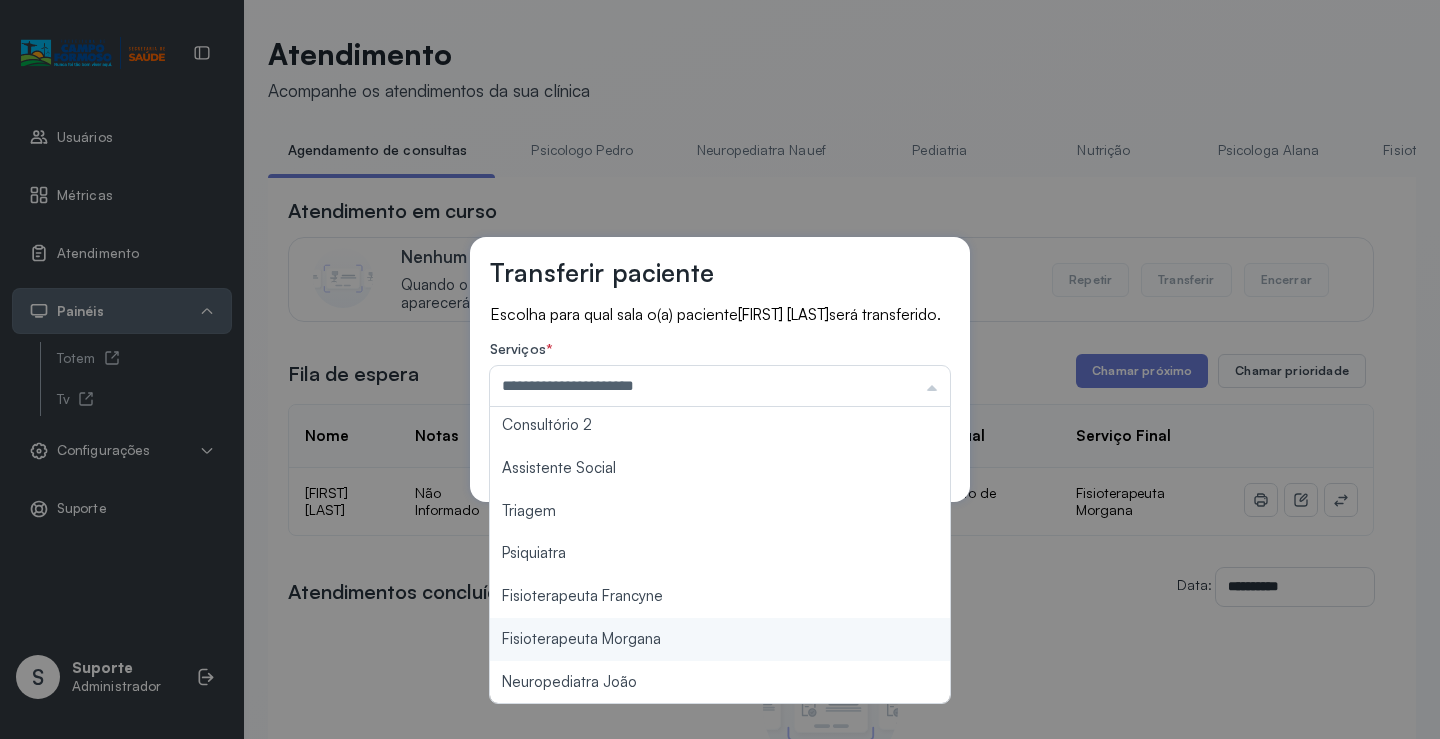 click on "**********" at bounding box center [720, 369] 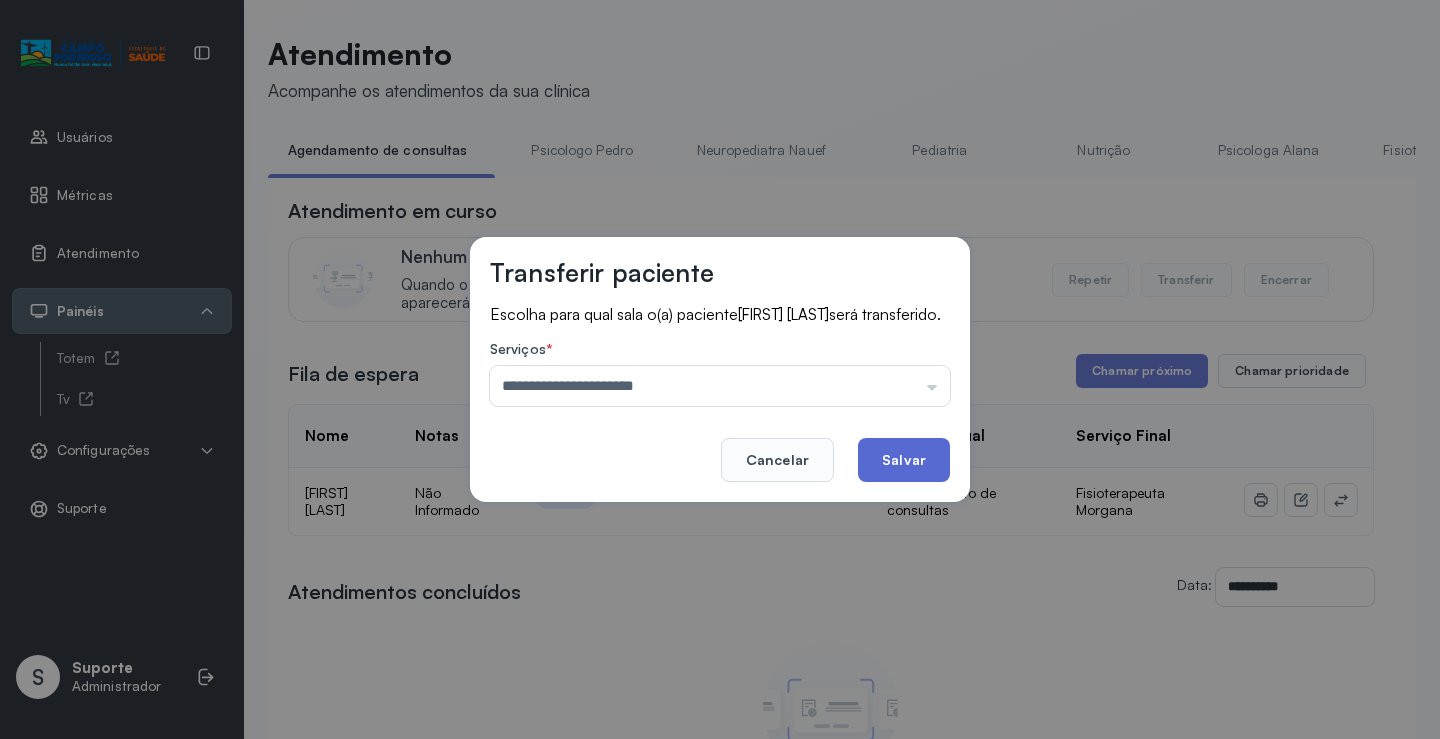 click on "Salvar" 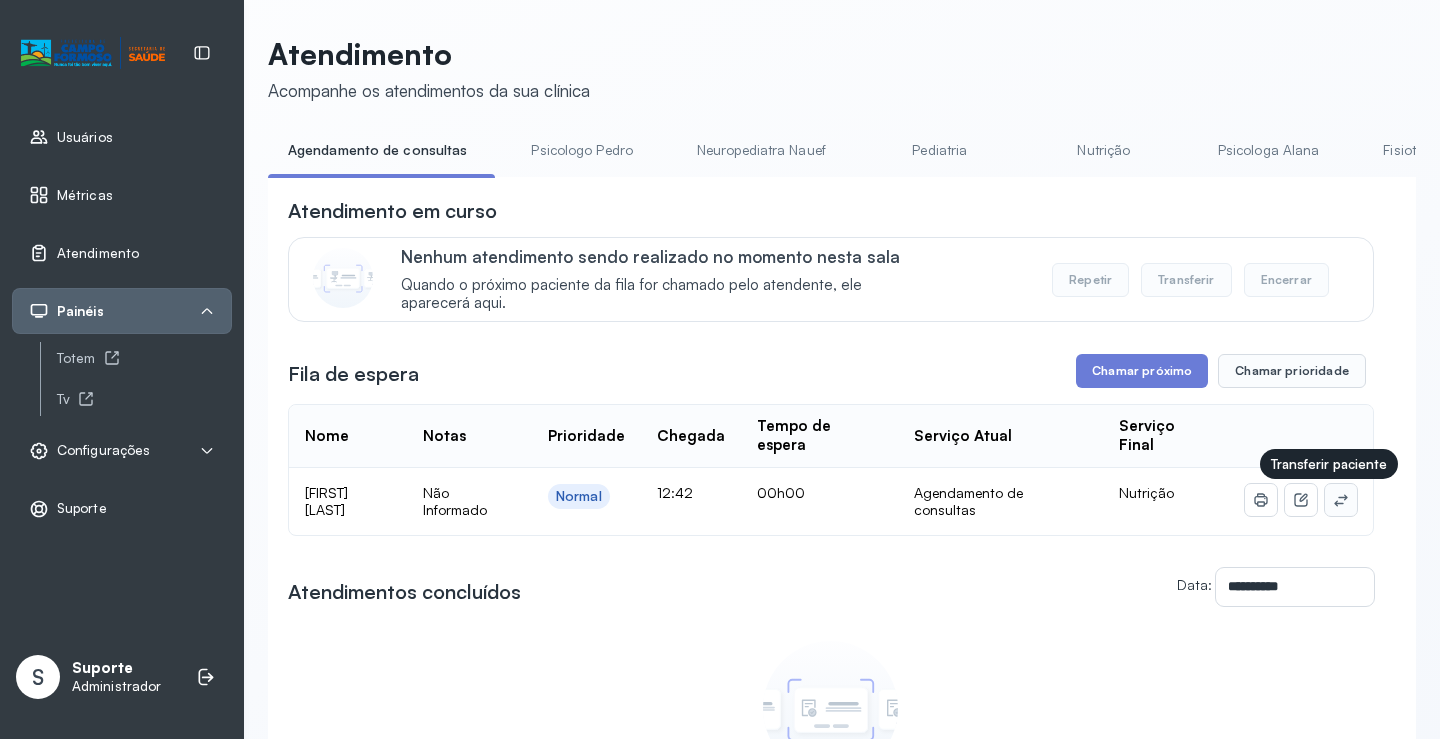 click 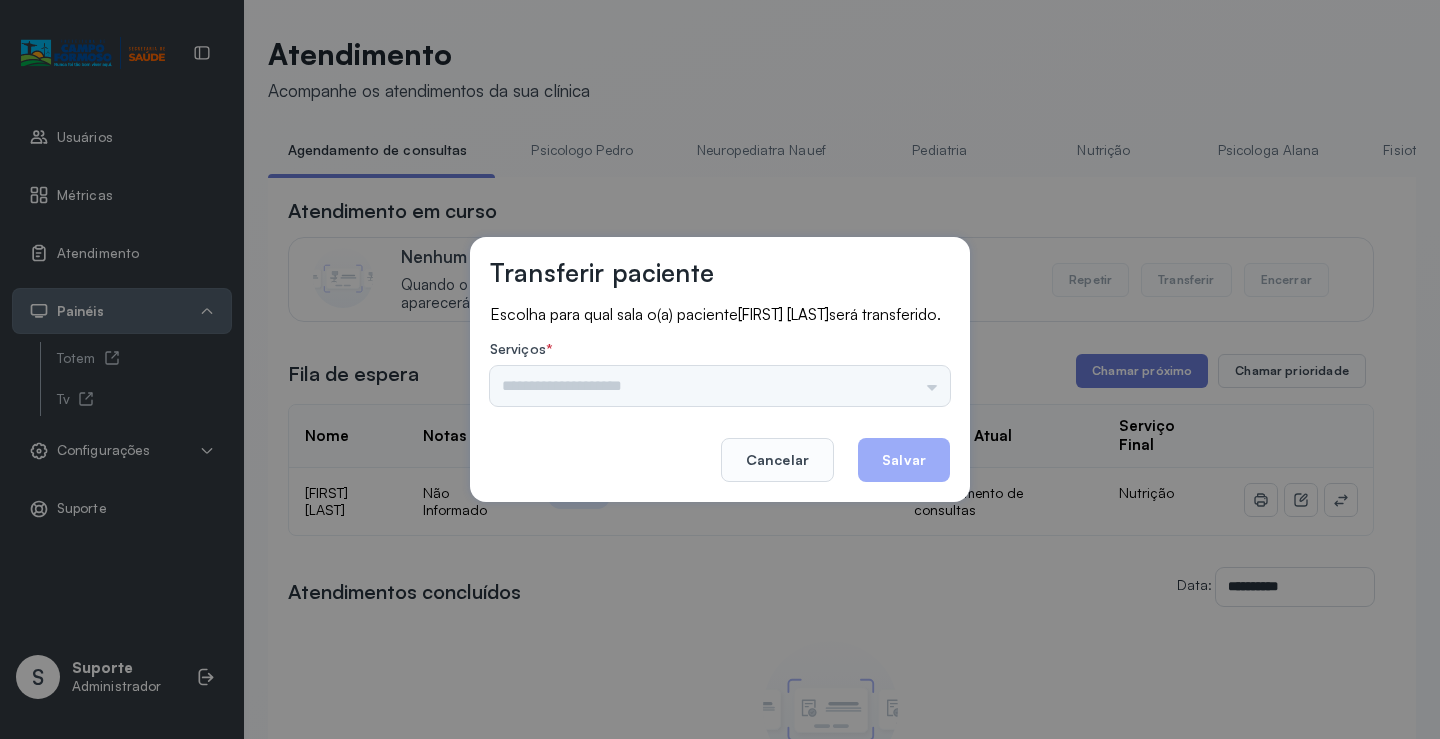 drag, startPoint x: 961, startPoint y: 382, endPoint x: 937, endPoint y: 385, distance: 24.186773 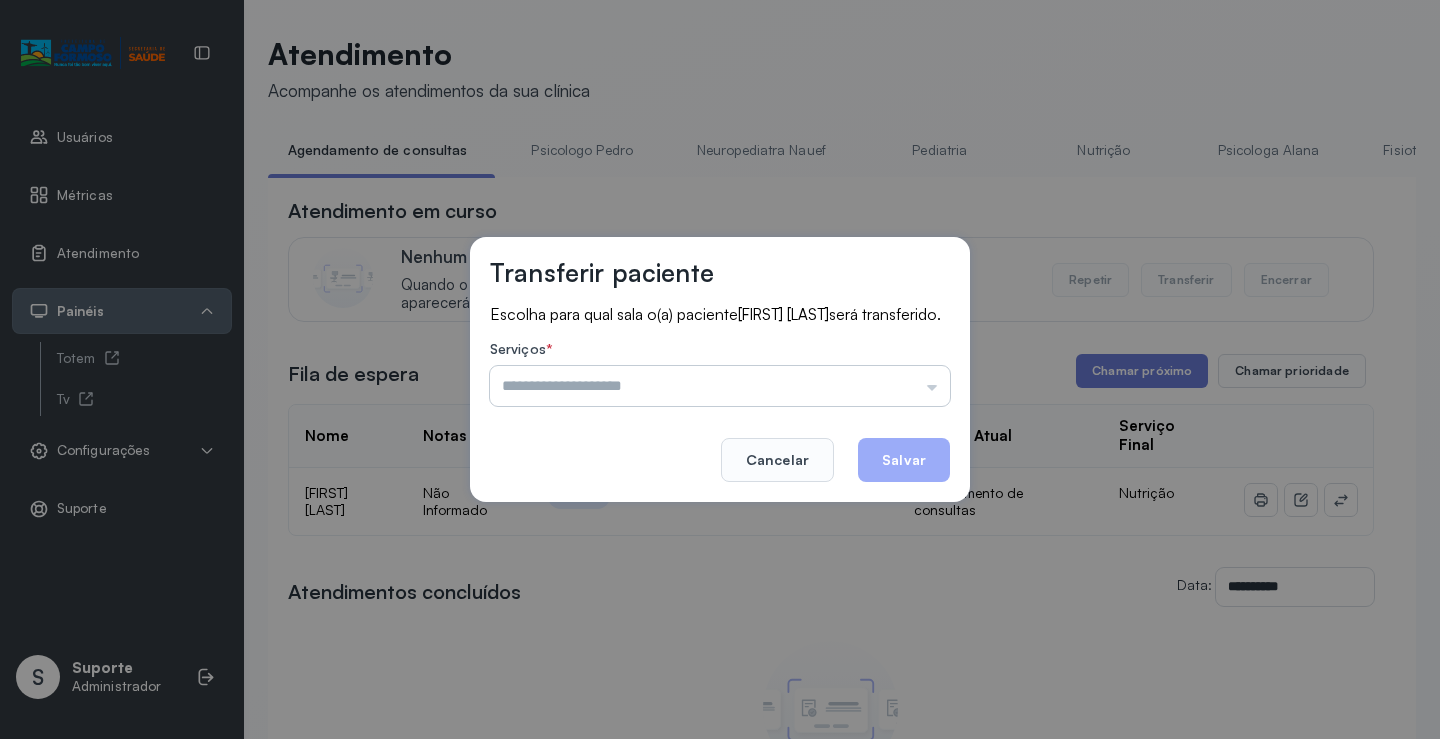 click at bounding box center [720, 386] 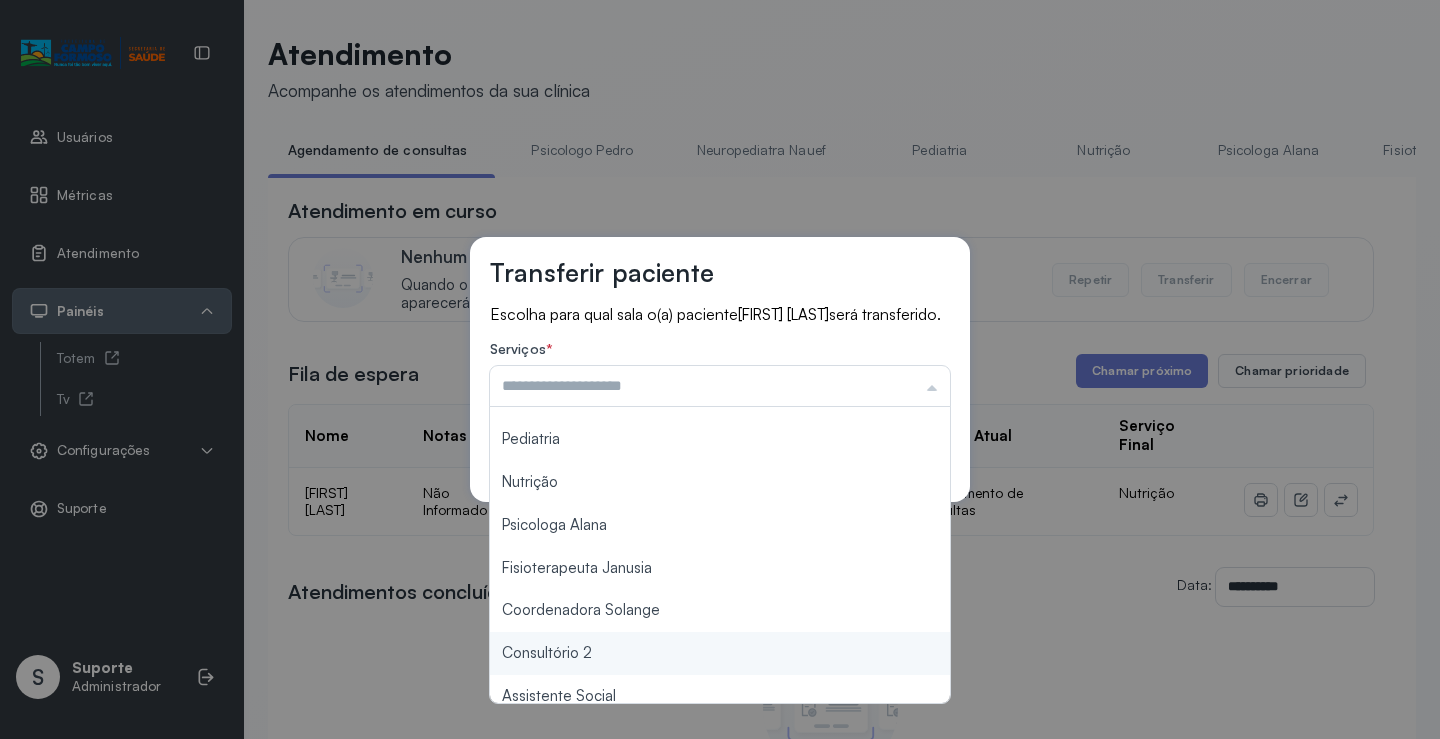 scroll, scrollTop: 200, scrollLeft: 0, axis: vertical 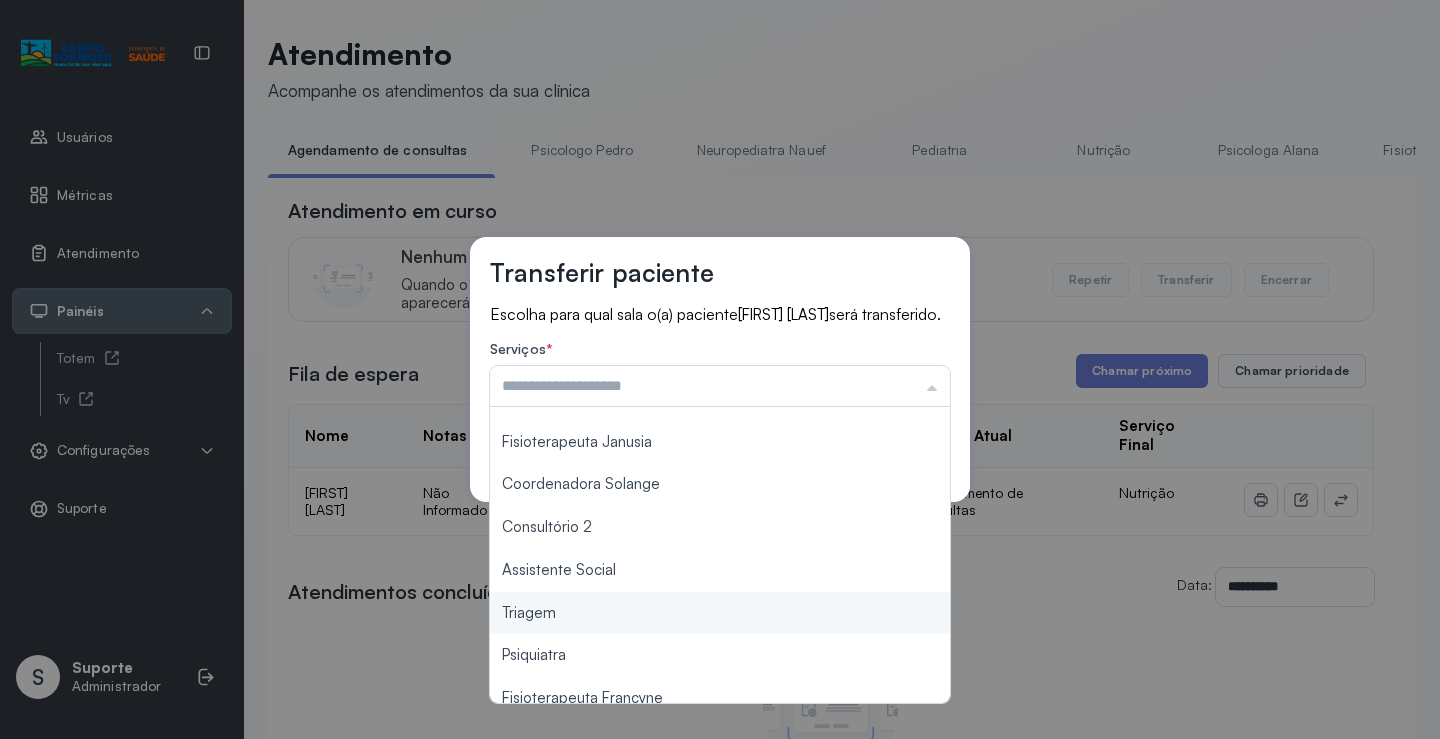 type on "*******" 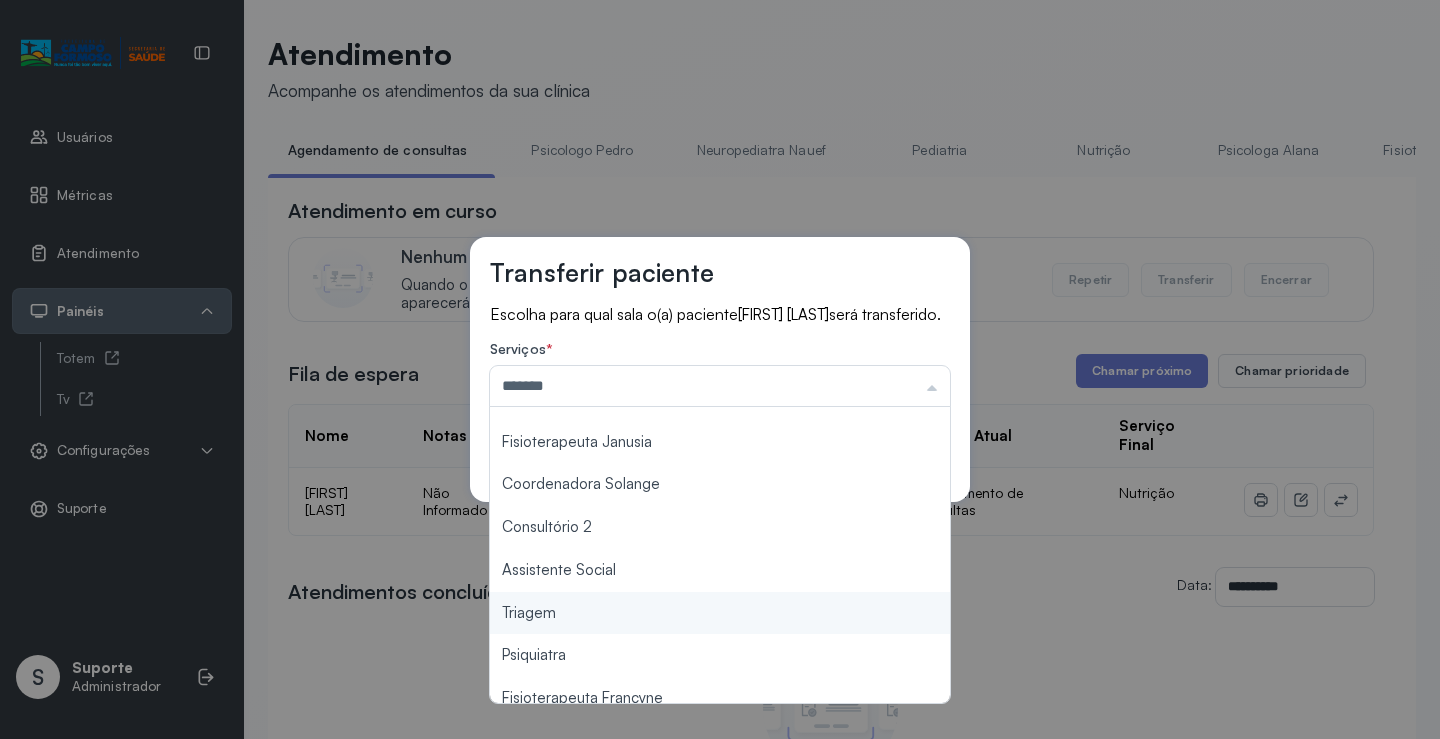 click on "Transferir paciente Escolha para qual sala o(a) paciente  Anna Liz Souza Carvalho  será transferido.  Serviços  *  ******* Psicologo Pedro Neuropediatra Nauef Pediatria Nutrição Psicologa Alana Fisioterapeuta Janusia Coordenadora Solange Consultório 2 Assistente Social Triagem Psiquiatra Fisioterapeuta Francyne Fisioterapeuta Morgana Neuropediatra João Cancelar Salvar" at bounding box center [720, 369] 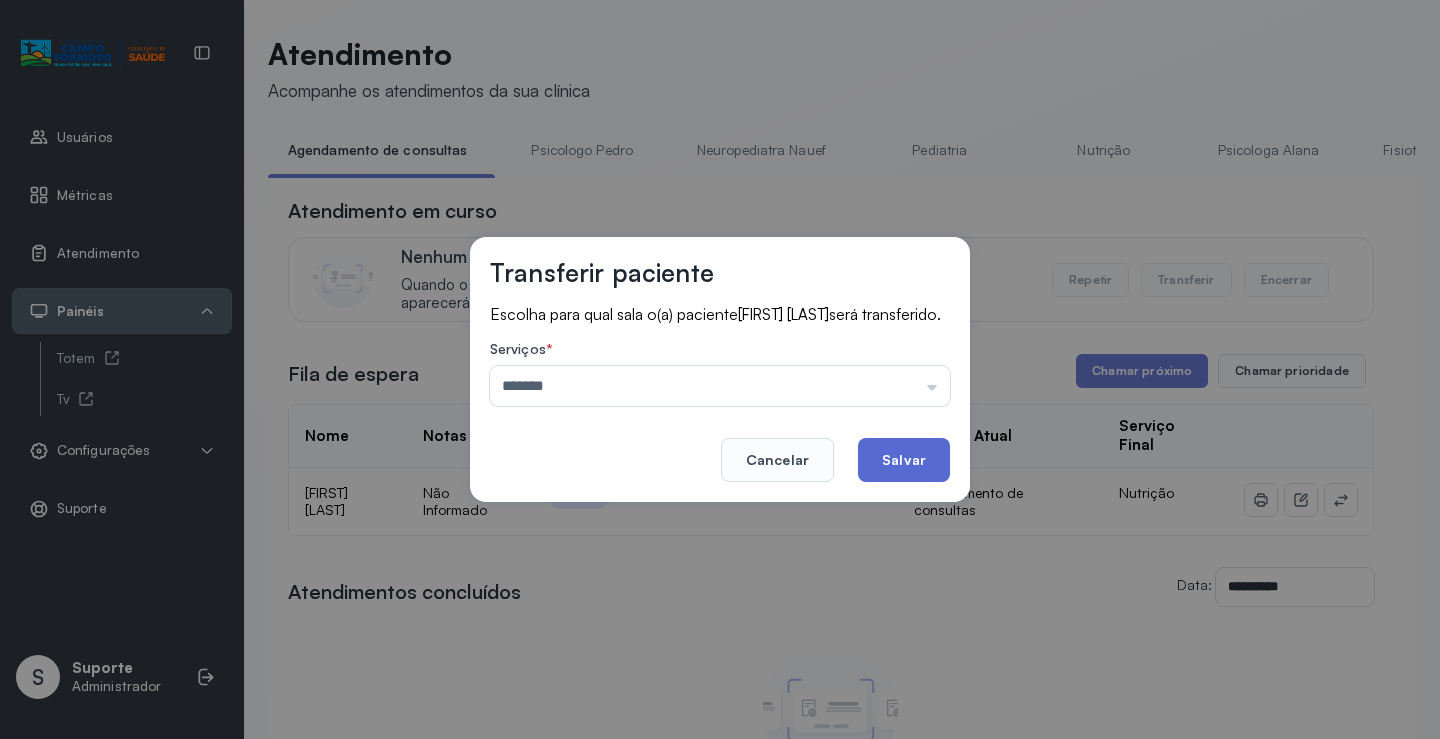 click on "Salvar" 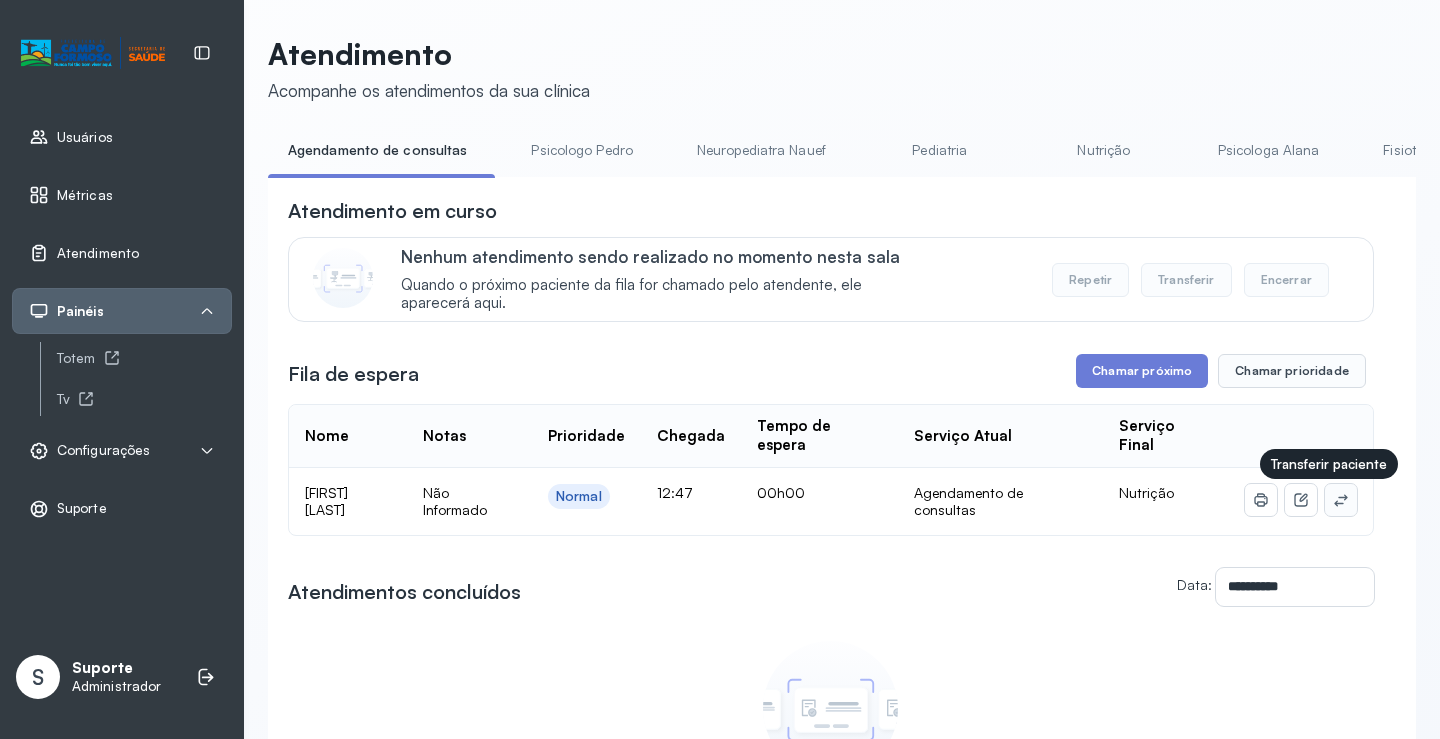 click 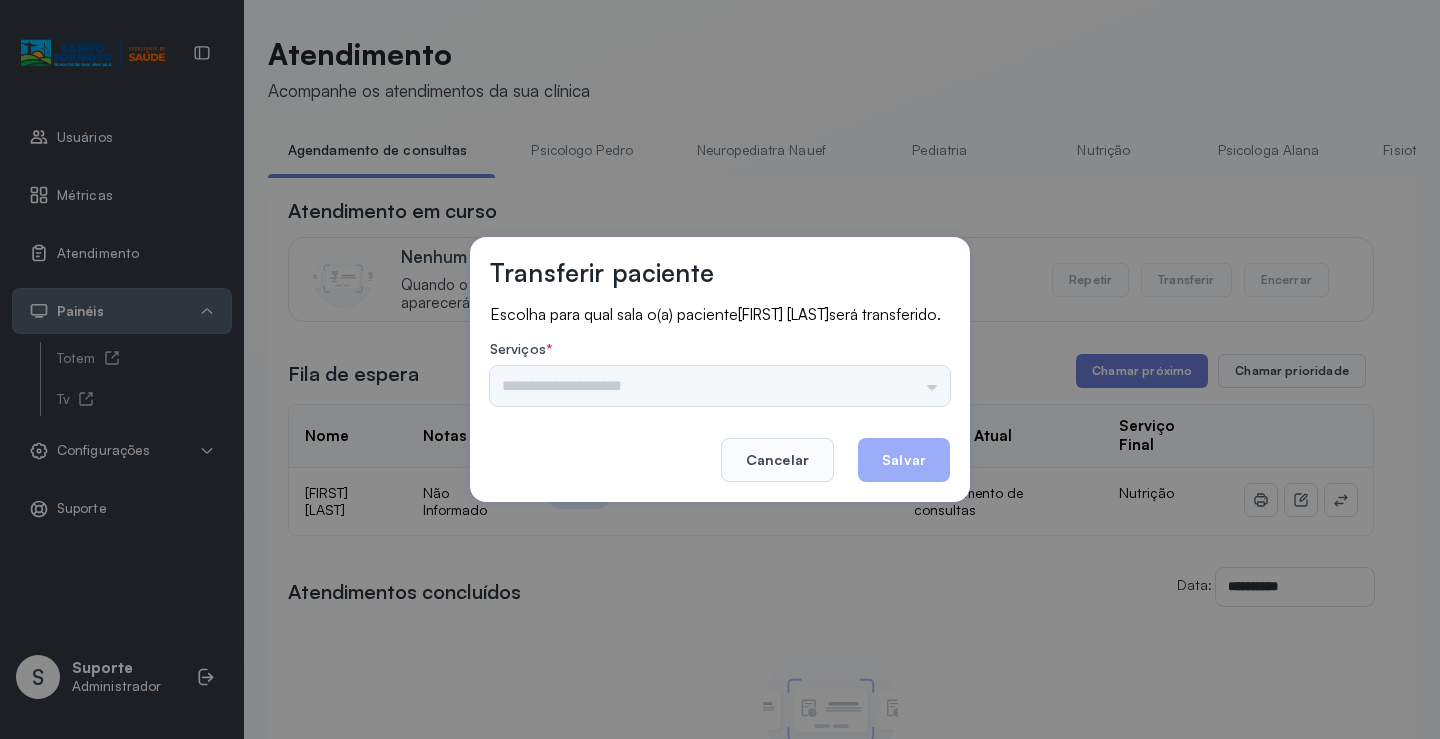 drag, startPoint x: 972, startPoint y: 397, endPoint x: 924, endPoint y: 391, distance: 48.373547 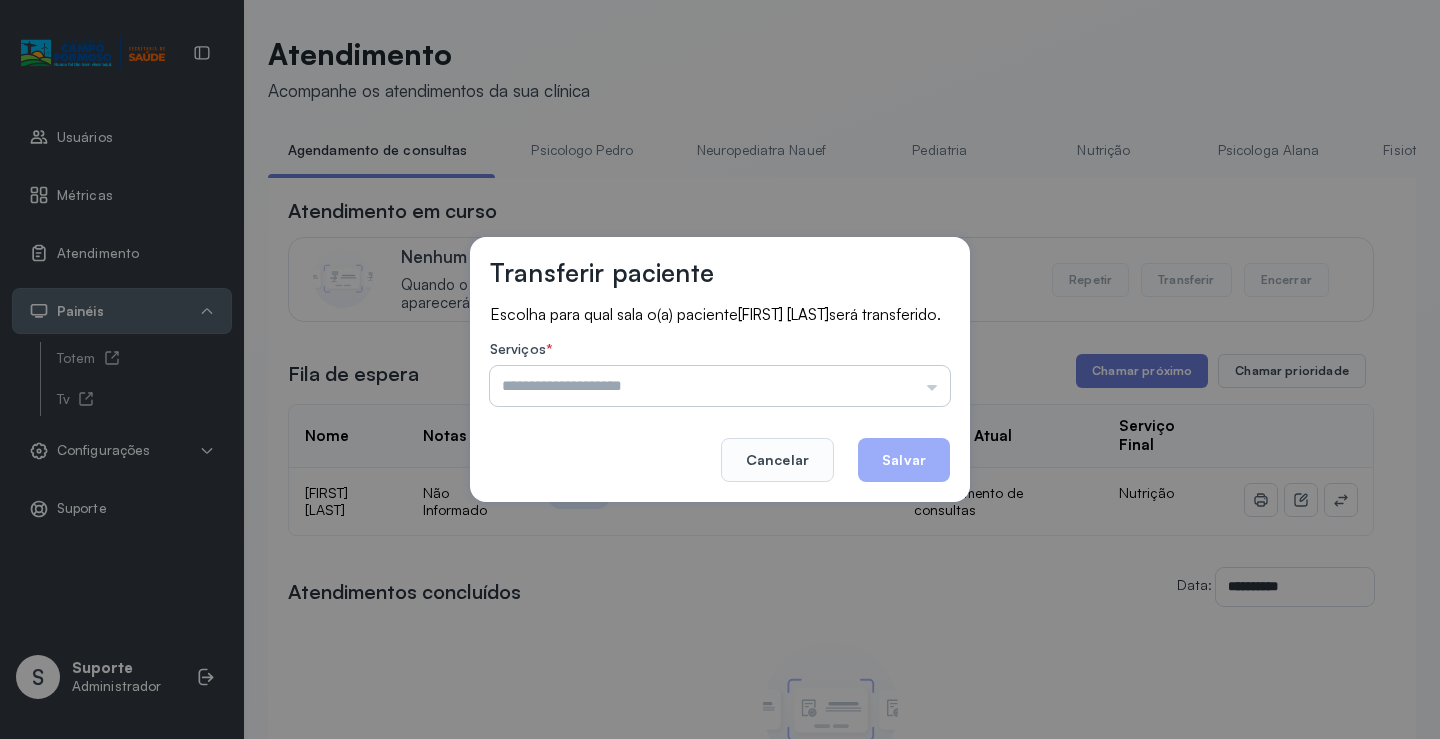 click at bounding box center (720, 386) 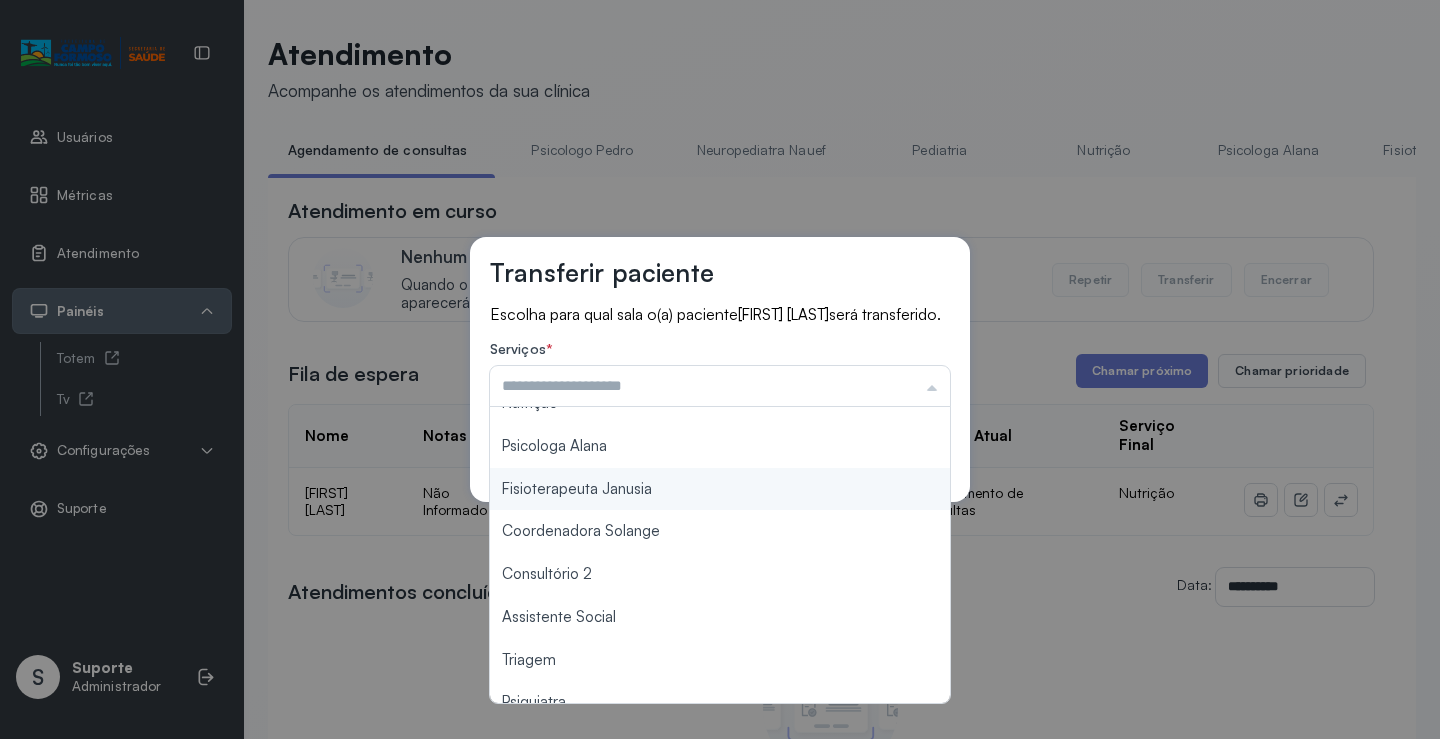 scroll, scrollTop: 303, scrollLeft: 0, axis: vertical 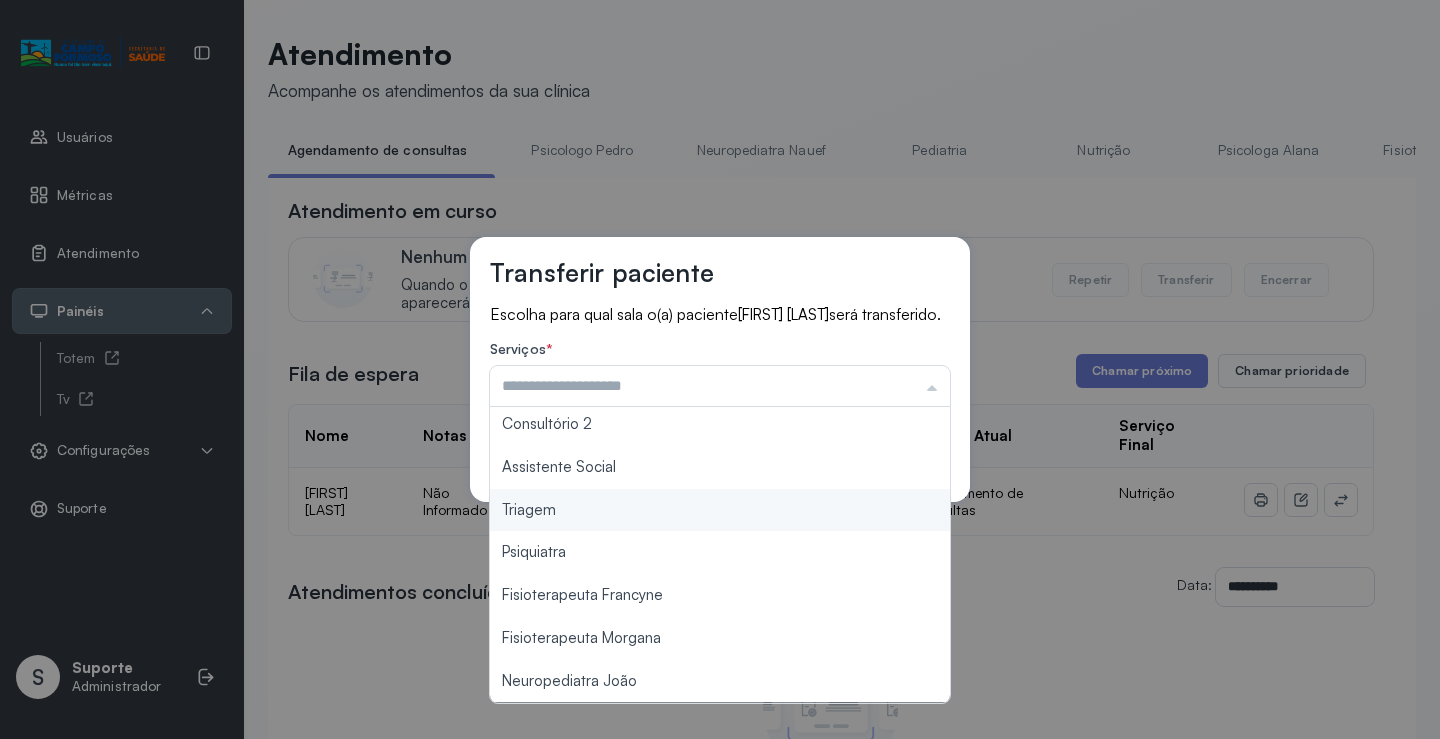 type on "*******" 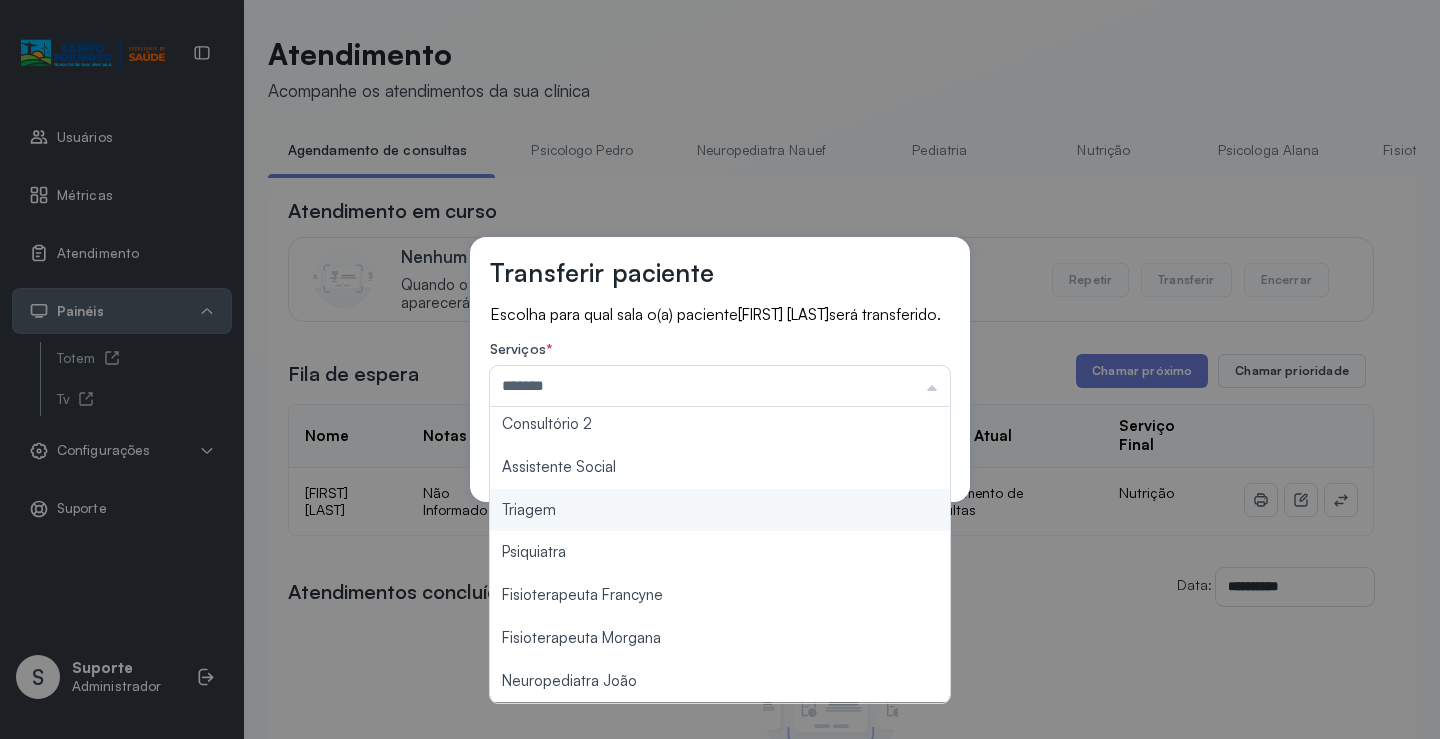 click on "Transferir paciente Escolha para qual sala o(a) paciente  Alice Vitoria Gonçalves de Souza  será transferido.  Serviços  *  ******* Psicologo Pedro Neuropediatra Nauef Pediatria Nutrição Psicologa Alana Fisioterapeuta Janusia Coordenadora Solange Consultório 2 Assistente Social Triagem Psiquiatra Fisioterapeuta Francyne Fisioterapeuta Morgana Neuropediatra João Cancelar Salvar" at bounding box center [720, 369] 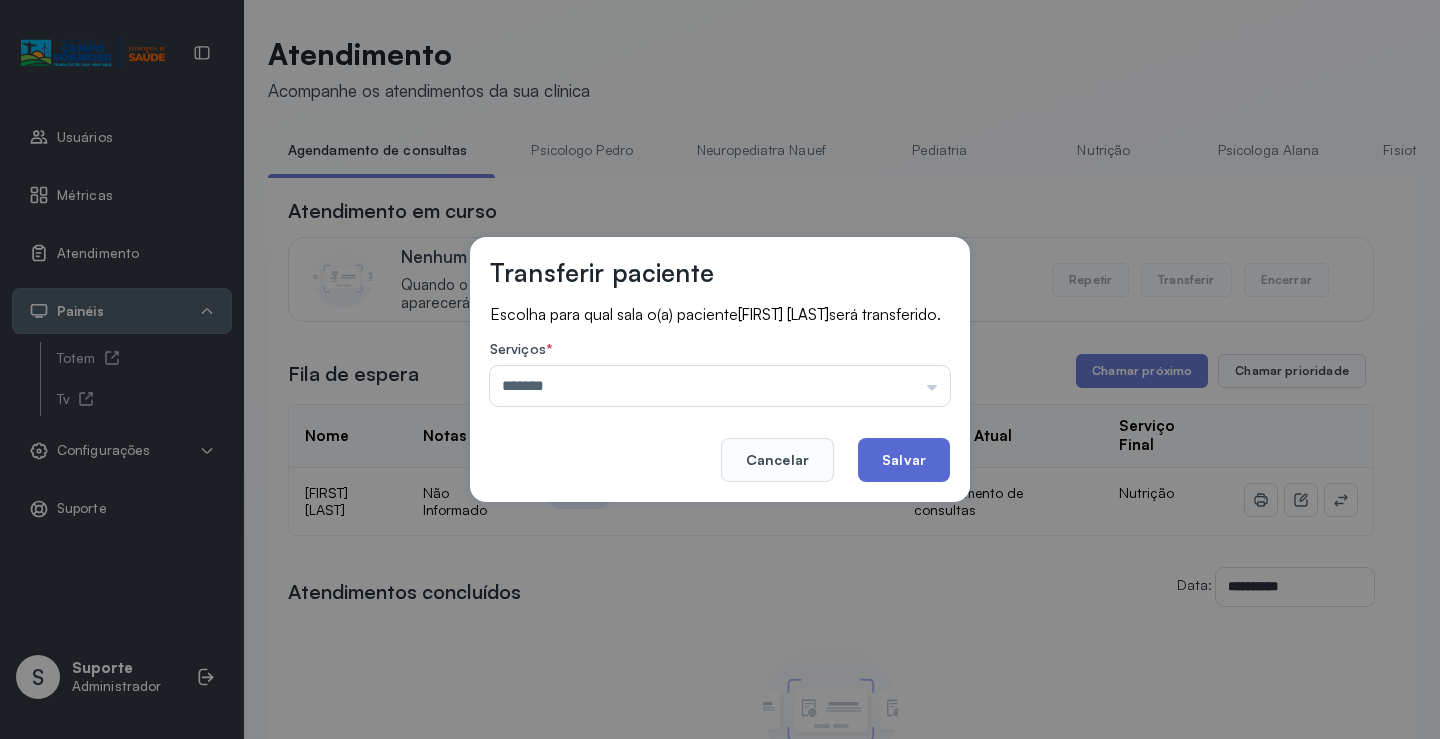 click on "Salvar" 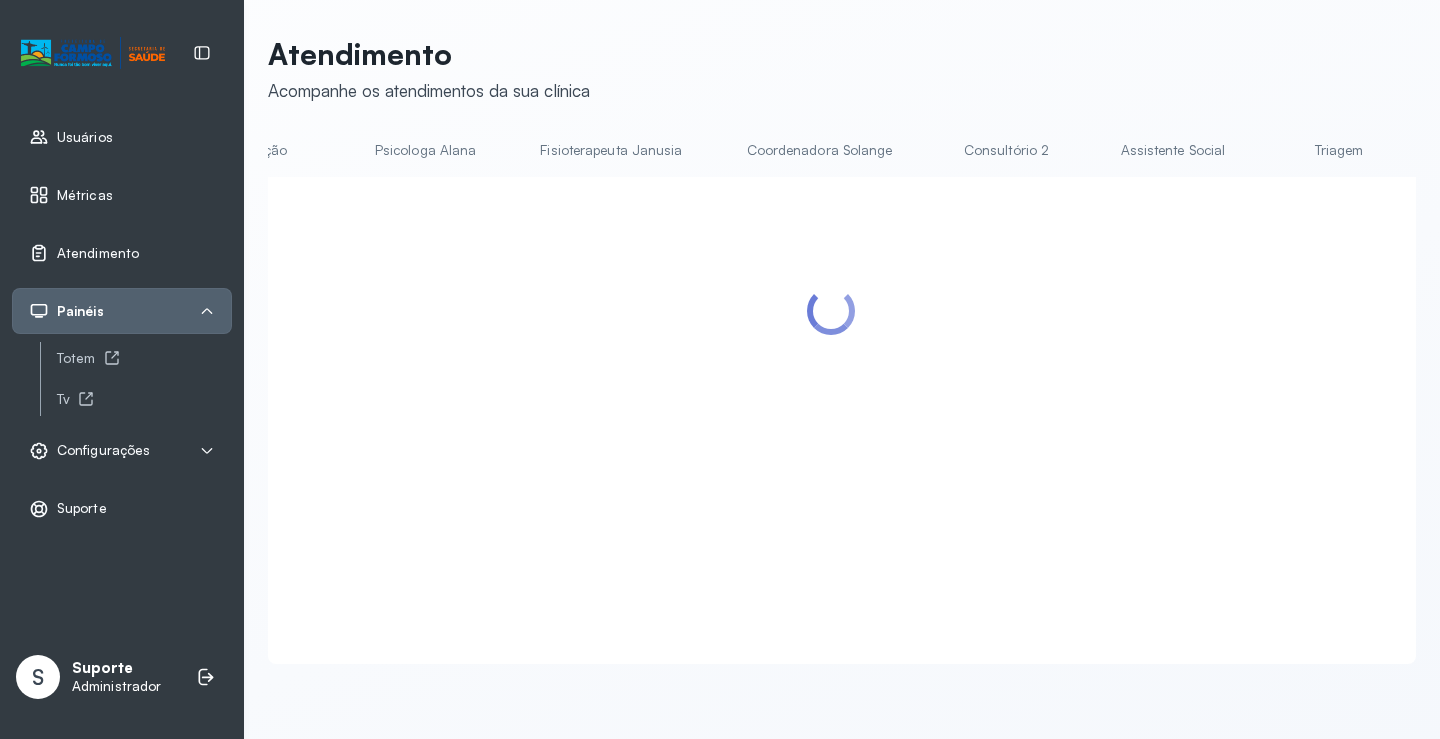 scroll, scrollTop: 0, scrollLeft: 1211, axis: horizontal 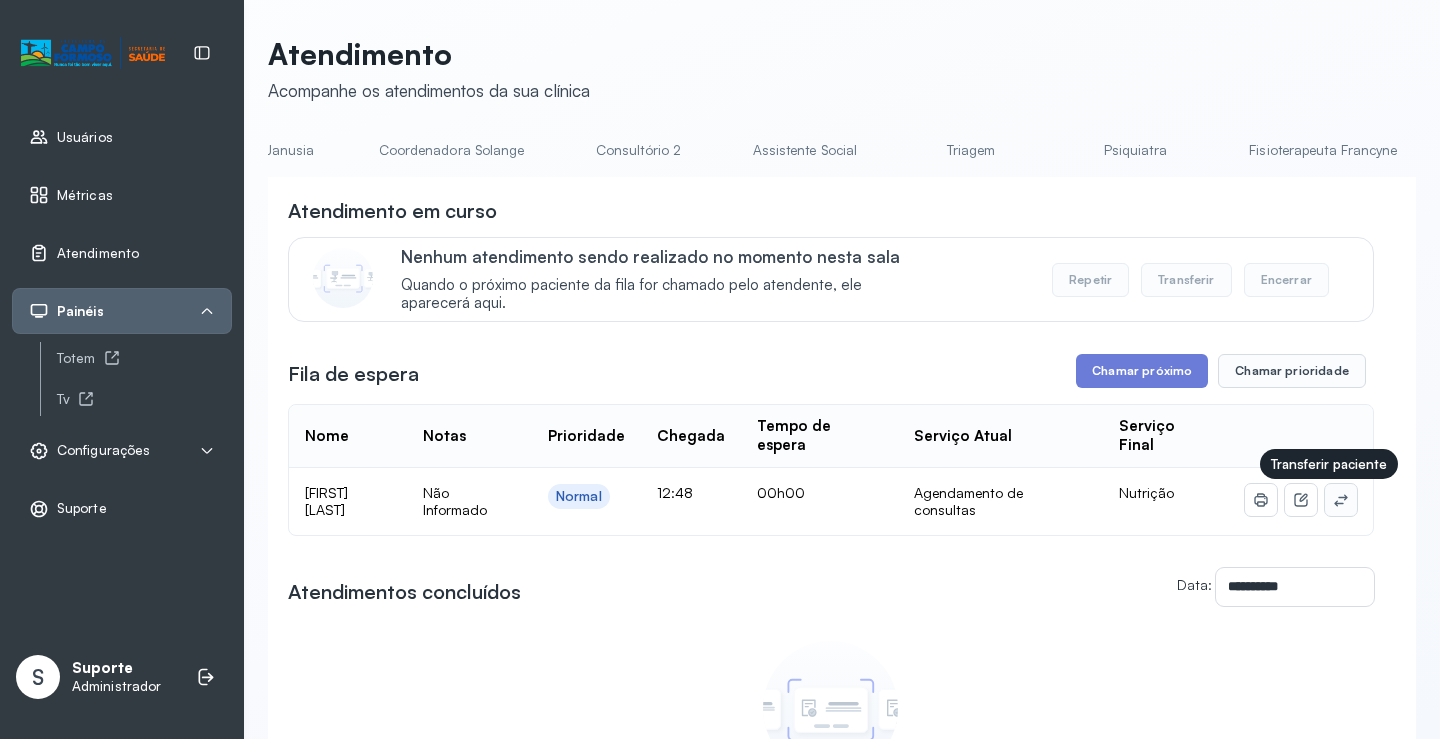 click 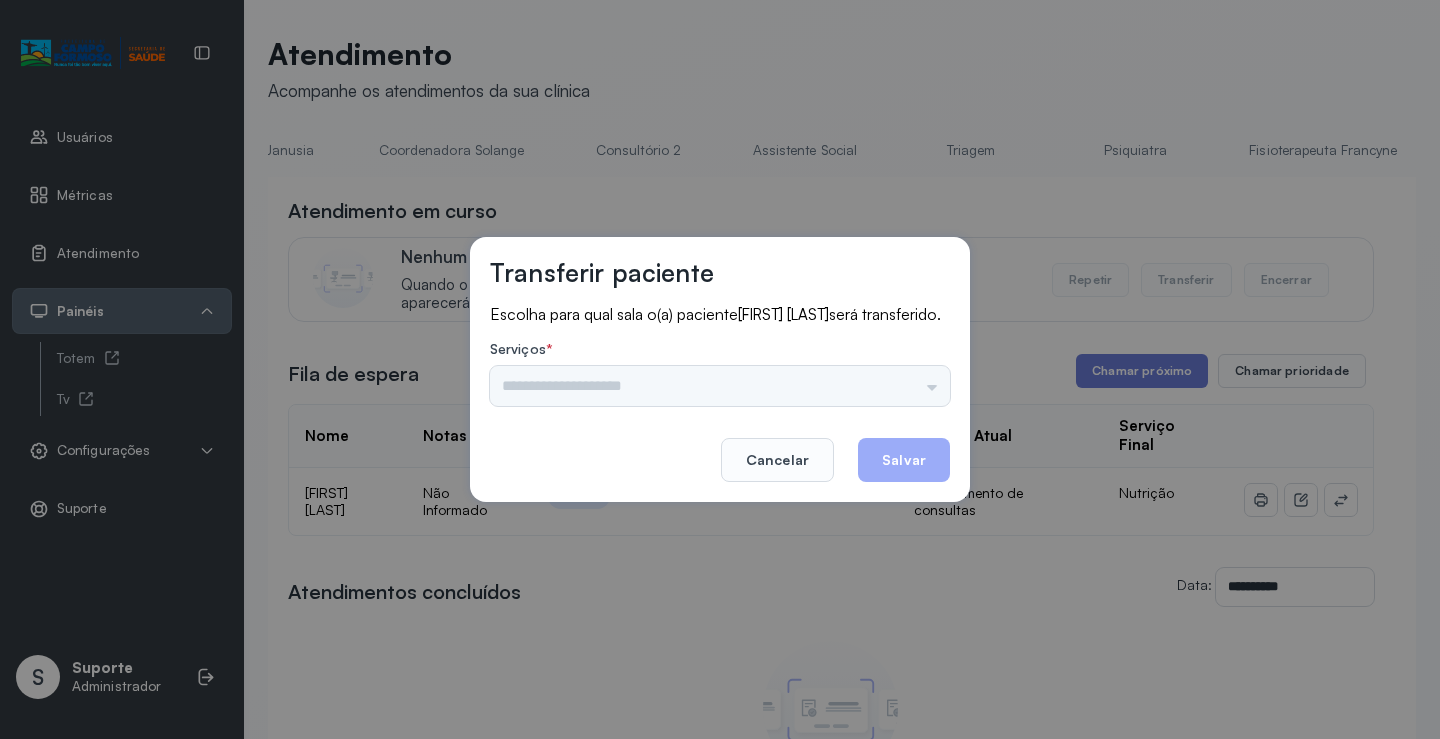 click on "Psicologo Pedro Neuropediatra Nauef Pediatria Nutrição Psicologa Alana Fisioterapeuta Janusia Coordenadora Solange Consultório 2 Assistente Social Triagem Psiquiatra Fisioterapeuta Francyne Fisioterapeuta Morgana Neuropediatra João" at bounding box center (720, 386) 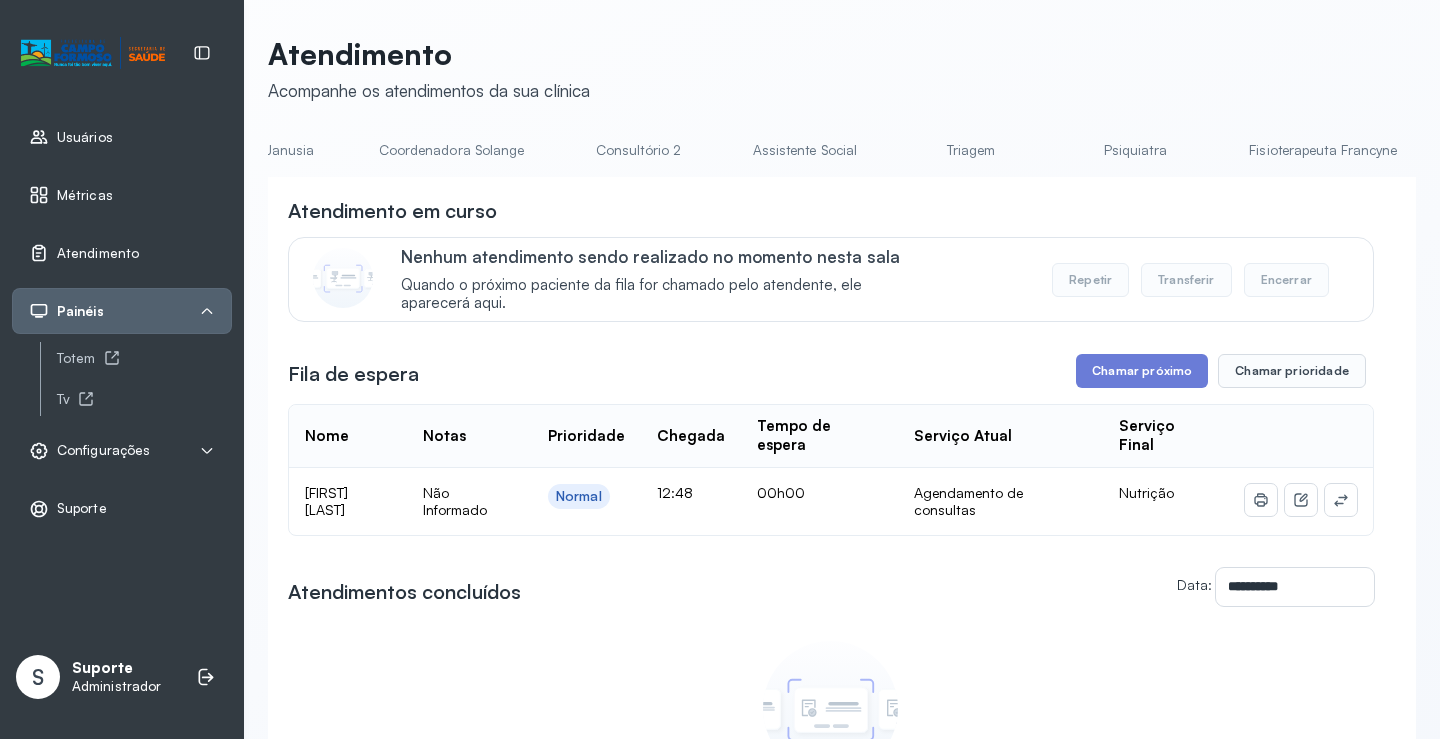 click on "Triagem" at bounding box center (971, 150) 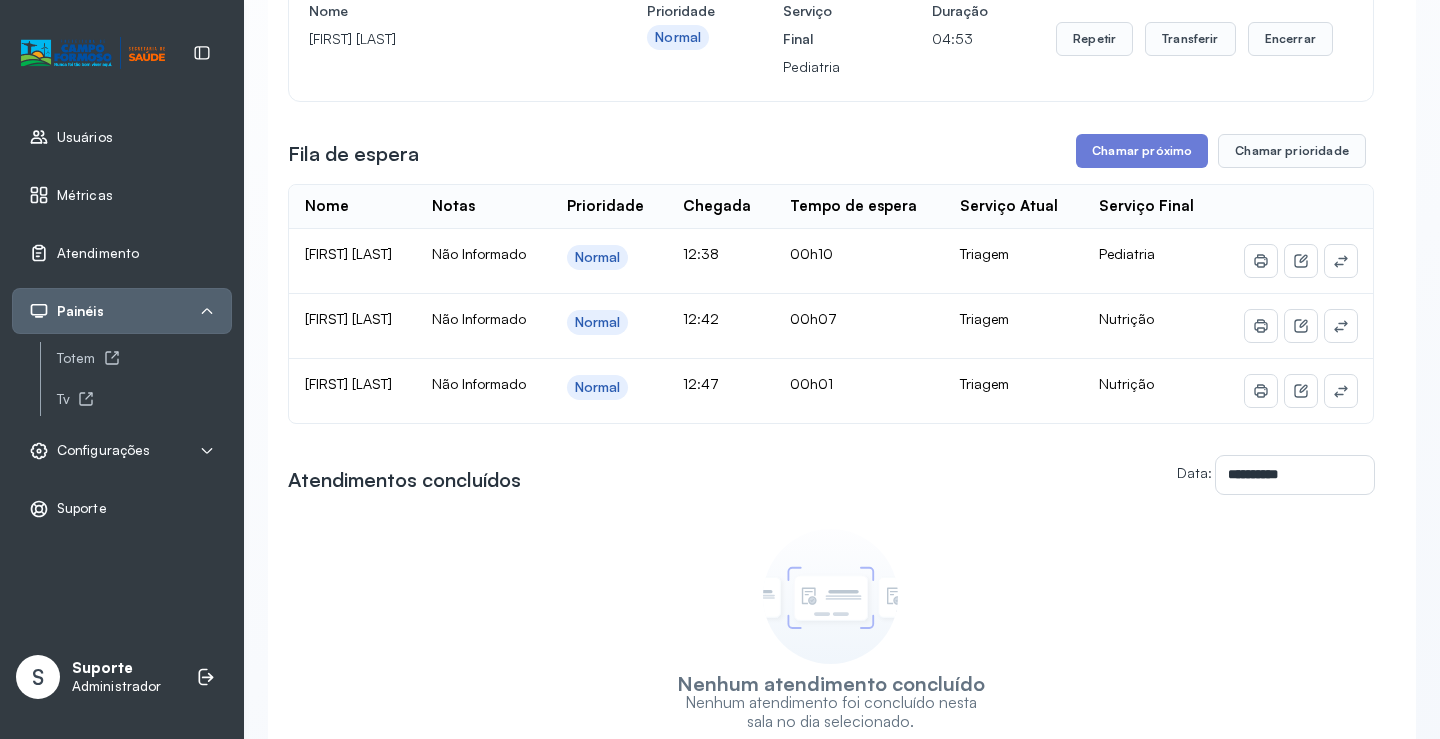 scroll, scrollTop: 300, scrollLeft: 0, axis: vertical 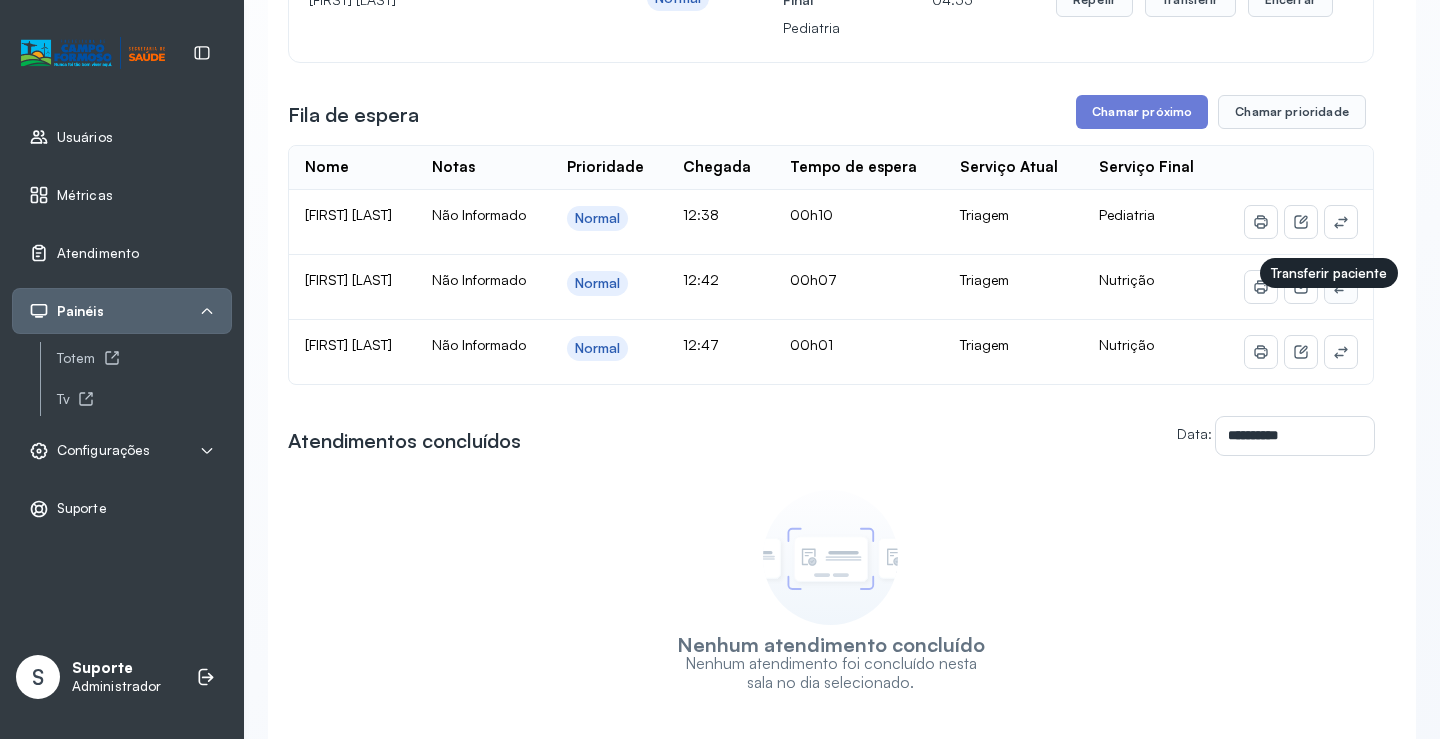 click 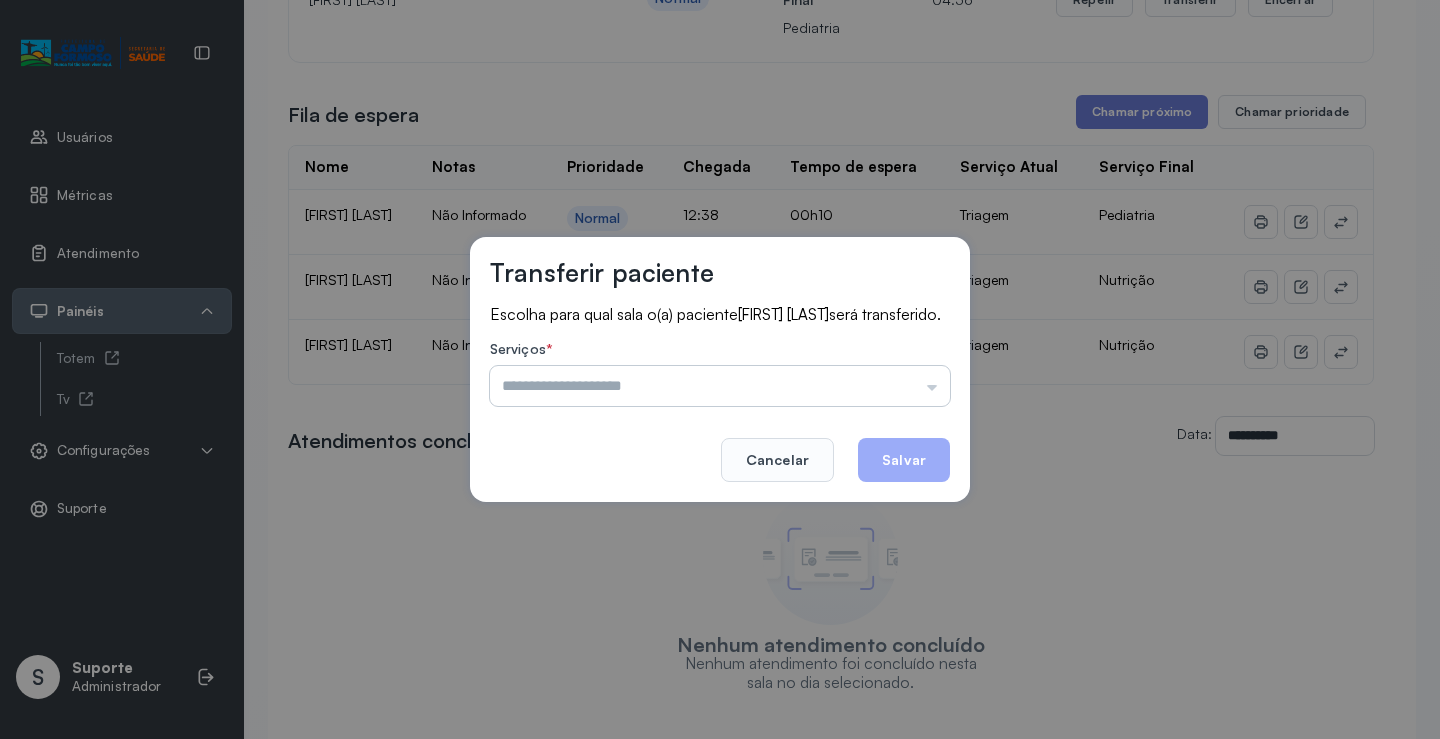 click at bounding box center (720, 386) 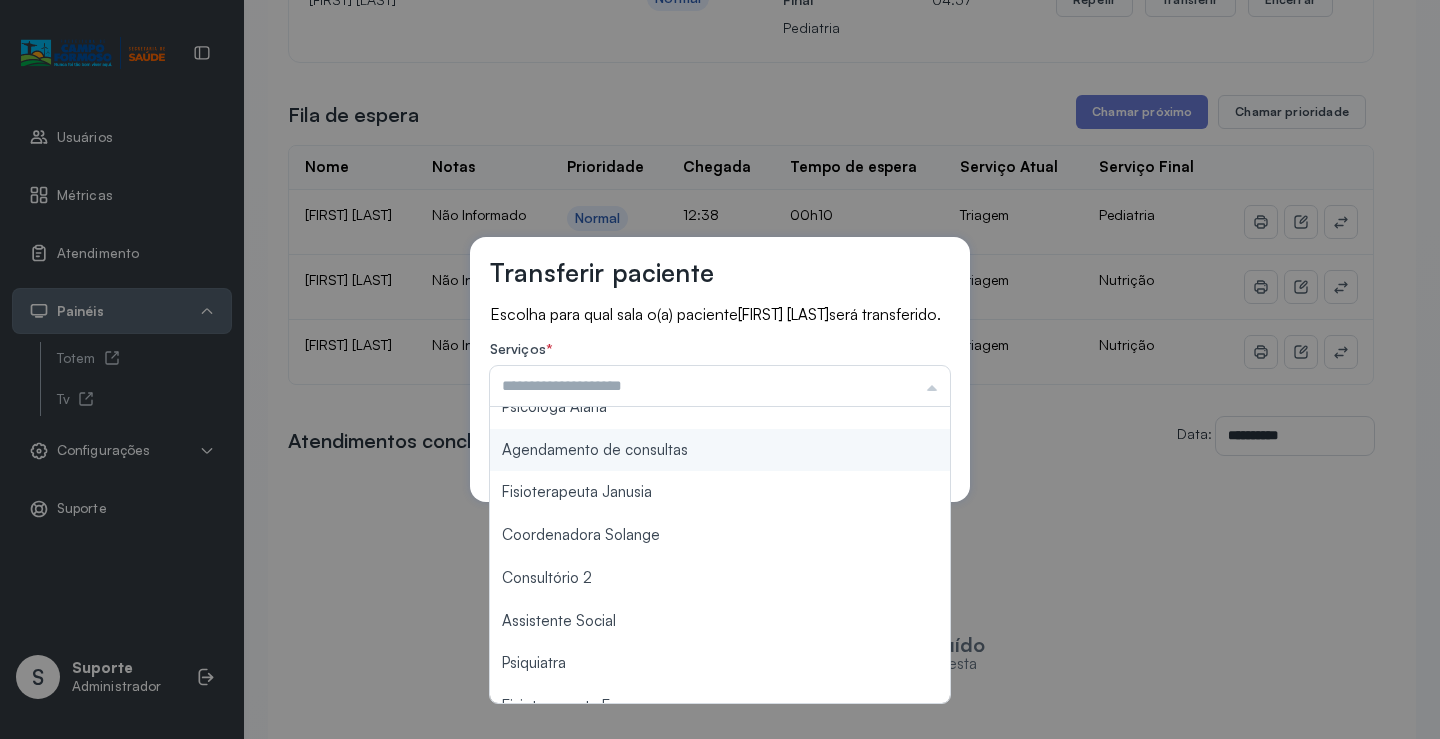 scroll, scrollTop: 302, scrollLeft: 0, axis: vertical 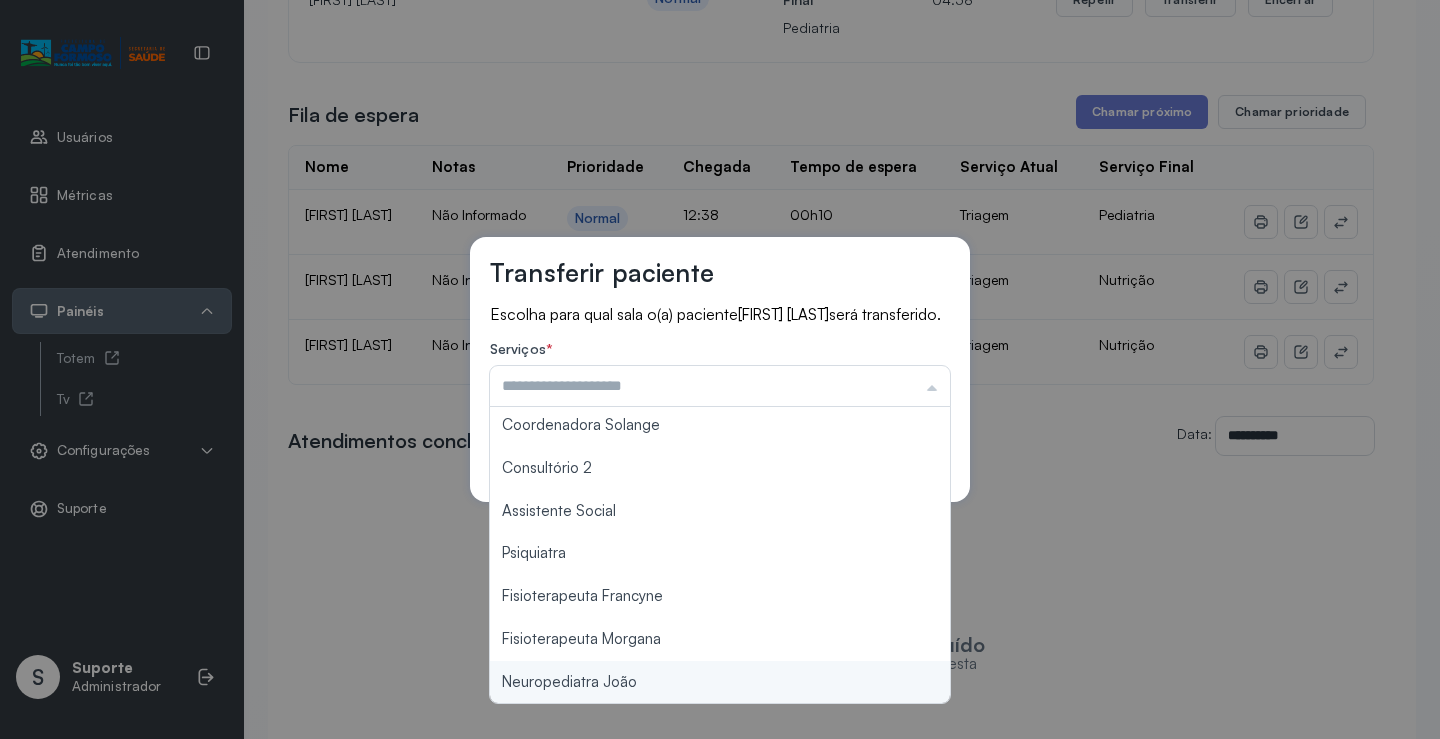 type on "**********" 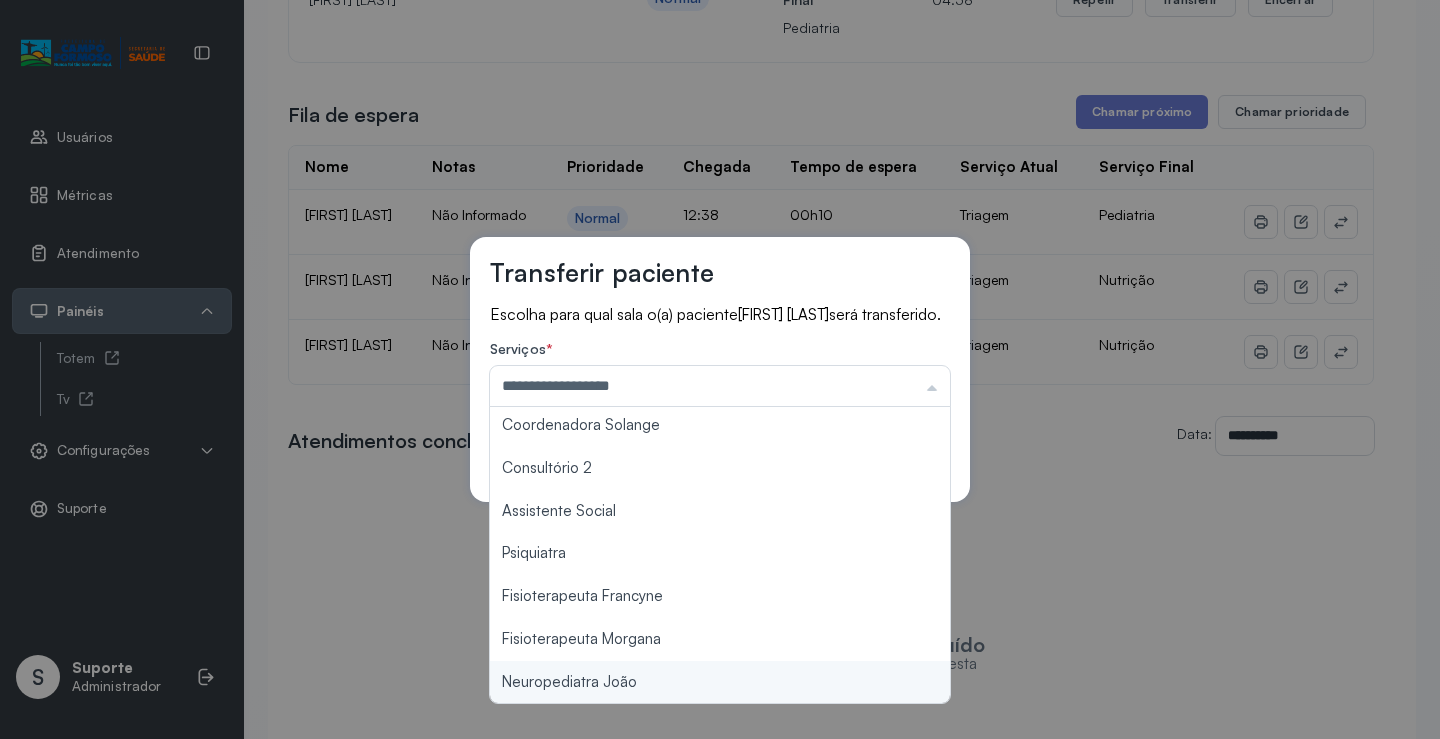 click on "**********" at bounding box center (720, 369) 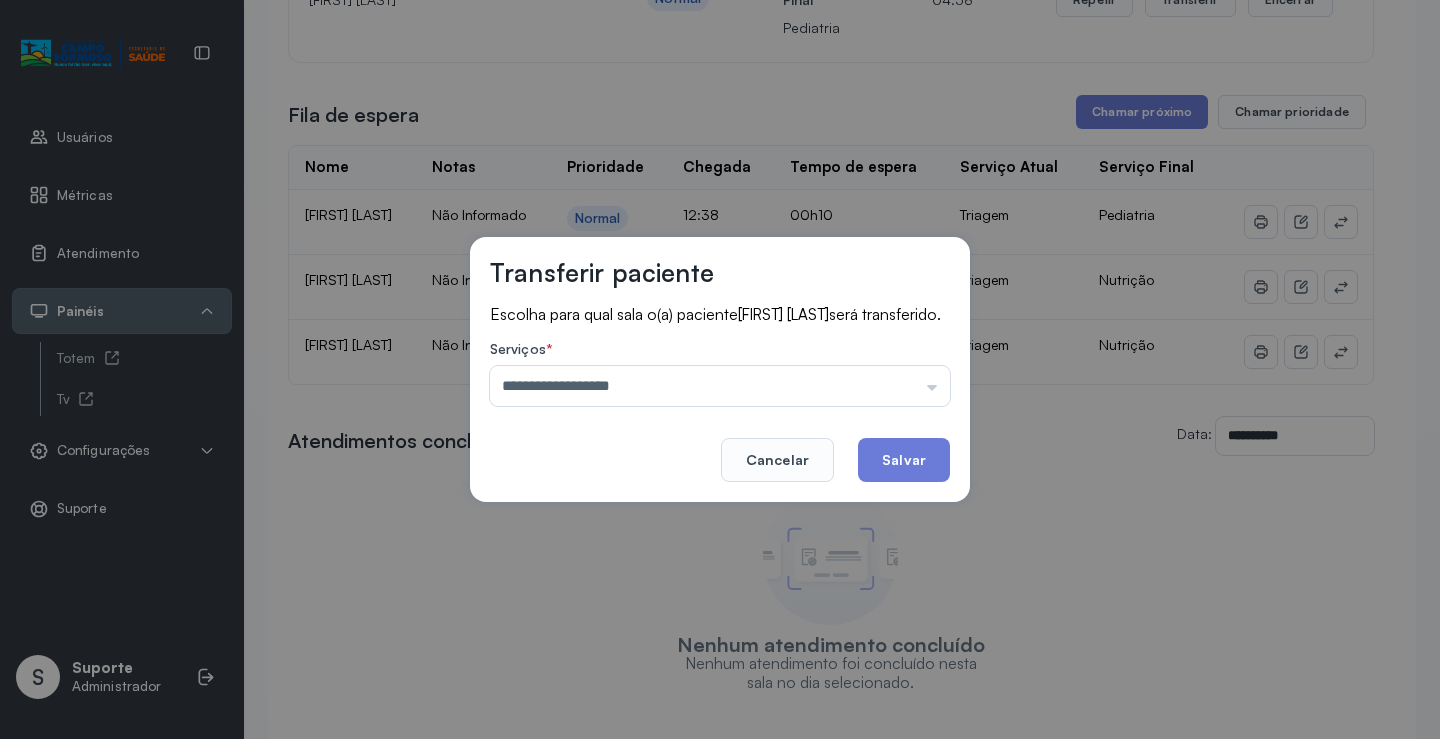 click on "Salvar" 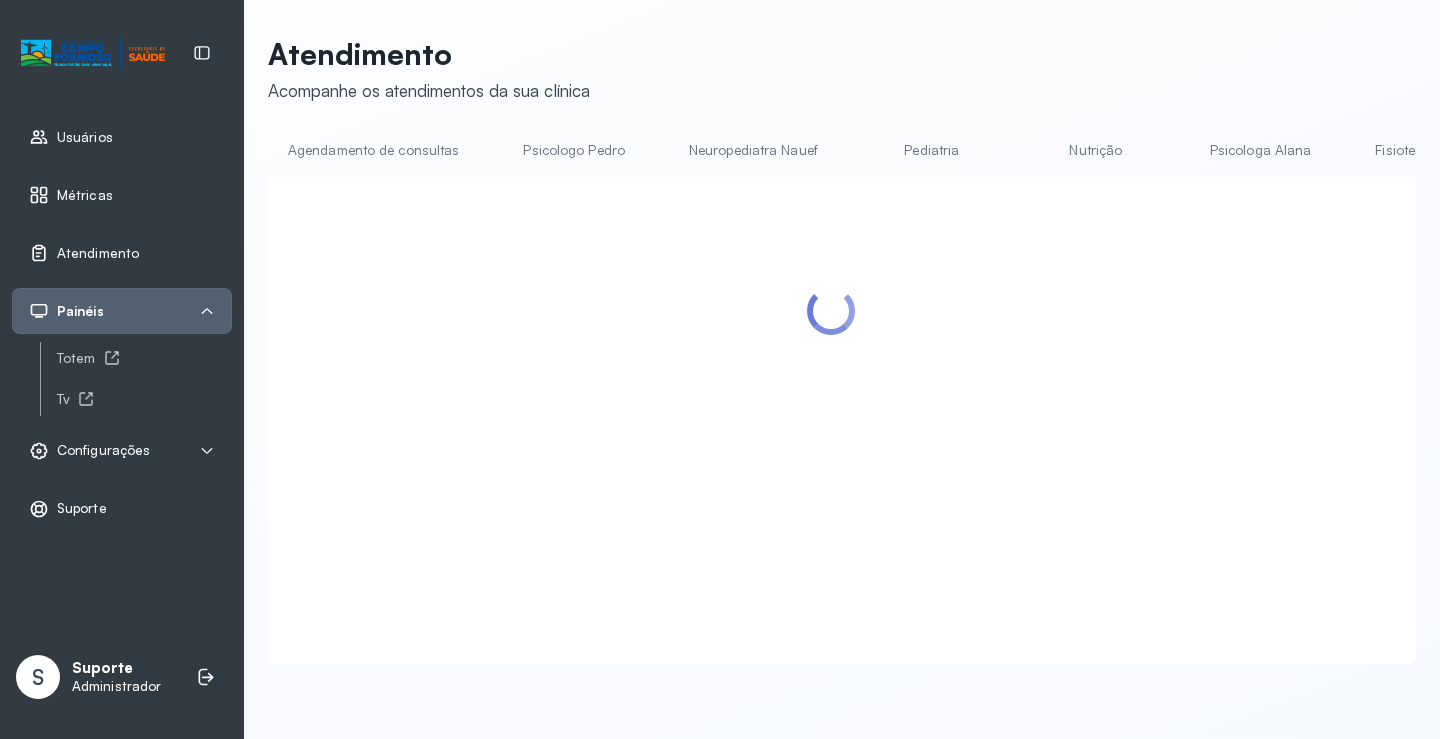 scroll, scrollTop: 1, scrollLeft: 0, axis: vertical 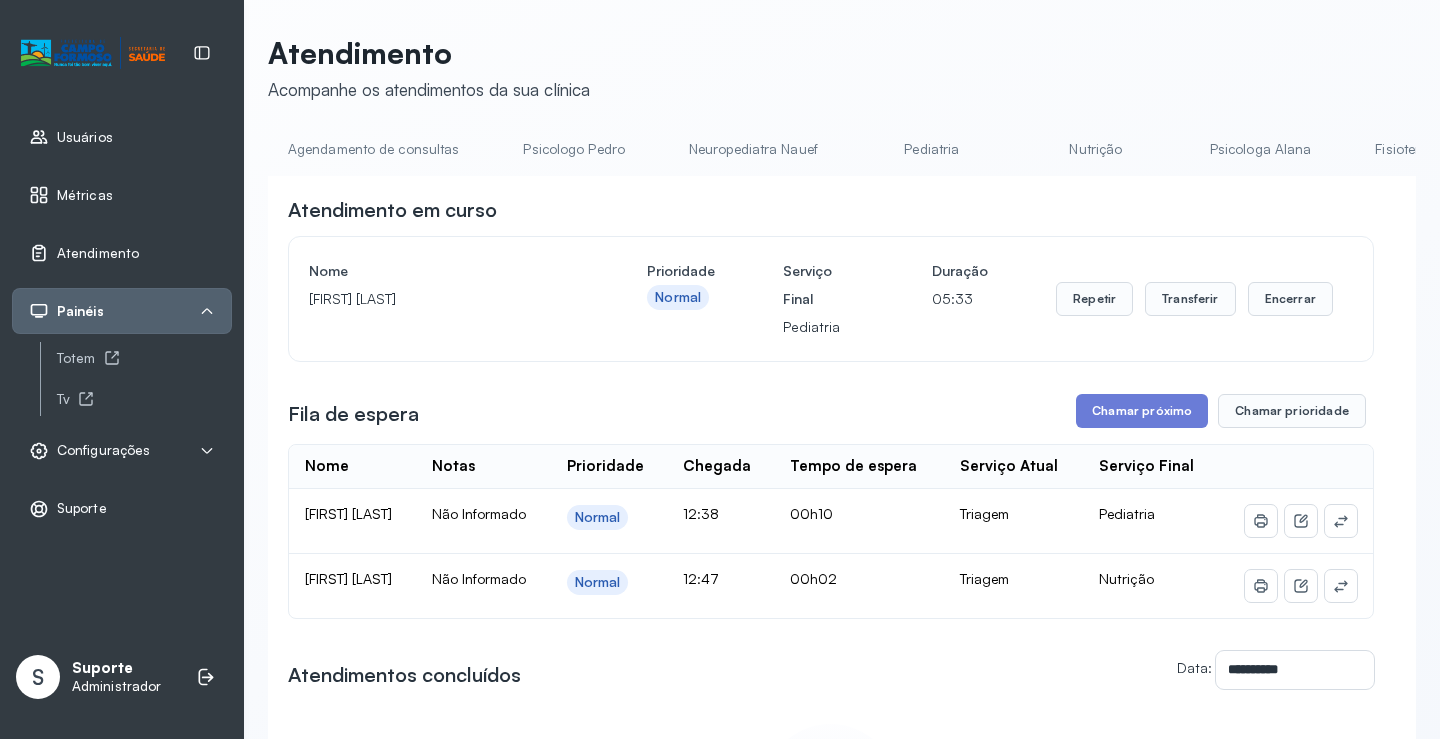 click on "Agendamento de consultas" at bounding box center (373, 149) 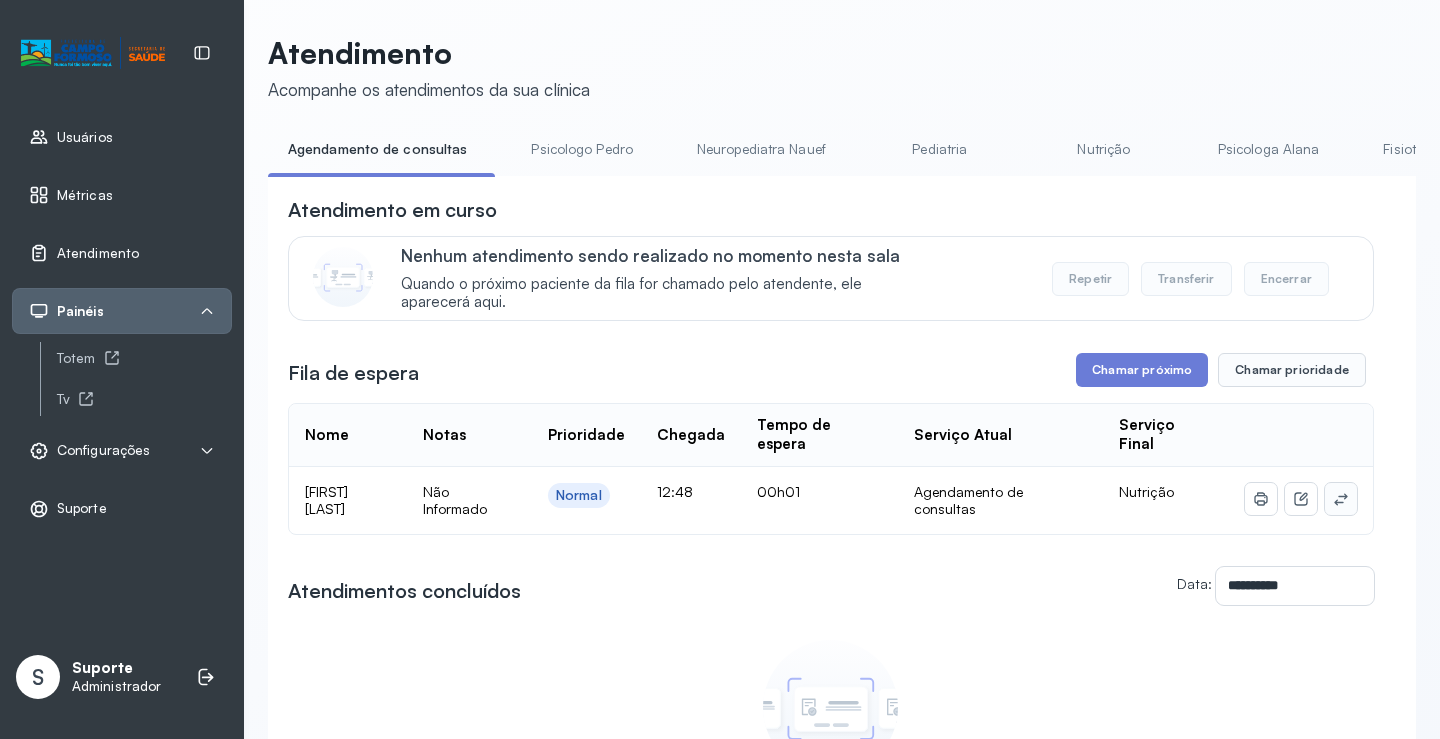 click 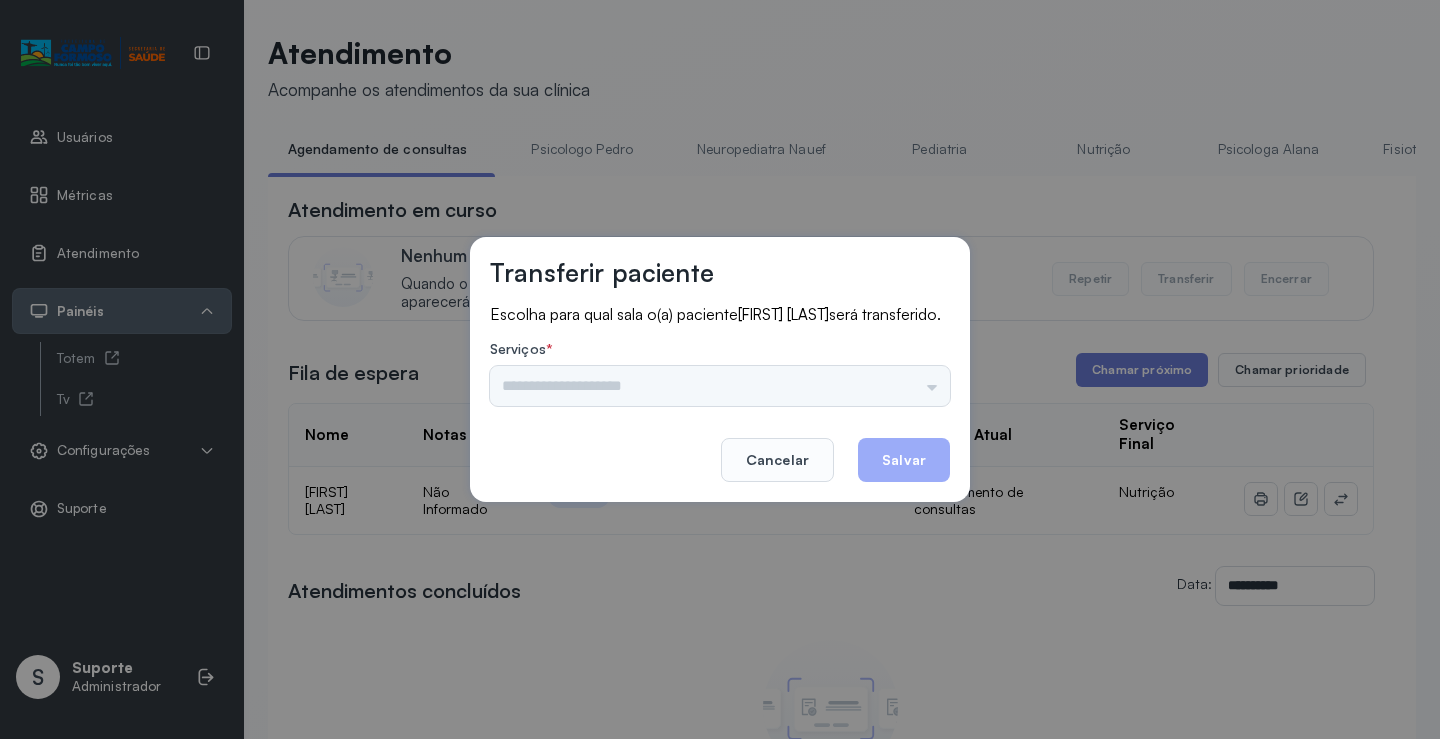 click at bounding box center (720, 386) 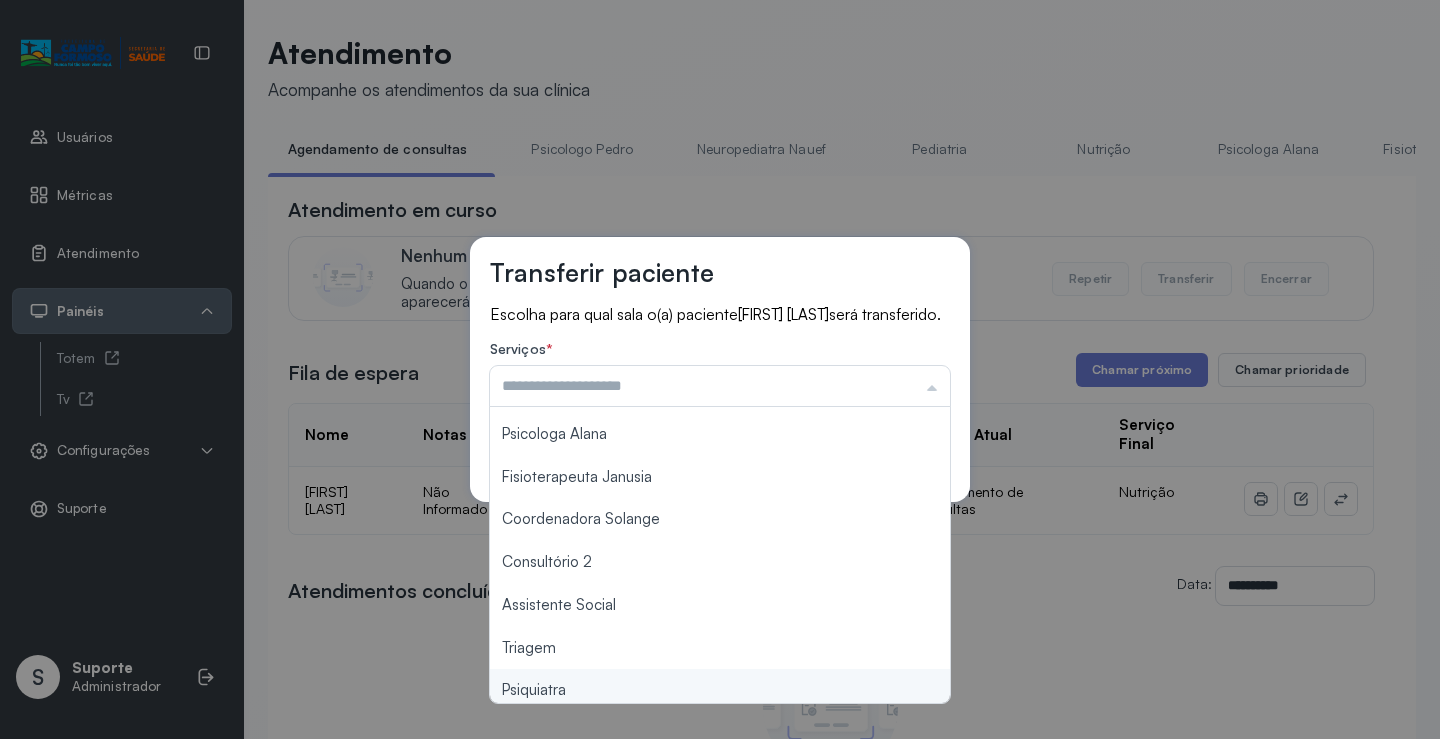 scroll, scrollTop: 302, scrollLeft: 0, axis: vertical 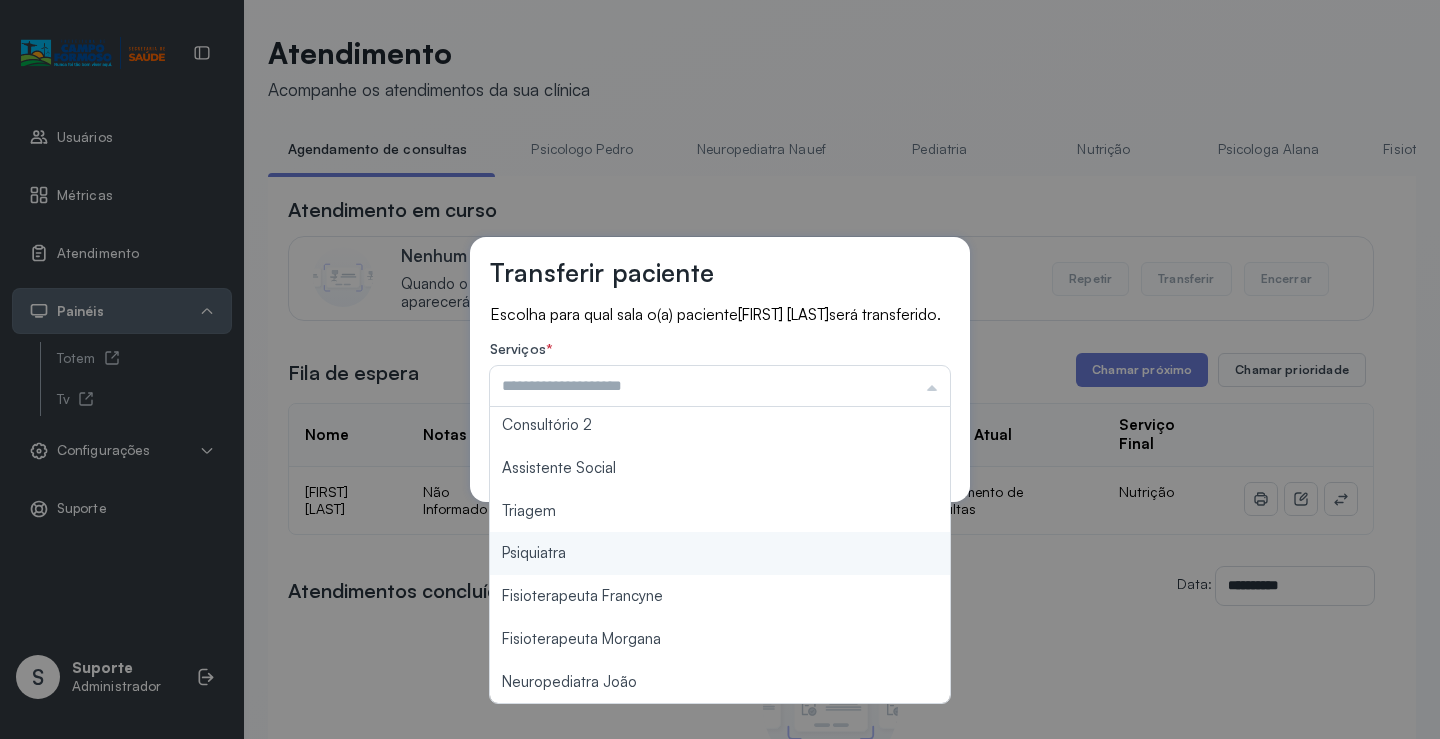 type on "*******" 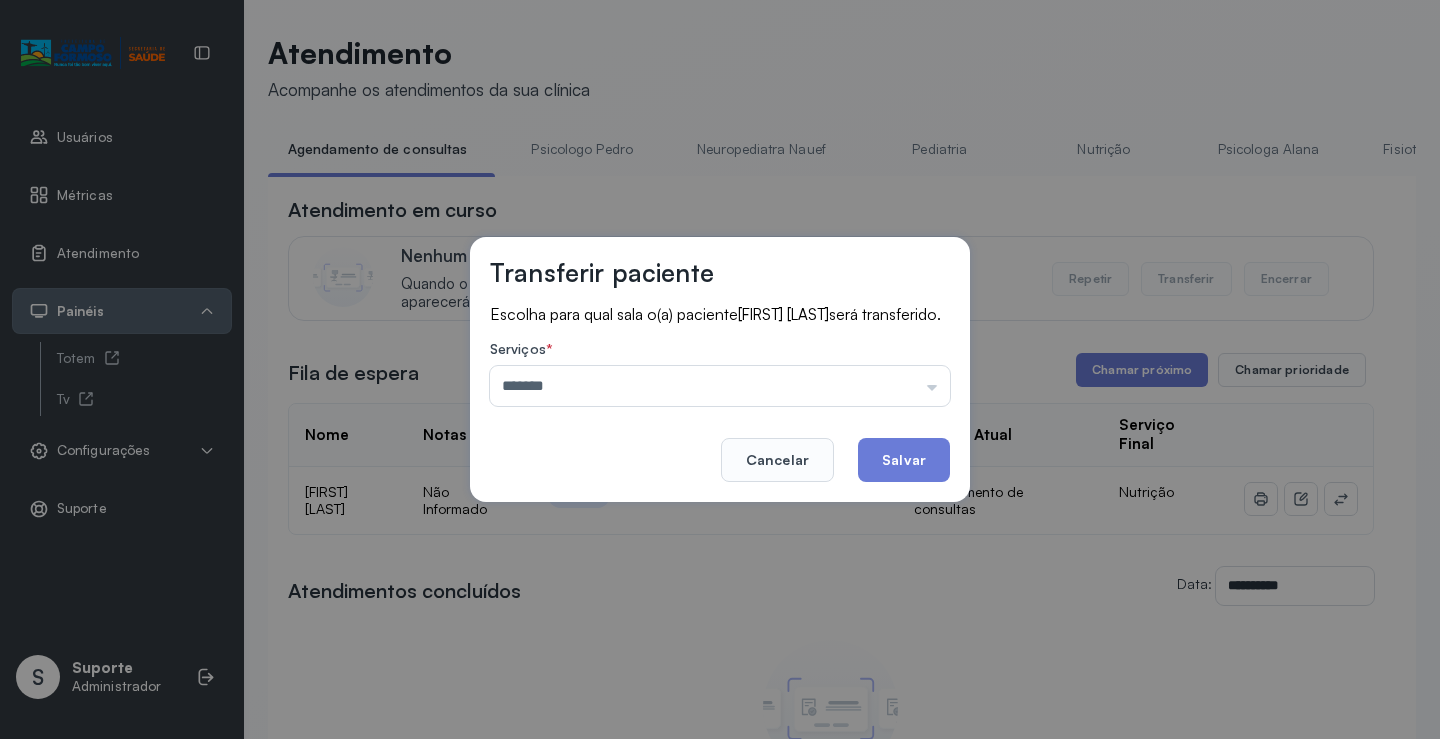 drag, startPoint x: 580, startPoint y: 511, endPoint x: 783, endPoint y: 489, distance: 204.18864 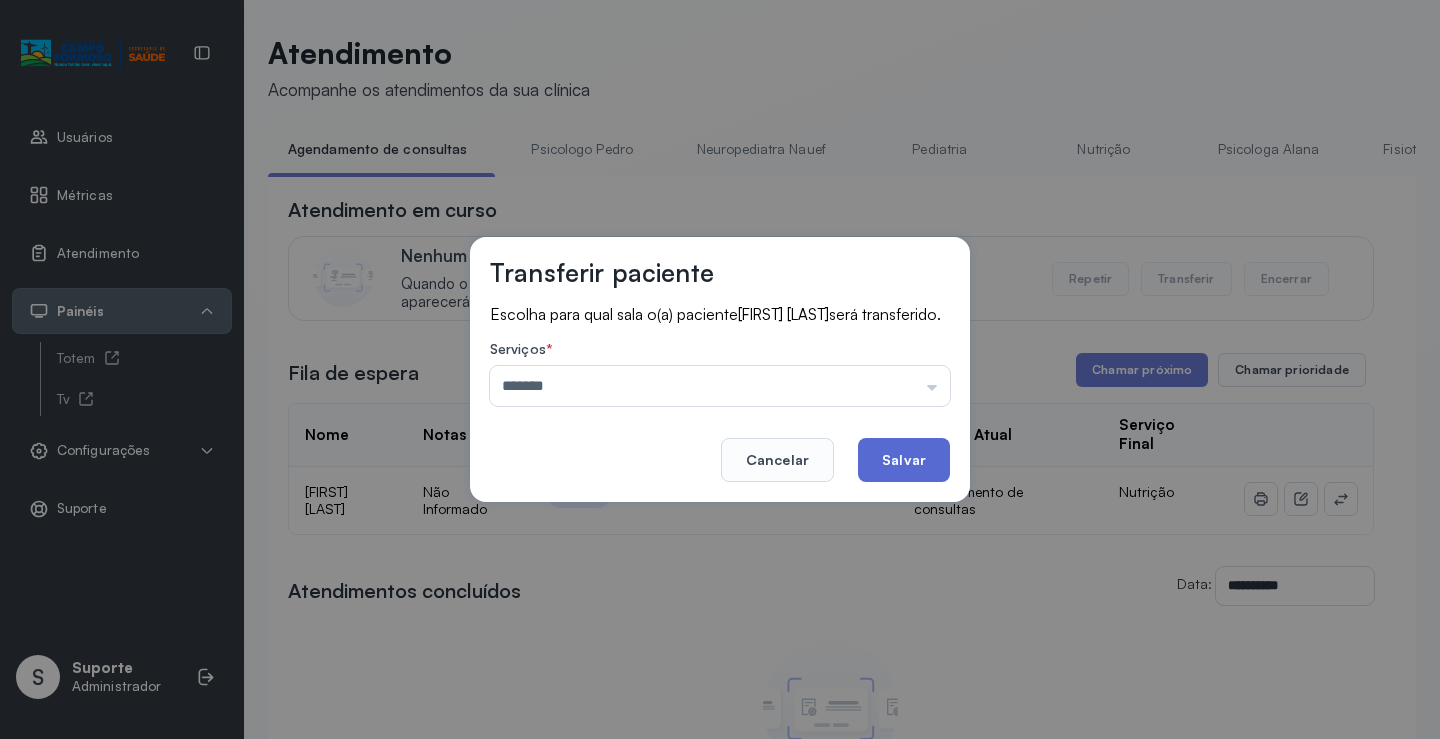 click on "Salvar" 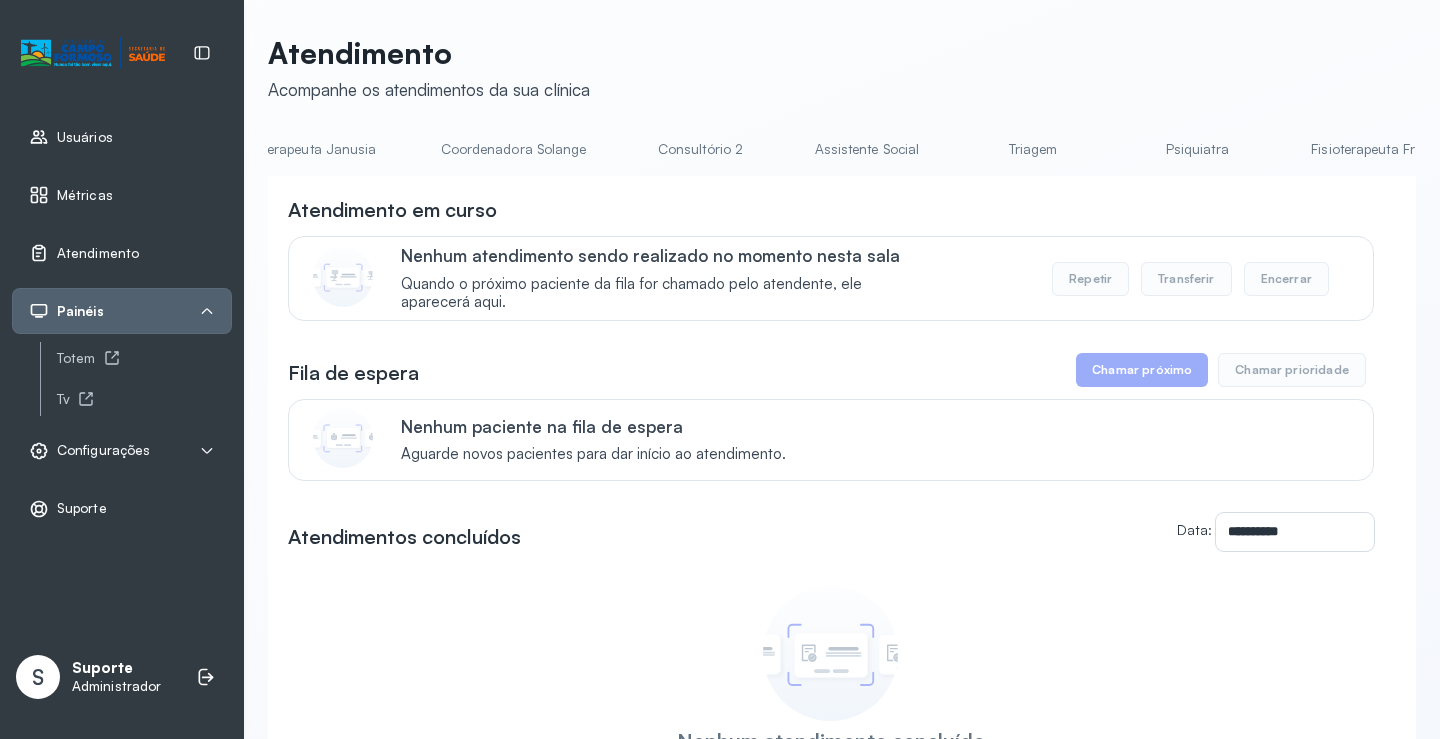 scroll, scrollTop: 0, scrollLeft: 1204, axis: horizontal 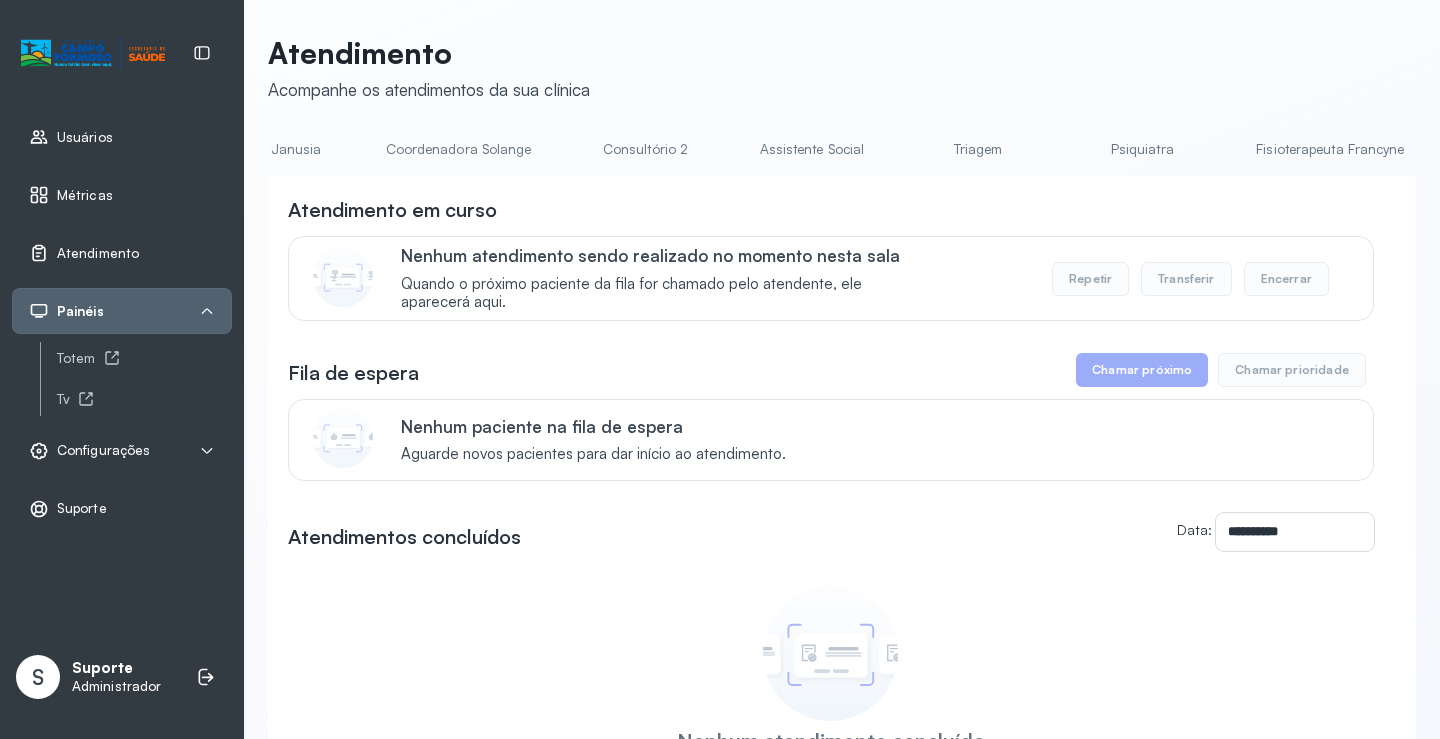 click on "Triagem" at bounding box center [978, 149] 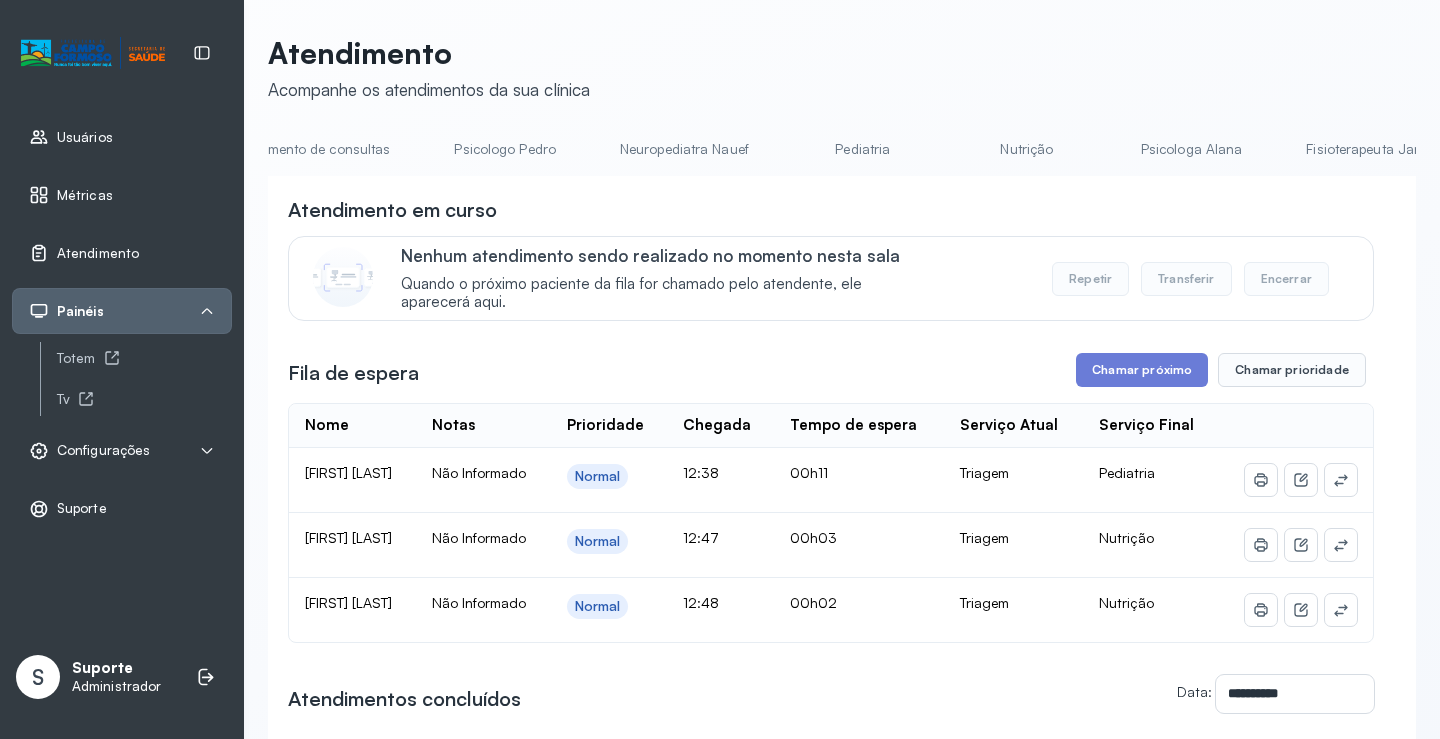 scroll, scrollTop: 0, scrollLeft: 0, axis: both 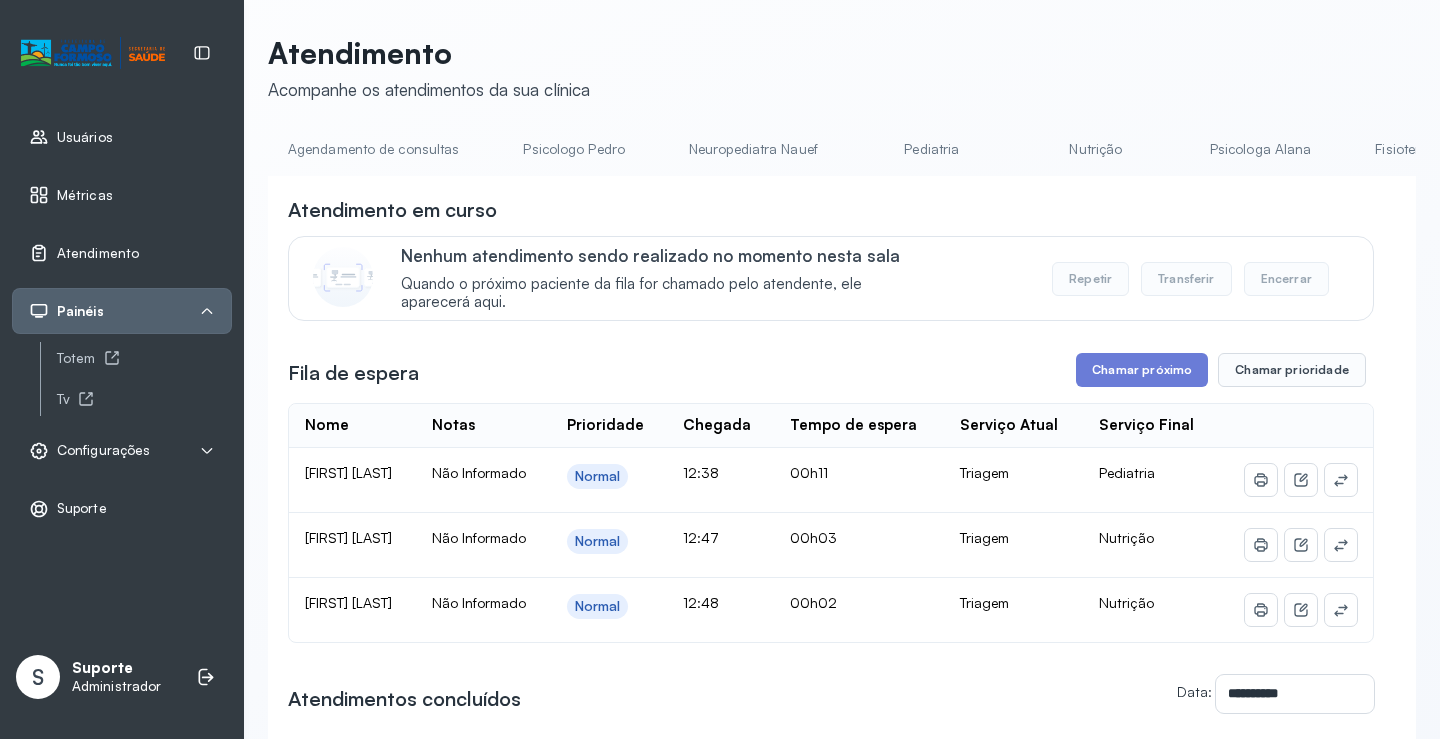 click on "Agendamento de consultas" at bounding box center [373, 149] 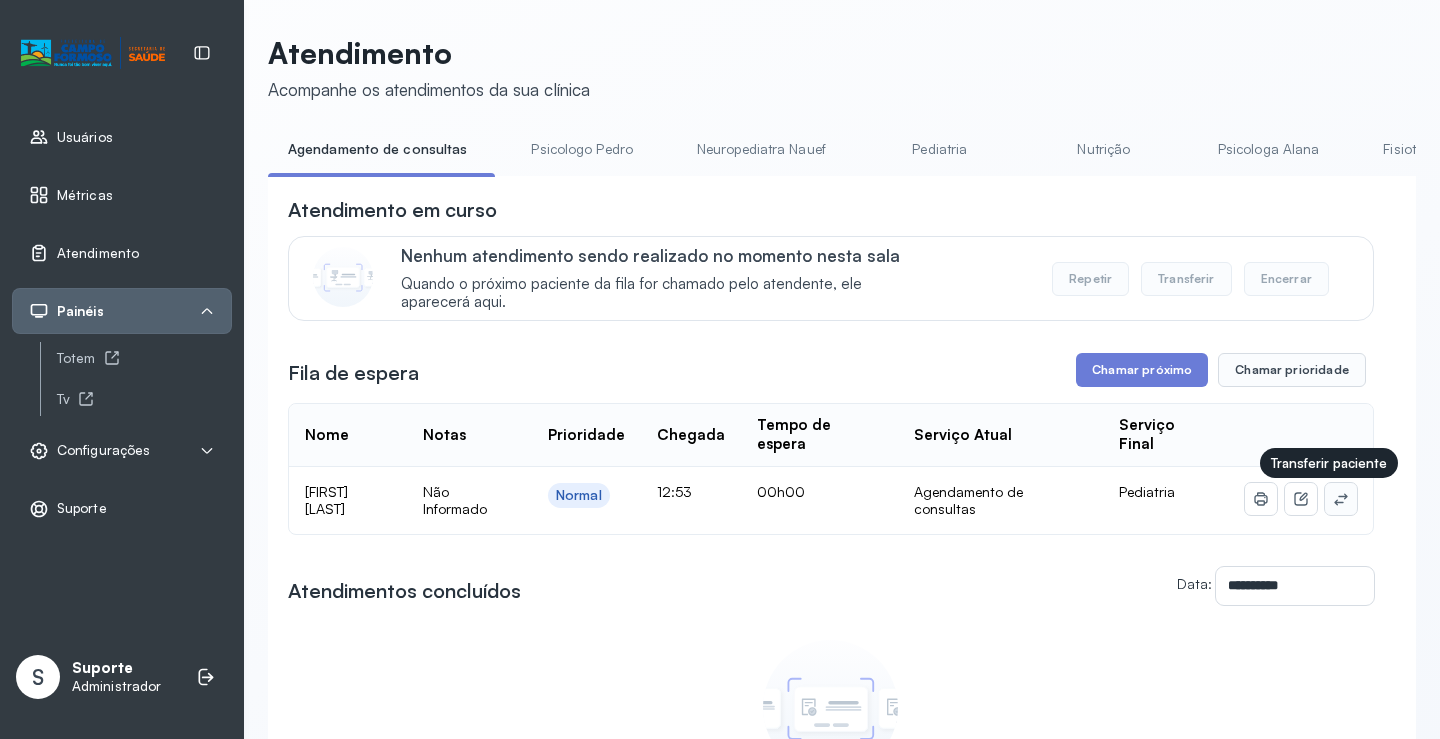 click 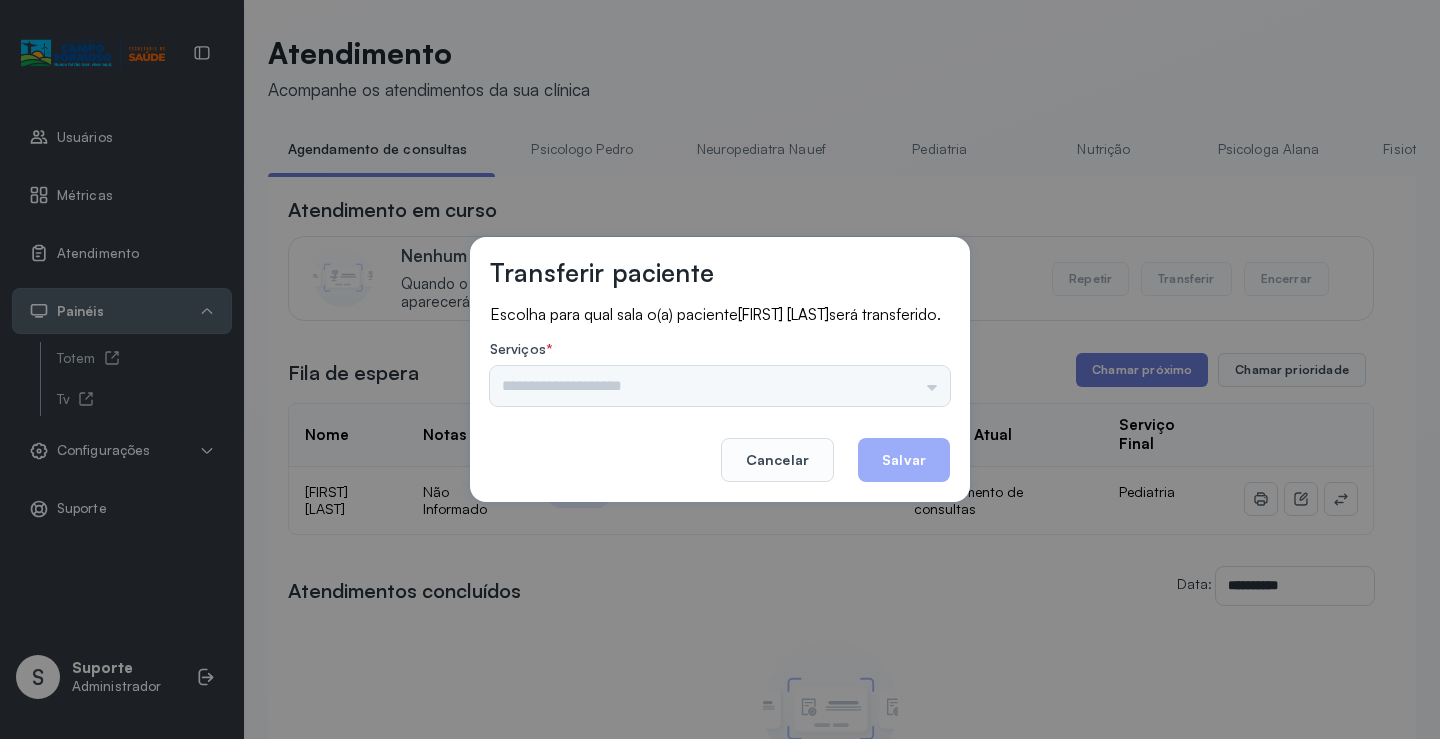 click on "Psicologo Pedro Neuropediatra Nauef Pediatria Nutrição Psicologa Alana Fisioterapeuta Janusia Coordenadora Solange Consultório 2 Assistente Social Triagem Psiquiatra Fisioterapeuta Francyne Fisioterapeuta Morgana Neuropediatra João" at bounding box center [720, 386] 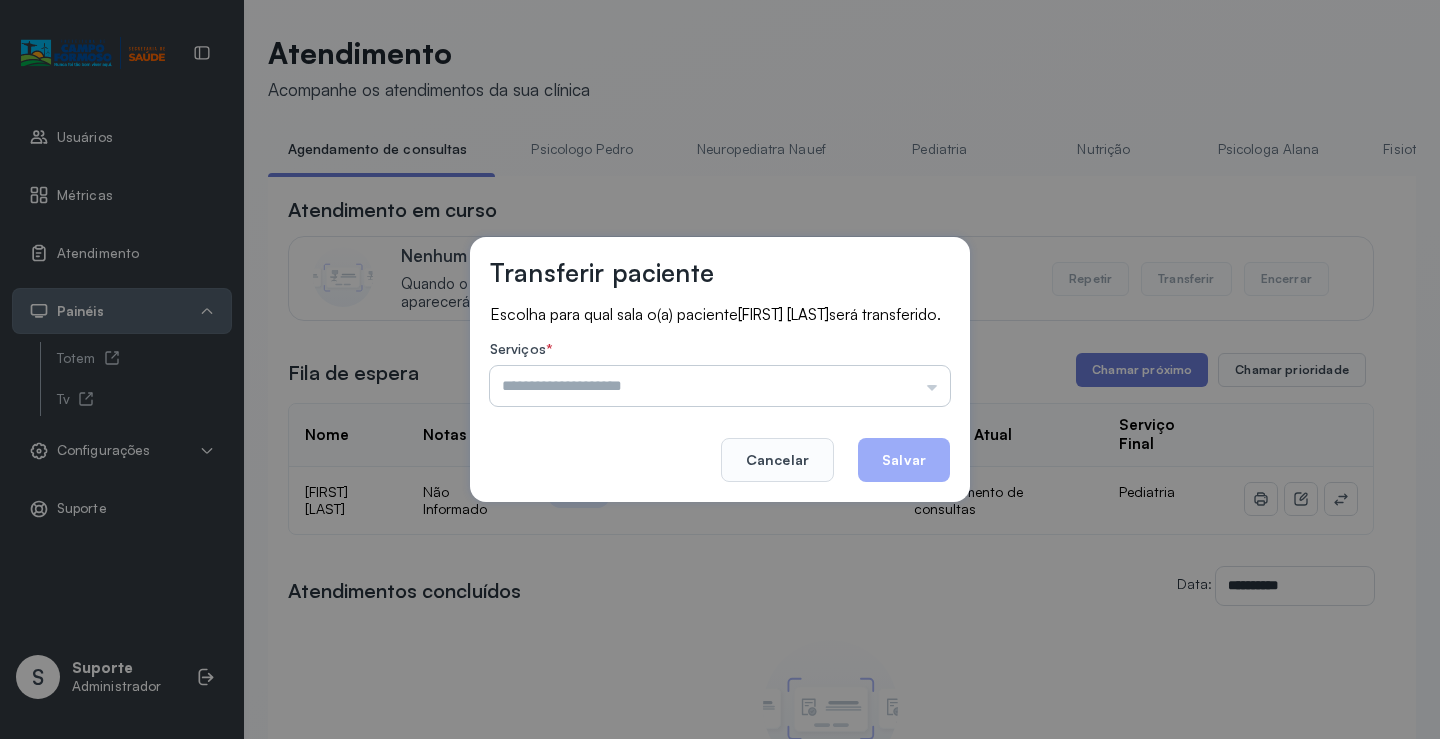 click at bounding box center [720, 386] 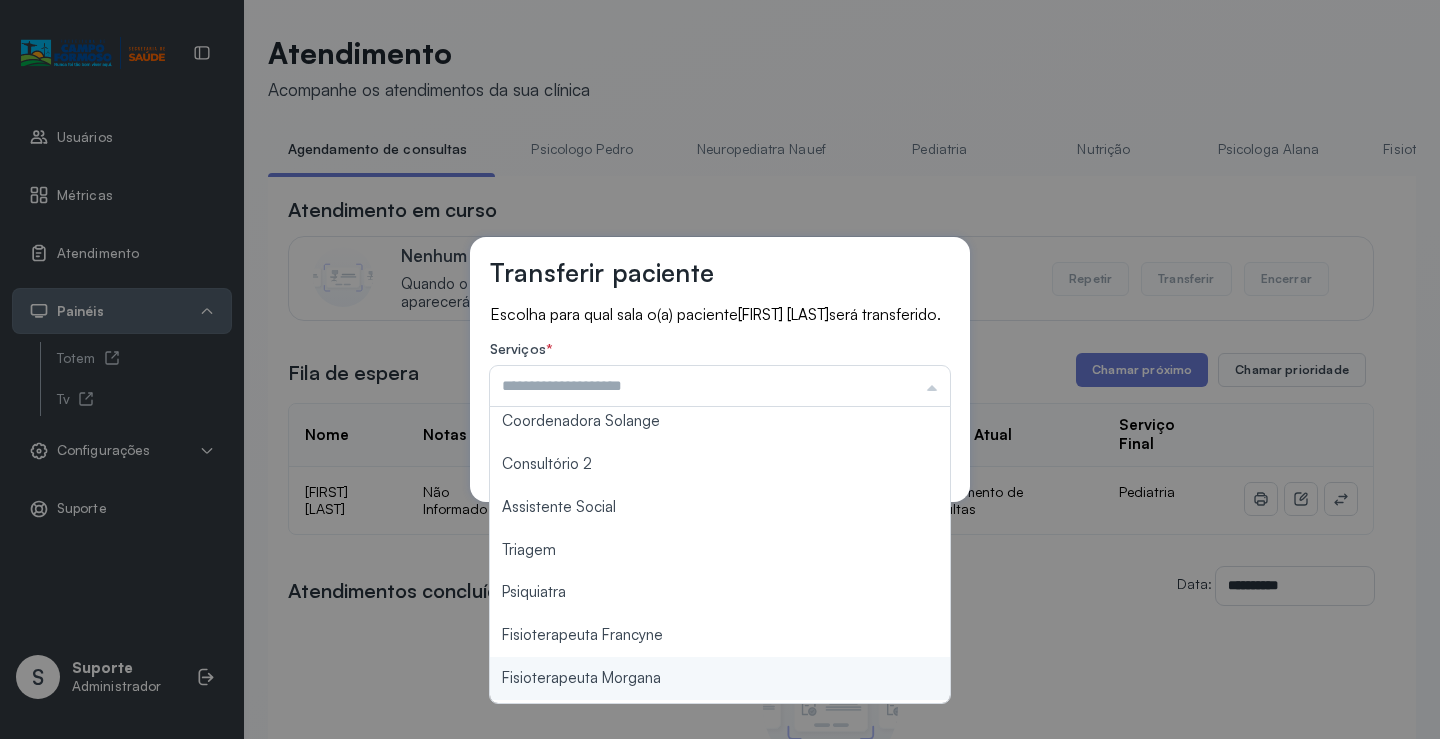scroll, scrollTop: 303, scrollLeft: 0, axis: vertical 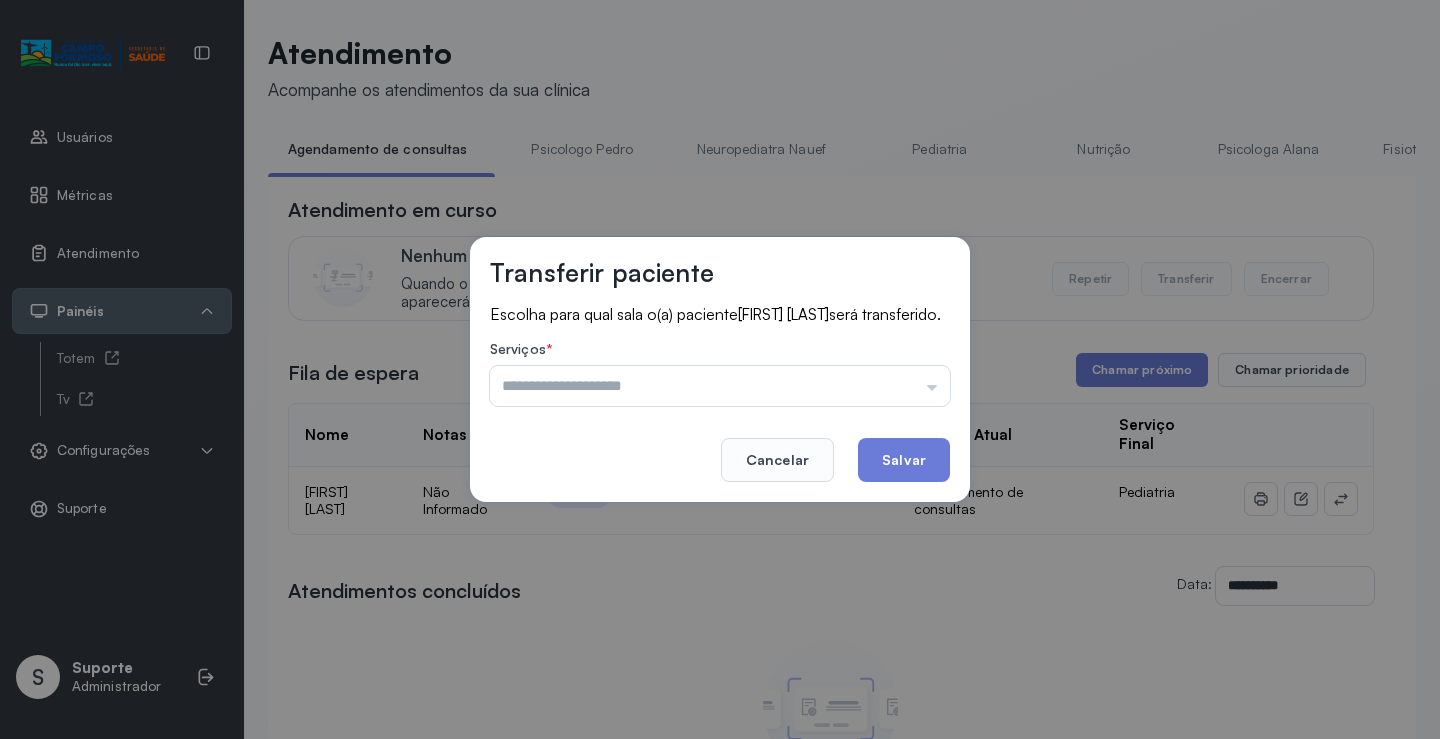 type on "*******" 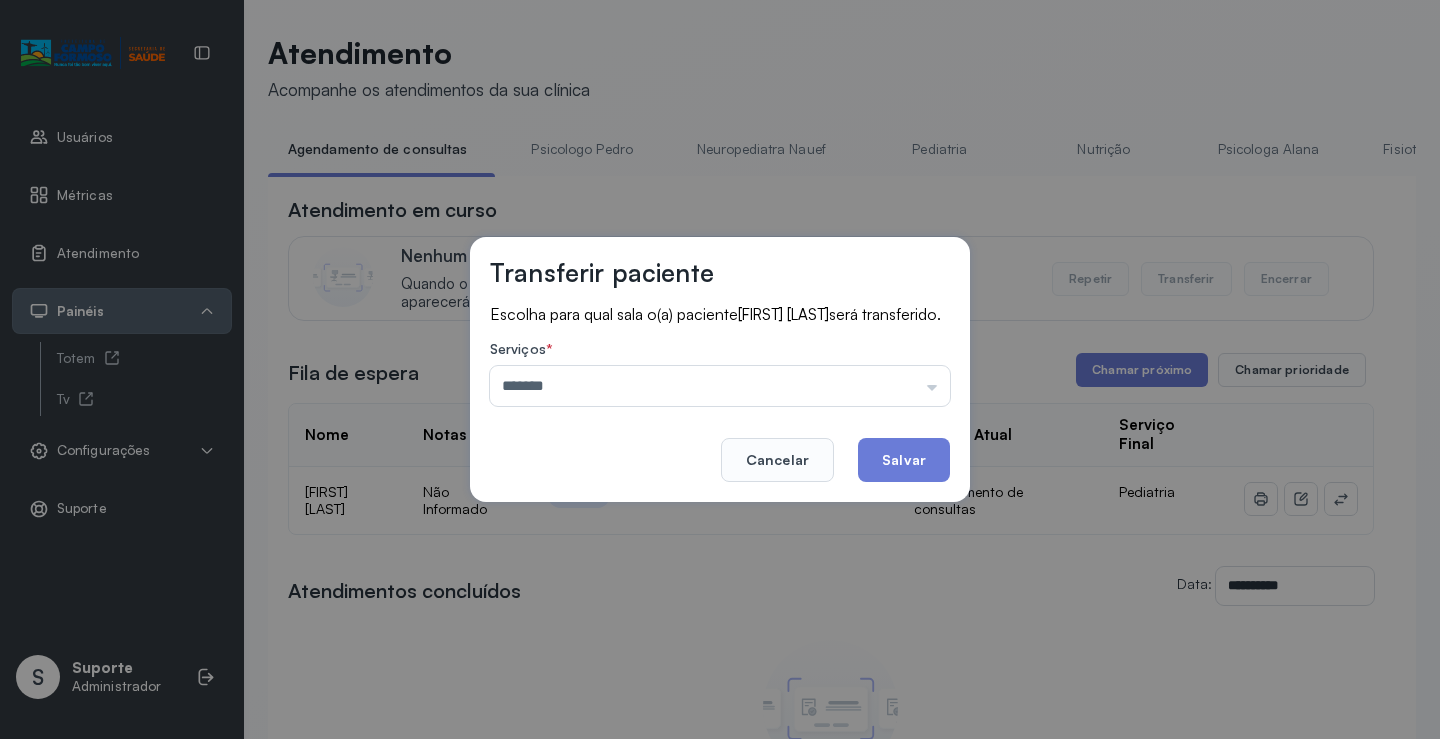 click on "Transferir paciente Escolha para qual sala o(a) paciente  CAIO CESAR ANDRADE FERREIRA  será transferido.  Serviços  *  ******* Psicologo Pedro Neuropediatra Nauef Pediatria Nutrição Psicologa Alana Fisioterapeuta Janusia Coordenadora Solange Consultório 2 Assistente Social Triagem Psiquiatra Fisioterapeuta Francyne Fisioterapeuta Morgana Neuropediatra João Cancelar Salvar" at bounding box center (720, 369) 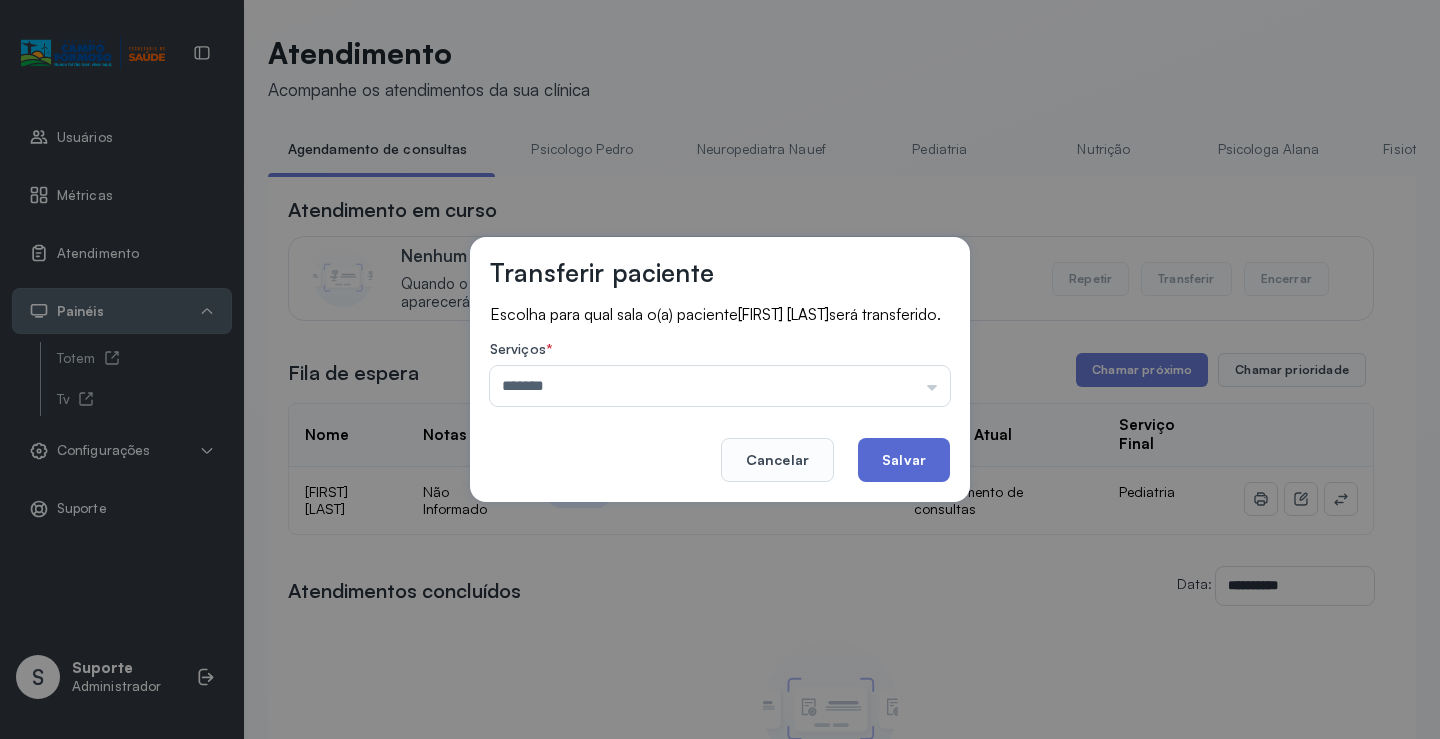 click on "Salvar" 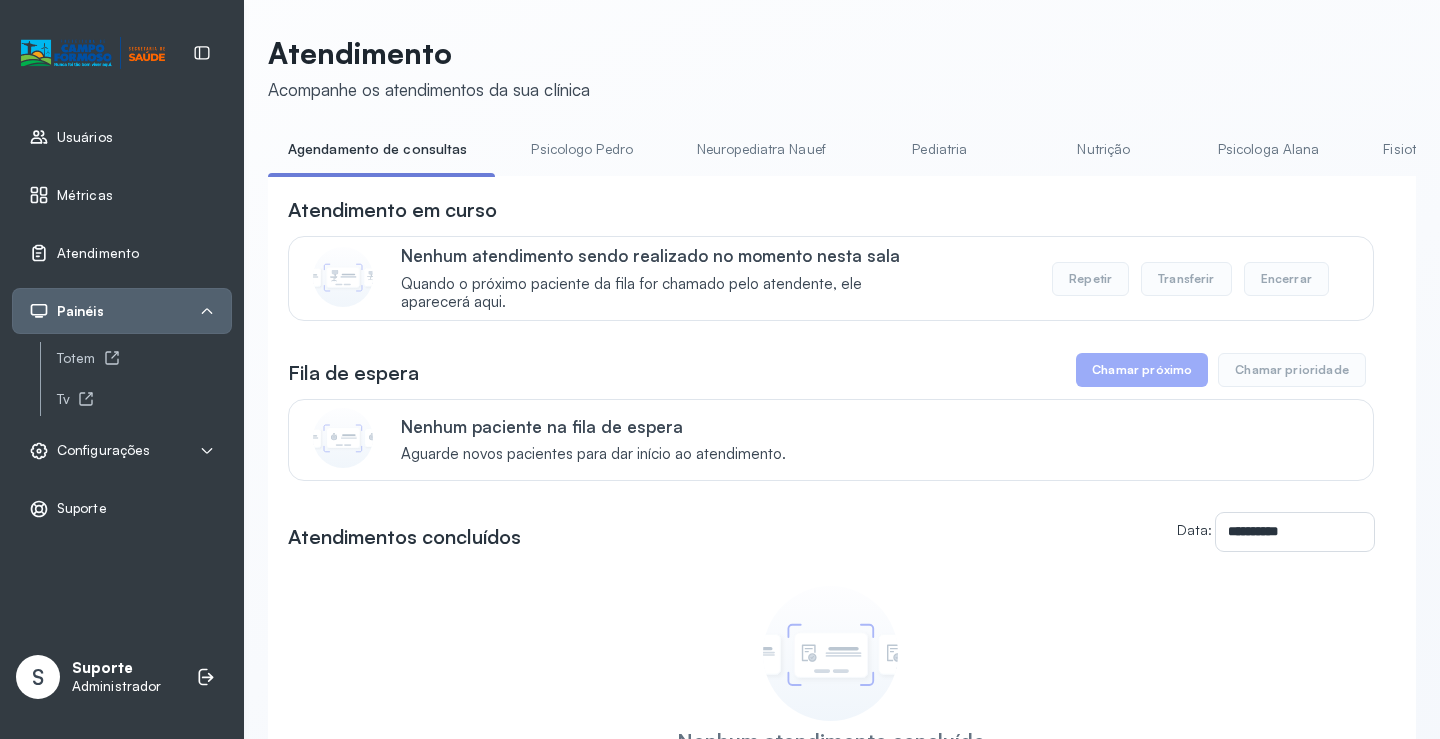 click on "Pediatria" at bounding box center (940, 149) 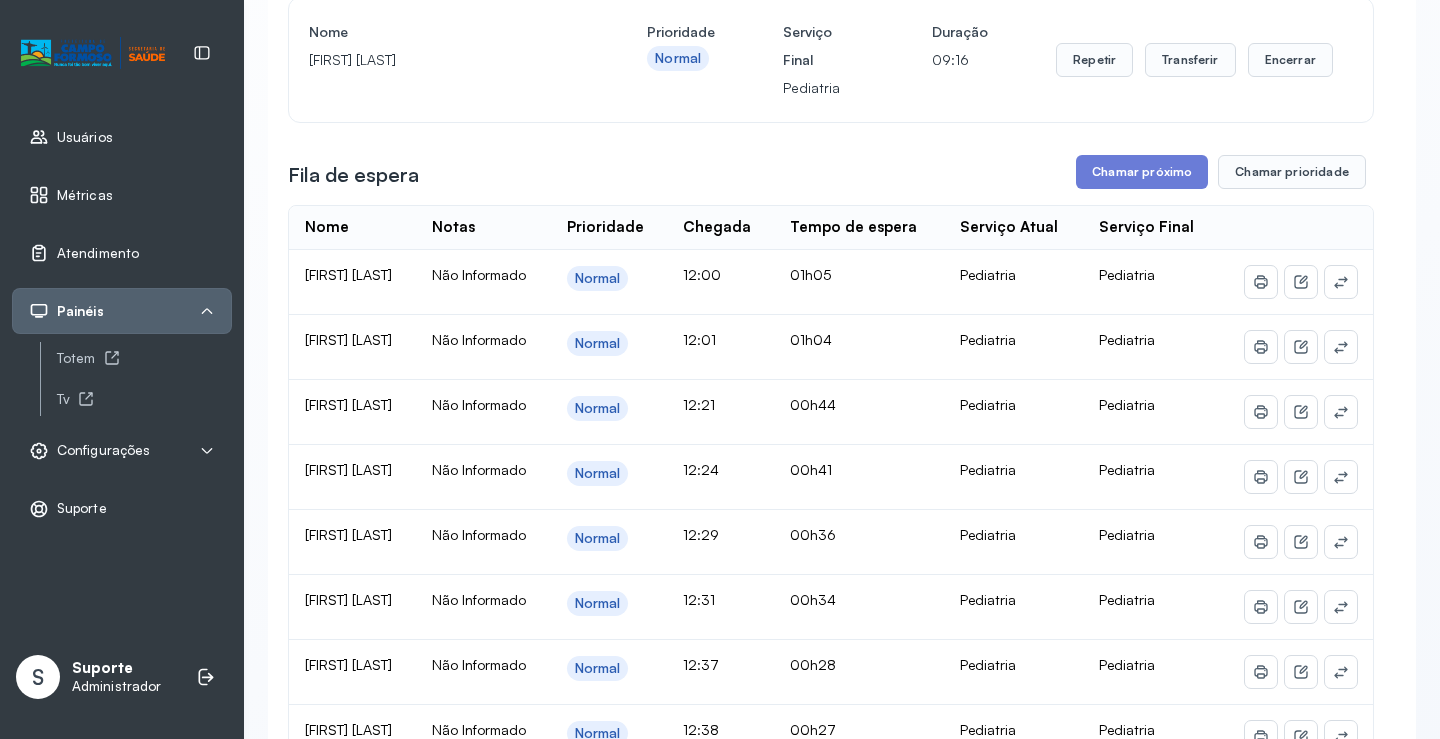 scroll, scrollTop: 201, scrollLeft: 0, axis: vertical 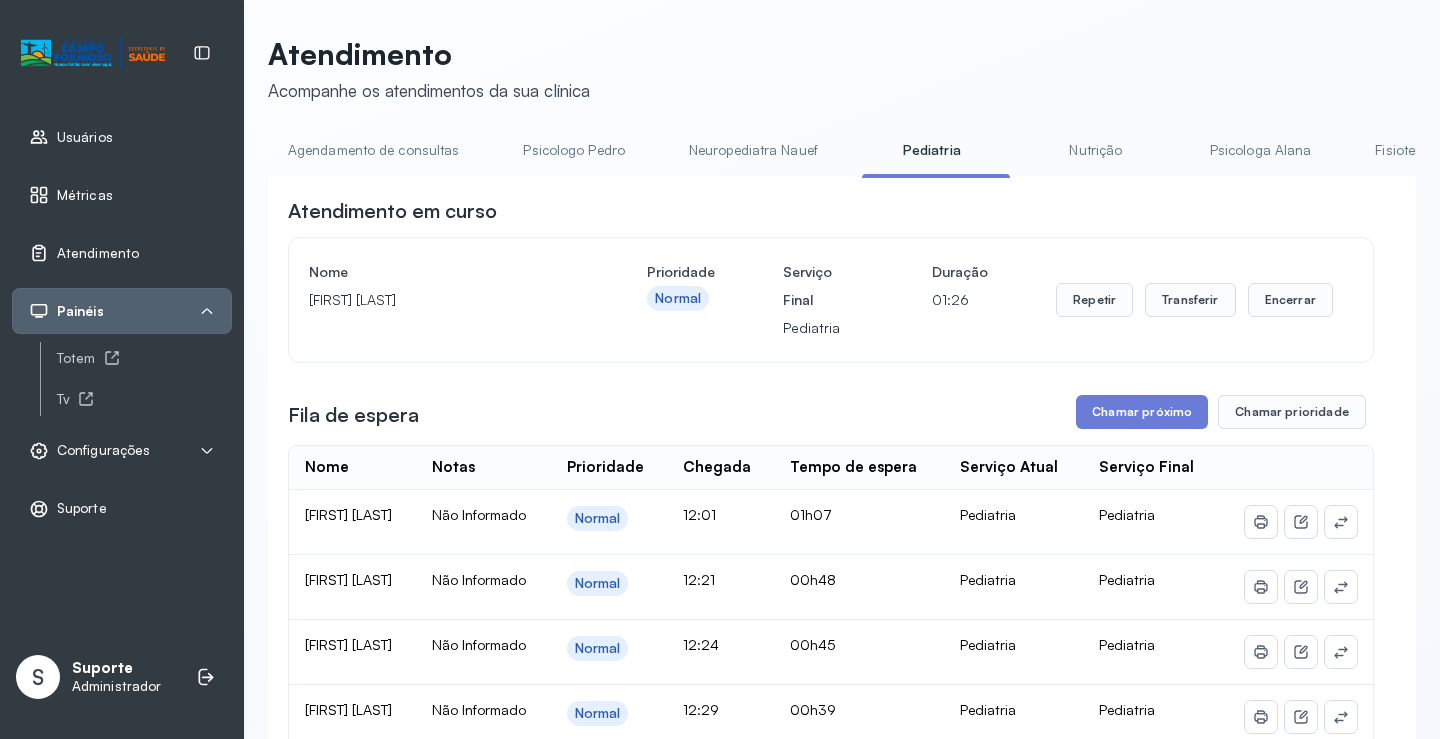 click on "Agendamento de consultas" at bounding box center [373, 150] 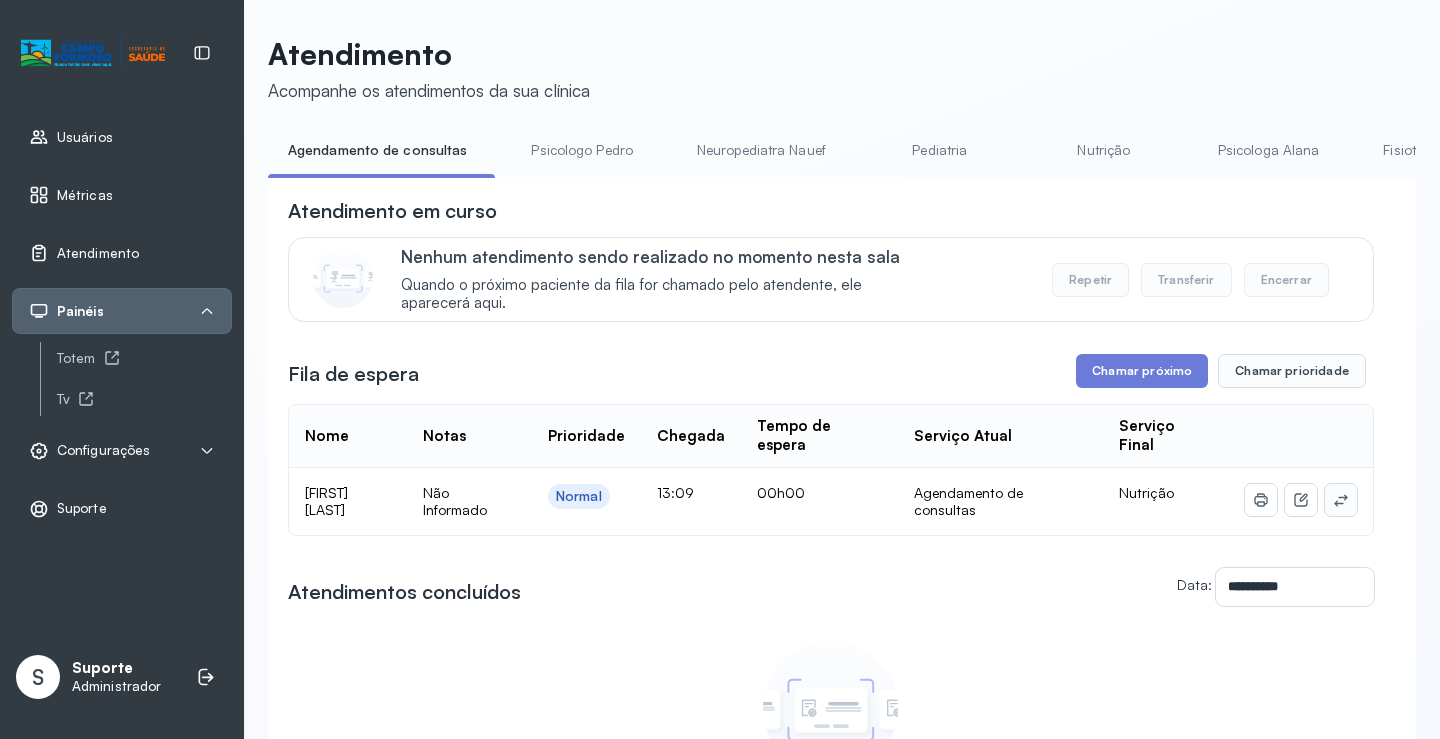 click 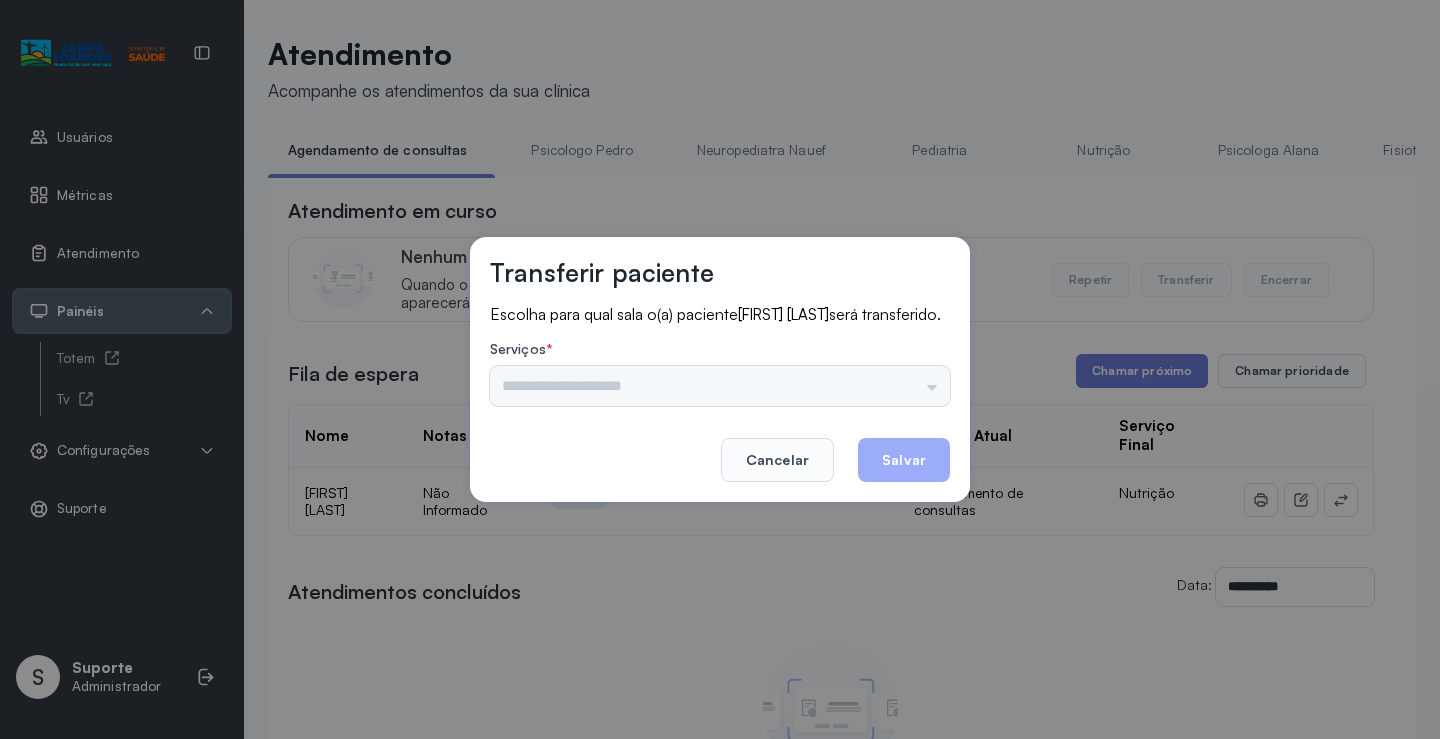 click on "Psicologo Pedro Neuropediatra Nauef Pediatria Nutrição Psicologa Alana Fisioterapeuta Janusia Coordenadora Solange Consultório 2 Assistente Social Triagem Psiquiatra Fisioterapeuta Francyne Fisioterapeuta Morgana Neuropediatra João" at bounding box center (720, 386) 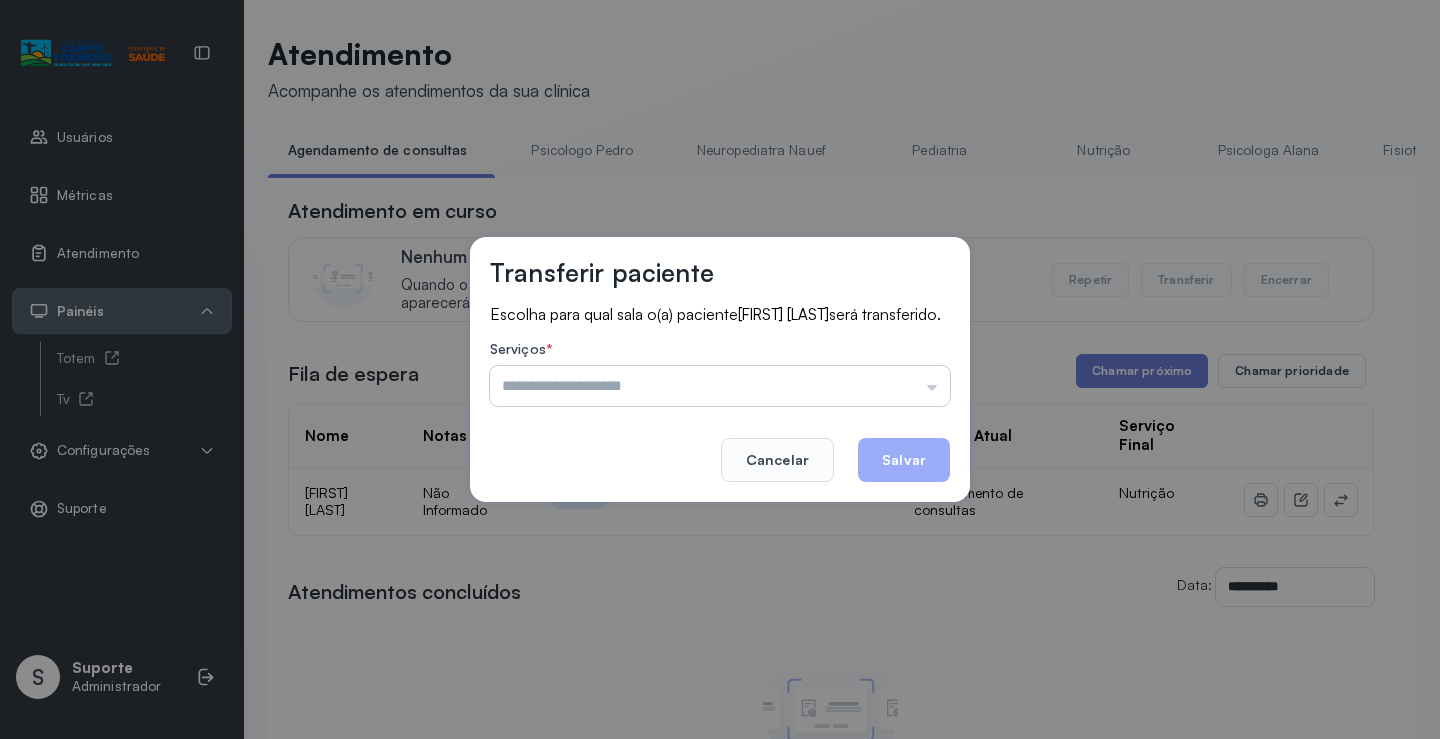 click at bounding box center [720, 386] 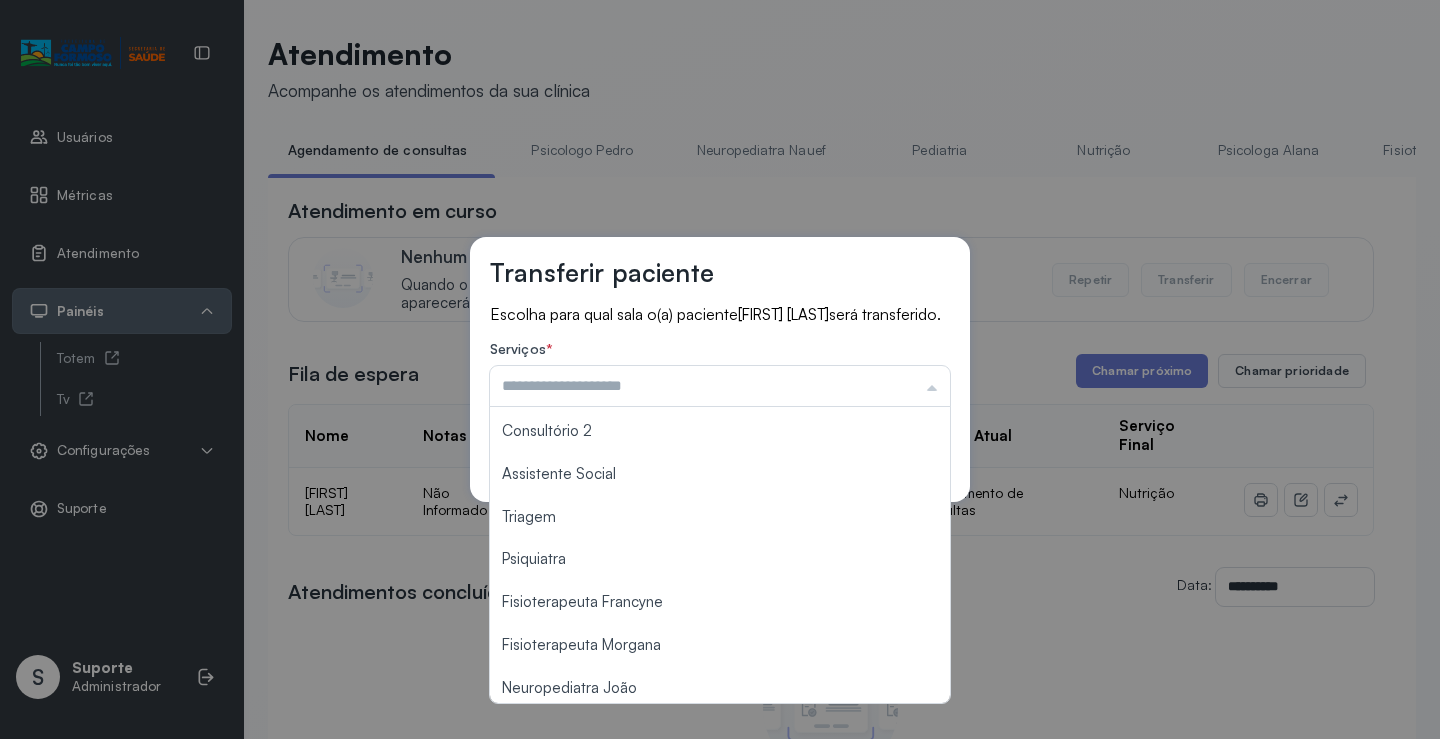 scroll, scrollTop: 300, scrollLeft: 0, axis: vertical 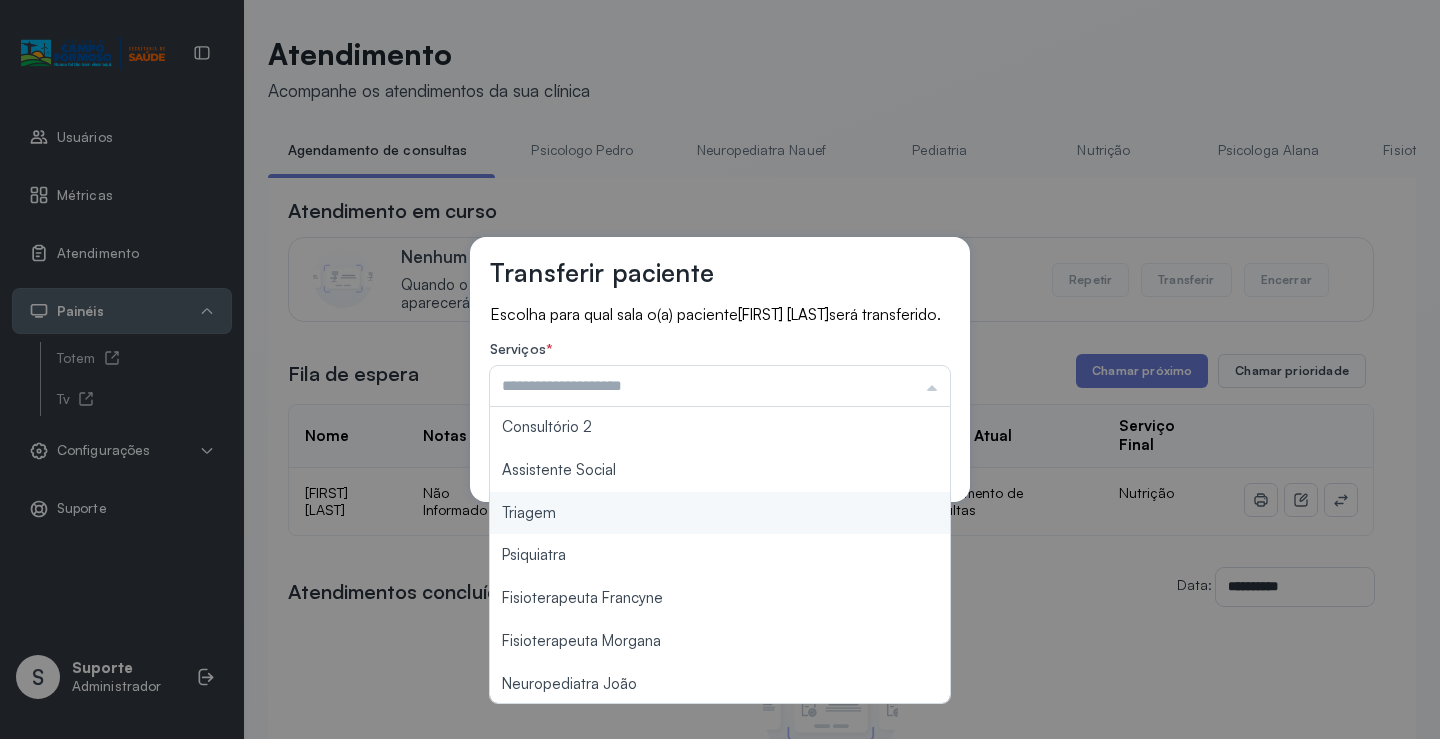 type on "*******" 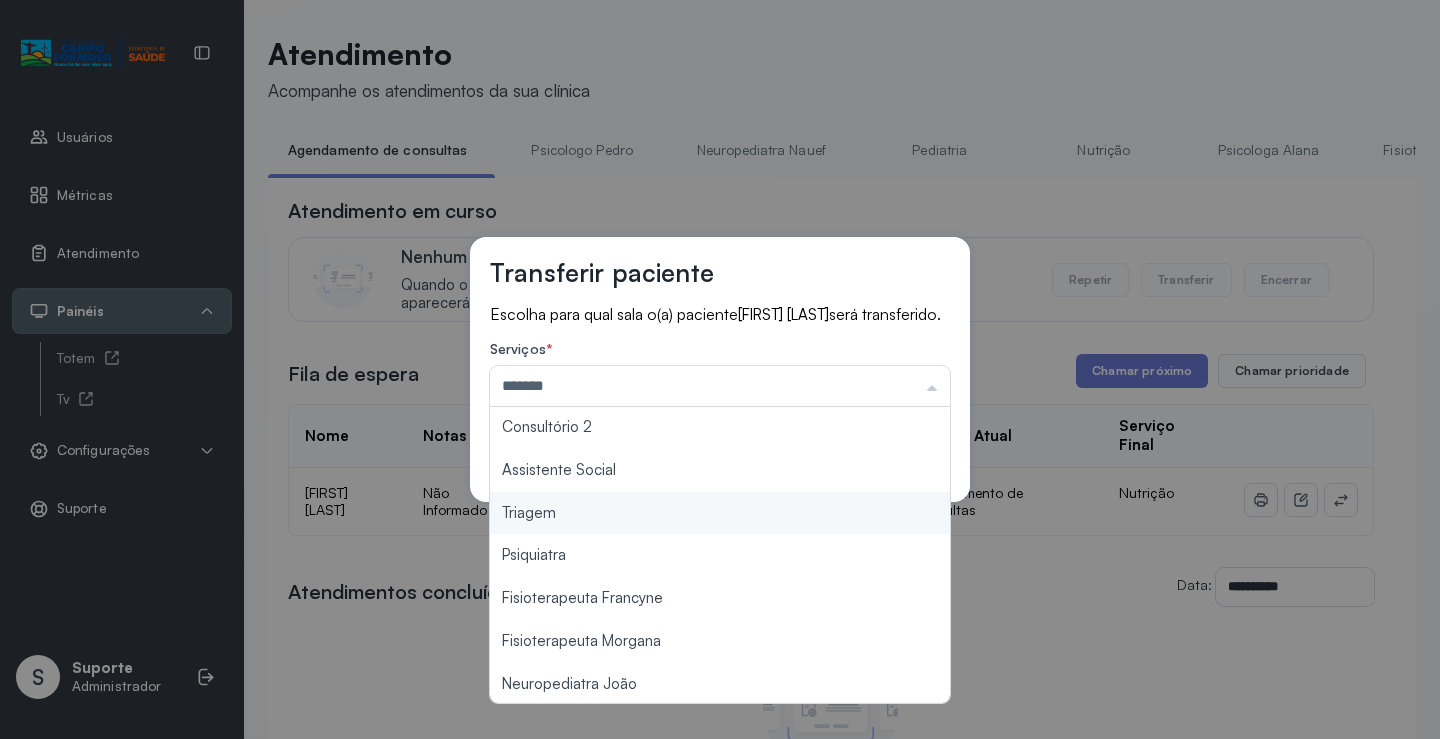 click on "Transferir paciente Escolha para qual sala o(a) paciente  Bianca Silva Andrade  será transferido.  Serviços  *  ******* Psicologo Pedro Neuropediatra Nauef Pediatria Nutrição Psicologa Alana Fisioterapeuta Janusia Coordenadora Solange Consultório 2 Assistente Social Triagem Psiquiatra Fisioterapeuta Francyne Fisioterapeuta Morgana Neuropediatra João Cancelar Salvar" at bounding box center [720, 369] 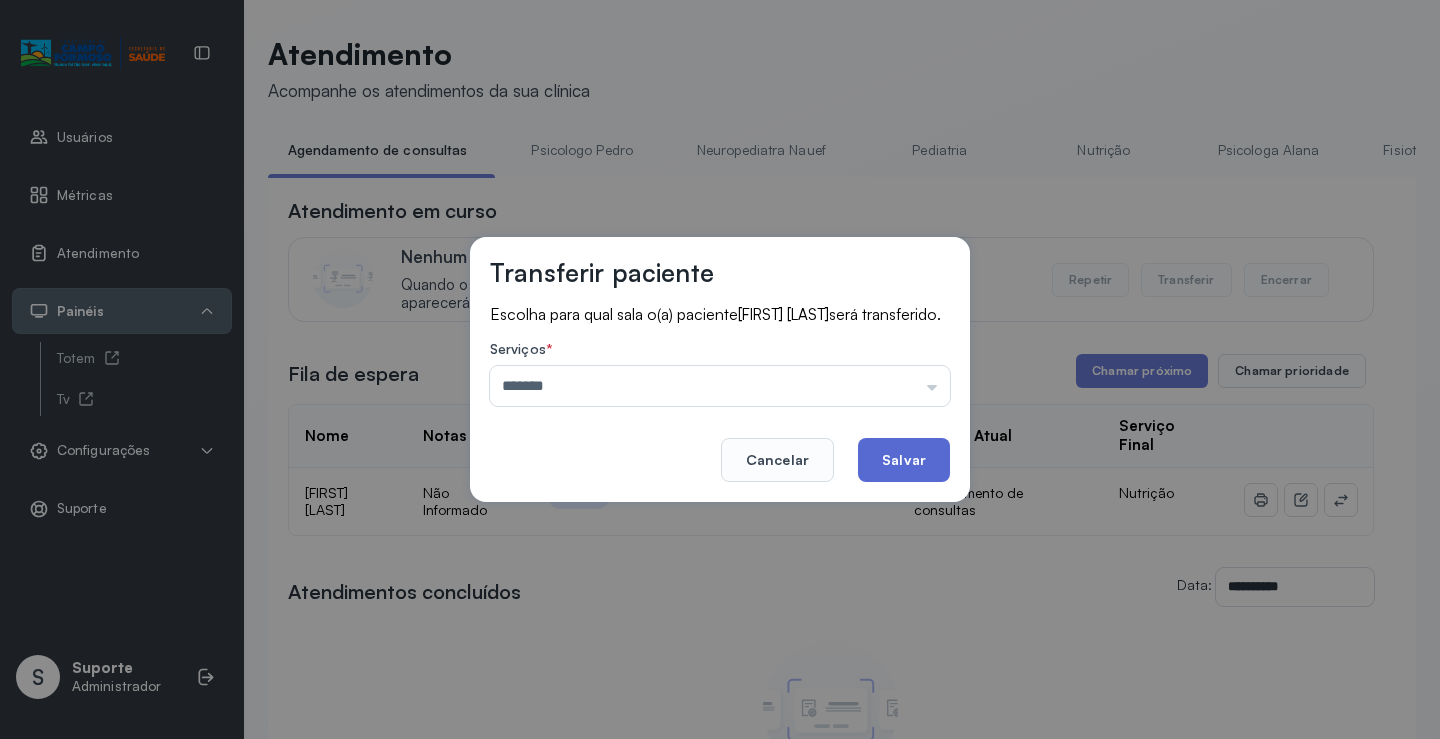 click on "Salvar" 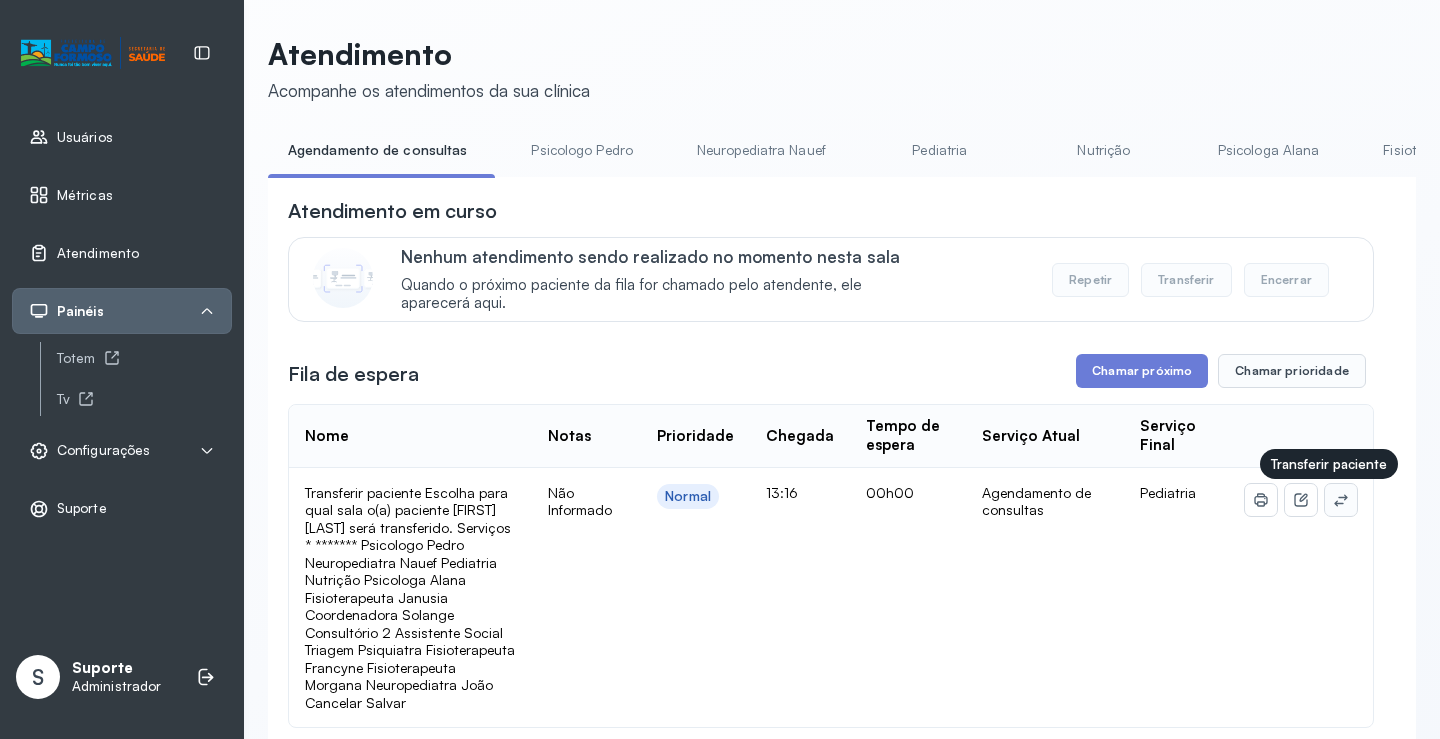 click 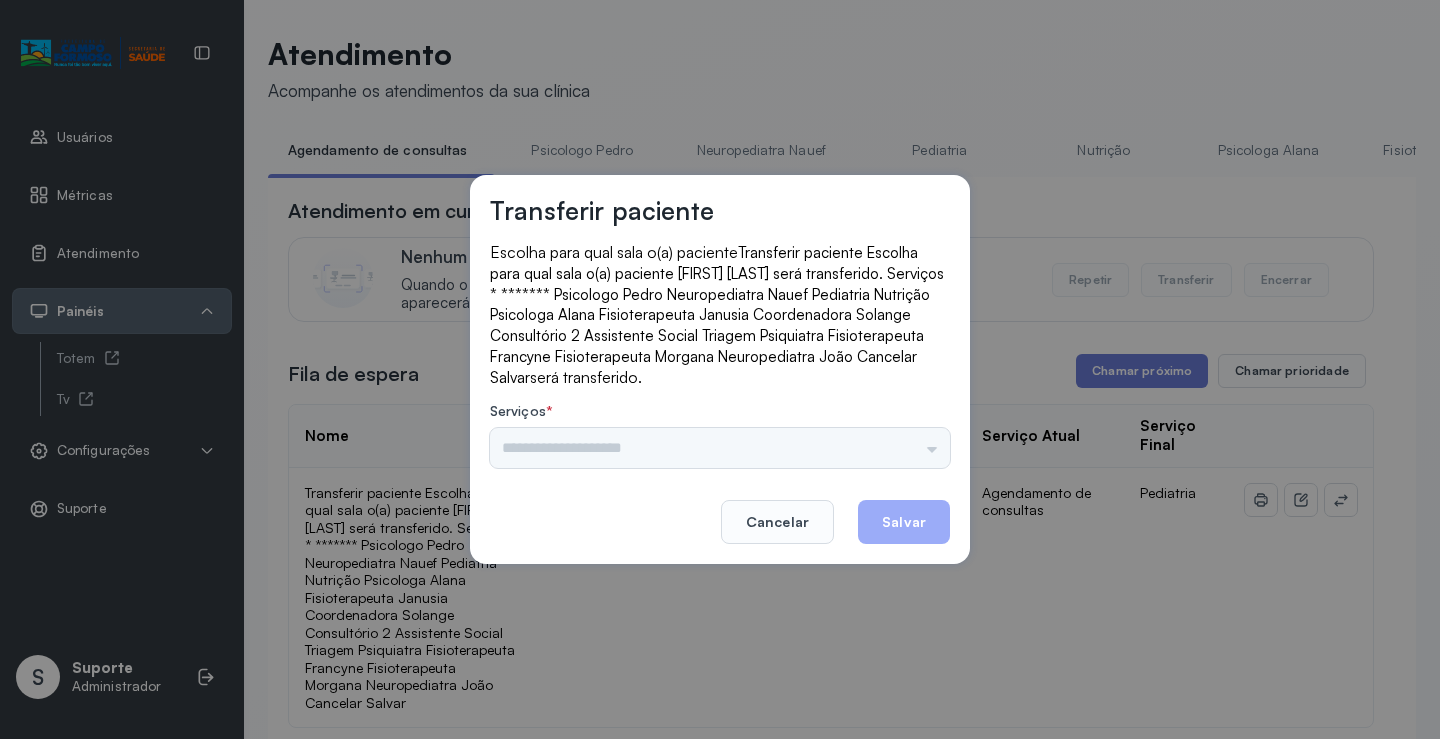 click on "Psicologo Pedro Neuropediatra Nauef Pediatria Nutrição Psicologa Alana Fisioterapeuta Janusia Coordenadora Solange Consultório 2 Assistente Social Triagem Psiquiatra Fisioterapeuta Francyne Fisioterapeuta Morgana Neuropediatra João" at bounding box center (720, 448) 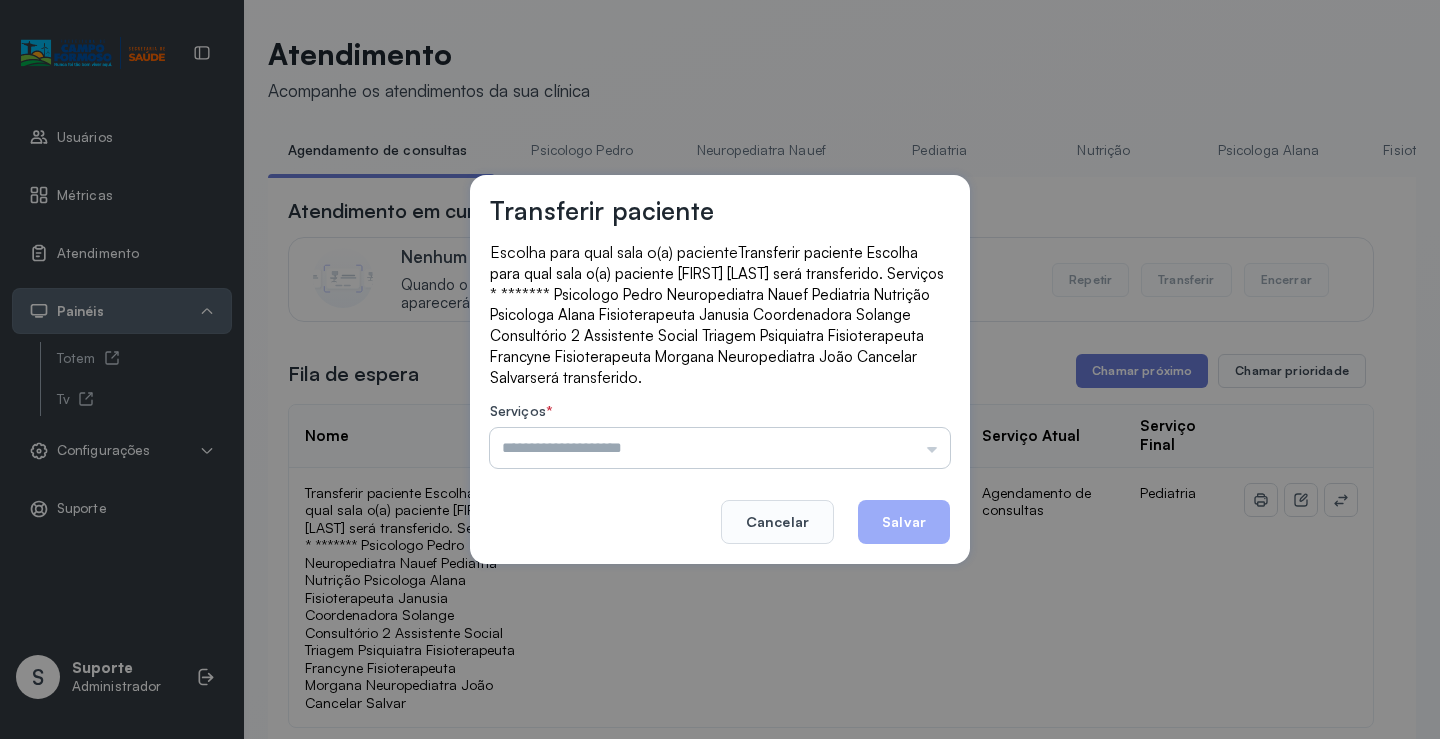 click at bounding box center (720, 448) 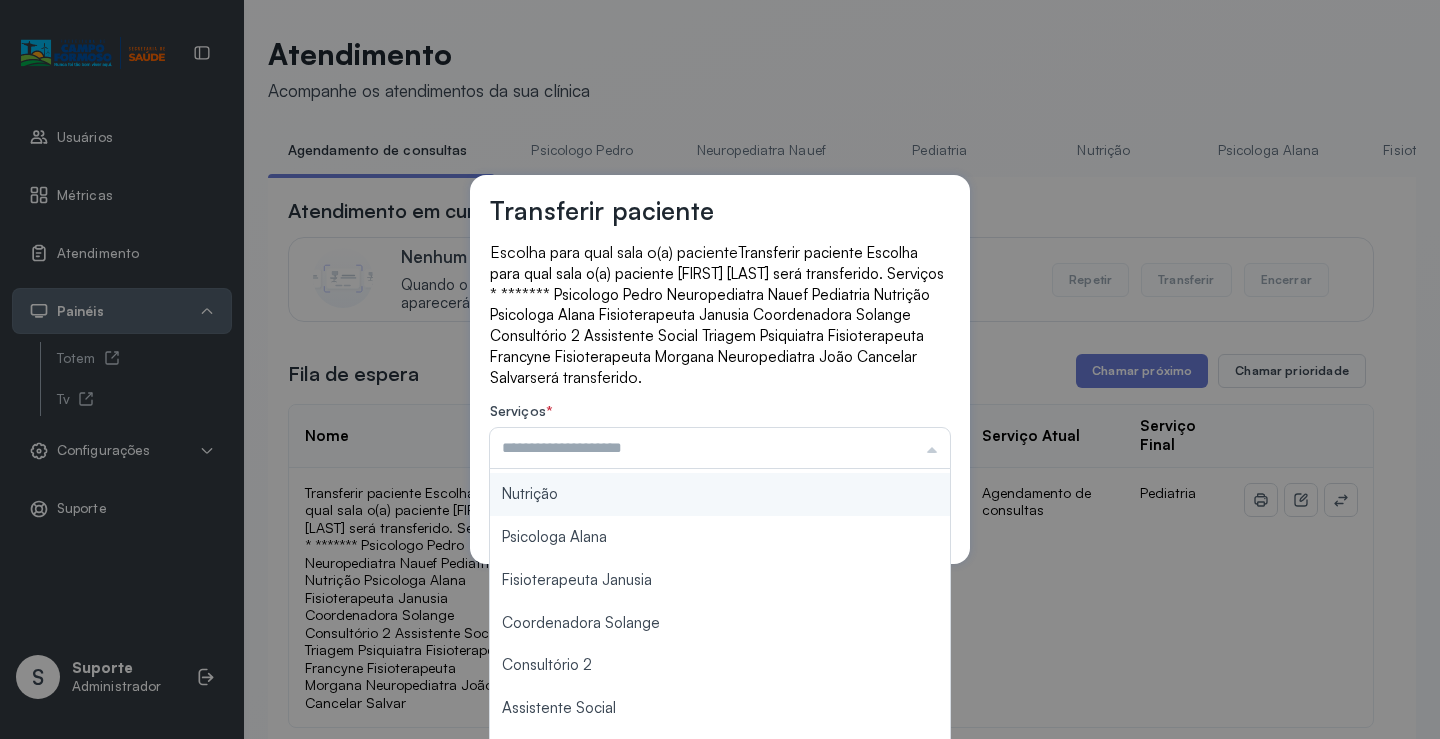 scroll, scrollTop: 300, scrollLeft: 0, axis: vertical 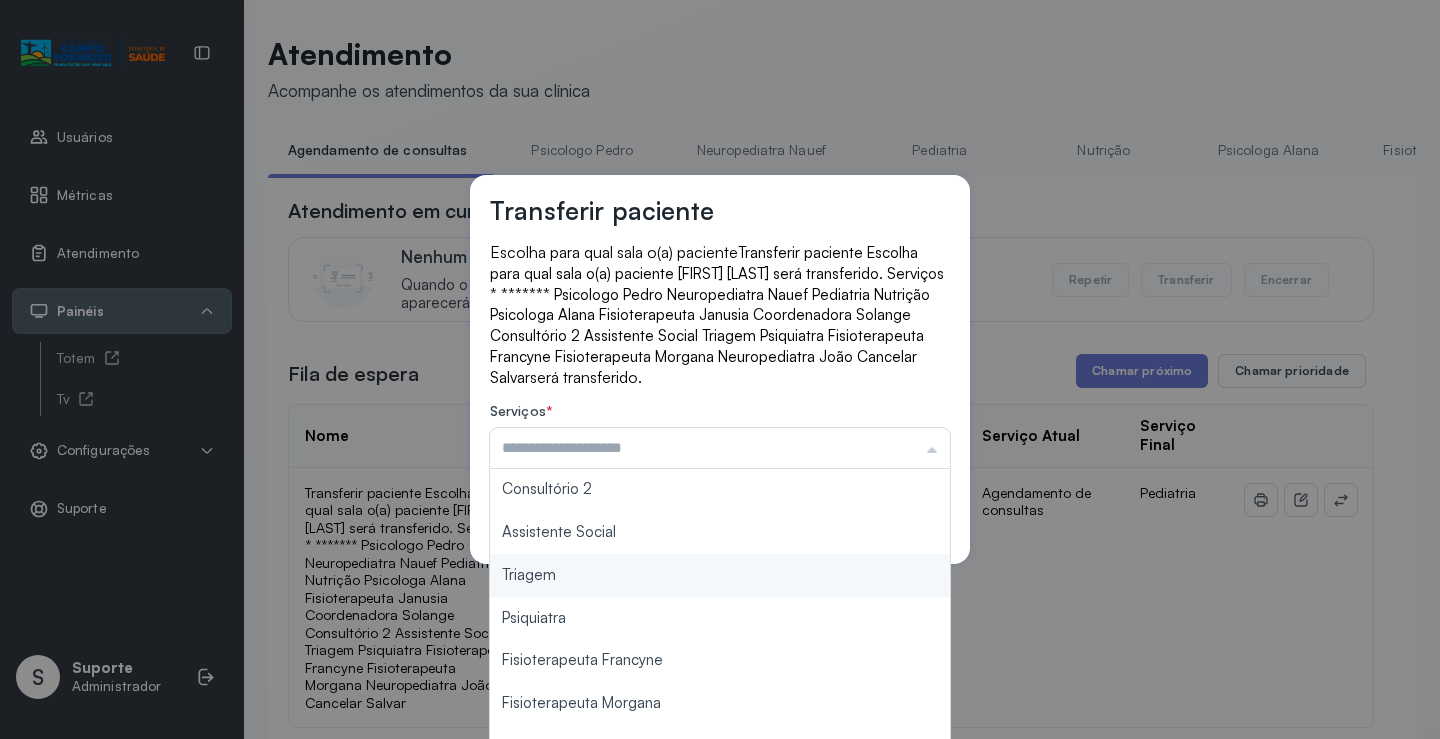 type on "*******" 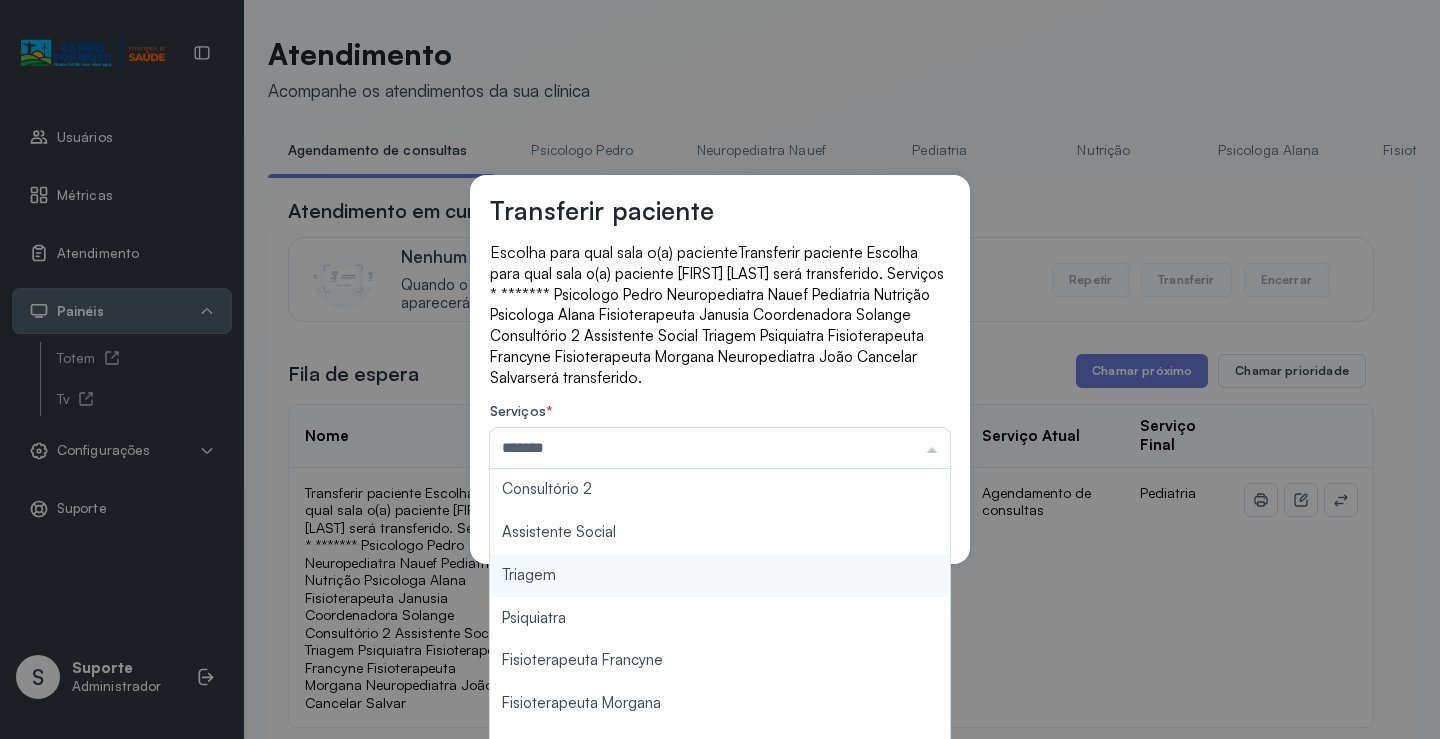 click on "Transferir paciente Escolha para qual sala o(a) paciente  ZAILA DA SILVA ROCHA  será transferido.  Serviços  *  ******* Psicologo Pedro Neuropediatra Nauef Pediatria Nutrição Psicologa Alana Fisioterapeuta Janusia Coordenadora Solange Consultório 2 Assistente Social Triagem Psiquiatra Fisioterapeuta Francyne Fisioterapeuta Morgana Neuropediatra João Cancelar Salvar" at bounding box center (720, 369) 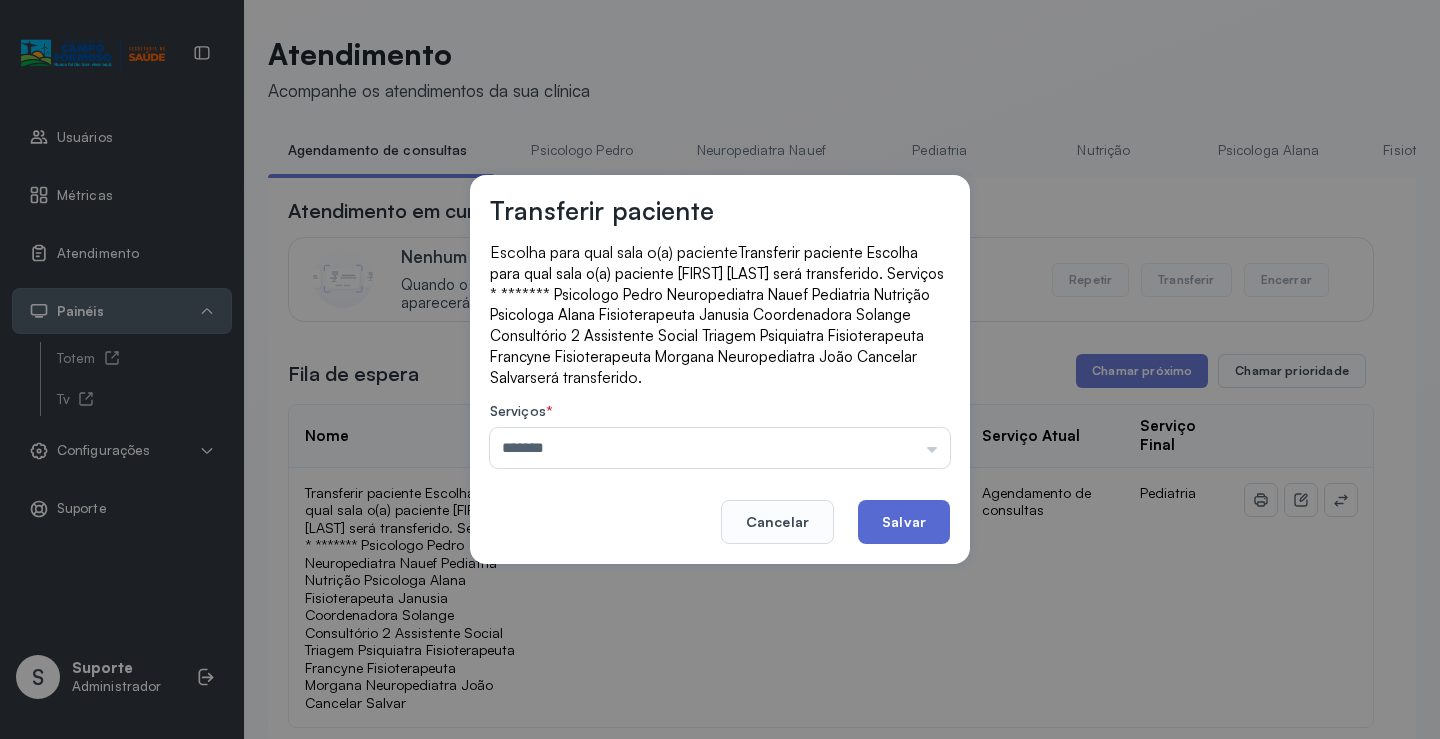 click on "Salvar" 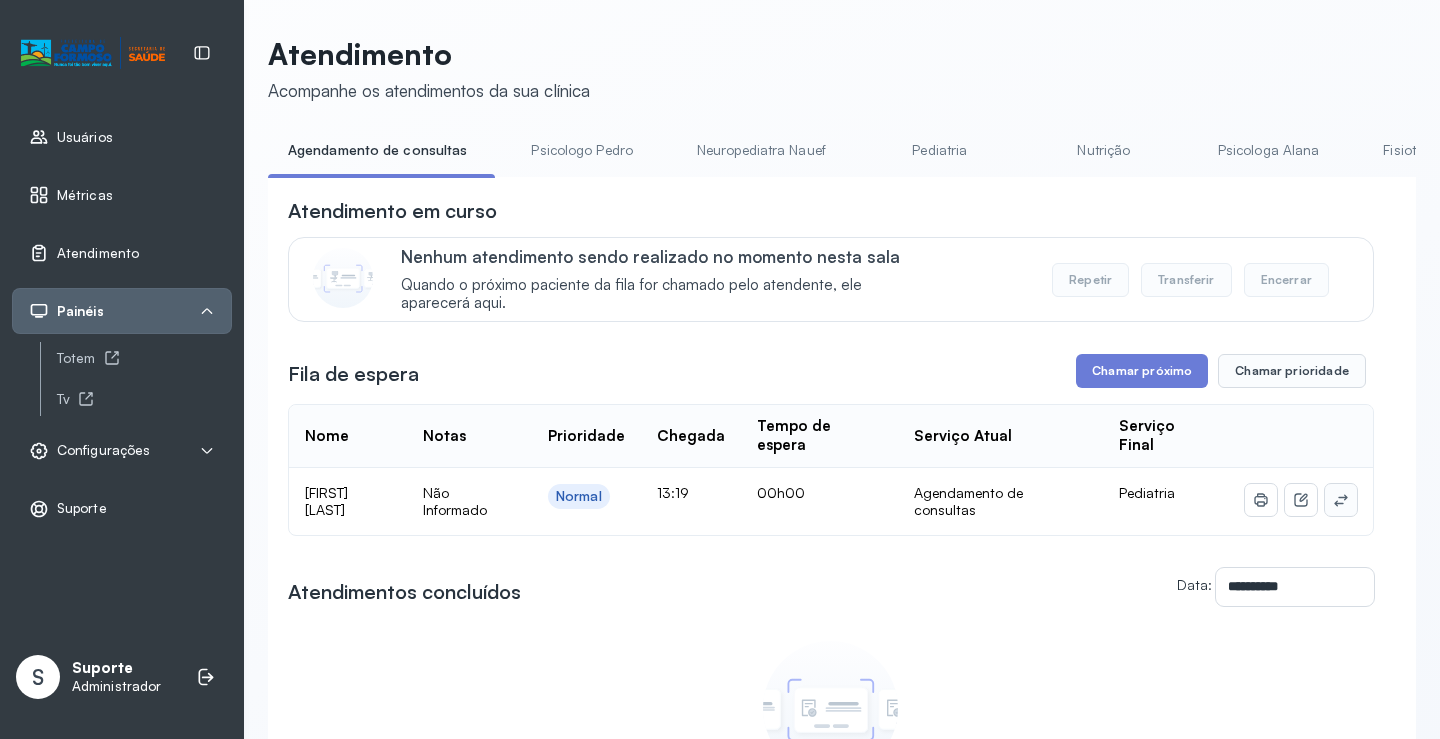 click 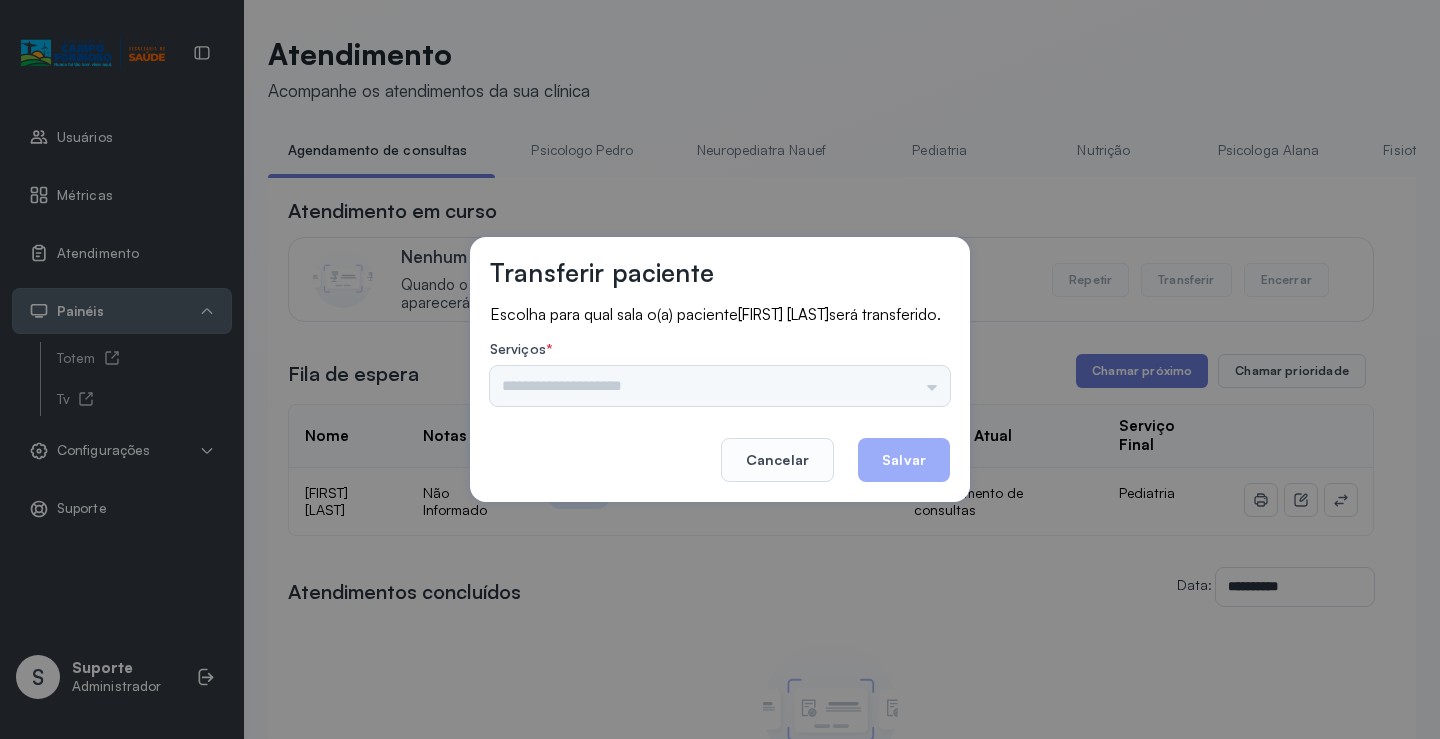 click on "Psicologo Pedro Neuropediatra Nauef Pediatria Nutrição Psicologa Alana Fisioterapeuta Janusia Coordenadora Solange Consultório 2 Assistente Social Triagem Psiquiatra Fisioterapeuta Francyne Fisioterapeuta Morgana Neuropediatra João" at bounding box center (720, 386) 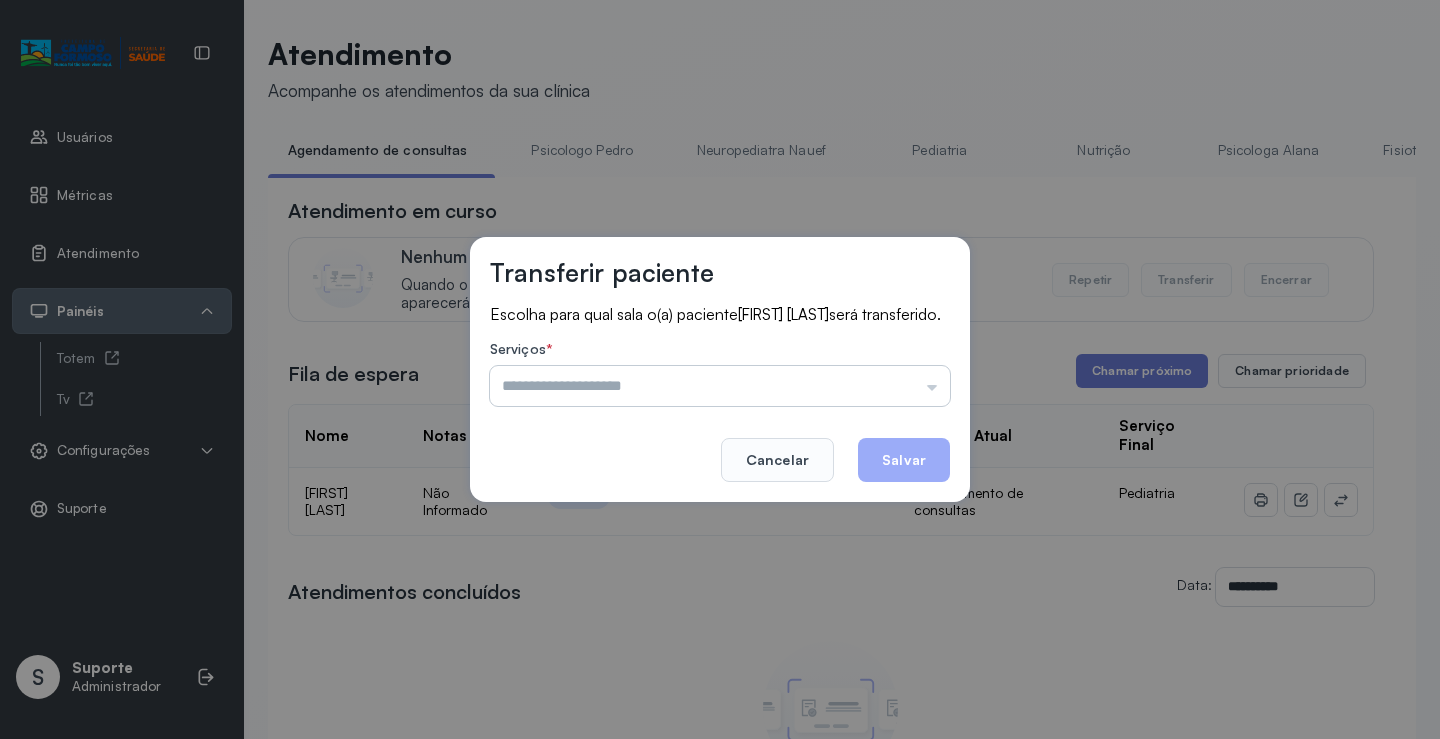 click at bounding box center [720, 386] 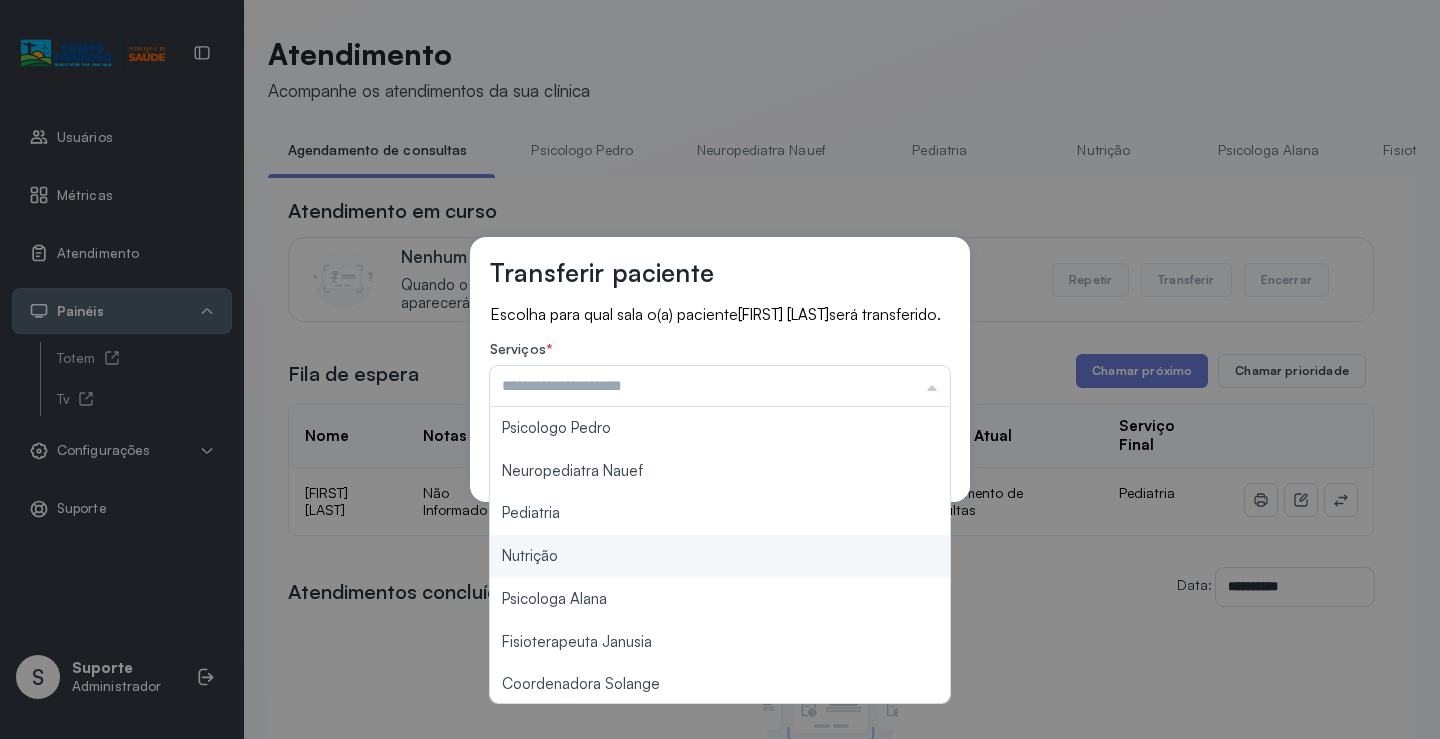scroll, scrollTop: 302, scrollLeft: 0, axis: vertical 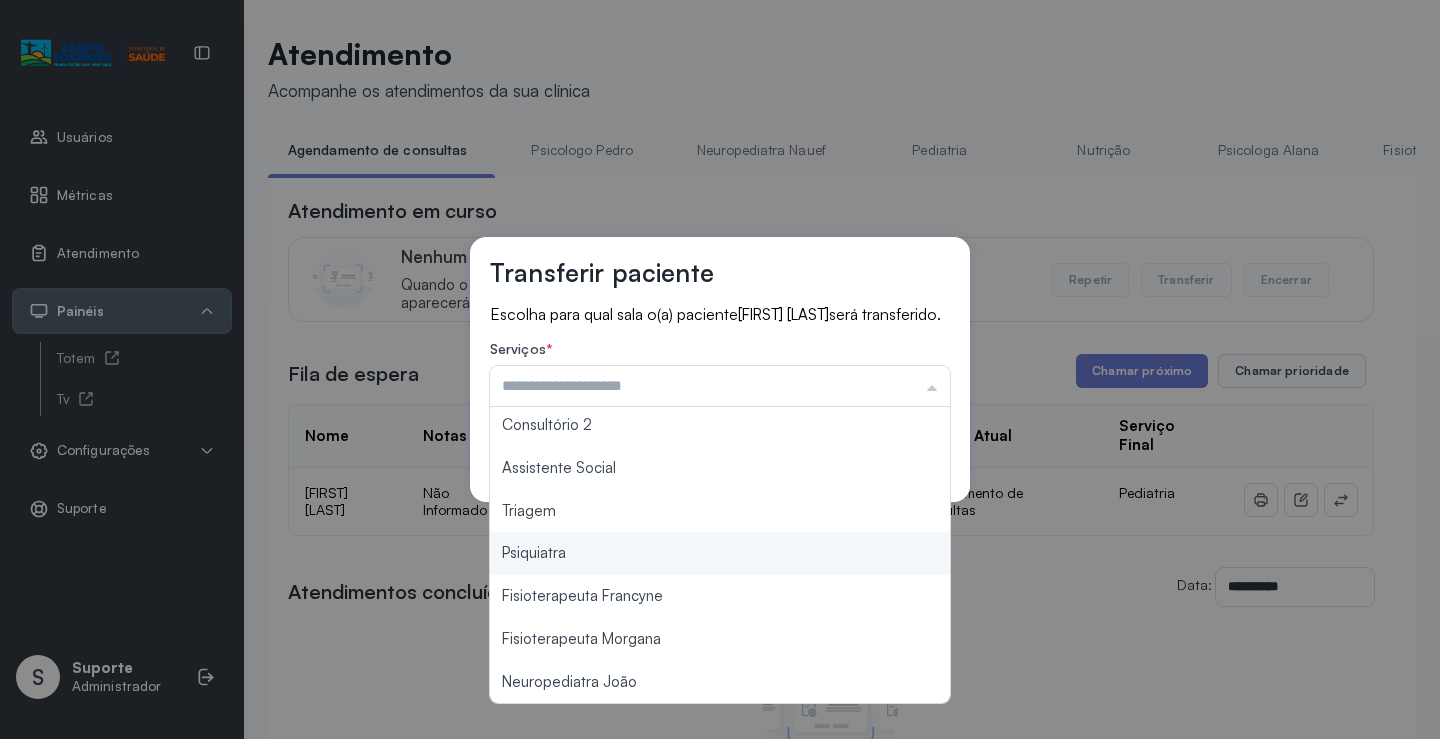 type on "*******" 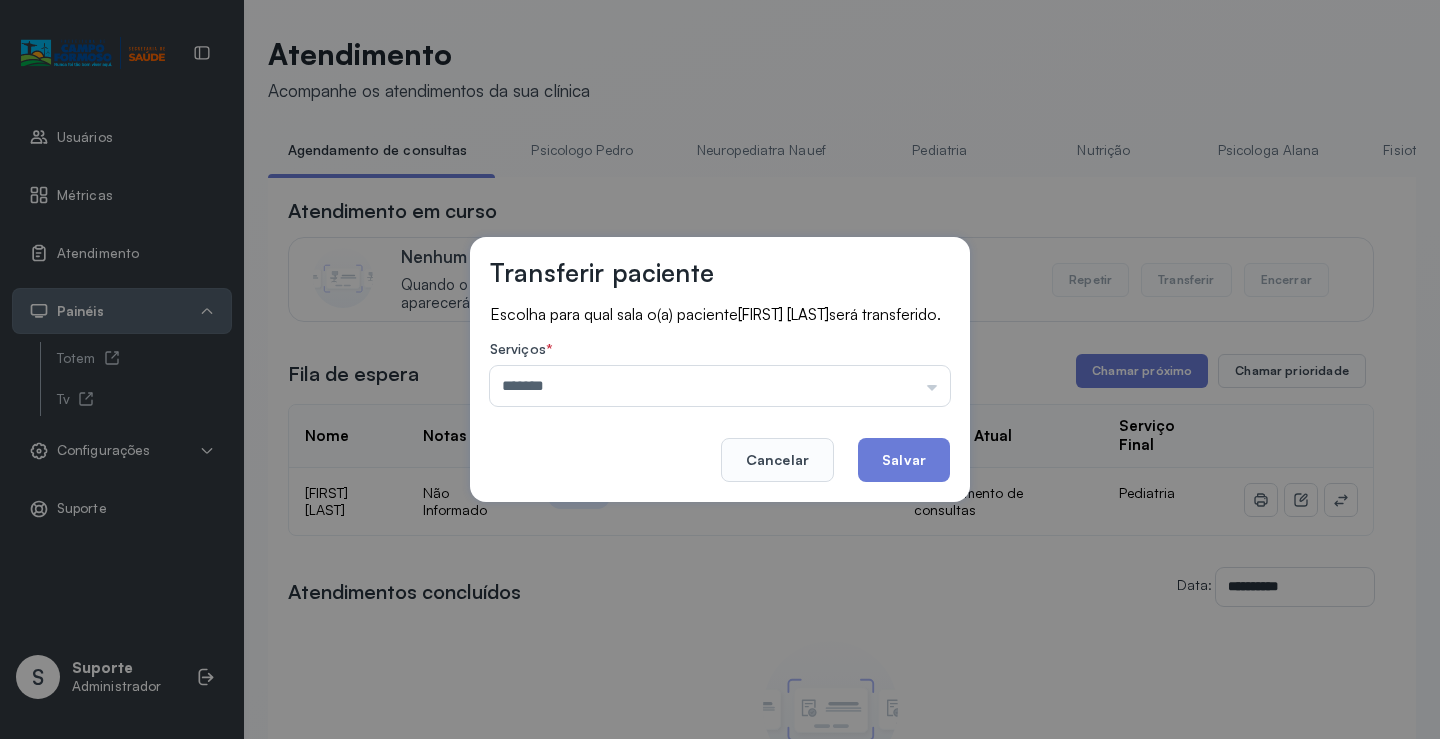 drag, startPoint x: 637, startPoint y: 537, endPoint x: 805, endPoint y: 489, distance: 174.72264 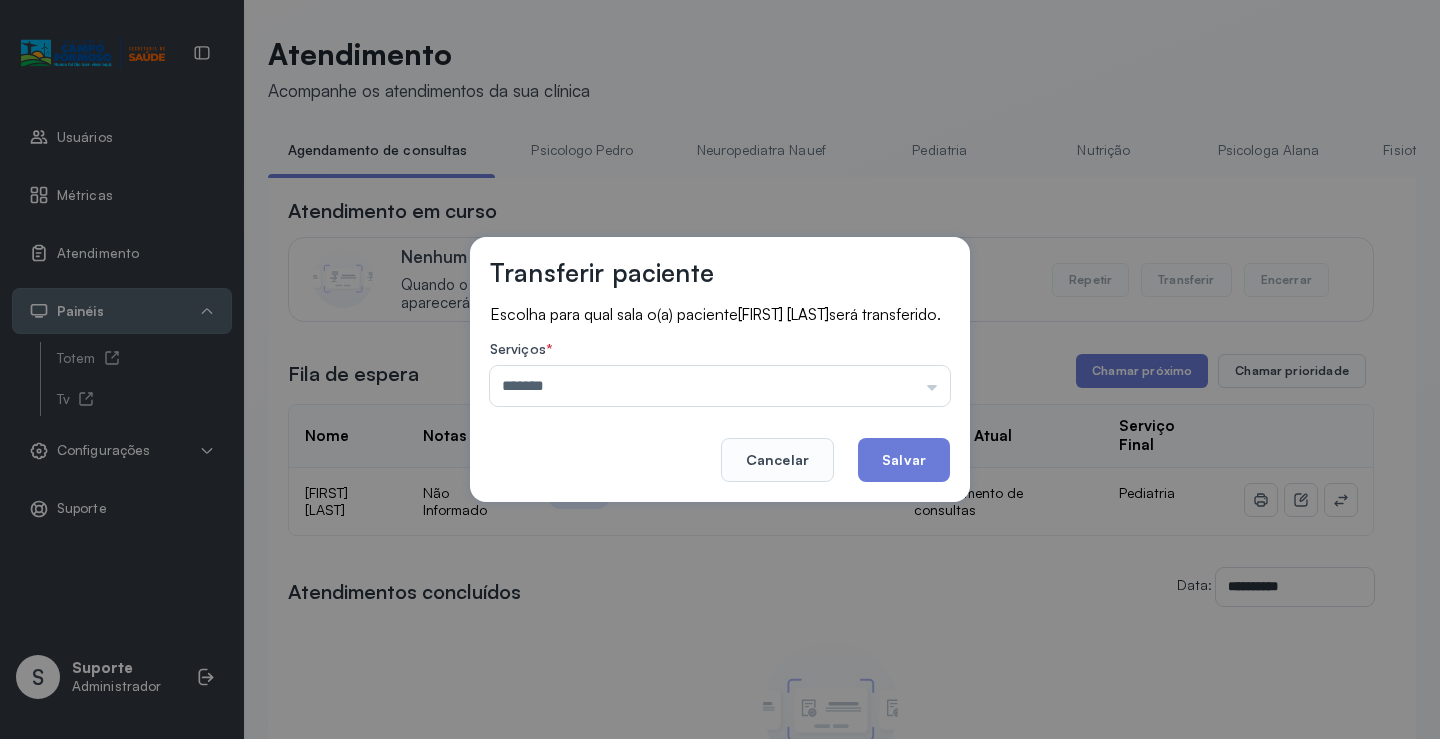 click on "Transferir paciente Escolha para qual sala o(a) paciente  AURORA SILVA BONFIM  será transferido.  Serviços  *  ******* Psicologo Pedro Neuropediatra Nauef Pediatria Nutrição Psicologa Alana Fisioterapeuta Janusia Coordenadora Solange Consultório 2 Assistente Social Triagem Psiquiatra Fisioterapeuta Francyne Fisioterapeuta Morgana Neuropediatra João Cancelar Salvar" at bounding box center [720, 369] 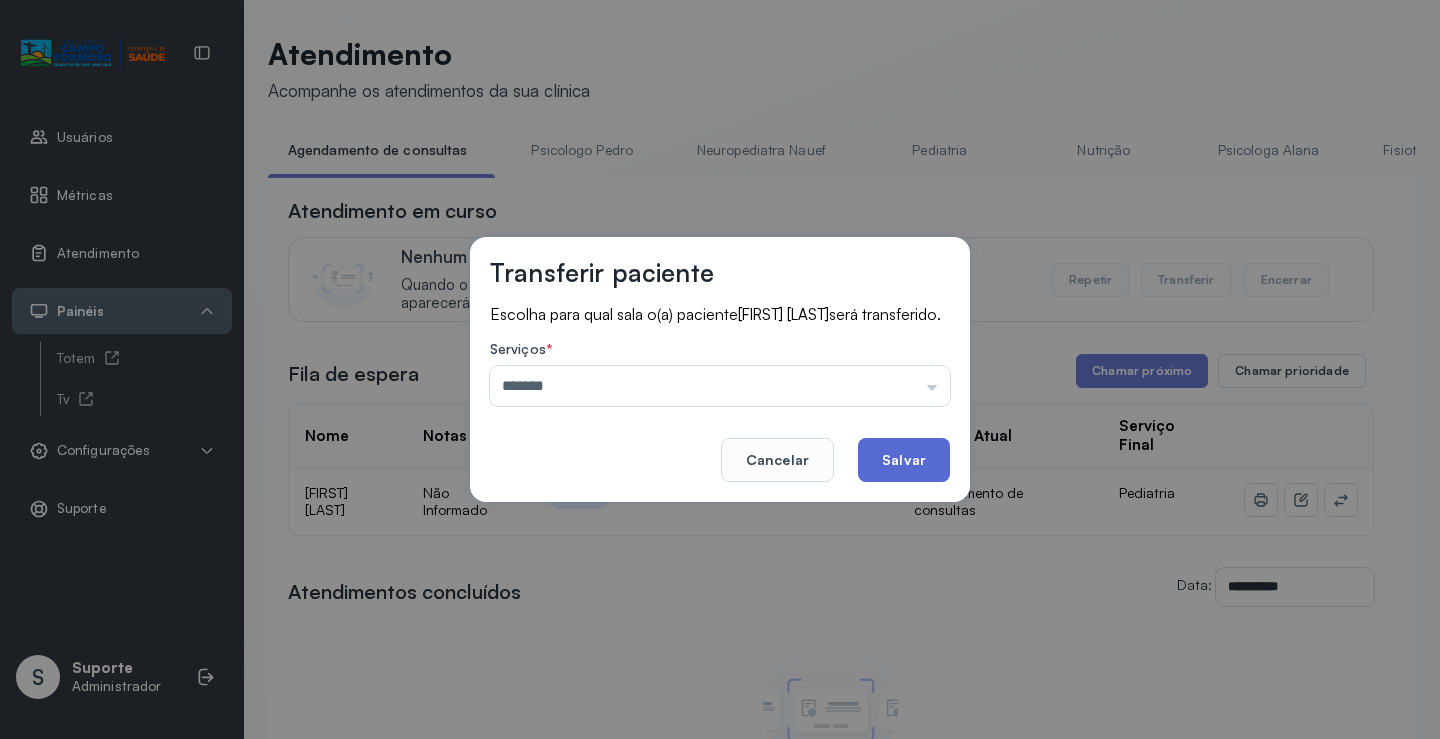 click on "Salvar" 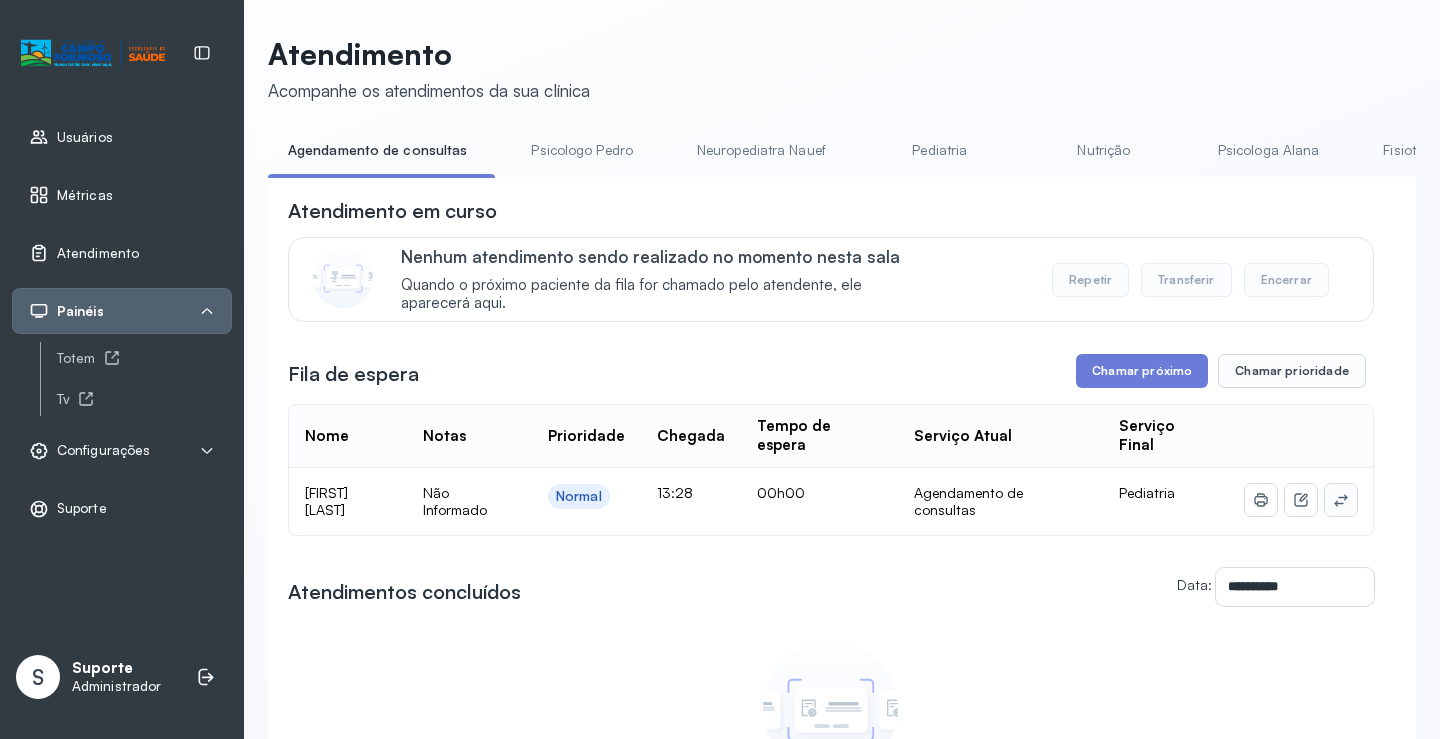 click 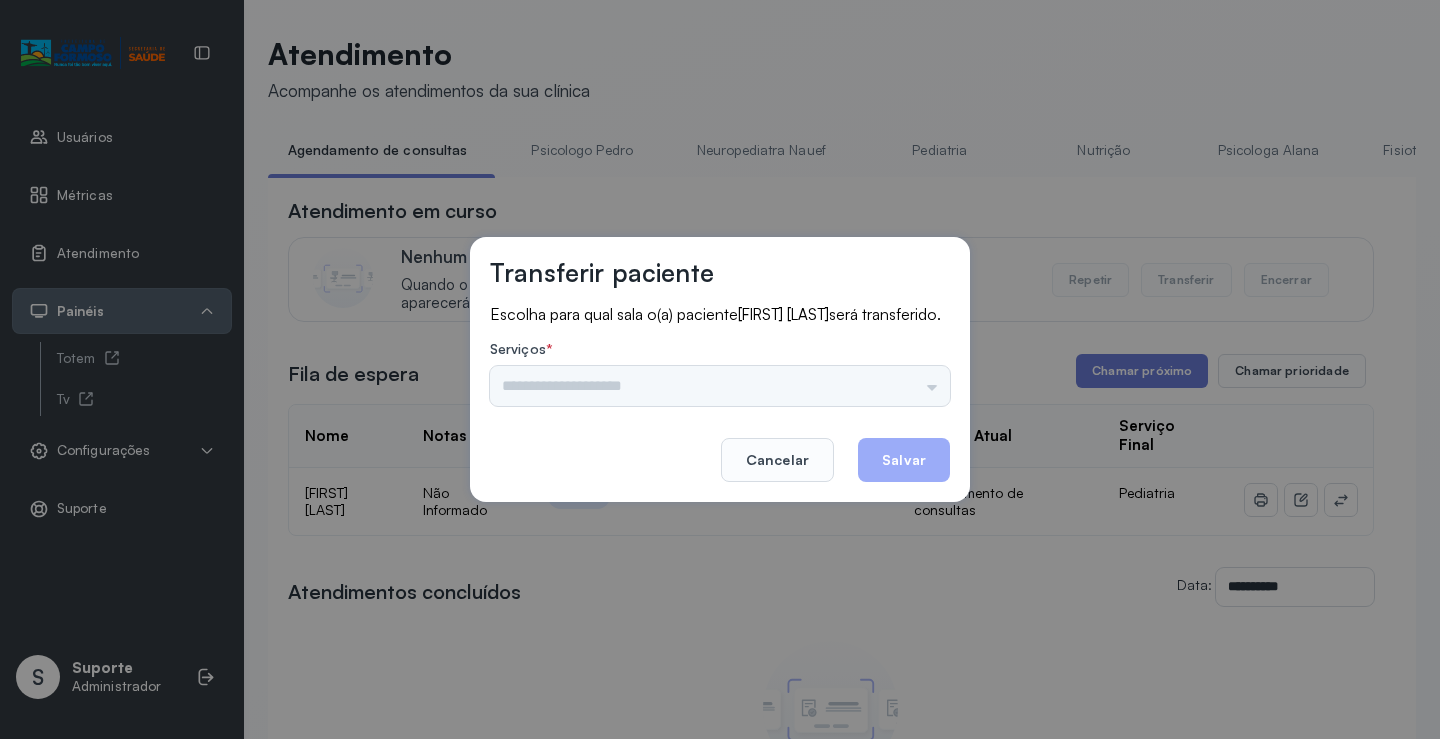click on "Psicologo Pedro Neuropediatra Nauef Pediatria Nutrição Psicologa Alana Fisioterapeuta Janusia Coordenadora Solange Consultório 2 Assistente Social Triagem Psiquiatra Fisioterapeuta Francyne Fisioterapeuta Morgana Neuropediatra João" at bounding box center [720, 386] 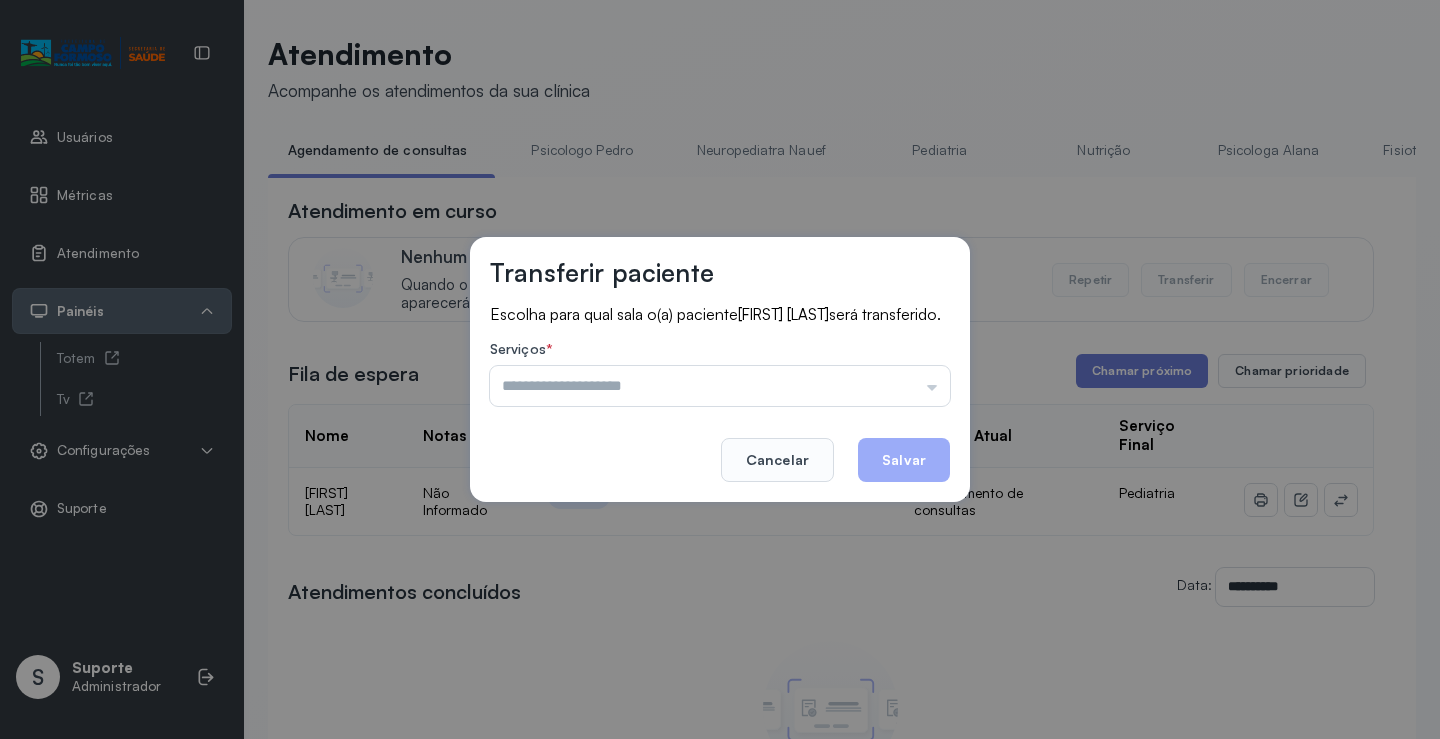 drag, startPoint x: 927, startPoint y: 394, endPoint x: 726, endPoint y: 464, distance: 212.84032 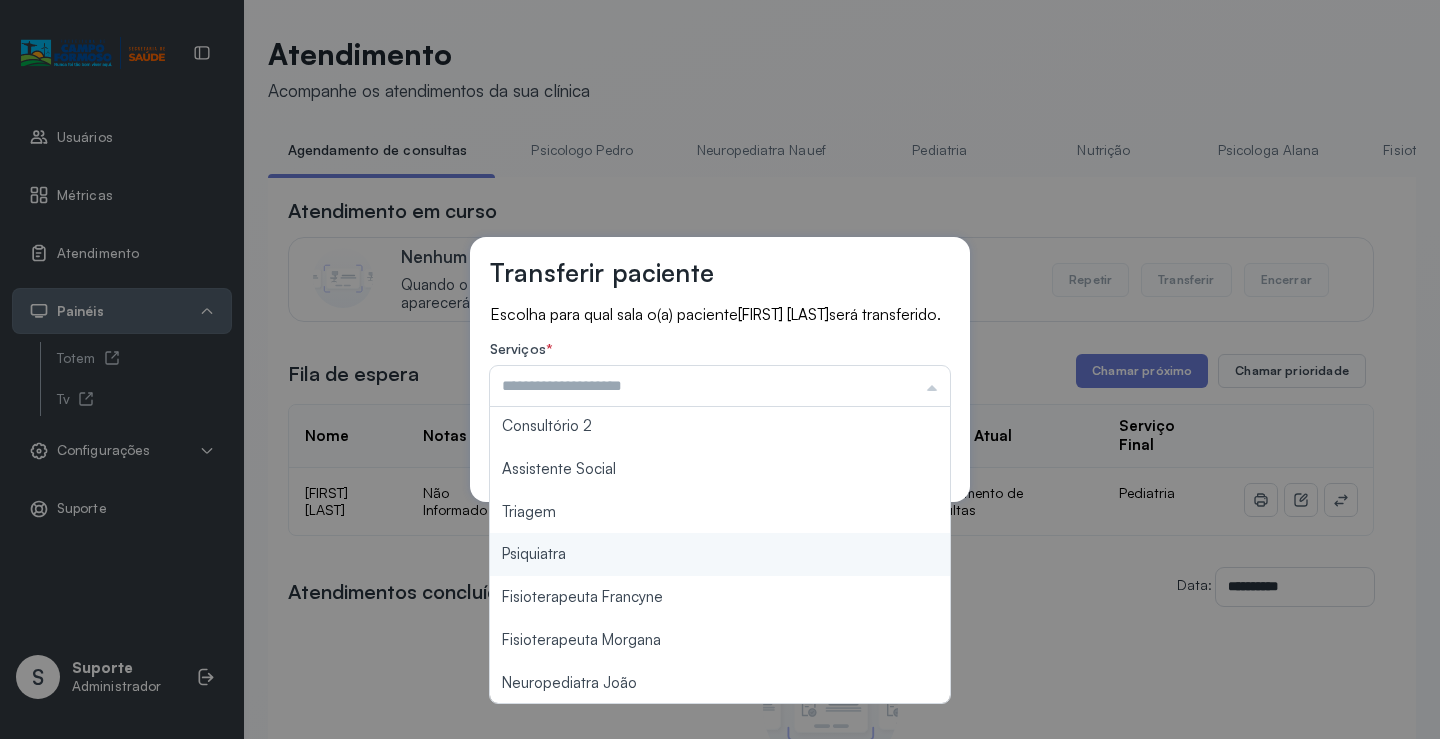 scroll, scrollTop: 302, scrollLeft: 0, axis: vertical 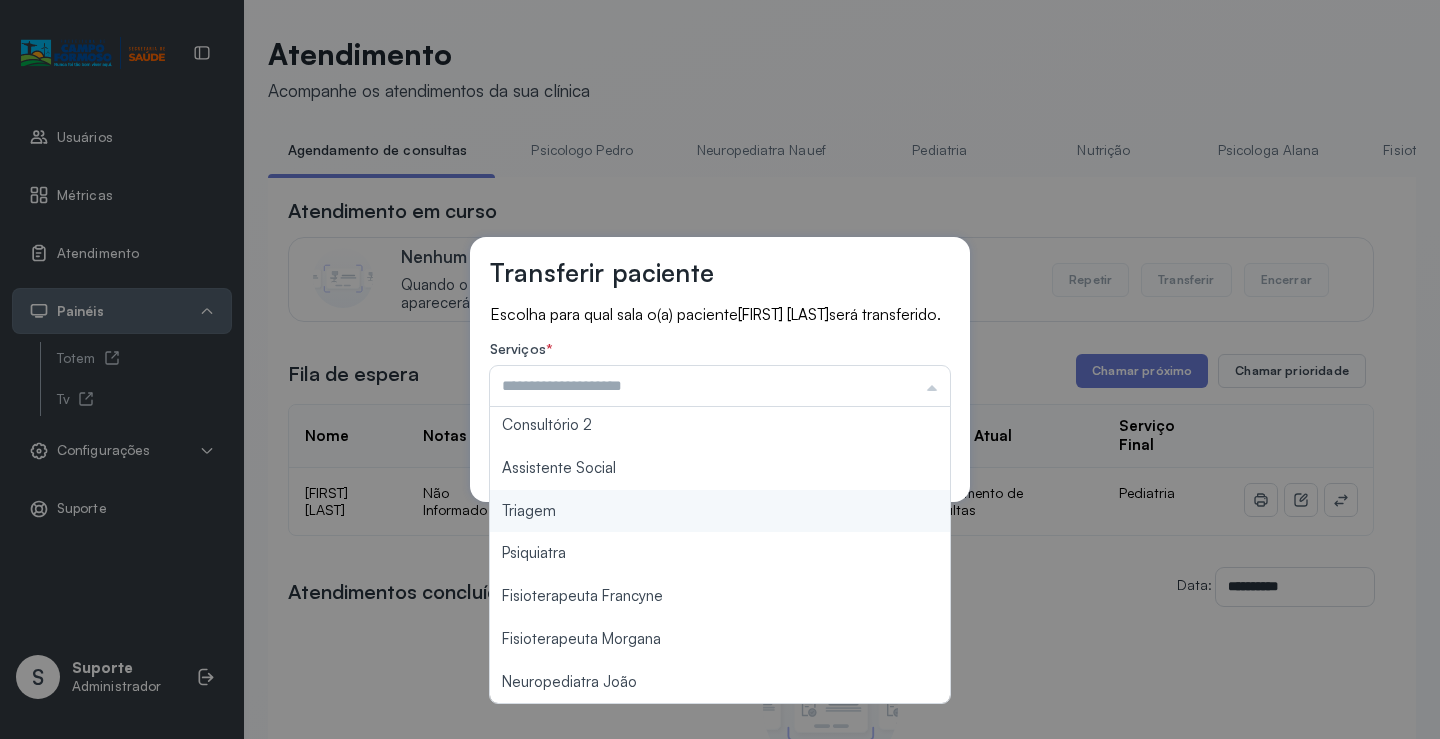 type on "*******" 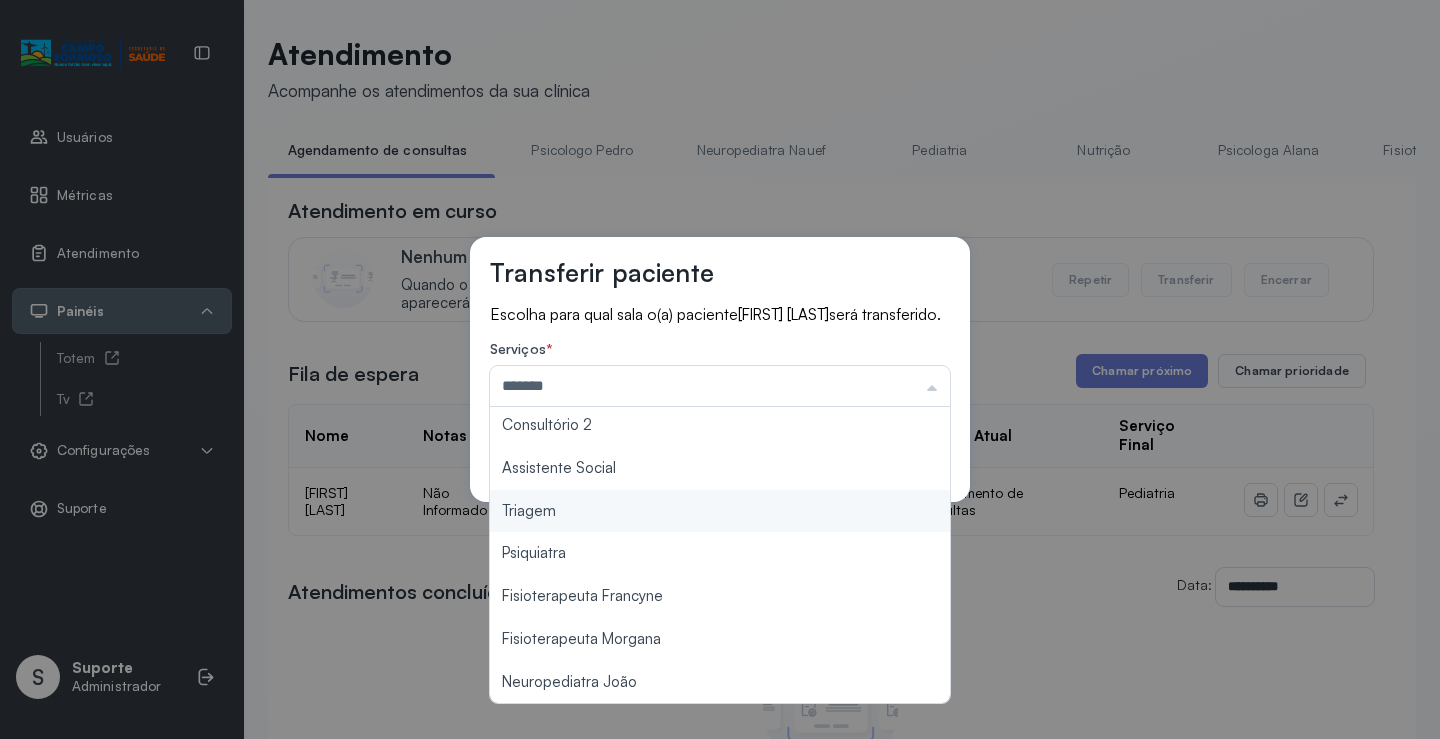 click on "Transferir paciente Escolha para qual sala o(a) paciente  GAEL NASCIMENTO COSTA  será transferido.  Serviços  *  ******* Psicologo Pedro Neuropediatra Nauef Pediatria Nutrição Psicologa Alana Fisioterapeuta Janusia Coordenadora Solange Consultório 2 Assistente Social Triagem Psiquiatra Fisioterapeuta Francyne Fisioterapeuta Morgana Neuropediatra João Cancelar Salvar" at bounding box center [720, 369] 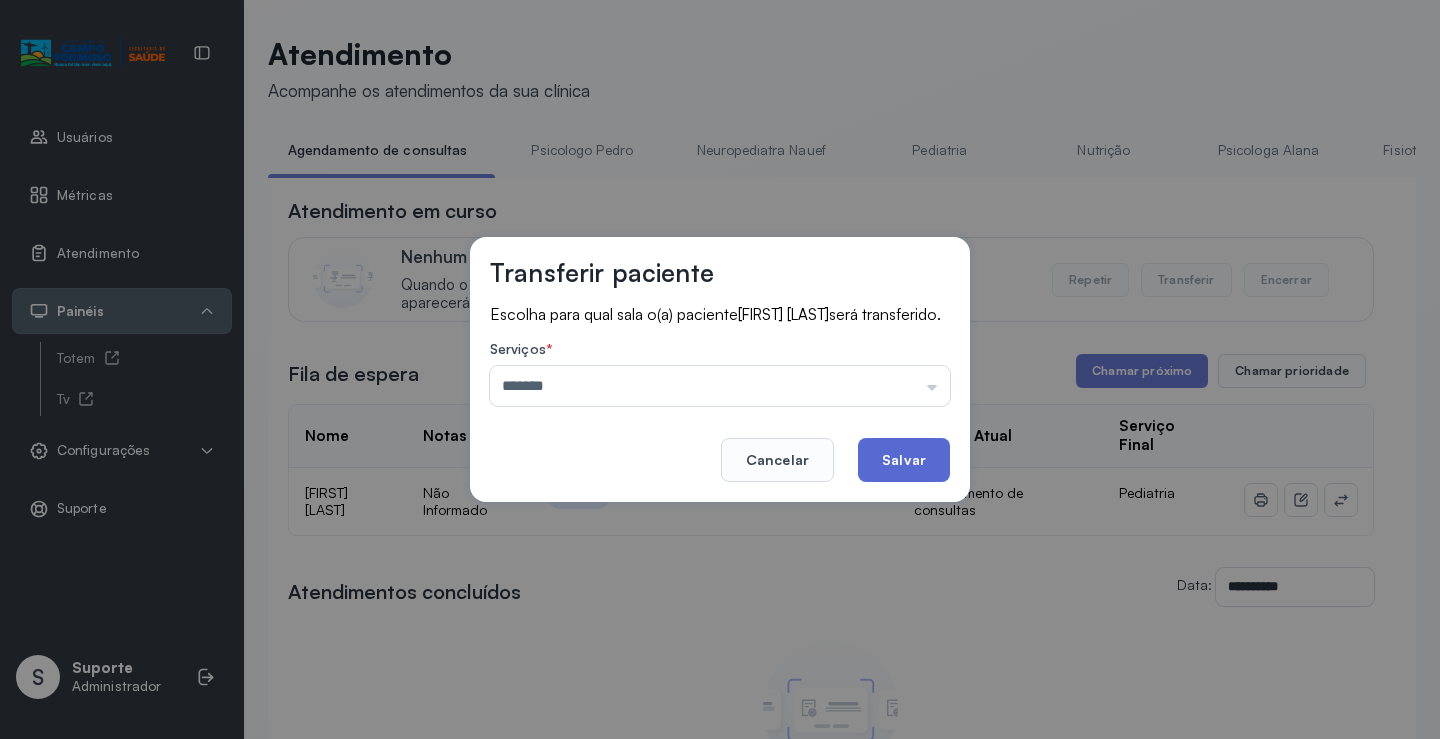 click on "Salvar" 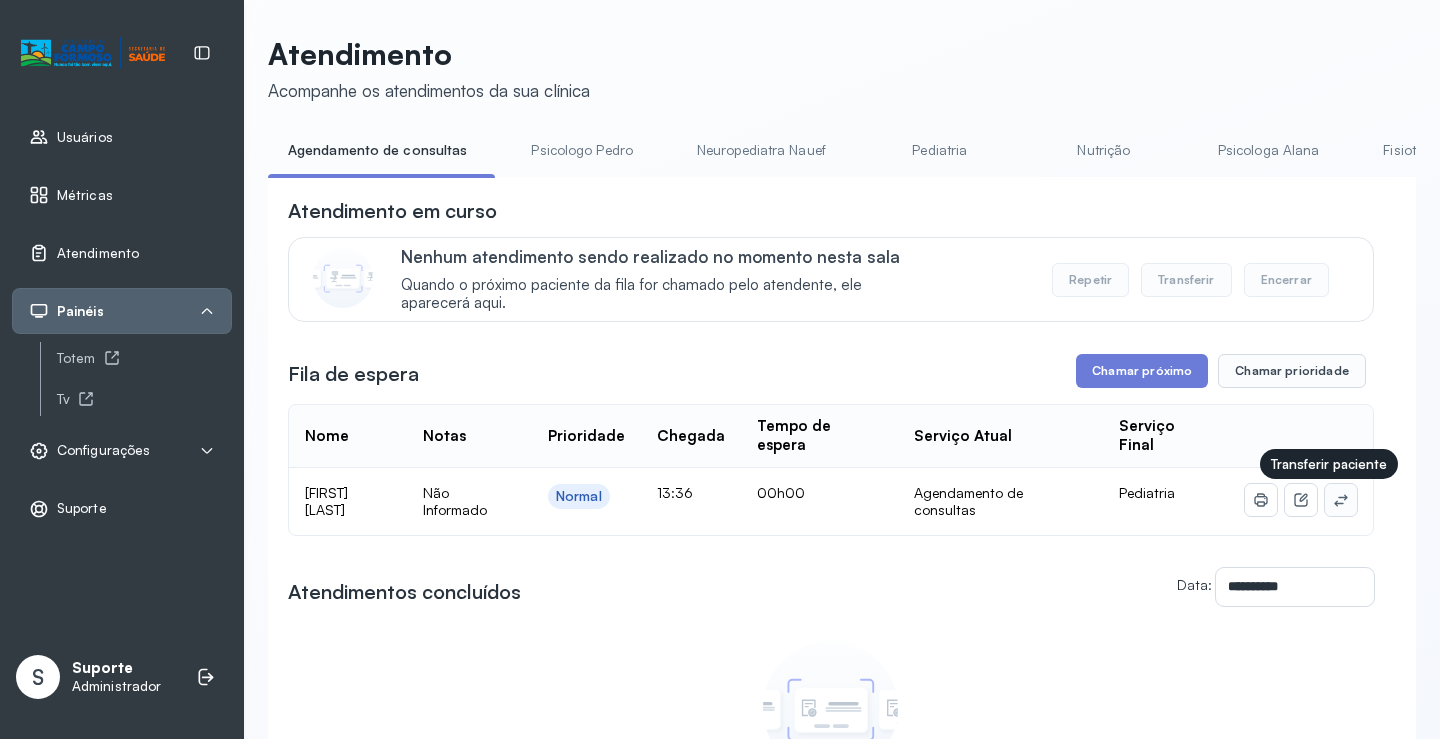 click 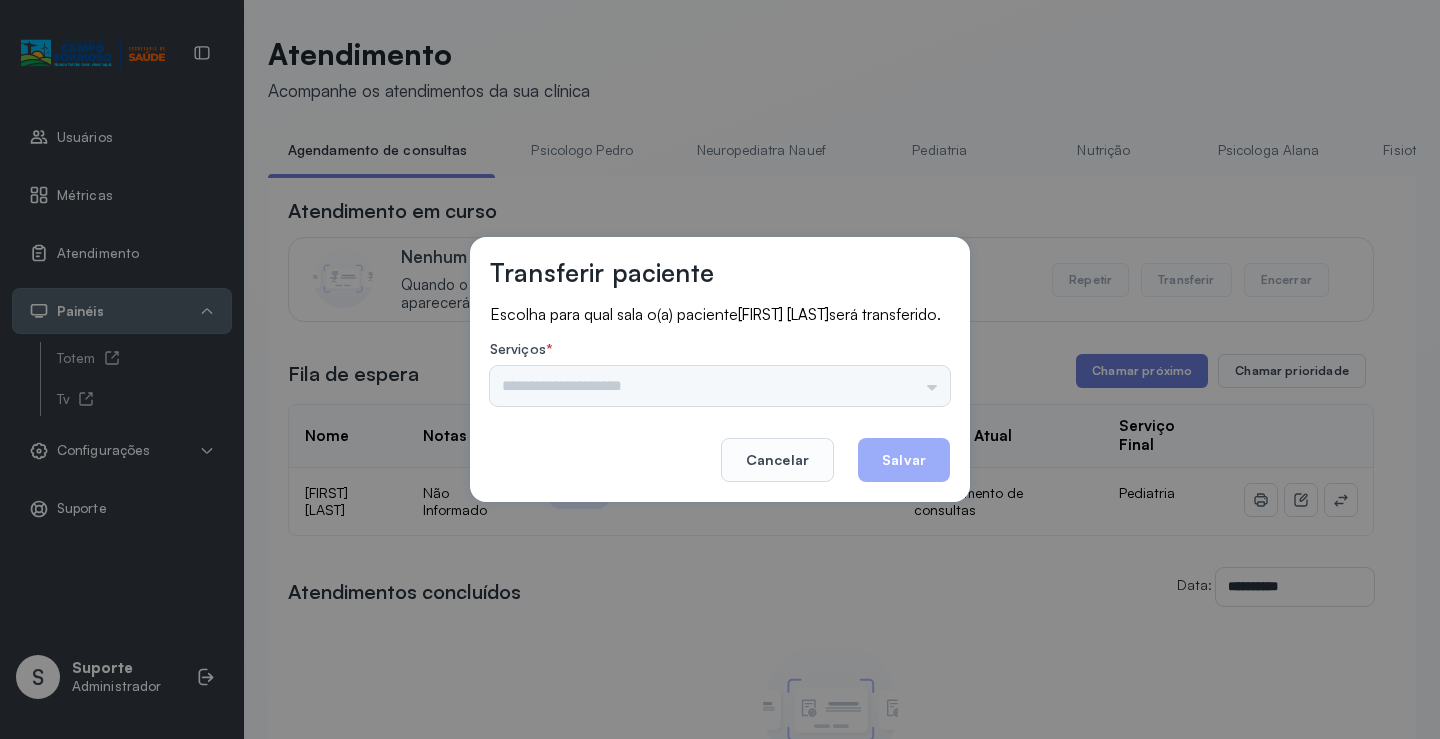 click on "Psicologo Pedro Neuropediatra Nauef Pediatria Nutrição Psicologa Alana Fisioterapeuta Janusia Coordenadora Solange Consultório 2 Assistente Social Triagem Psiquiatra Fisioterapeuta Francyne Fisioterapeuta Morgana Neuropediatra João" at bounding box center [720, 386] 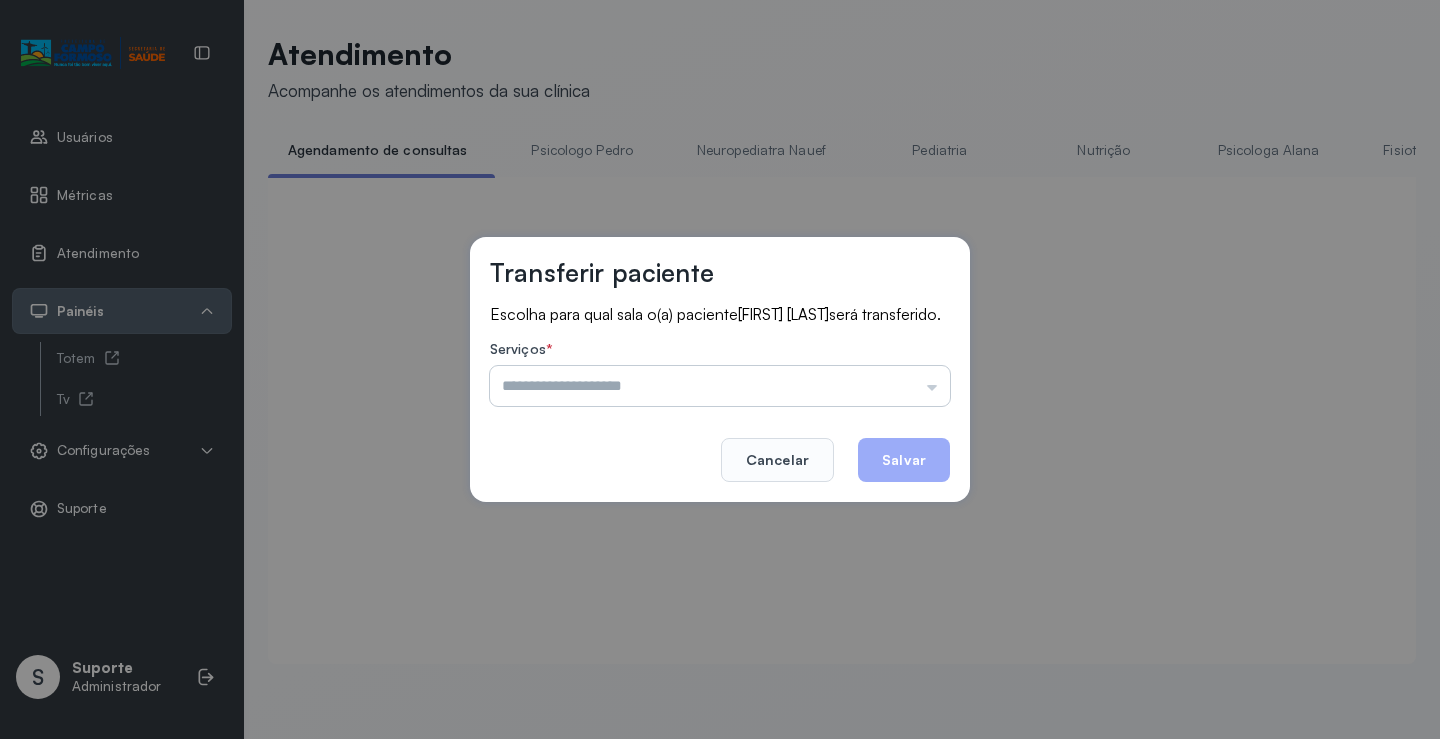 click at bounding box center (720, 386) 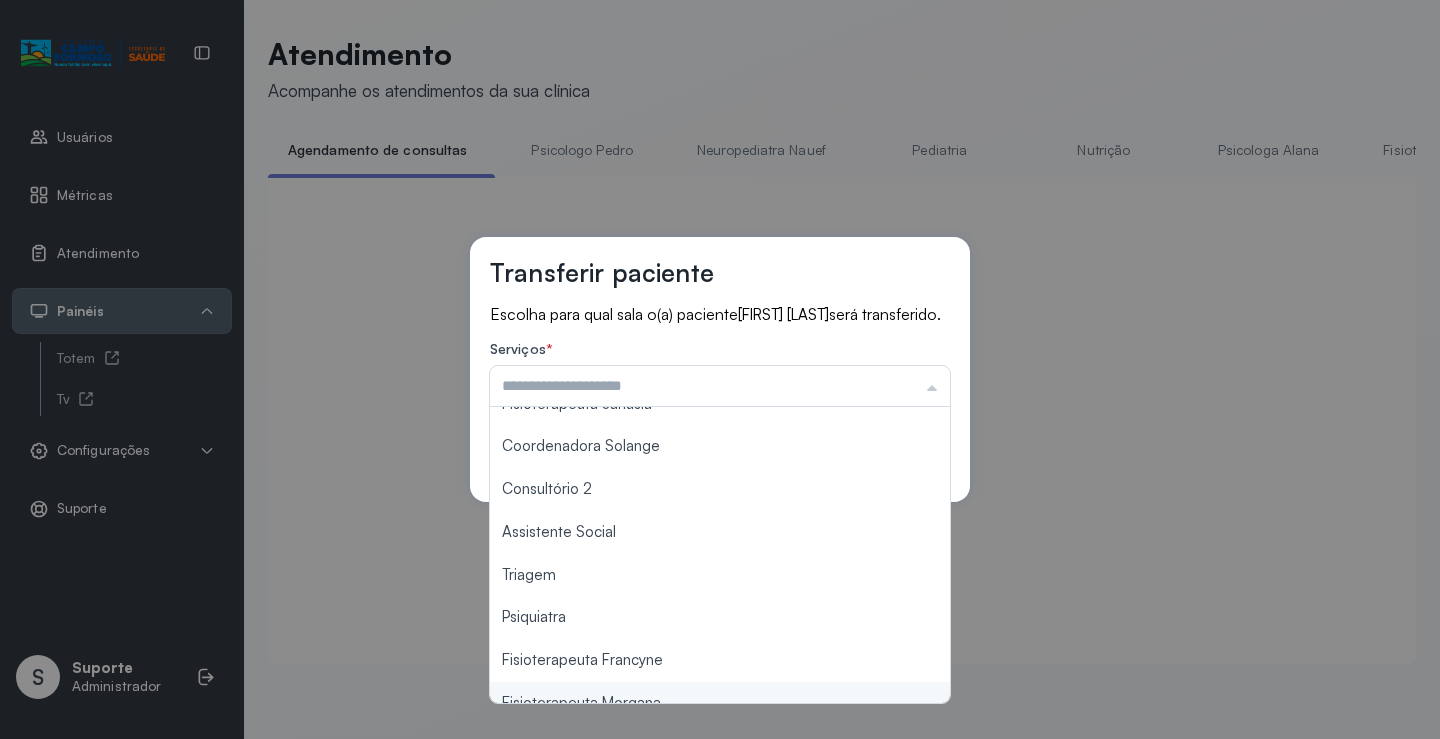 scroll, scrollTop: 303, scrollLeft: 0, axis: vertical 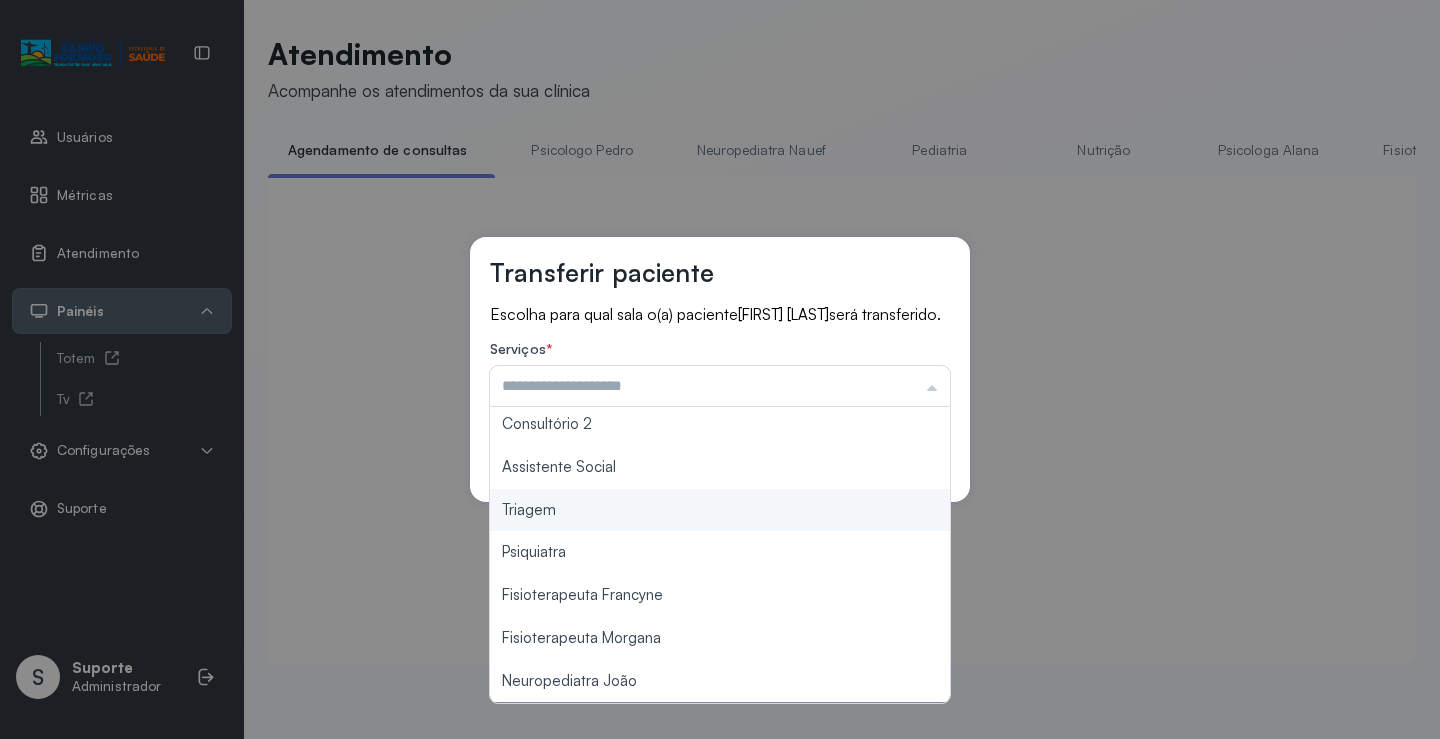 type on "*******" 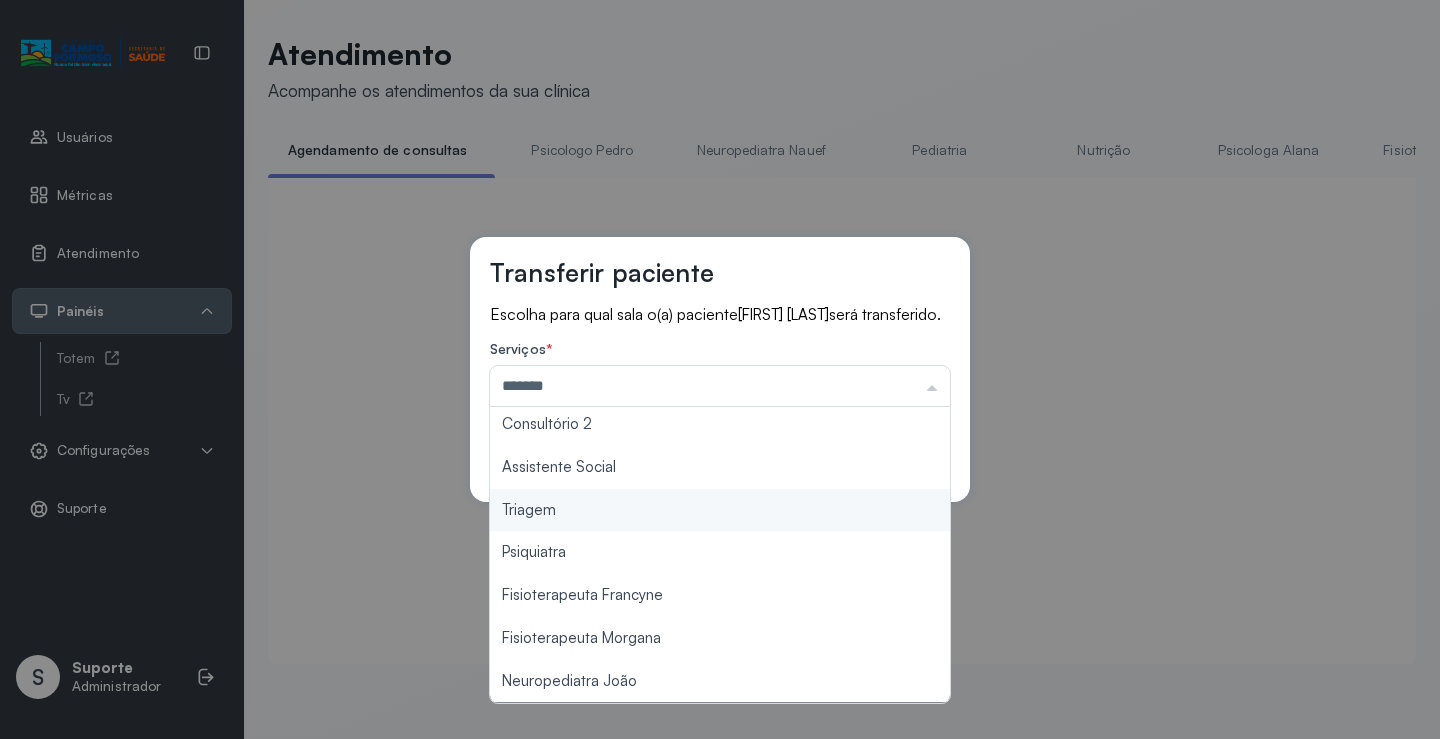 click on "Transferir paciente Escolha para qual sala o(a) paciente  ELOA CARVALHO DOS SANTOS  será transferido.  Serviços  *  ******* Psicologo Pedro Neuropediatra Nauef Pediatria Nutrição Psicologa Alana Fisioterapeuta Janusia Coordenadora Solange Consultório 2 Assistente Social Triagem Psiquiatra Fisioterapeuta Francyne Fisioterapeuta Morgana Neuropediatra João Cancelar Salvar" at bounding box center (720, 369) 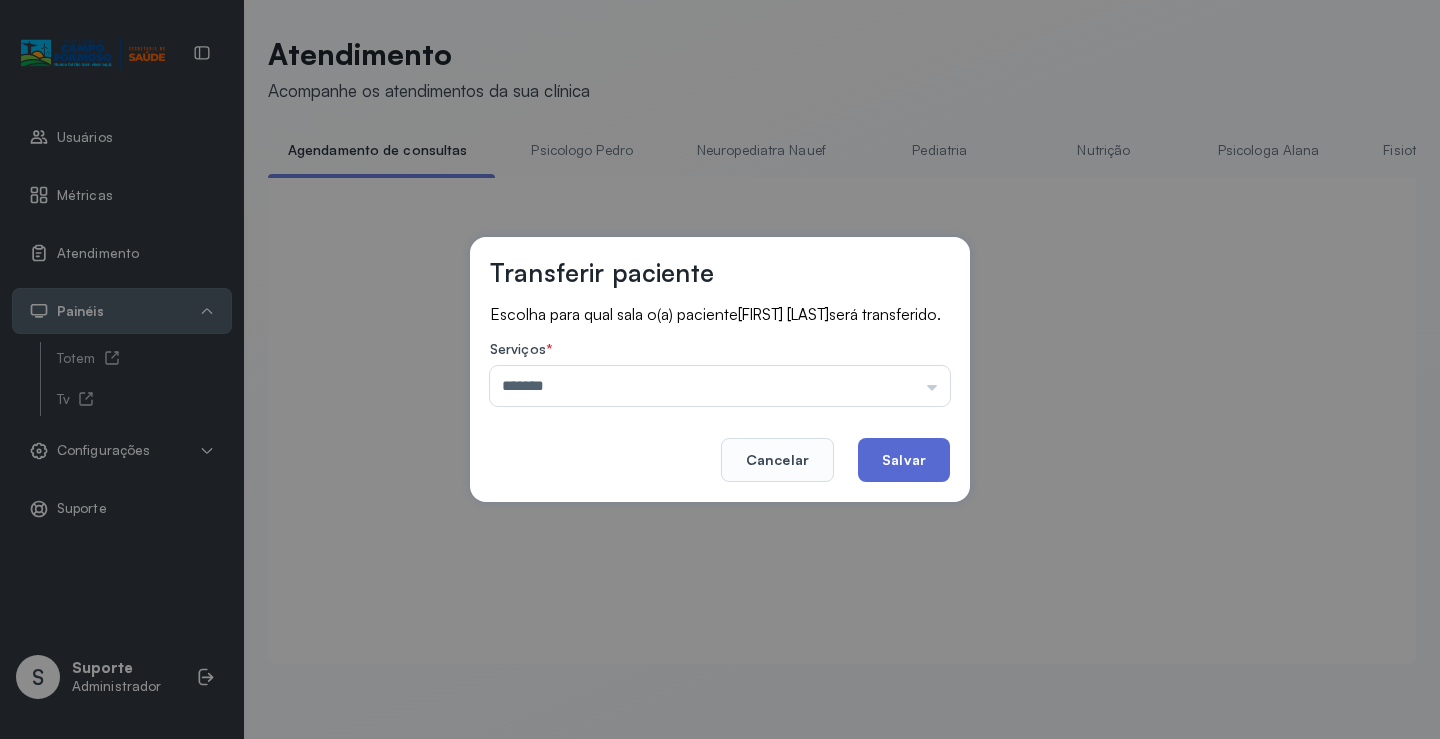 click on "Salvar" 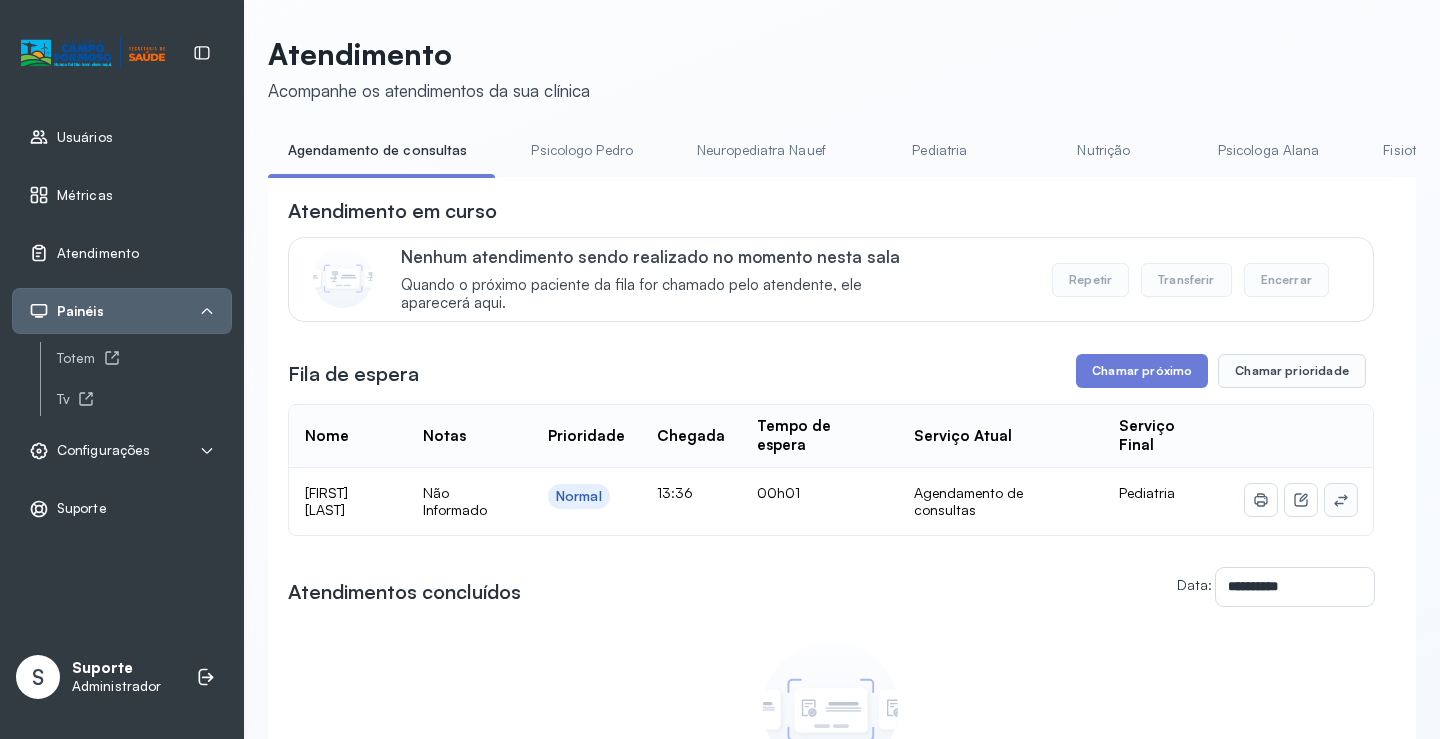click 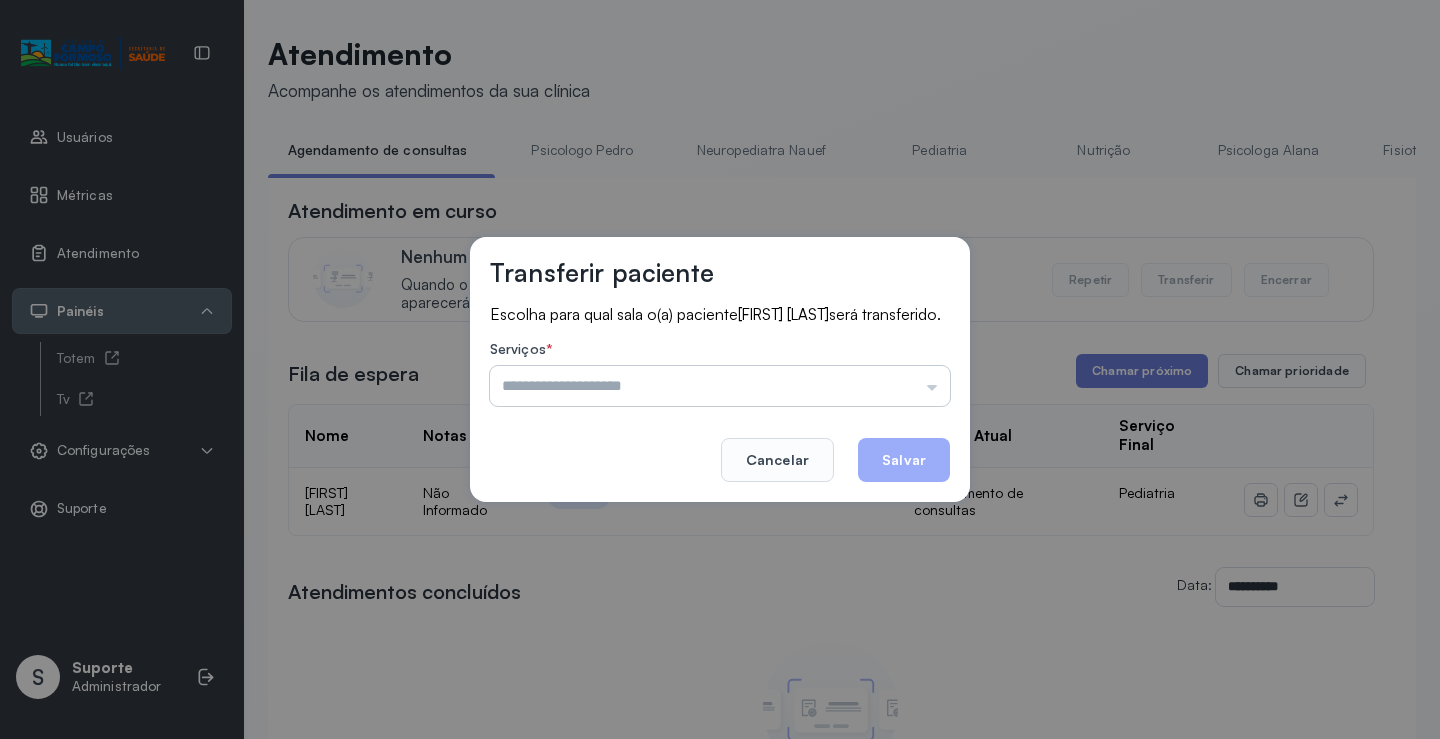 click at bounding box center (720, 386) 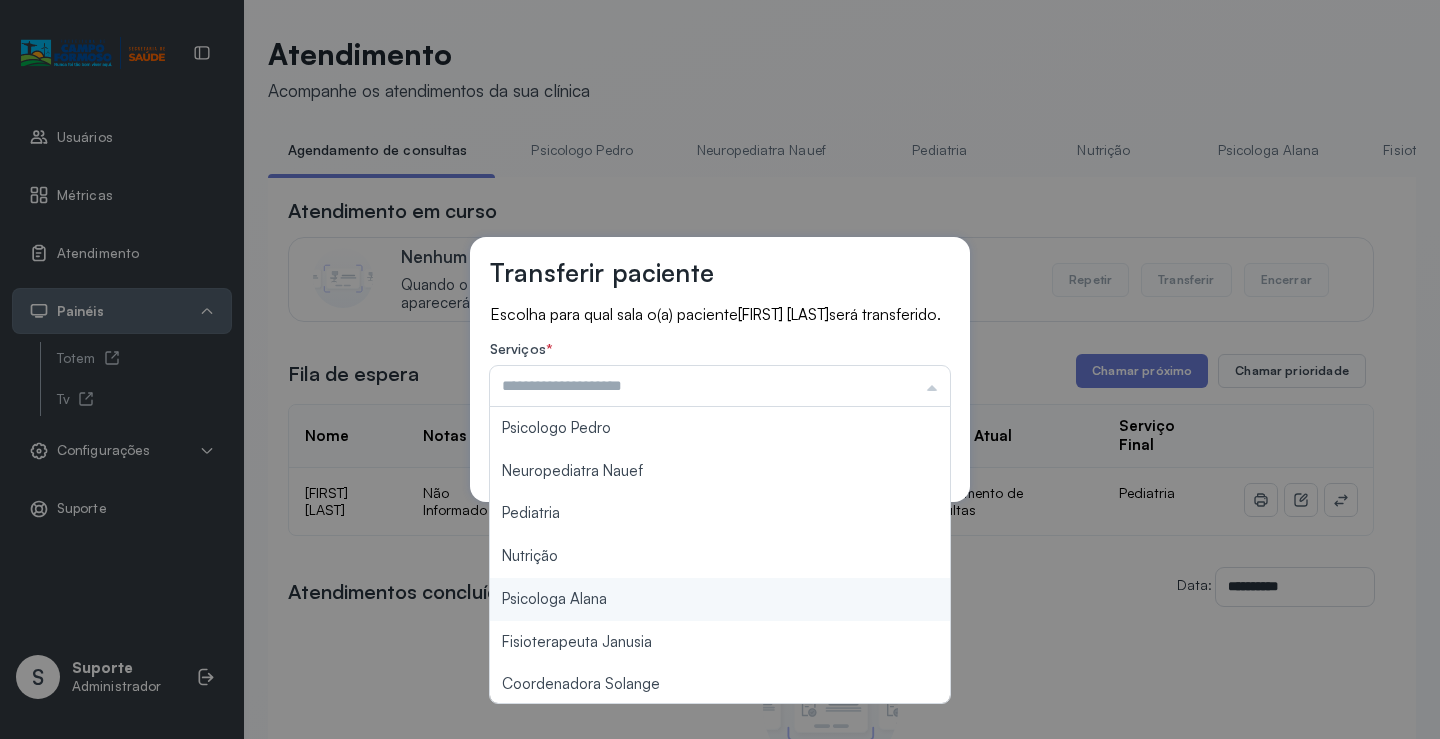 scroll, scrollTop: 303, scrollLeft: 0, axis: vertical 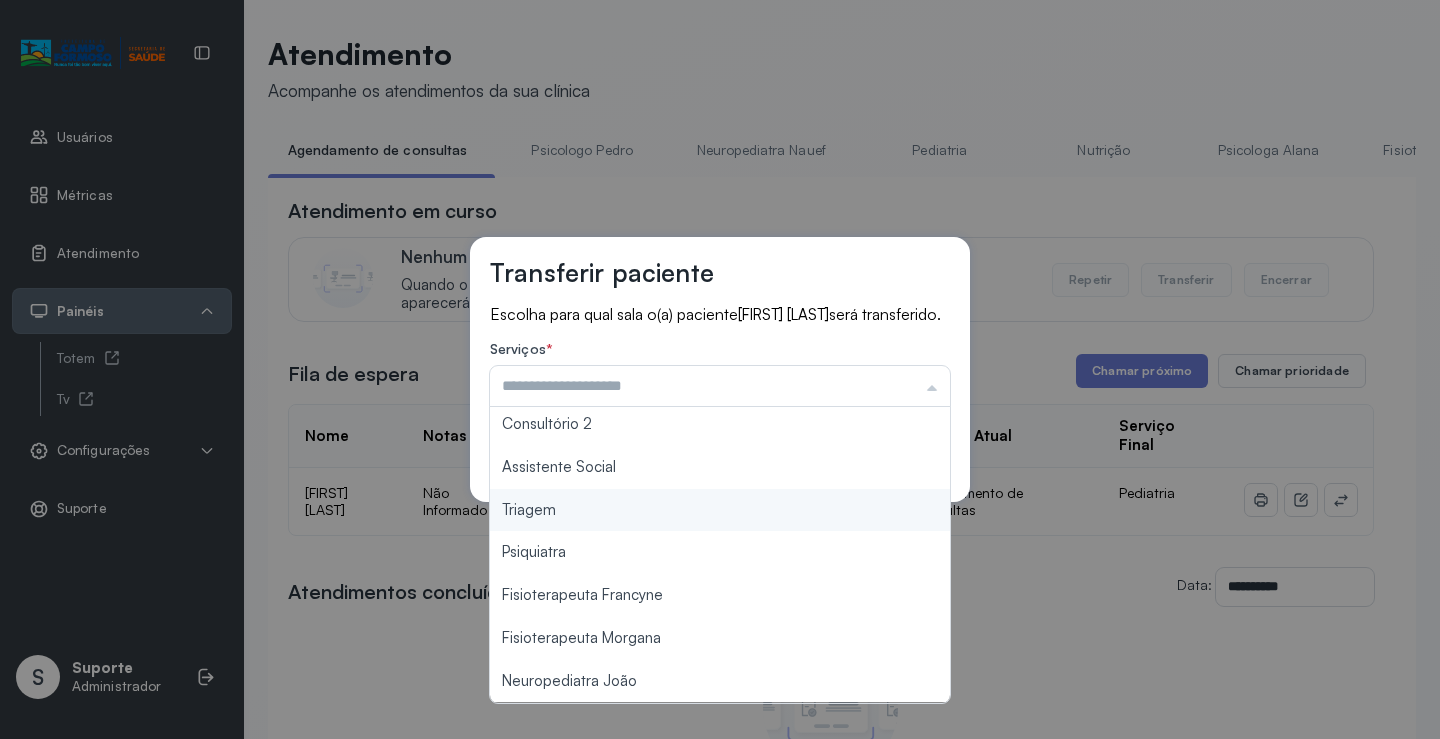 type on "*******" 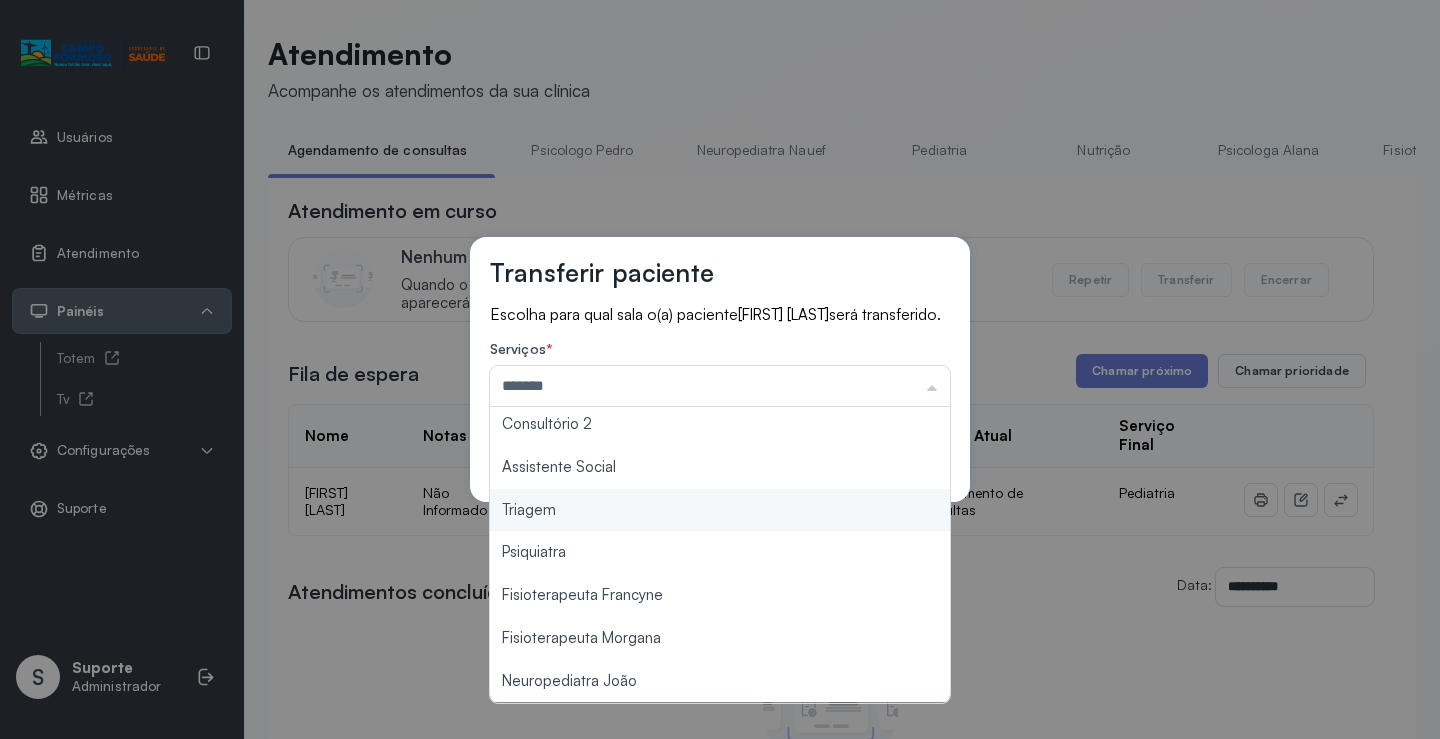 click on "Transferir paciente Escolha para qual sala o(a) paciente  HELENA CARVALHO DOS SANTOS  será transferido.  Serviços  *  ******* Psicologo Pedro Neuropediatra Nauef Pediatria Nutrição Psicologa Alana Fisioterapeuta Janusia Coordenadora Solange Consultório 2 Assistente Social Triagem Psiquiatra Fisioterapeuta Francyne Fisioterapeuta Morgana Neuropediatra João Cancelar Salvar" at bounding box center (720, 369) 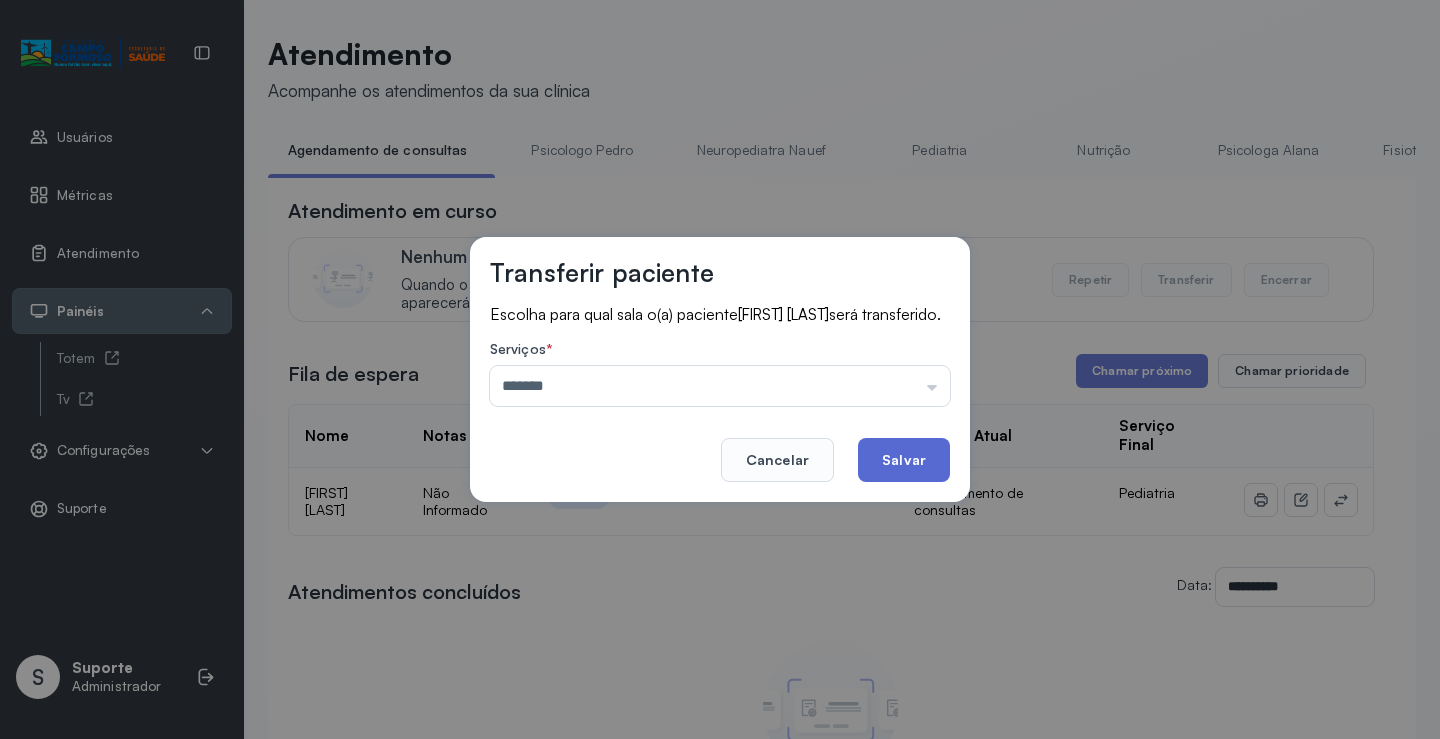 click on "Salvar" 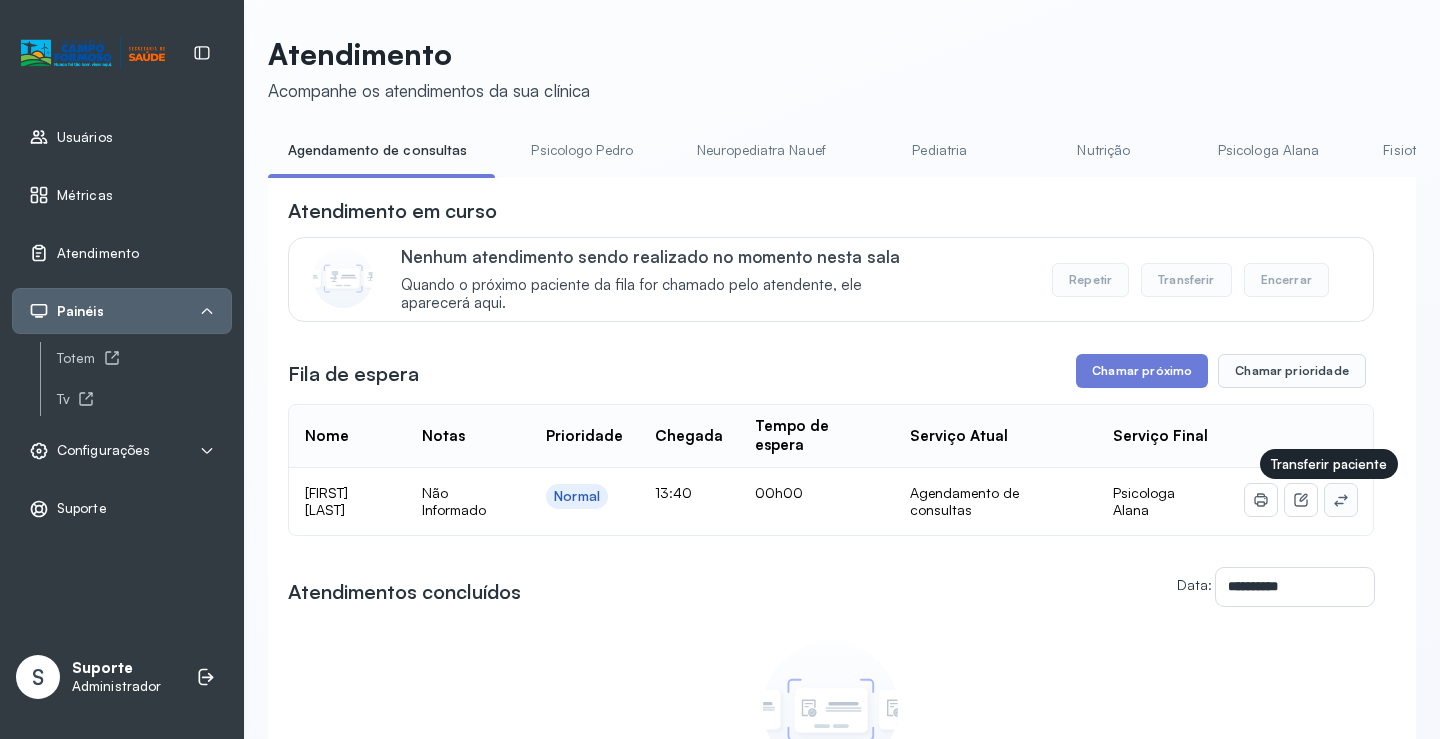 click 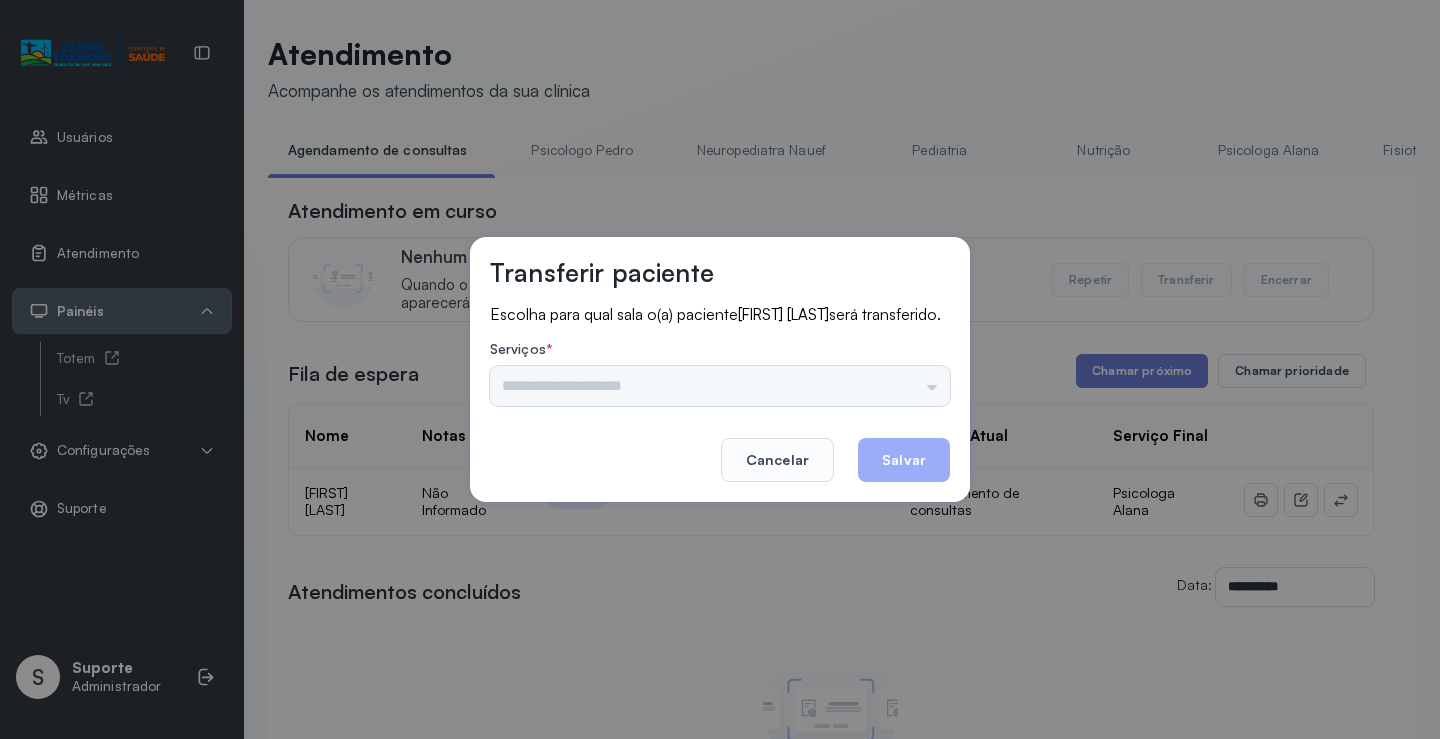 click on "Psicologo Pedro Neuropediatra Nauef Pediatria Nutrição Psicologa Alana Fisioterapeuta Janusia Coordenadora Solange Consultório 2 Assistente Social Triagem Psiquiatra Fisioterapeuta Francyne Fisioterapeuta Morgana Neuropediatra João" at bounding box center [720, 386] 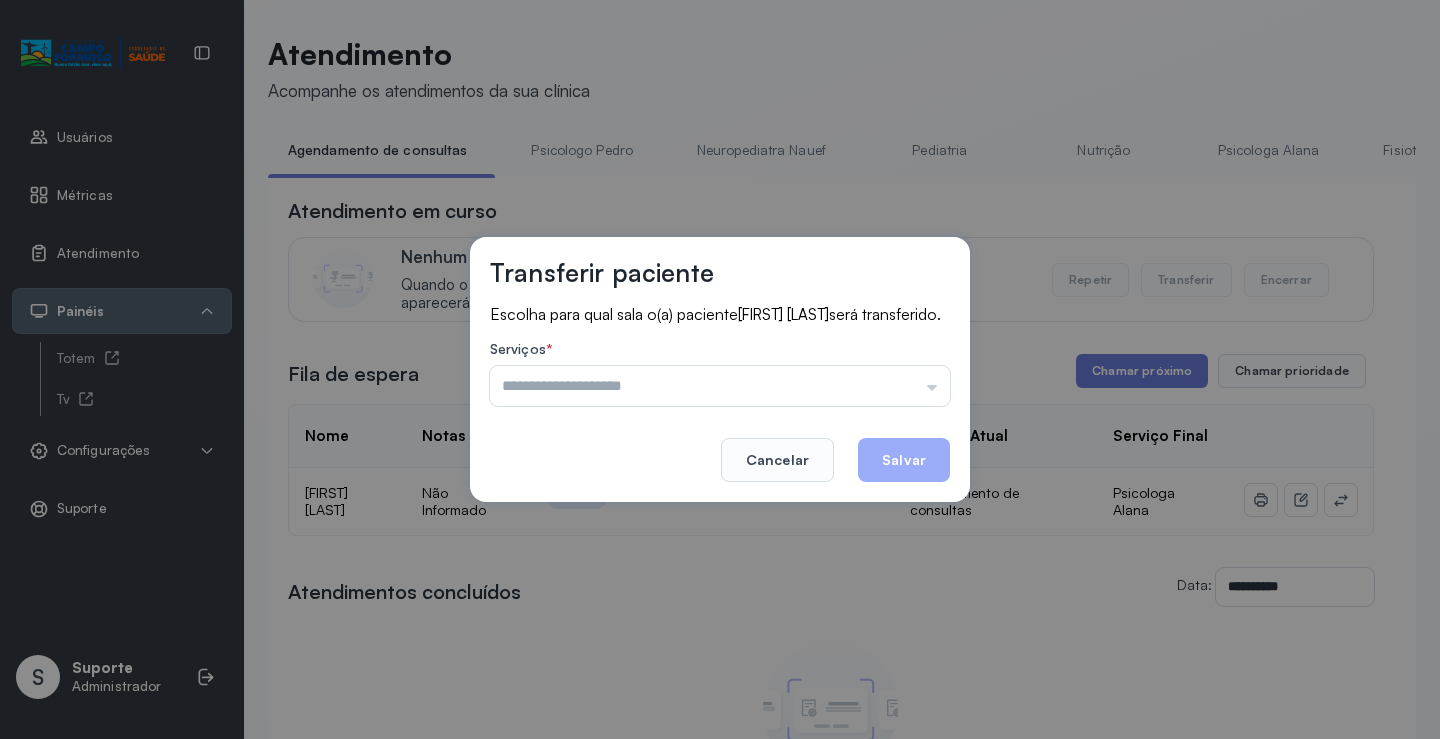 click at bounding box center (720, 386) 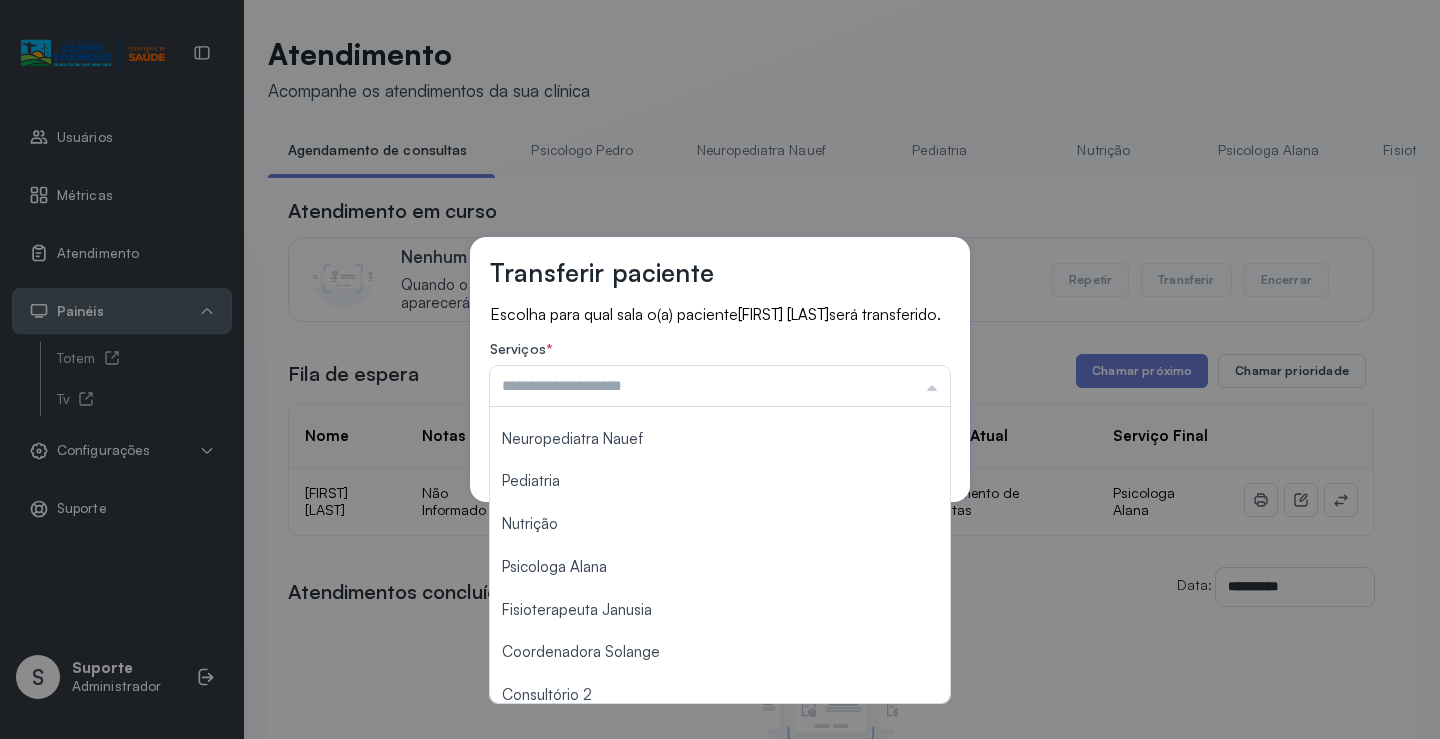 scroll, scrollTop: 2, scrollLeft: 0, axis: vertical 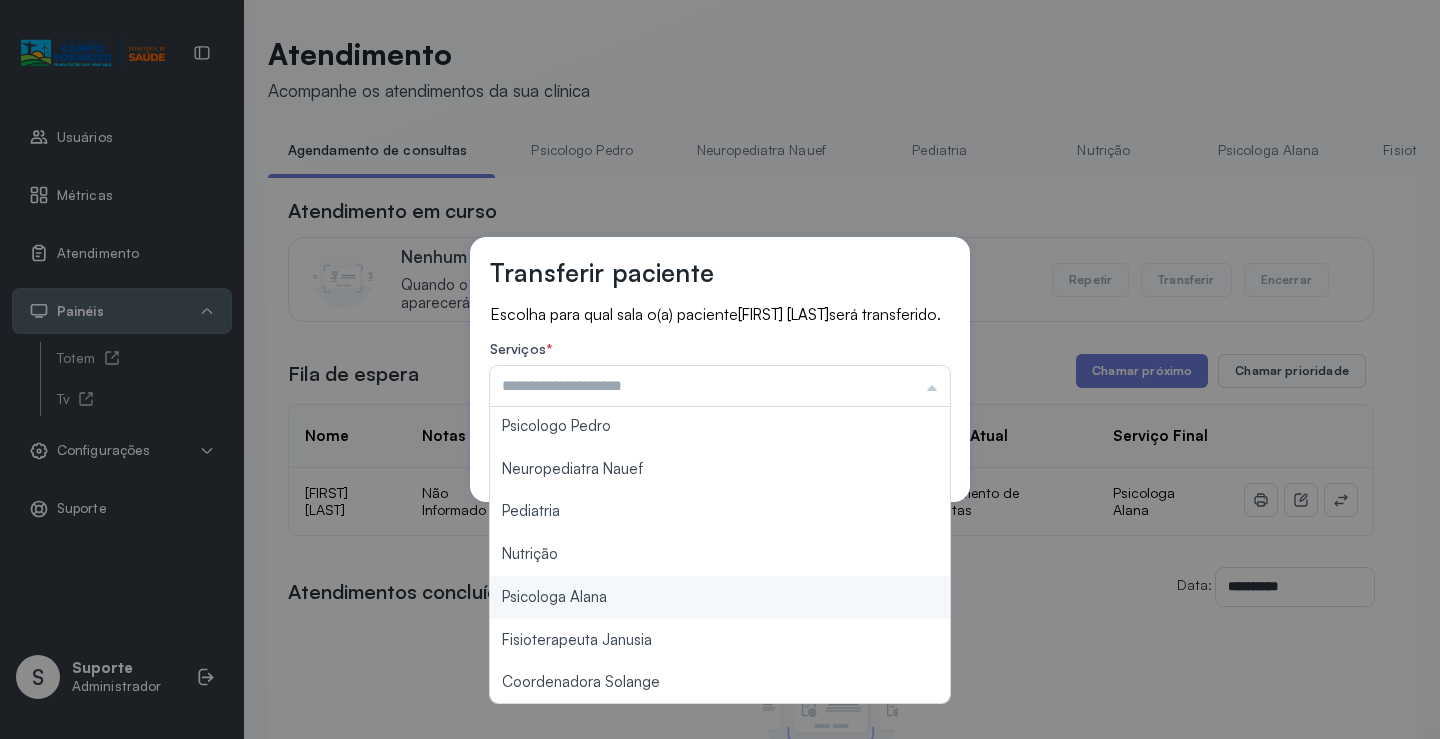 type on "**********" 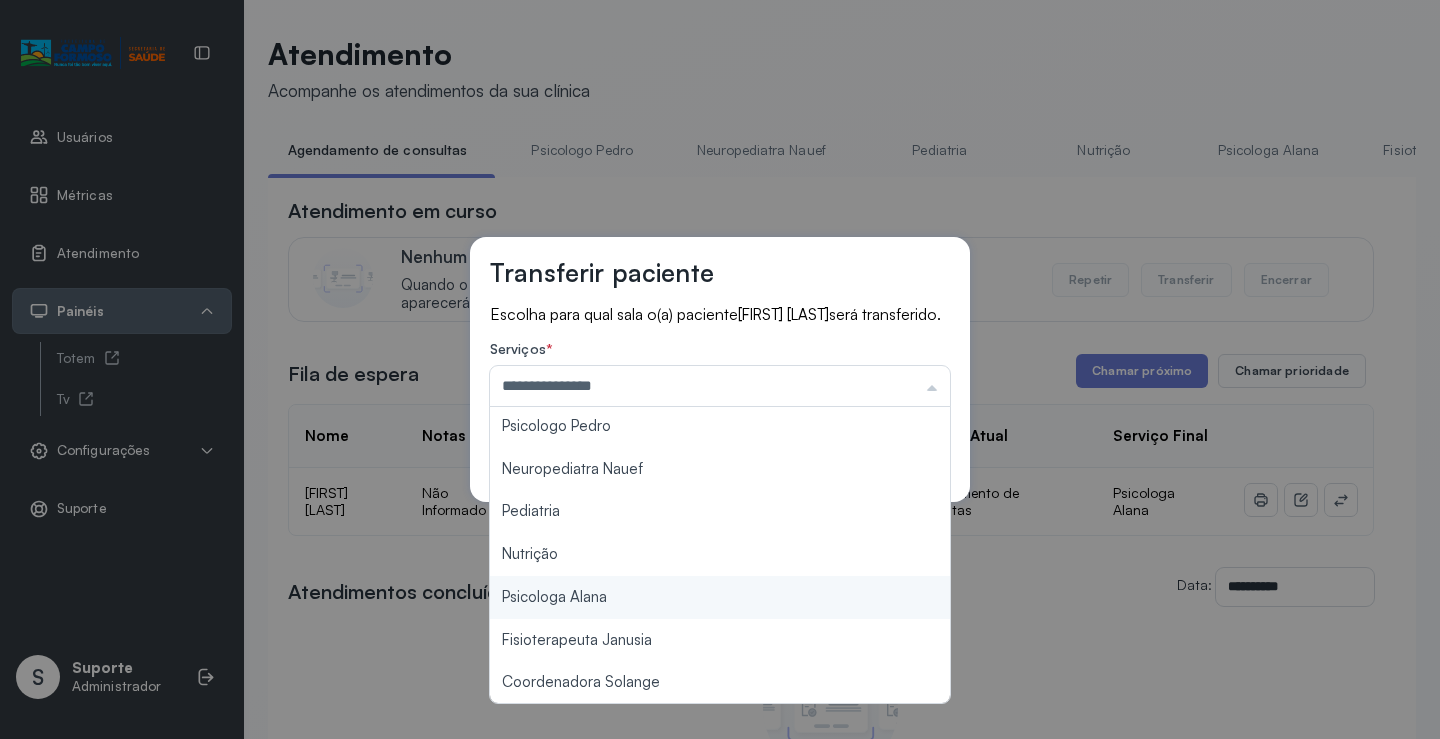 click on "**********" at bounding box center (720, 369) 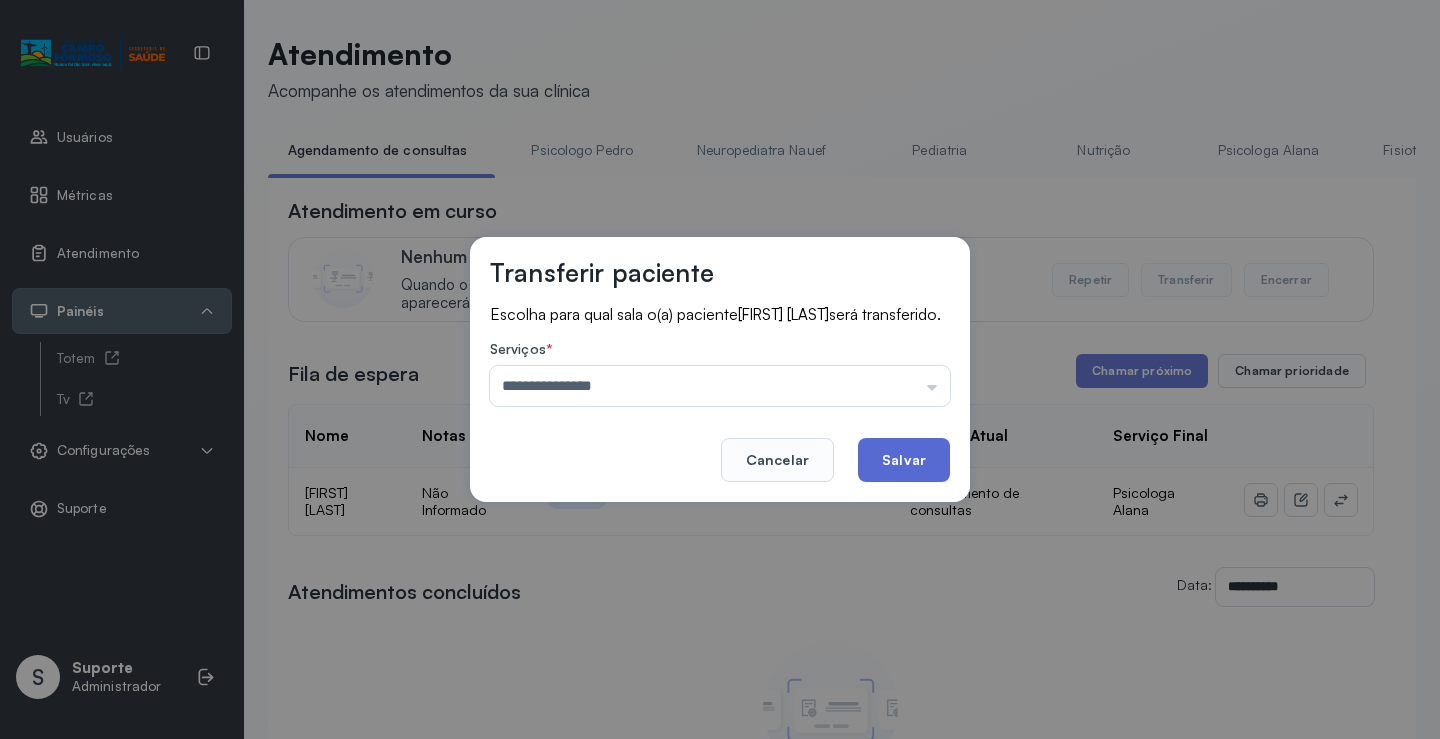 click on "Salvar" 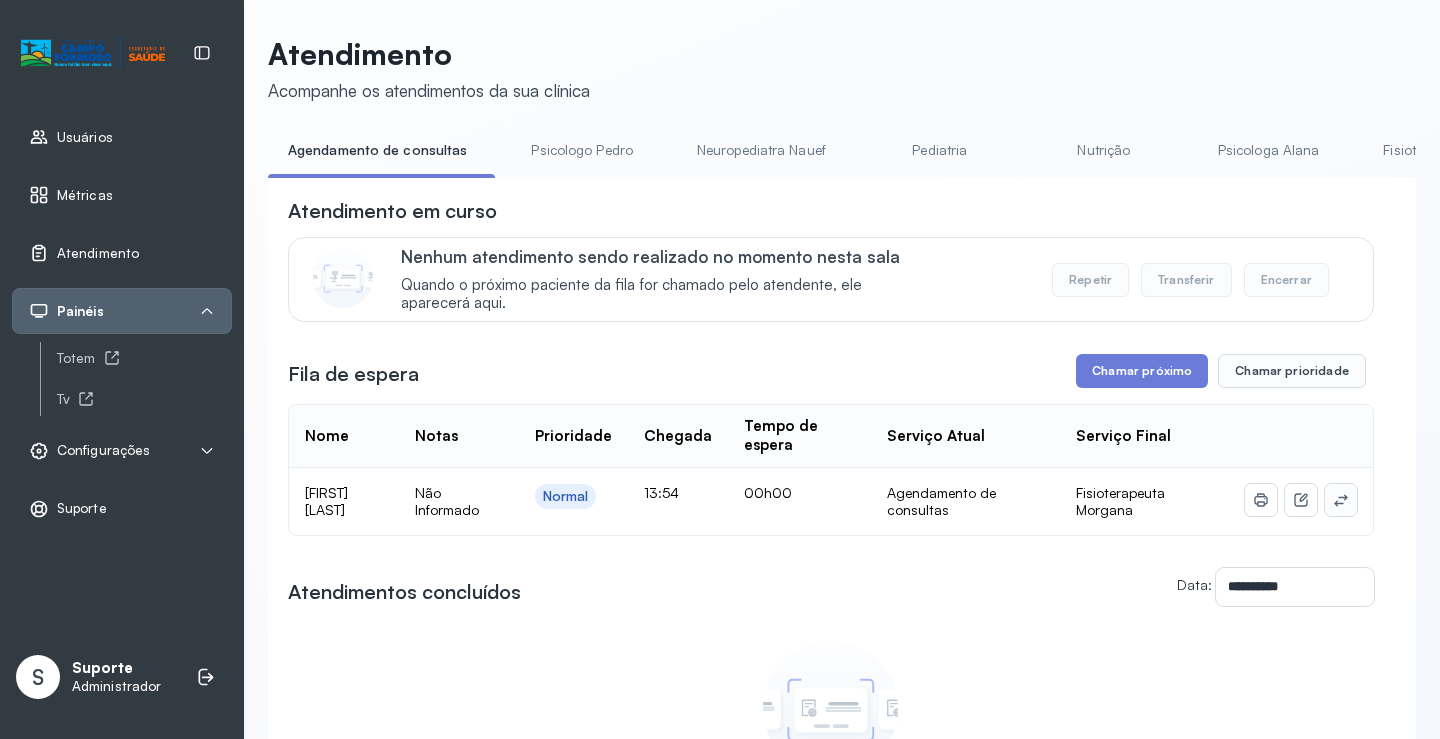 click 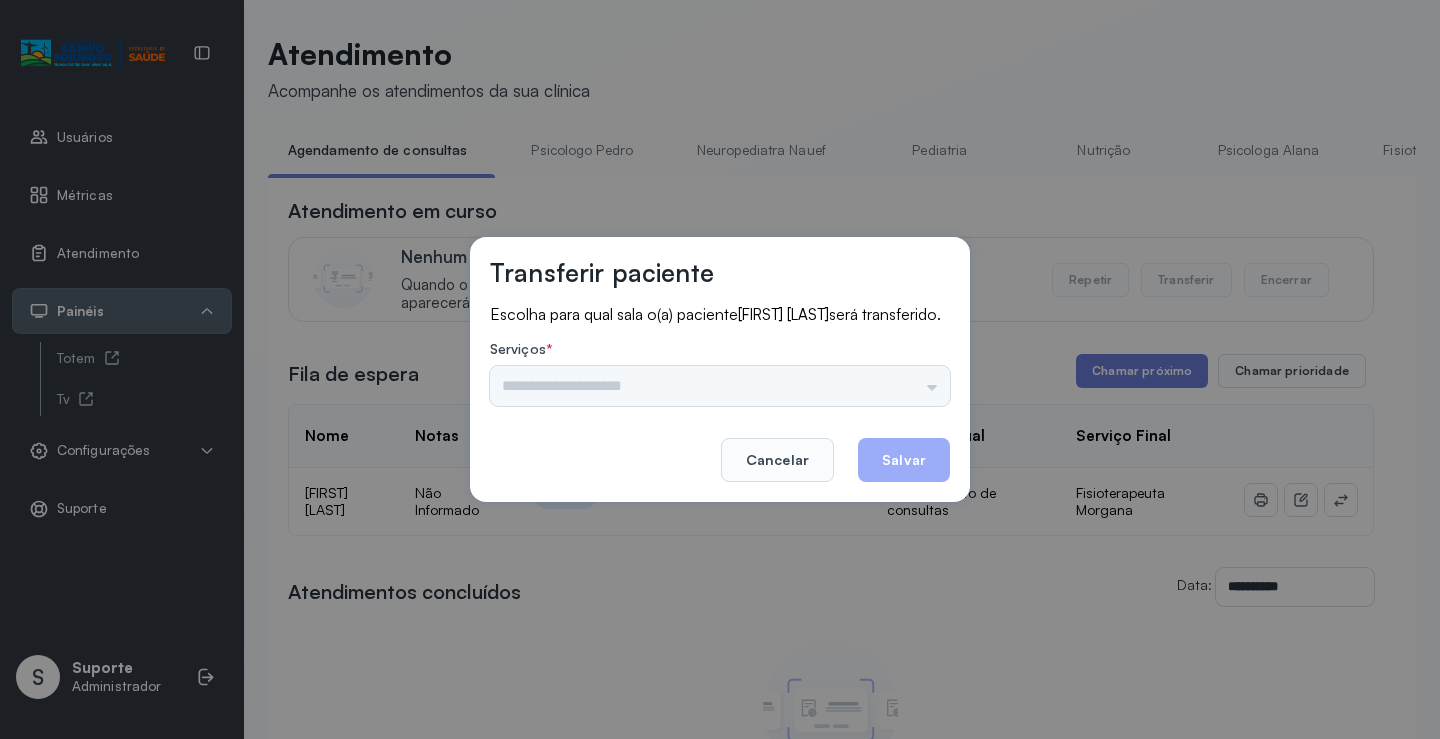 click on "Psicologo Pedro Neuropediatra Nauef Pediatria Nutrição Psicologa Alana Fisioterapeuta Janusia Coordenadora Solange Consultório 2 Assistente Social Triagem Psiquiatra Fisioterapeuta Francyne Fisioterapeuta Morgana Neuropediatra João" at bounding box center (720, 386) 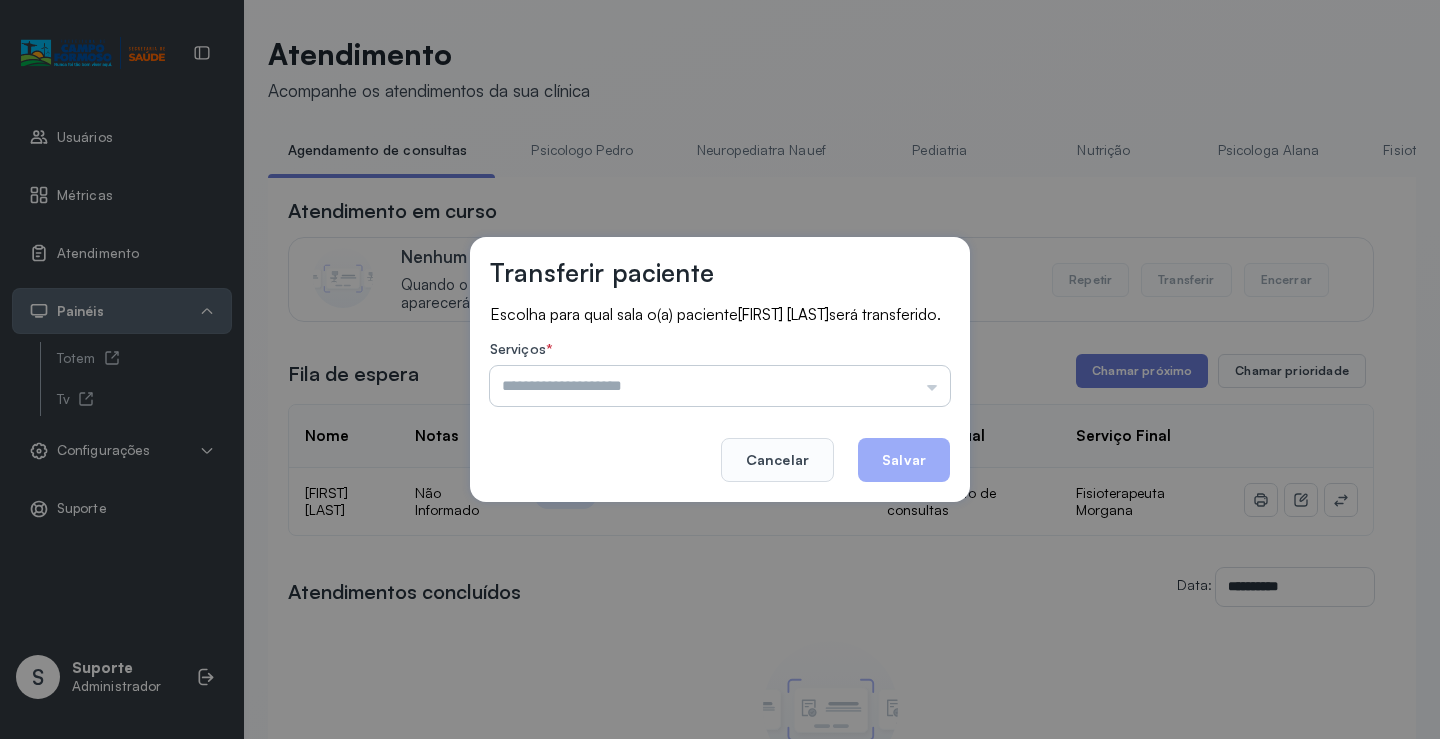 click at bounding box center [720, 386] 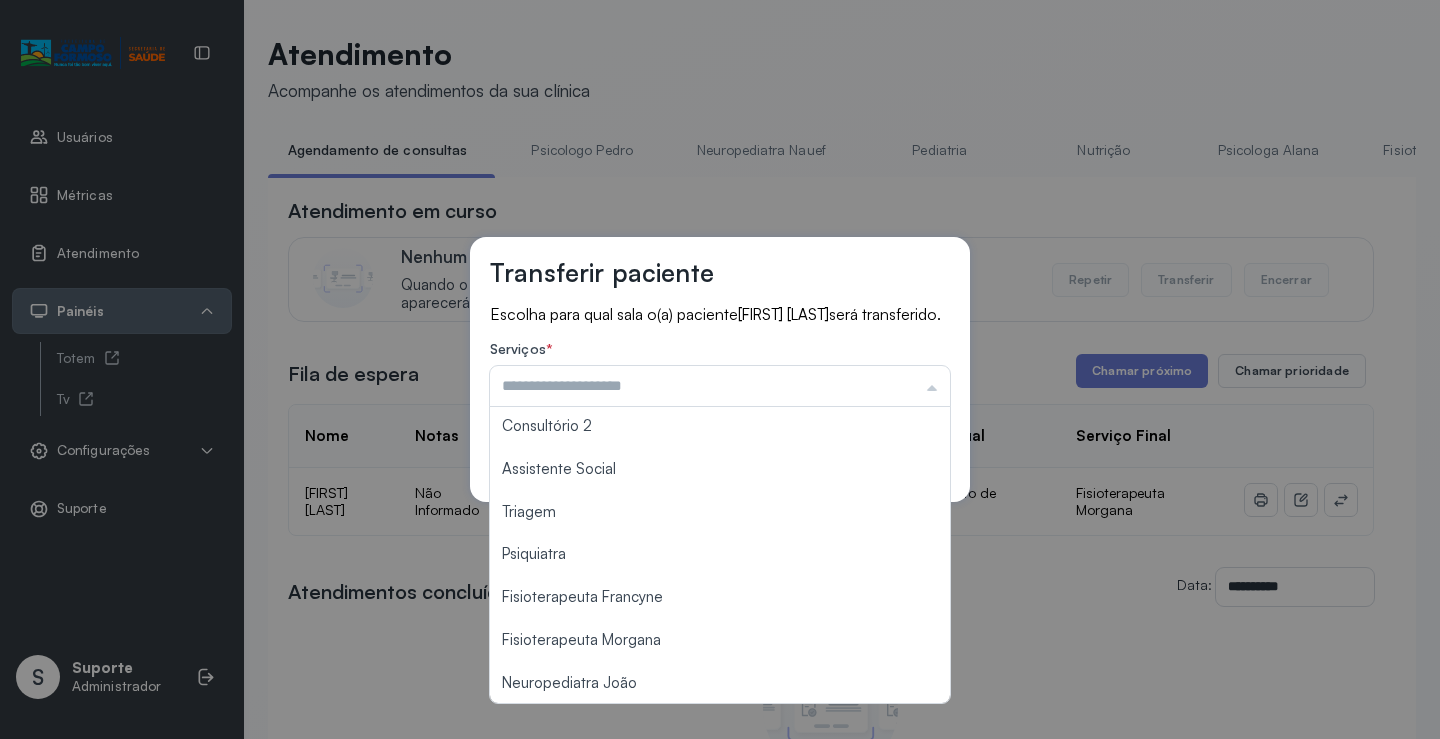scroll, scrollTop: 302, scrollLeft: 0, axis: vertical 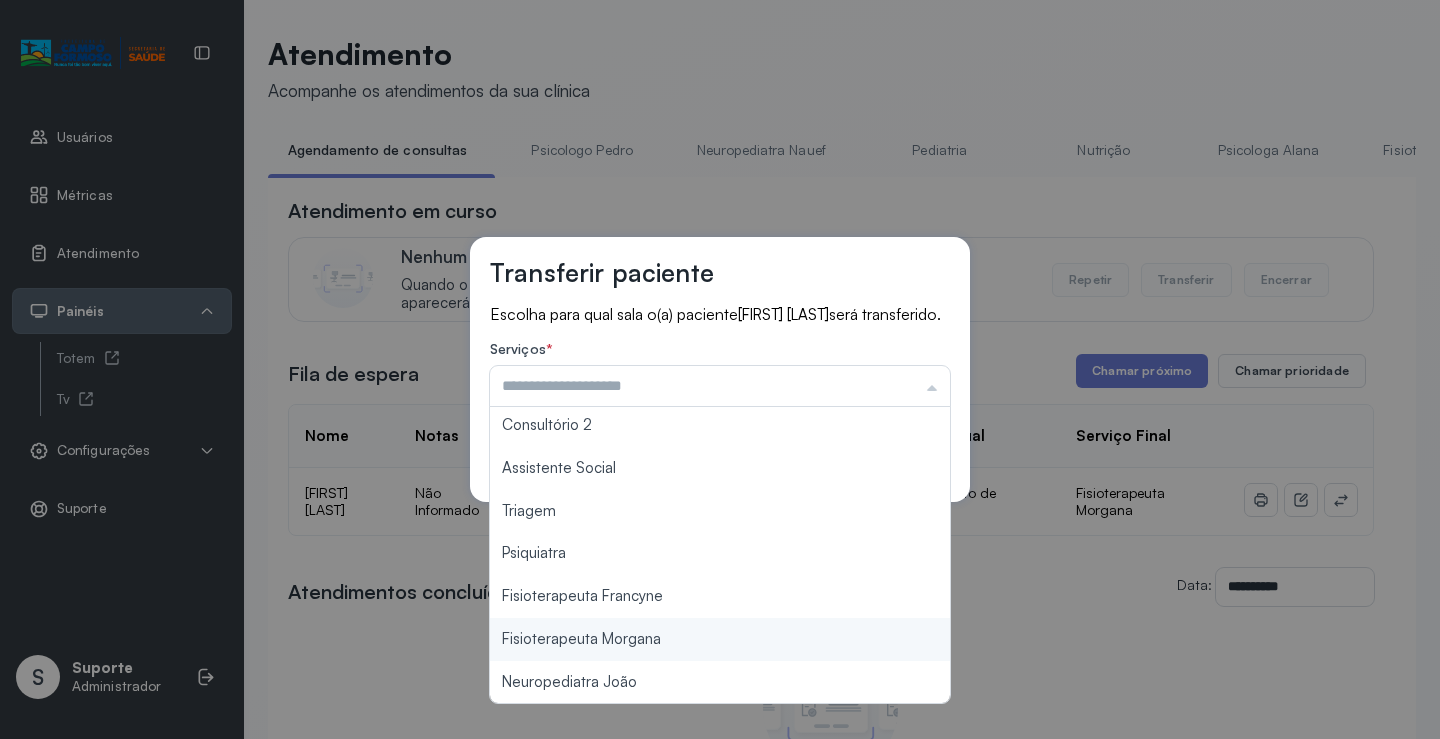 type on "**********" 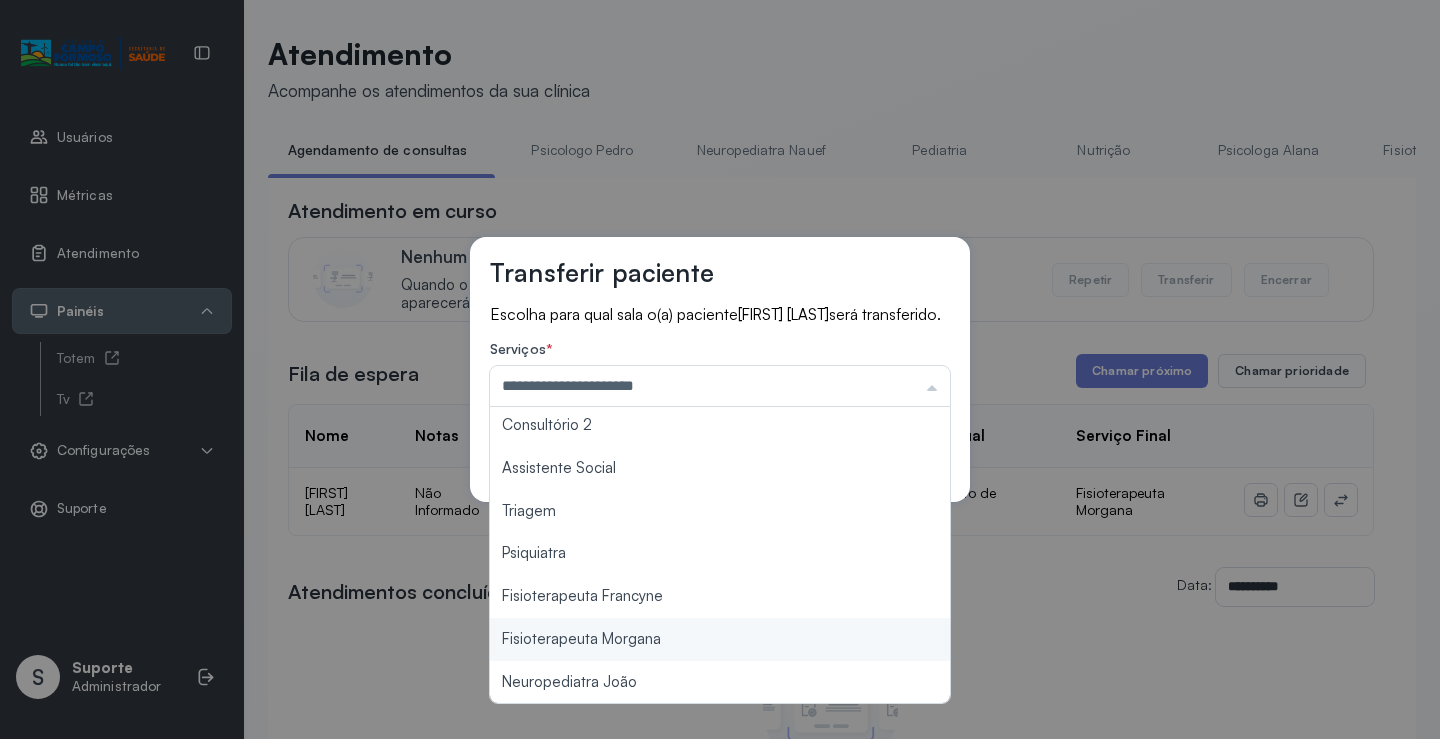 click on "**********" at bounding box center [720, 369] 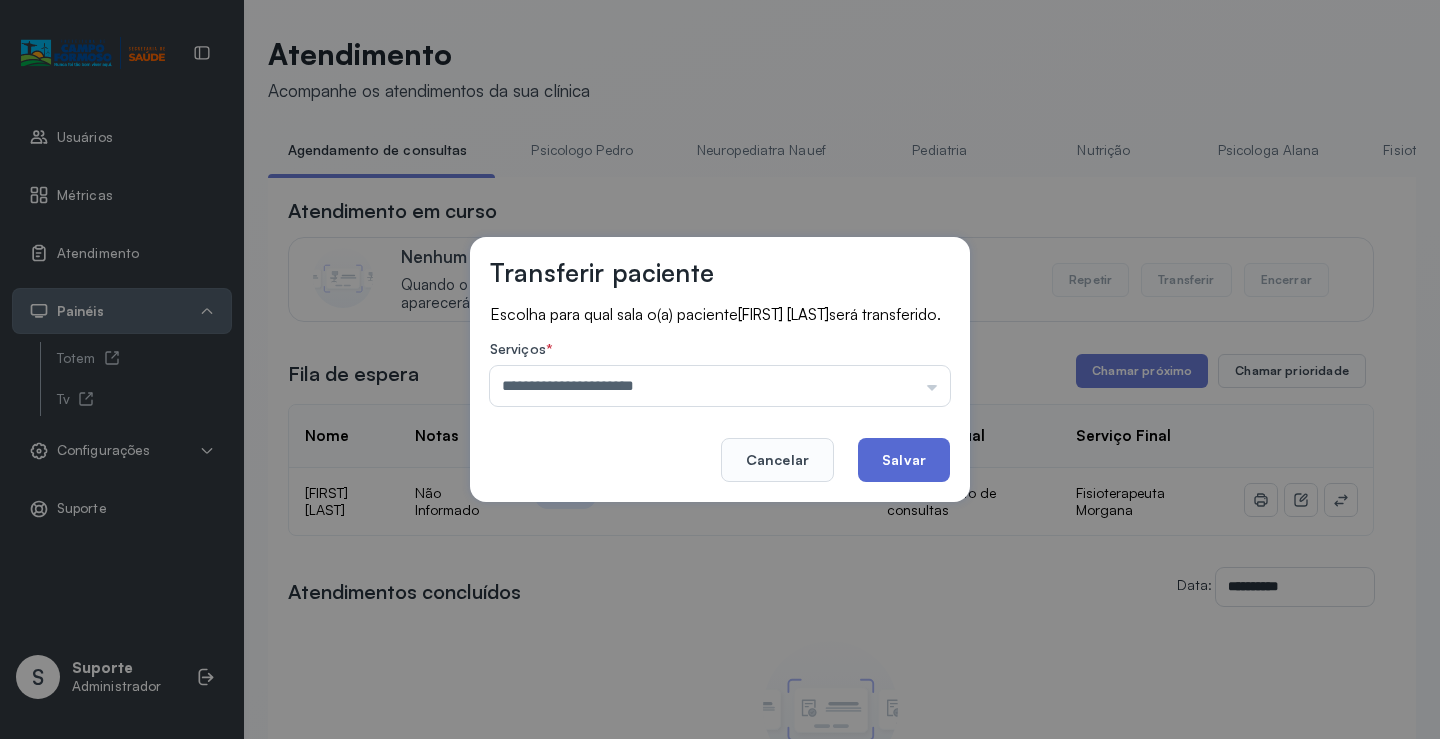 click on "Salvar" 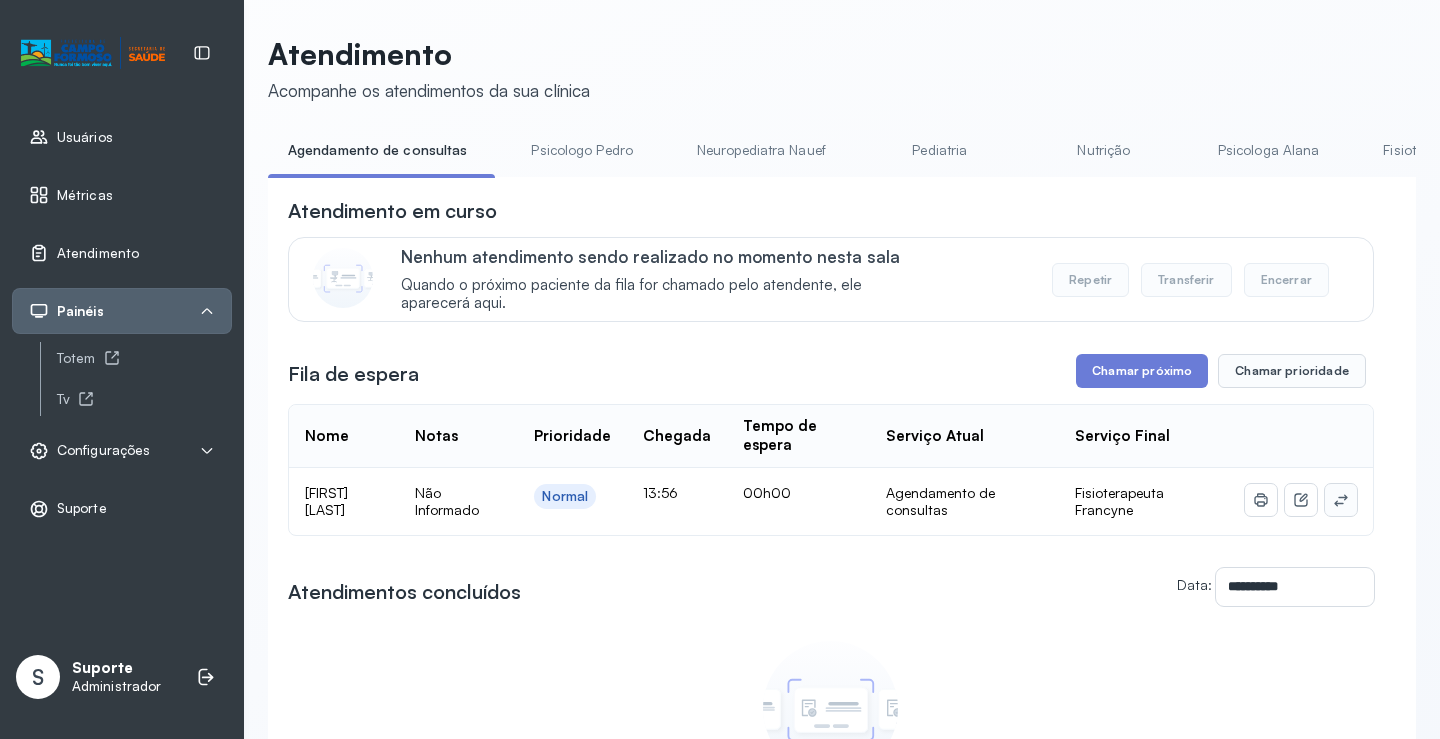 click 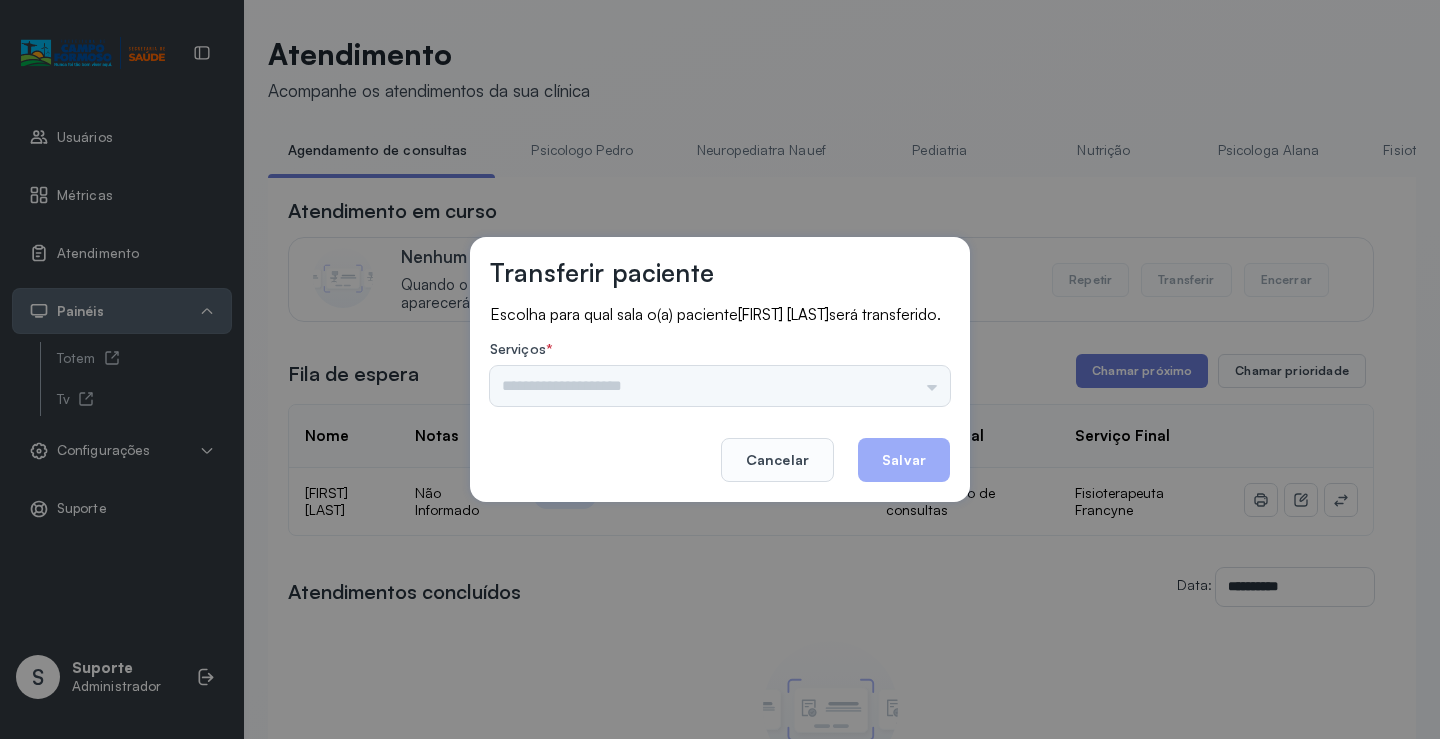 click on "Psicologo Pedro Neuropediatra Nauef Pediatria Nutrição Psicologa Alana Fisioterapeuta Janusia Coordenadora Solange Consultório 2 Assistente Social Triagem Psiquiatra Fisioterapeuta Francyne Fisioterapeuta Morgana Neuropediatra João" at bounding box center [720, 386] 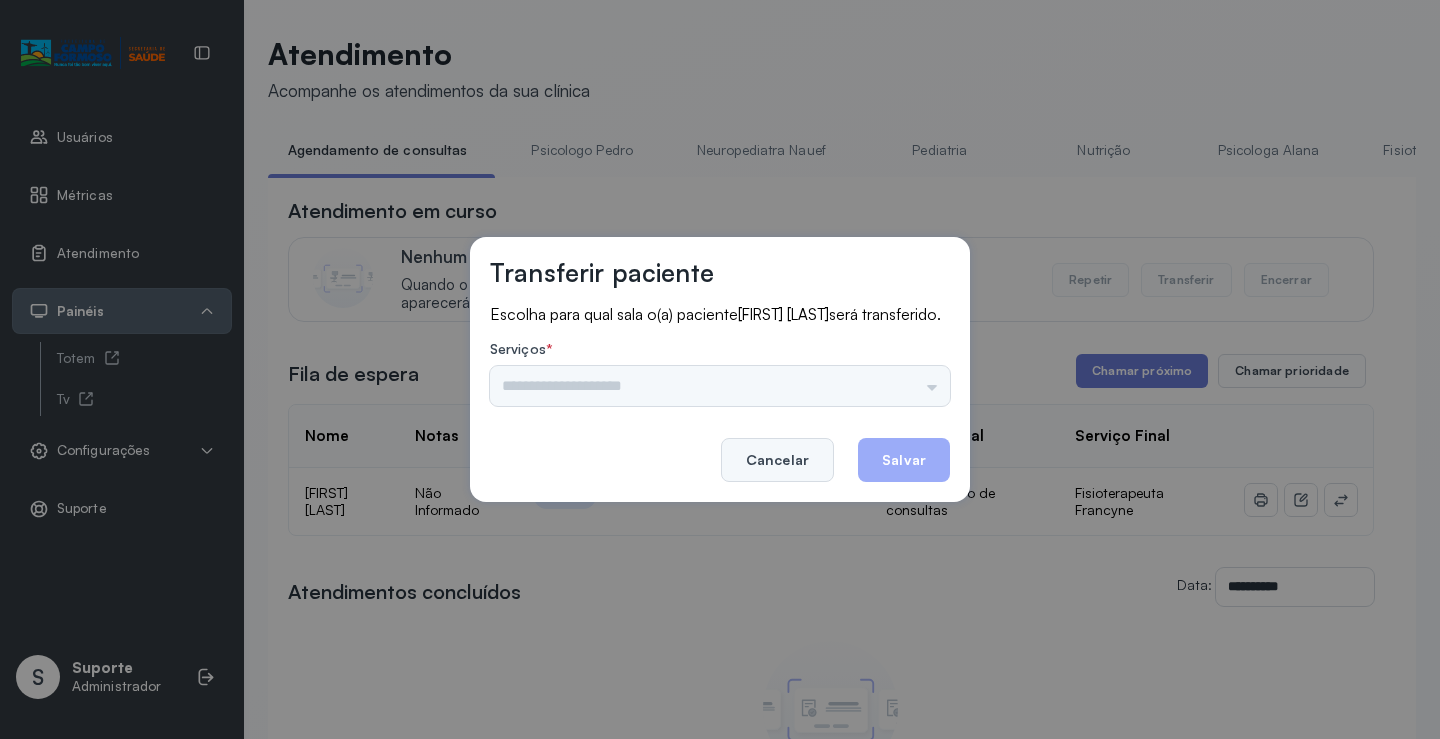 click on "Cancelar" 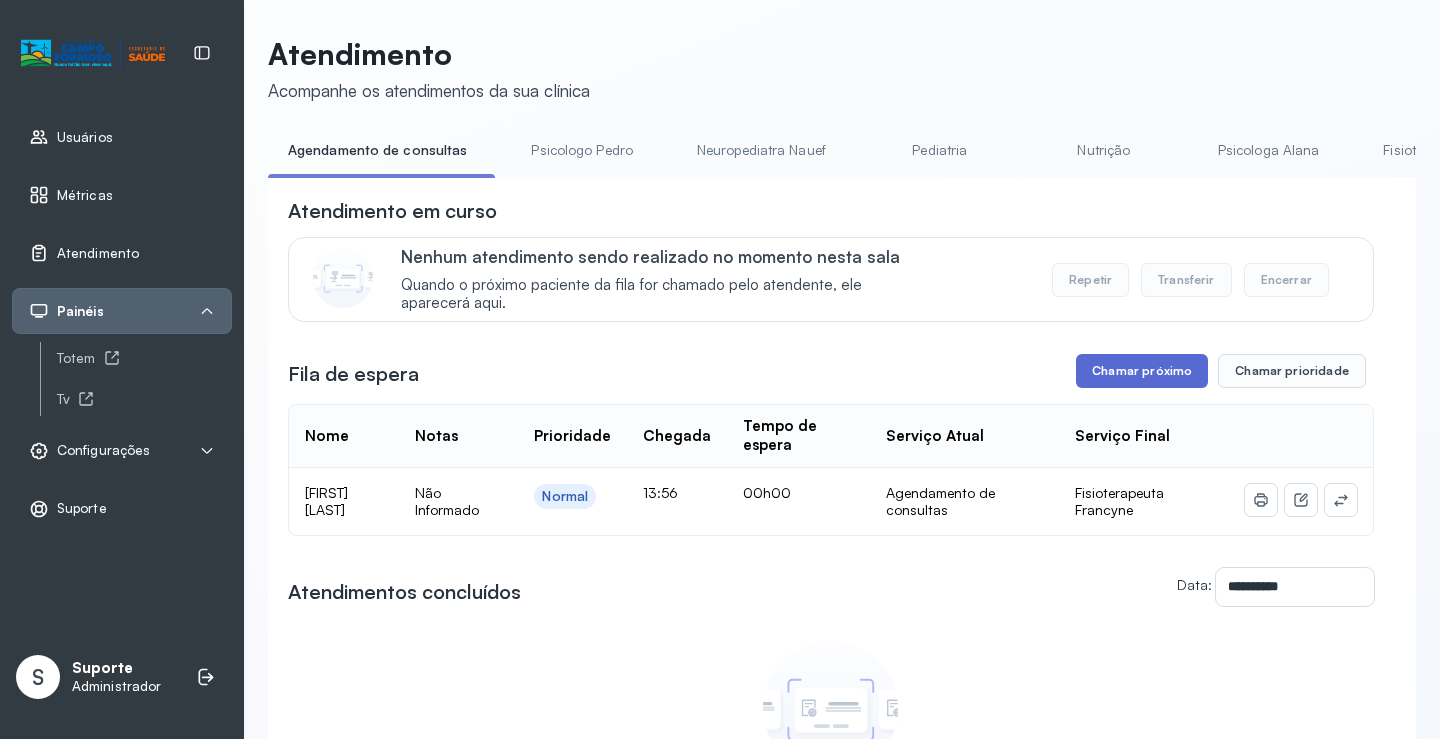 click on "Chamar próximo" at bounding box center [1142, 371] 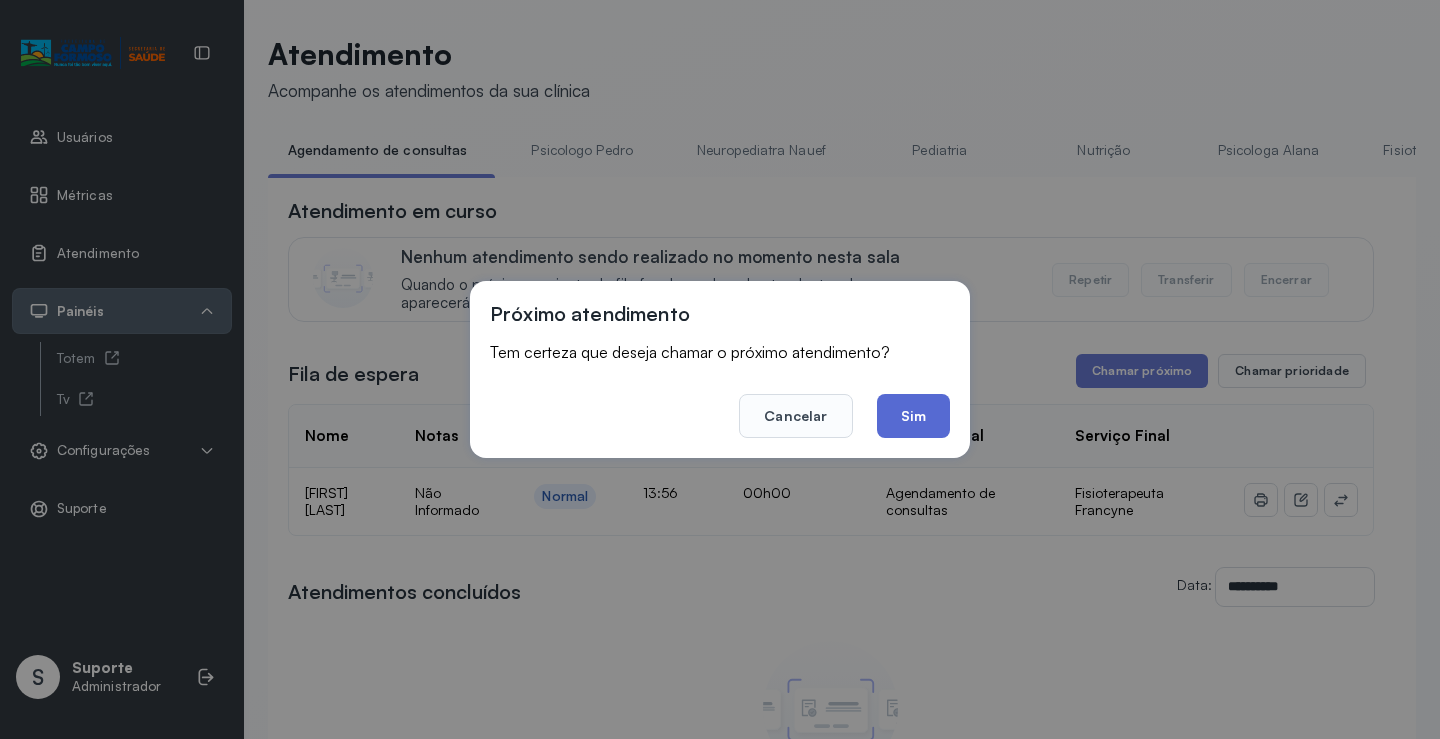 click on "Próximo atendimento Tem certeza que deseja chamar o próximo atendimento? Cancelar Sim" at bounding box center [720, 369] 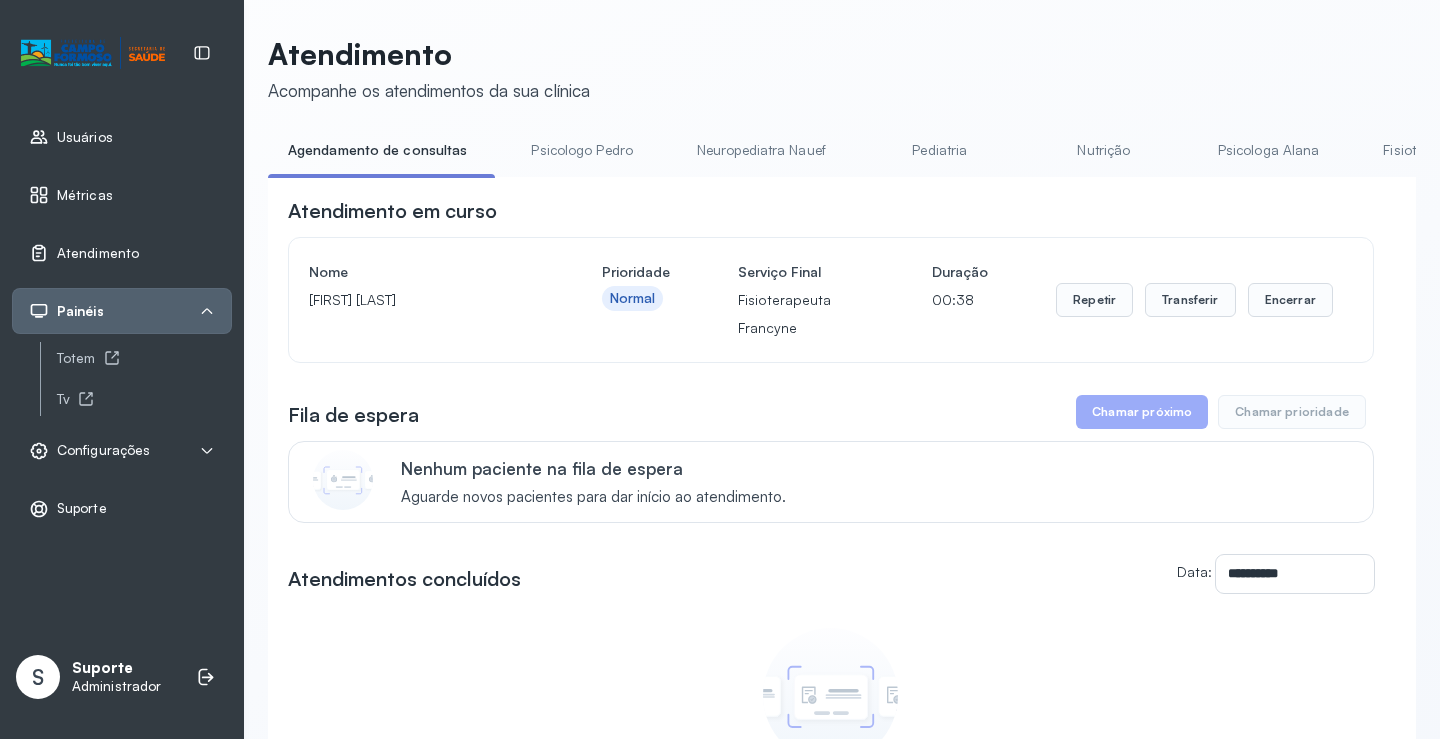 click on "Repetir Transferir Encerrar" at bounding box center (1194, 300) 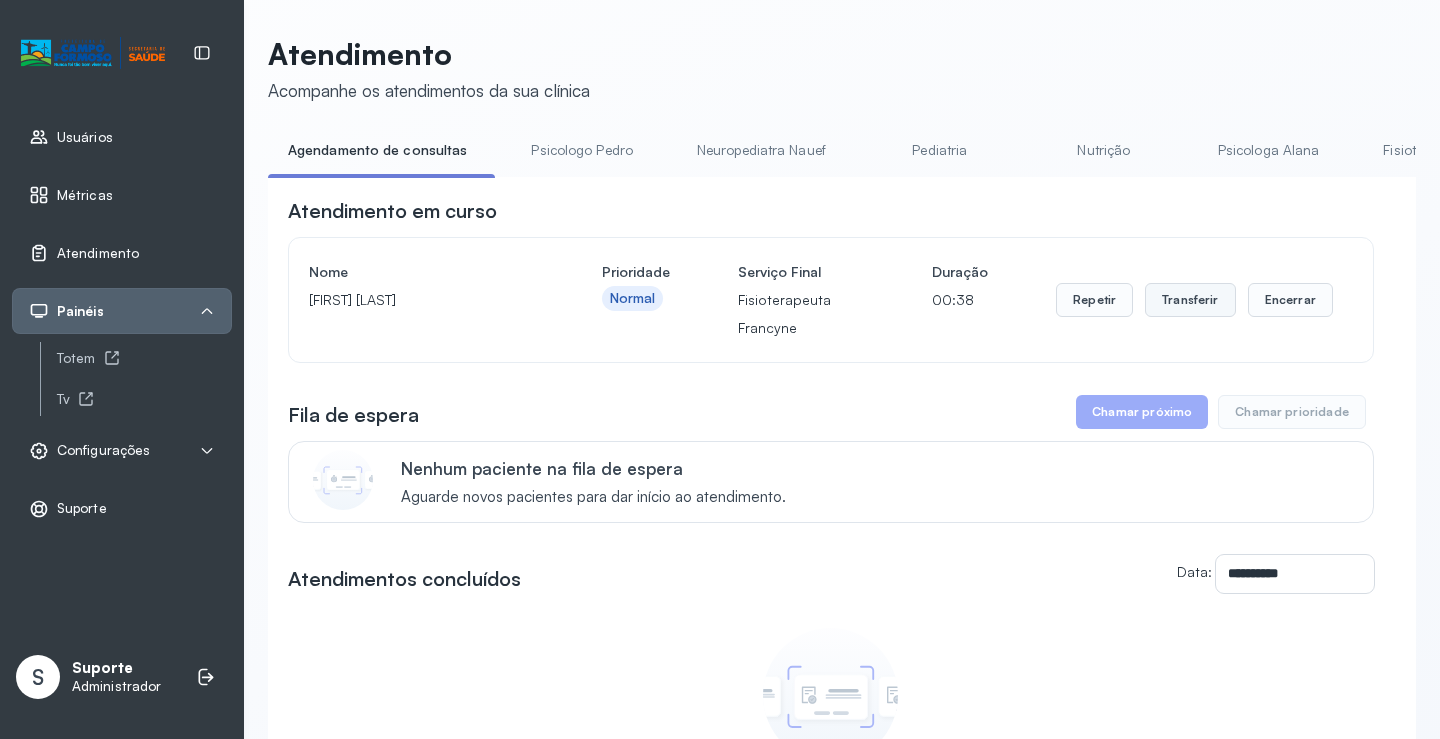 click on "Transferir" at bounding box center [1190, 300] 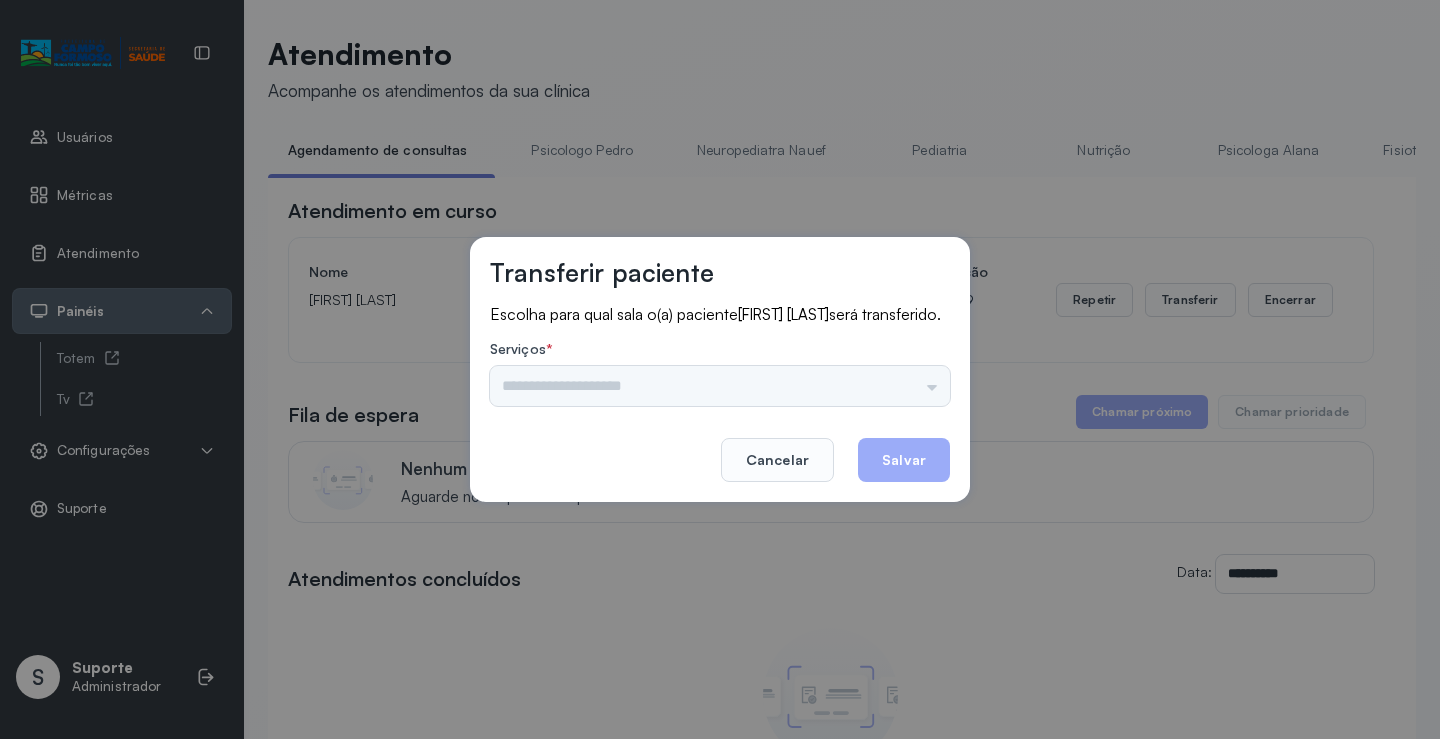 drag, startPoint x: 874, startPoint y: 396, endPoint x: 896, endPoint y: 384, distance: 25.059929 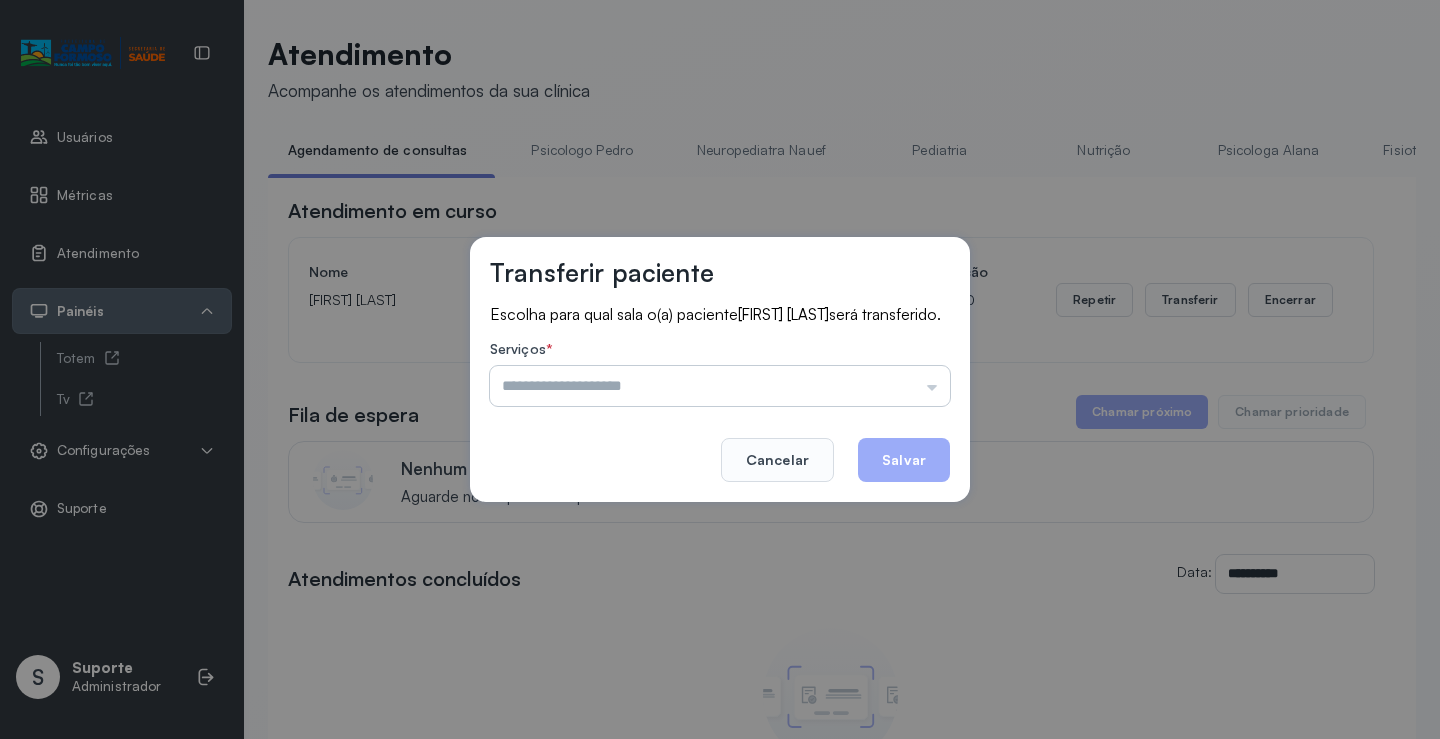 click at bounding box center (720, 386) 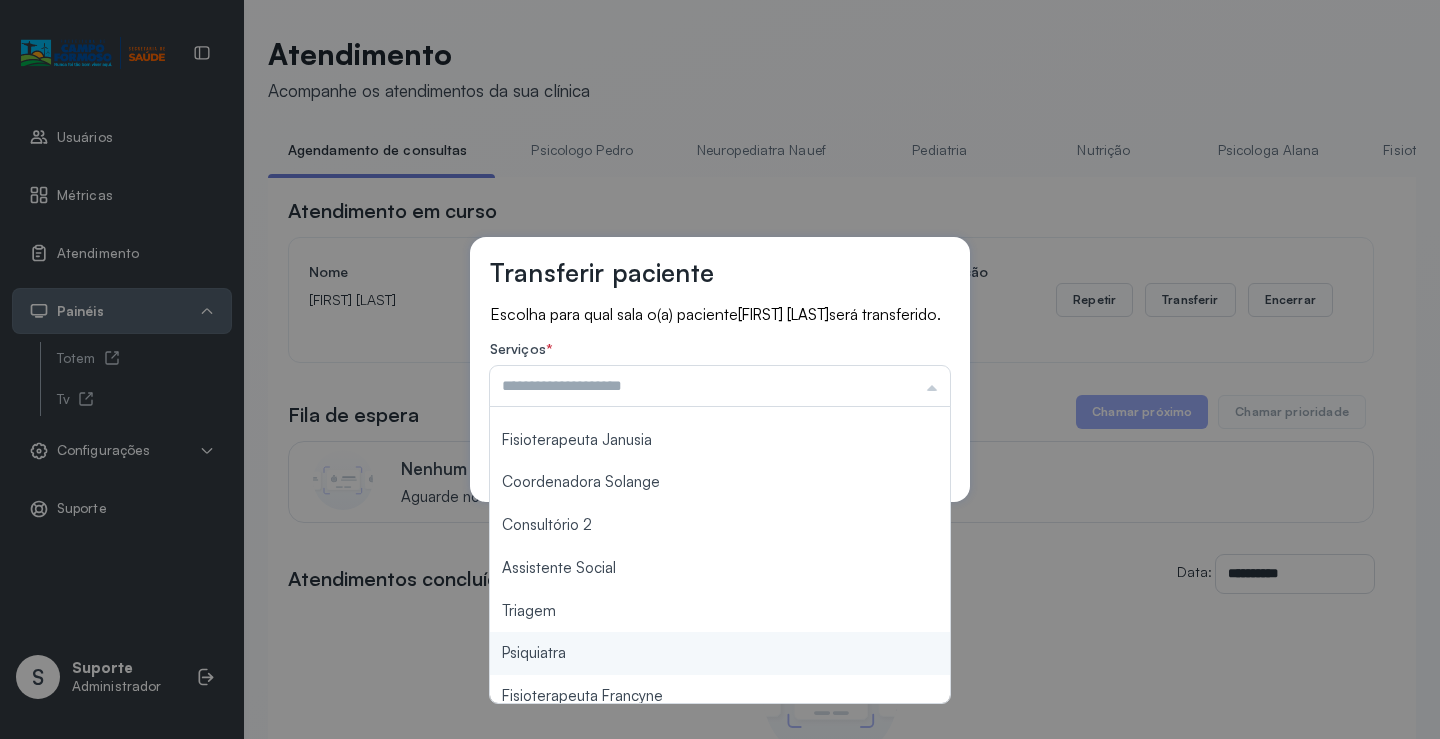 scroll, scrollTop: 302, scrollLeft: 0, axis: vertical 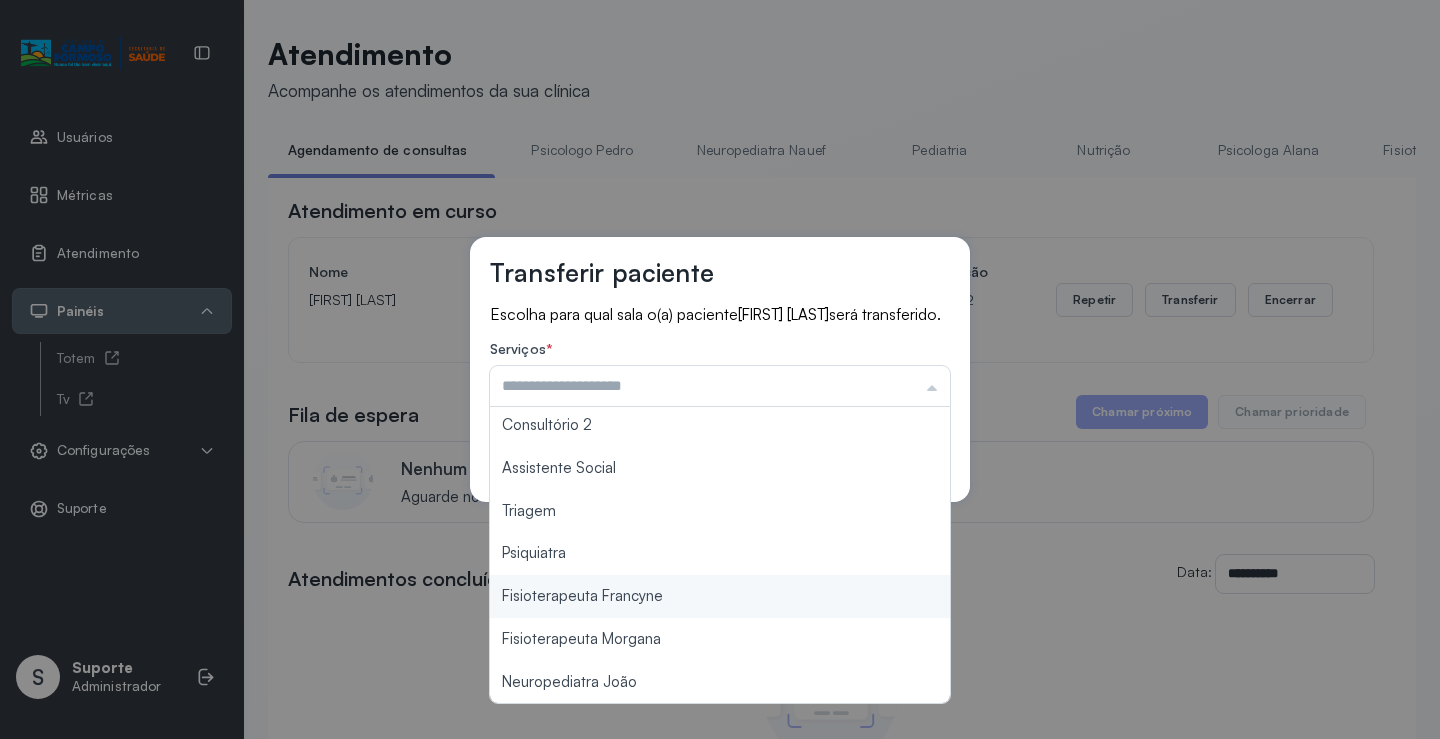 type on "**********" 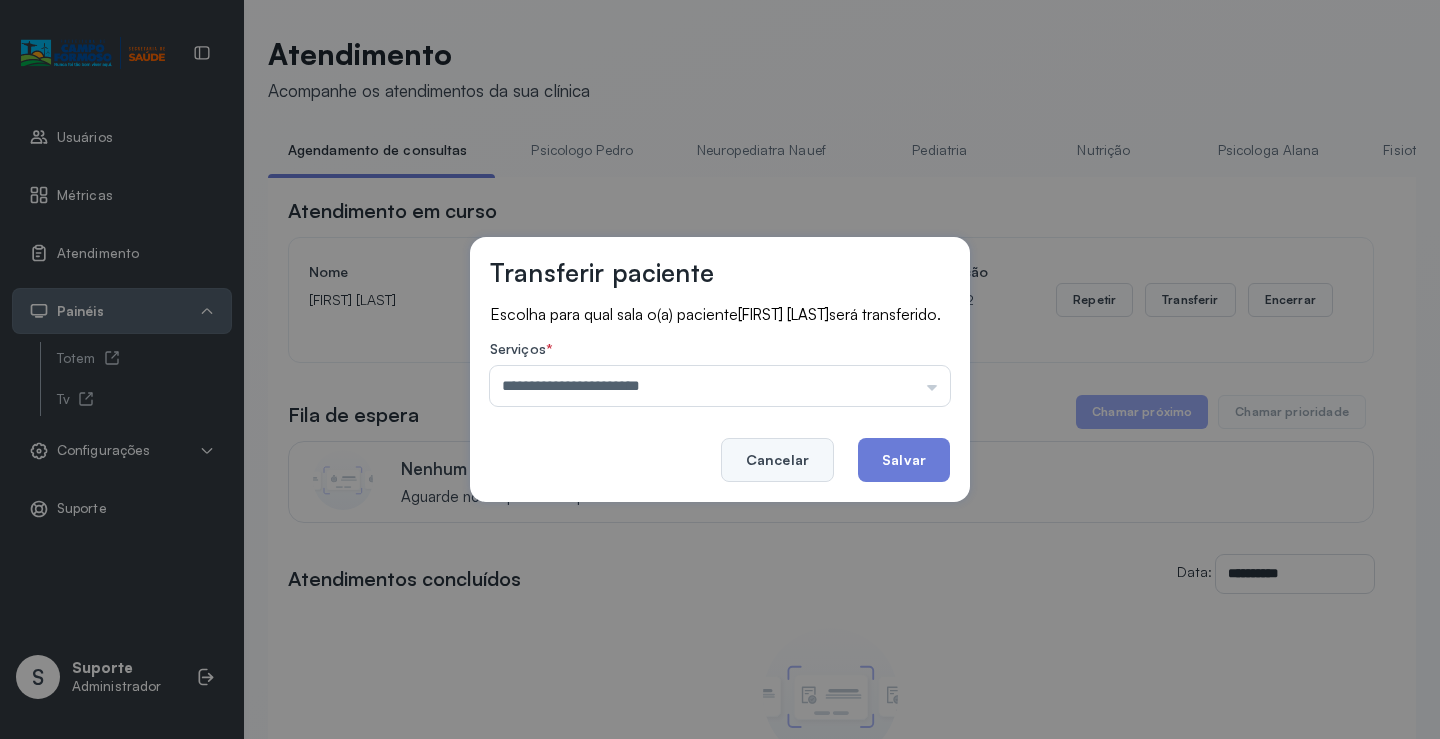 drag, startPoint x: 644, startPoint y: 602, endPoint x: 826, endPoint y: 478, distance: 220.22716 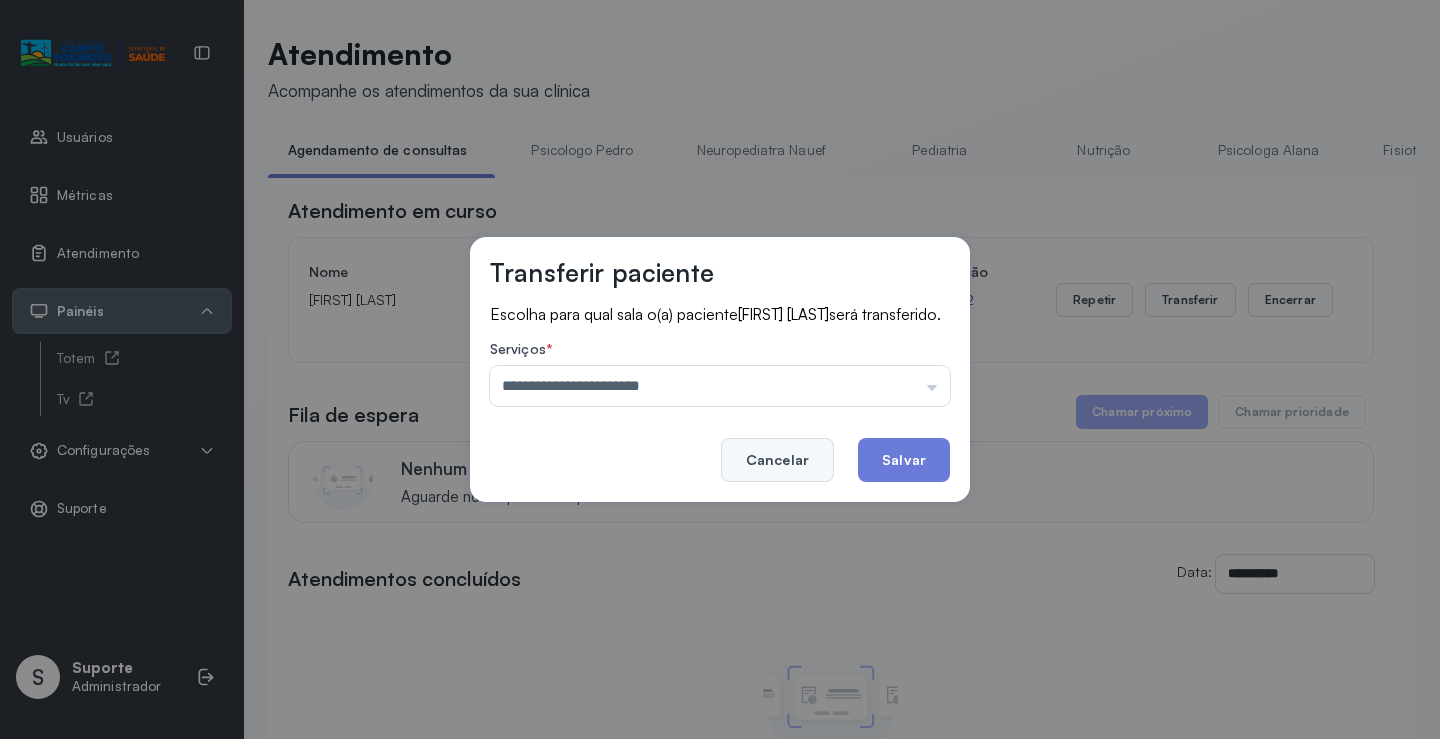 click on "**********" at bounding box center [720, 369] 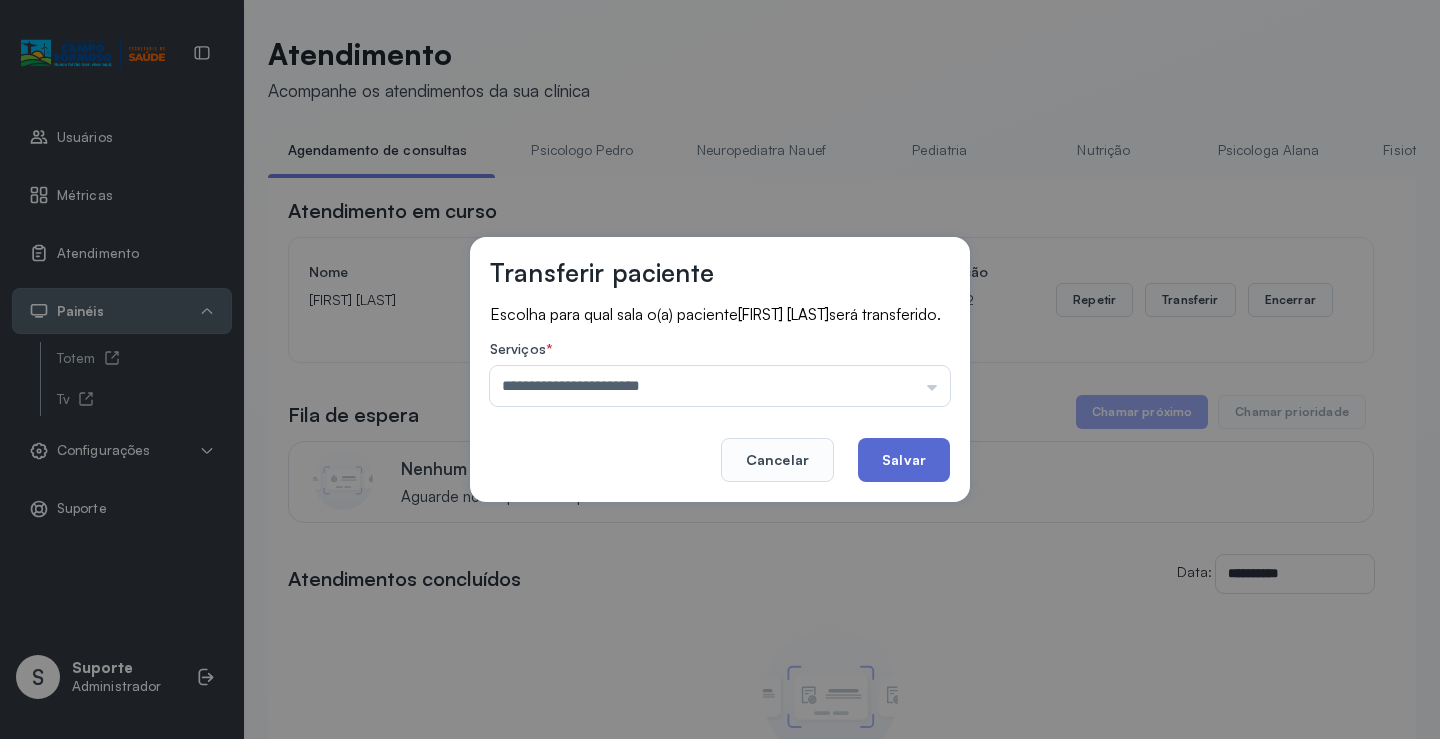 click on "Salvar" 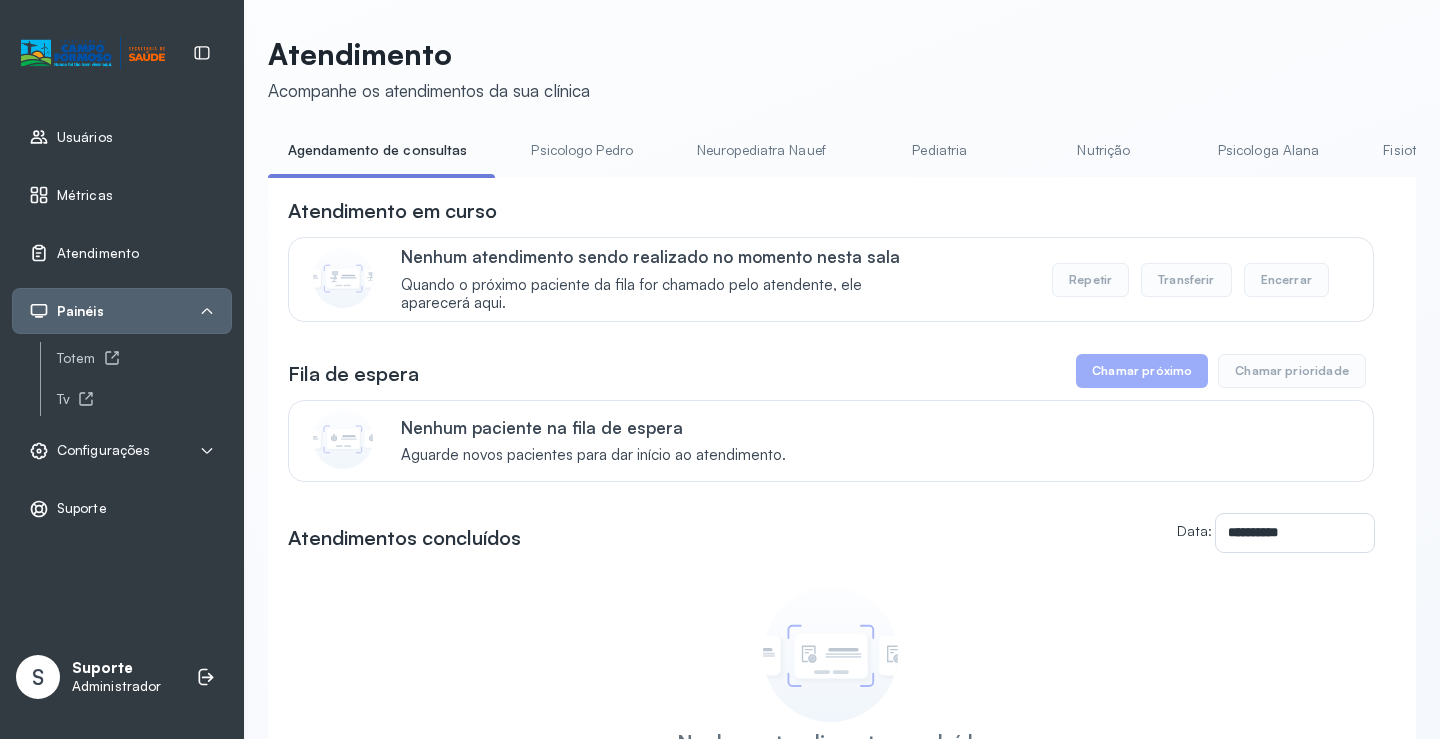 click on "Pediatria" at bounding box center [940, 150] 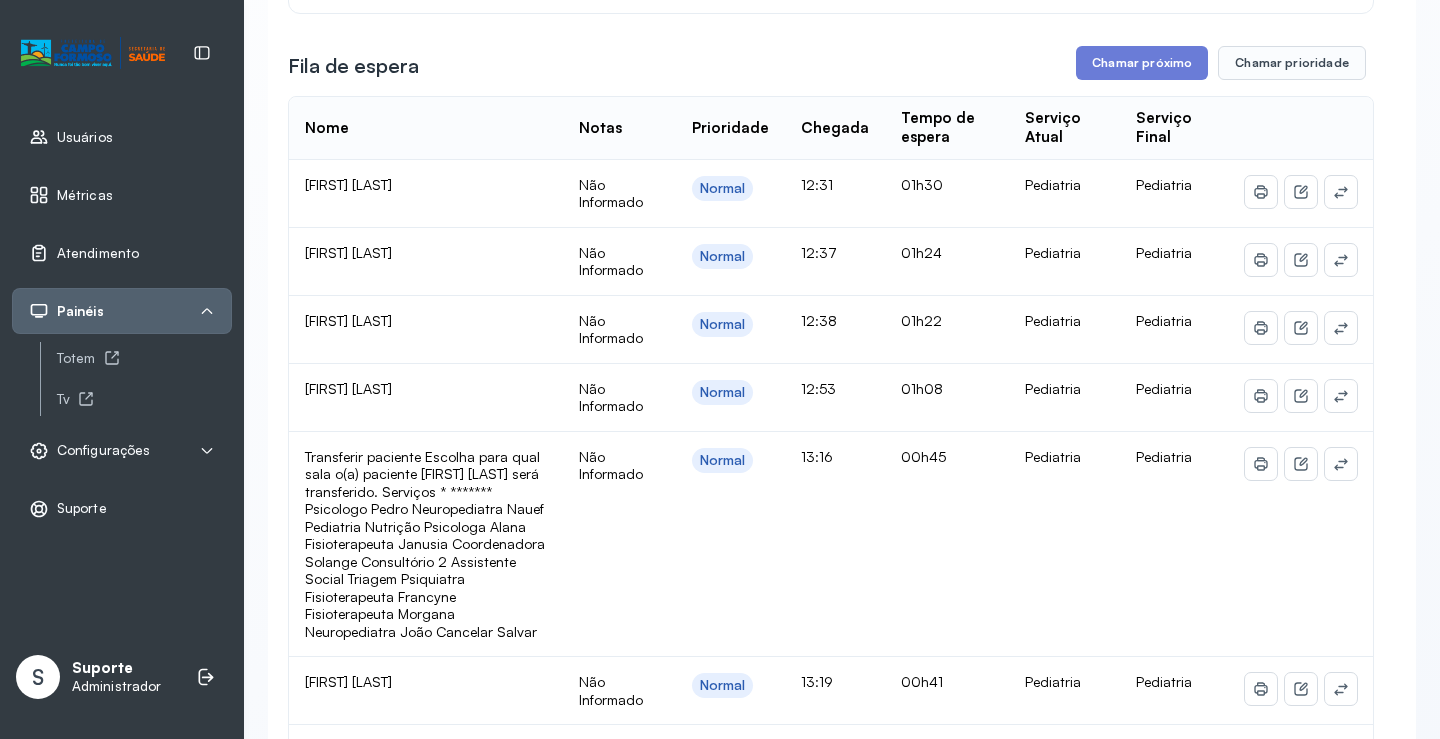 scroll, scrollTop: 300, scrollLeft: 0, axis: vertical 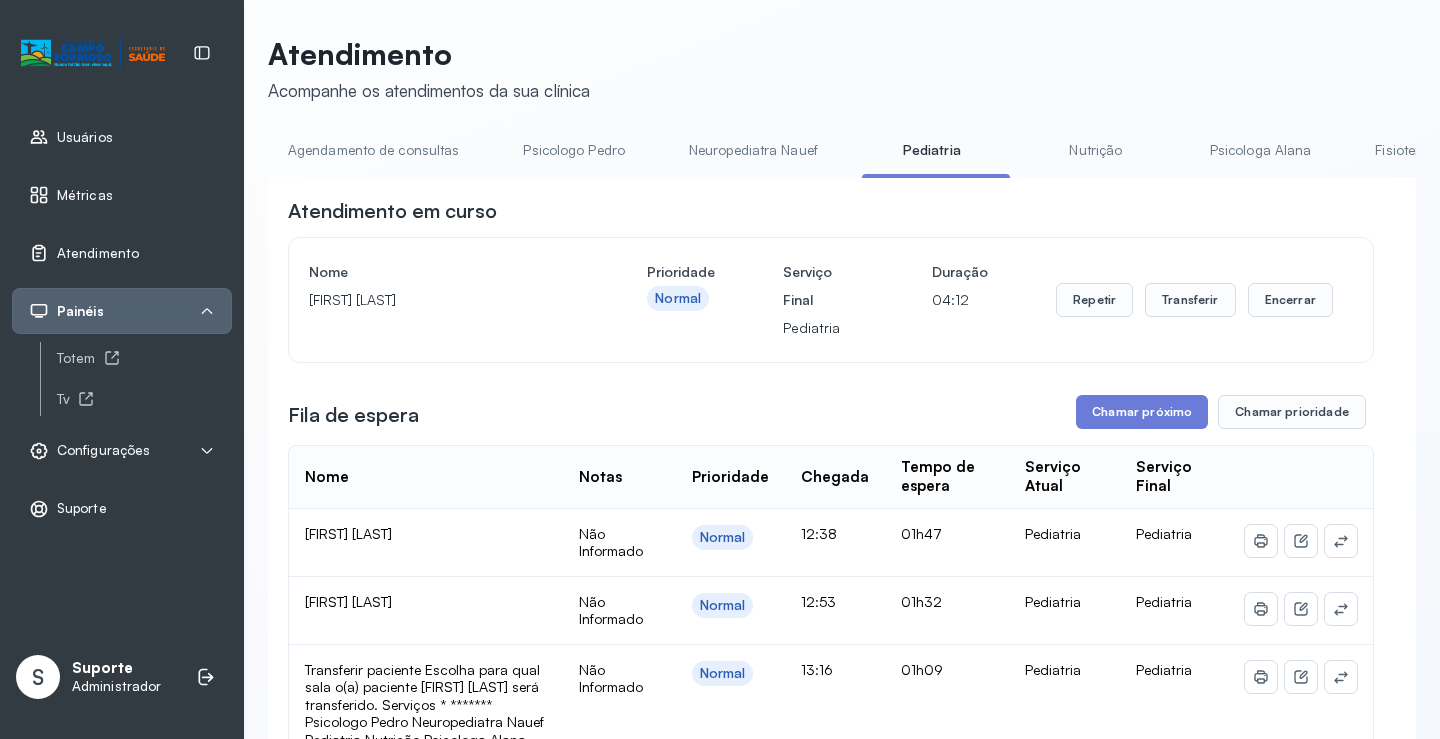 click on "Nutrição" at bounding box center (1096, 150) 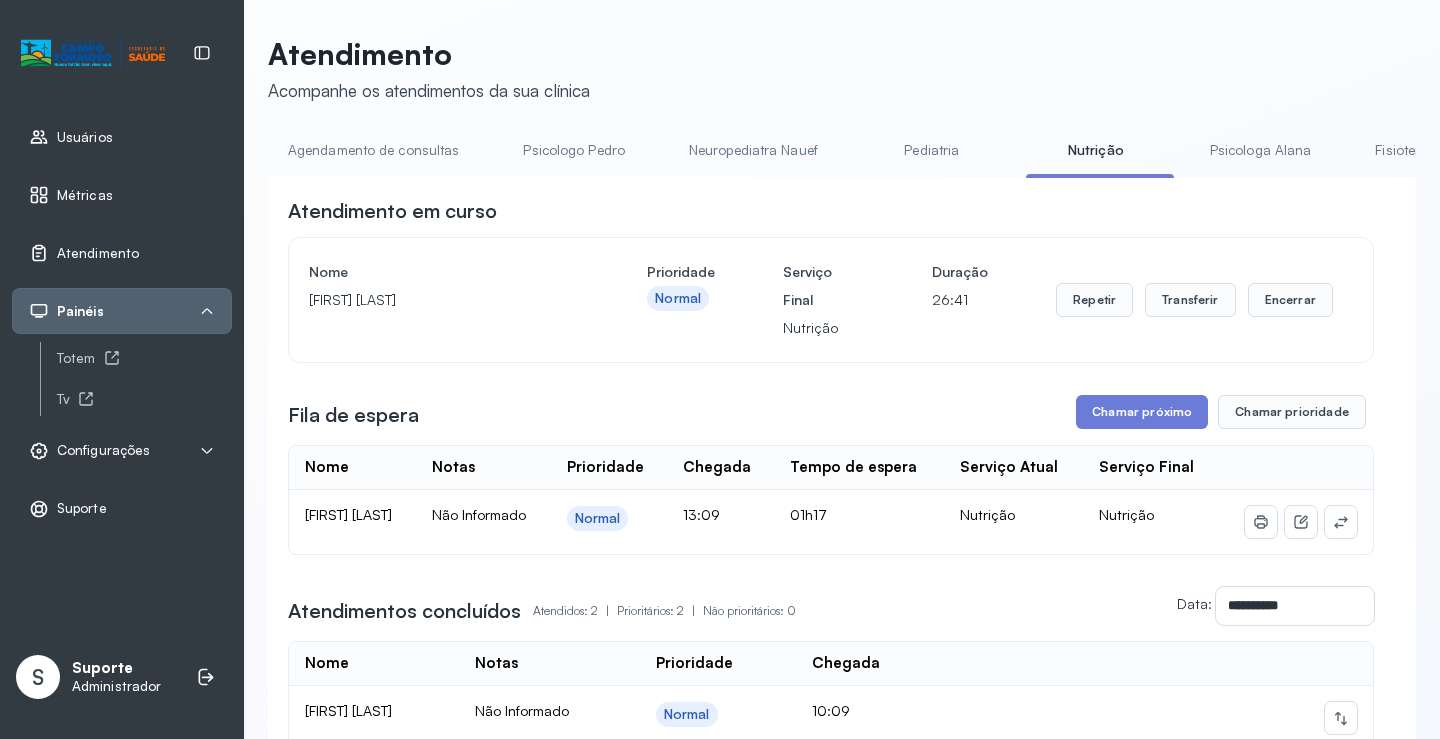 click on "Agendamento de consultas" at bounding box center [373, 150] 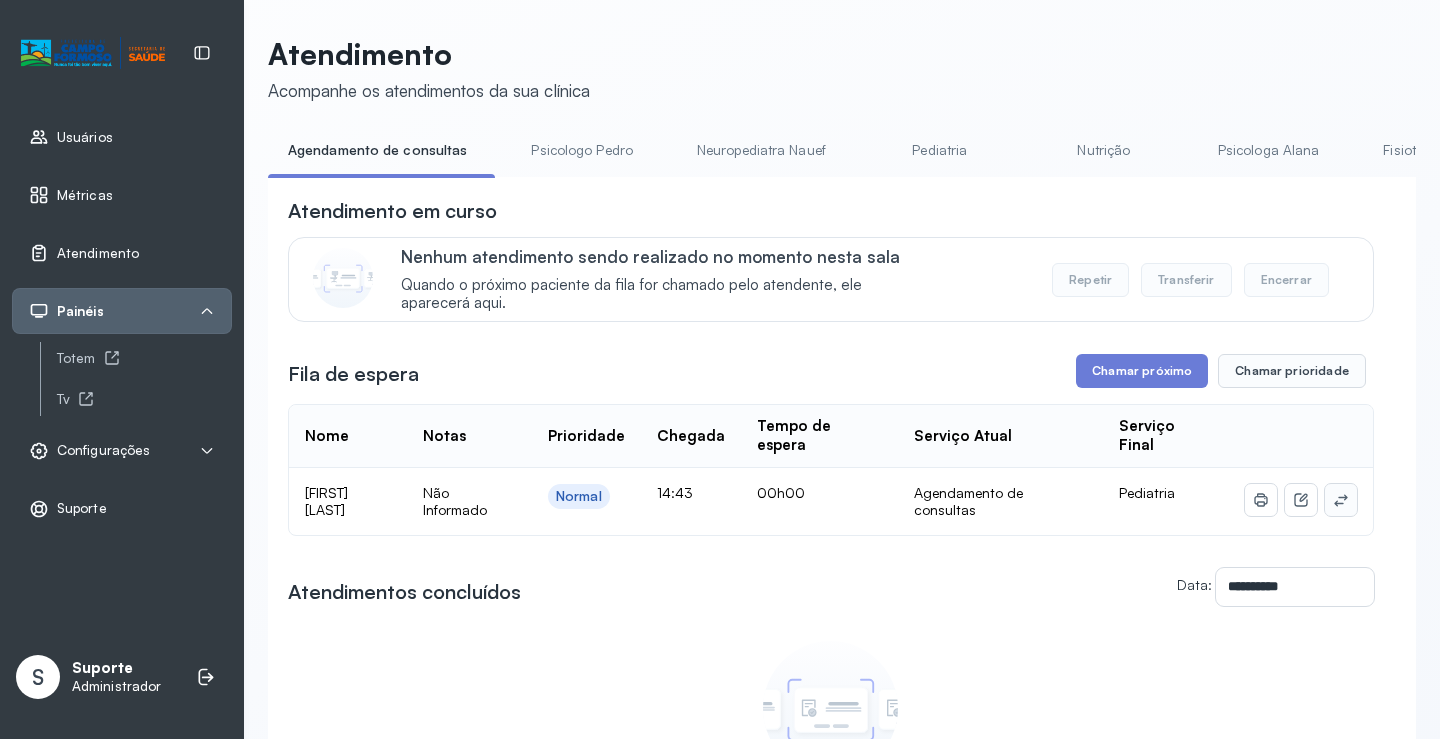 click 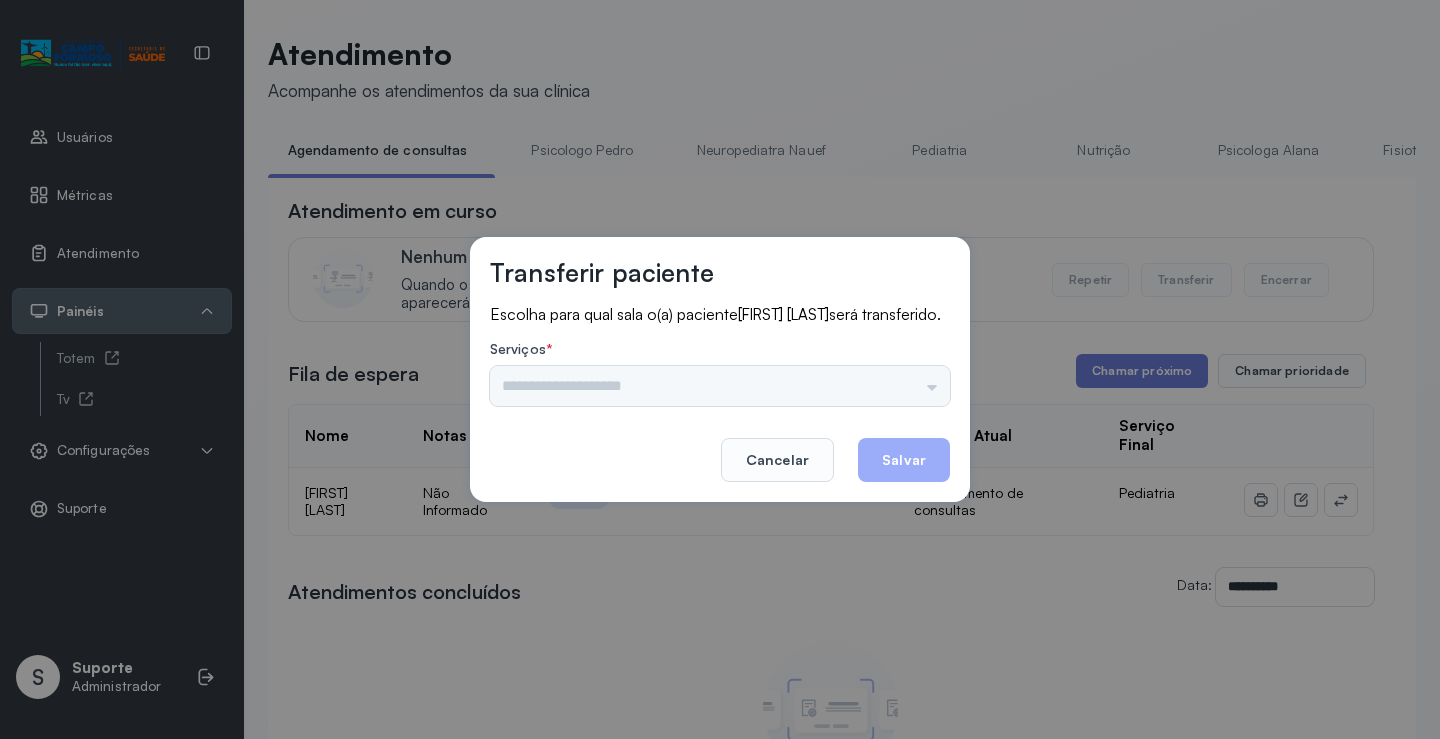 click on "Psicologo Pedro Neuropediatra Nauef Pediatria Nutrição Psicologa Alana Fisioterapeuta Janusia Coordenadora Solange Consultório 2 Assistente Social Triagem Psiquiatra Fisioterapeuta Francyne Fisioterapeuta Morgana Neuropediatra João" at bounding box center [720, 386] 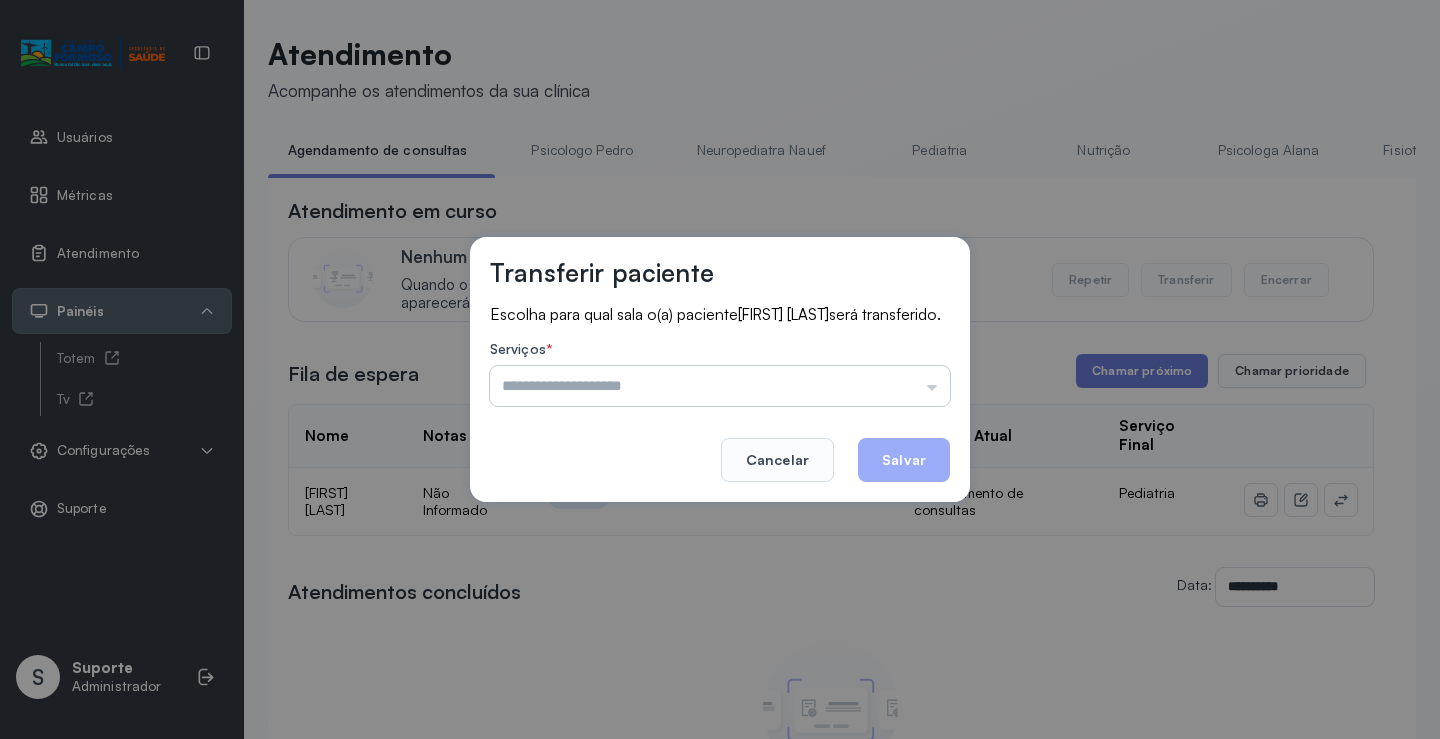 click at bounding box center (720, 386) 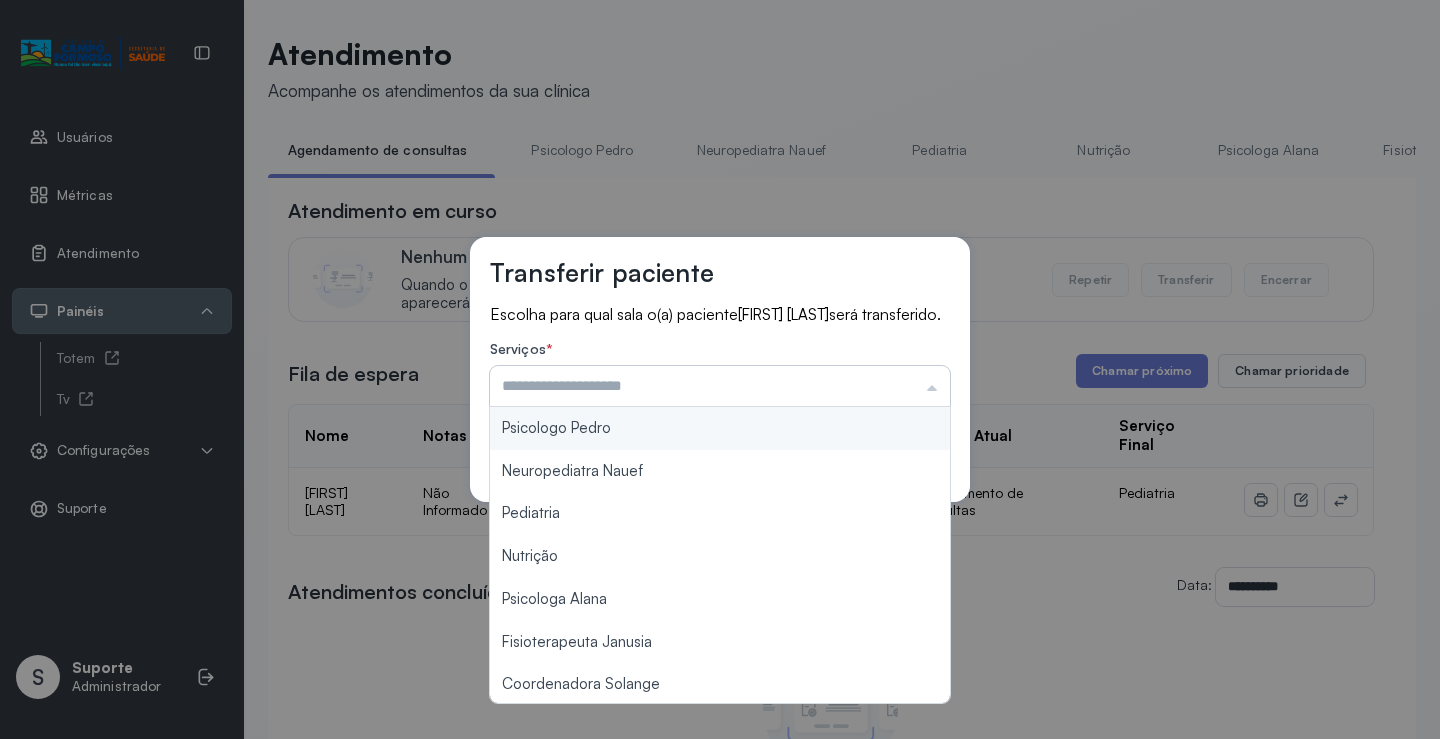 click at bounding box center [720, 386] 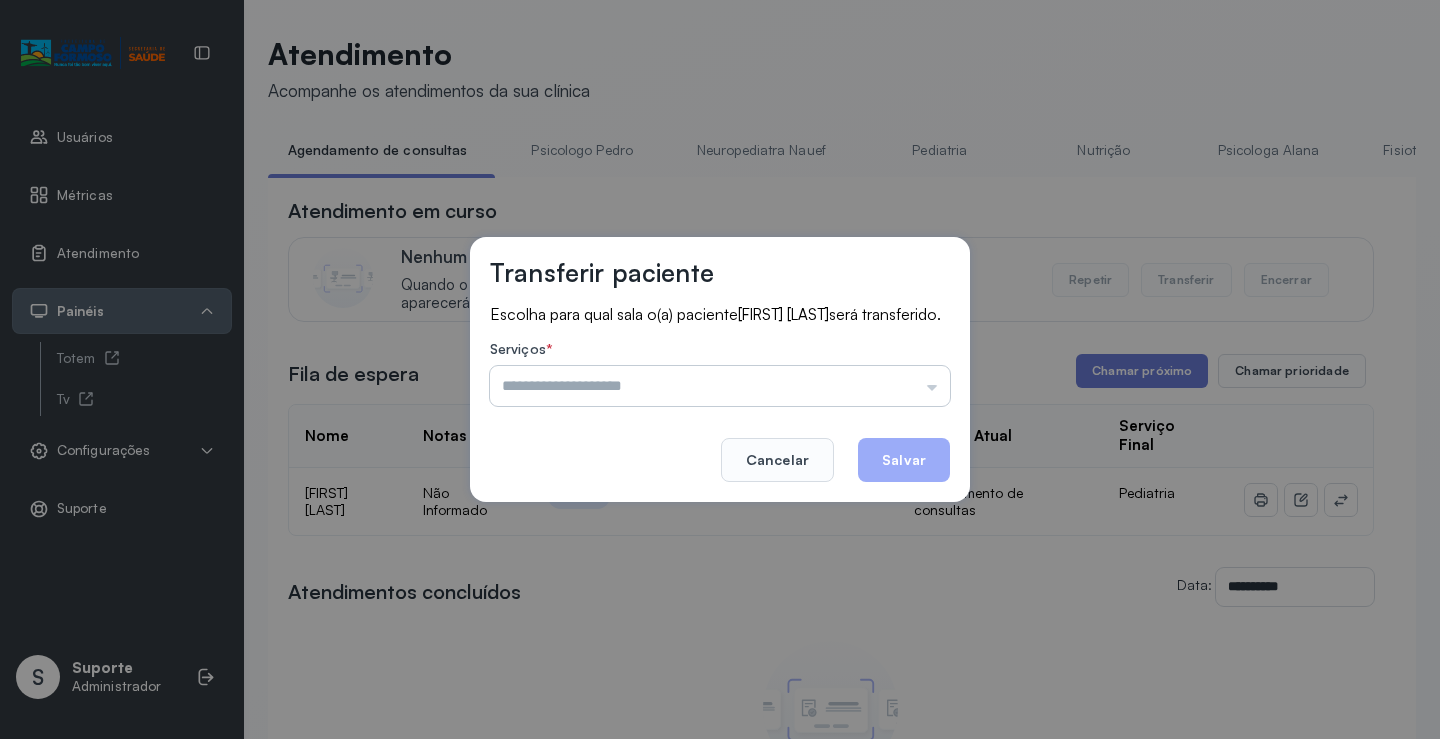 click at bounding box center (720, 386) 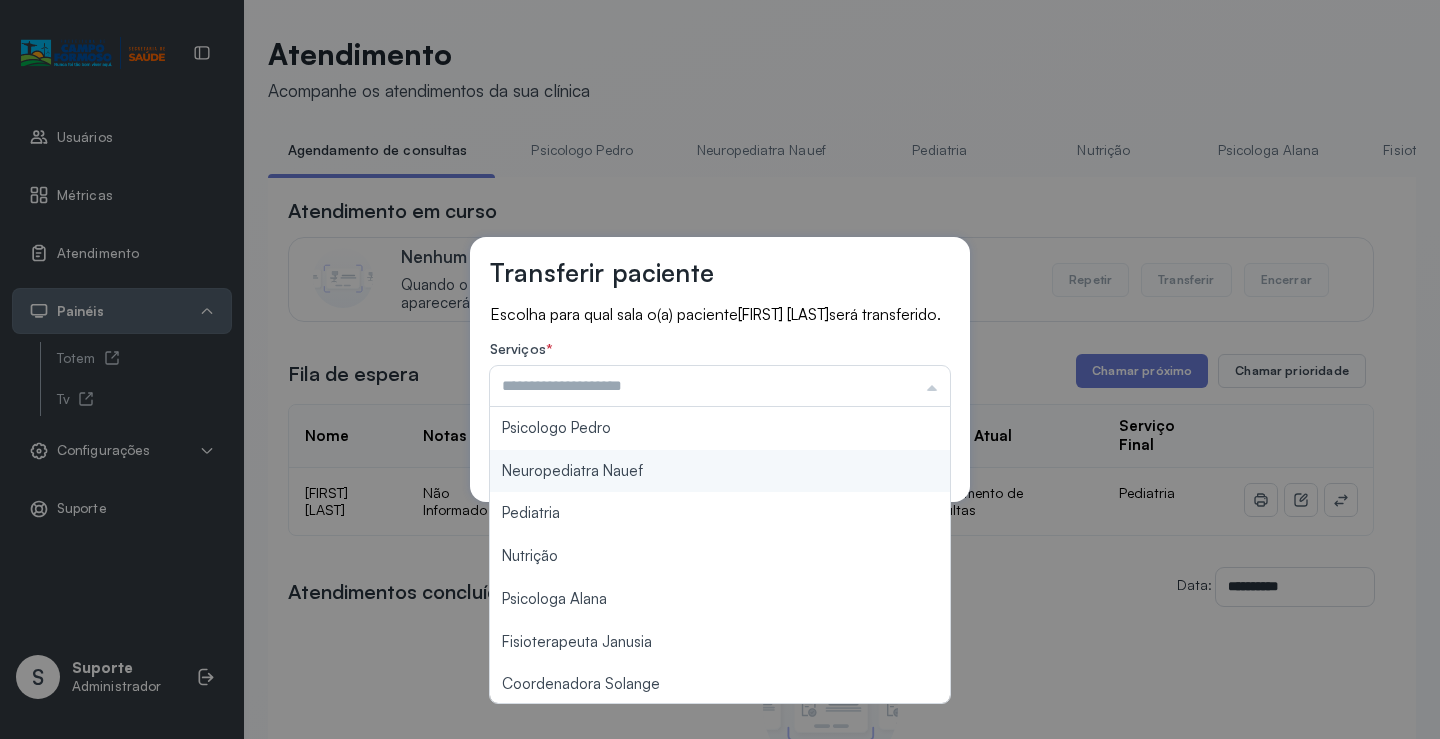 scroll, scrollTop: 100, scrollLeft: 0, axis: vertical 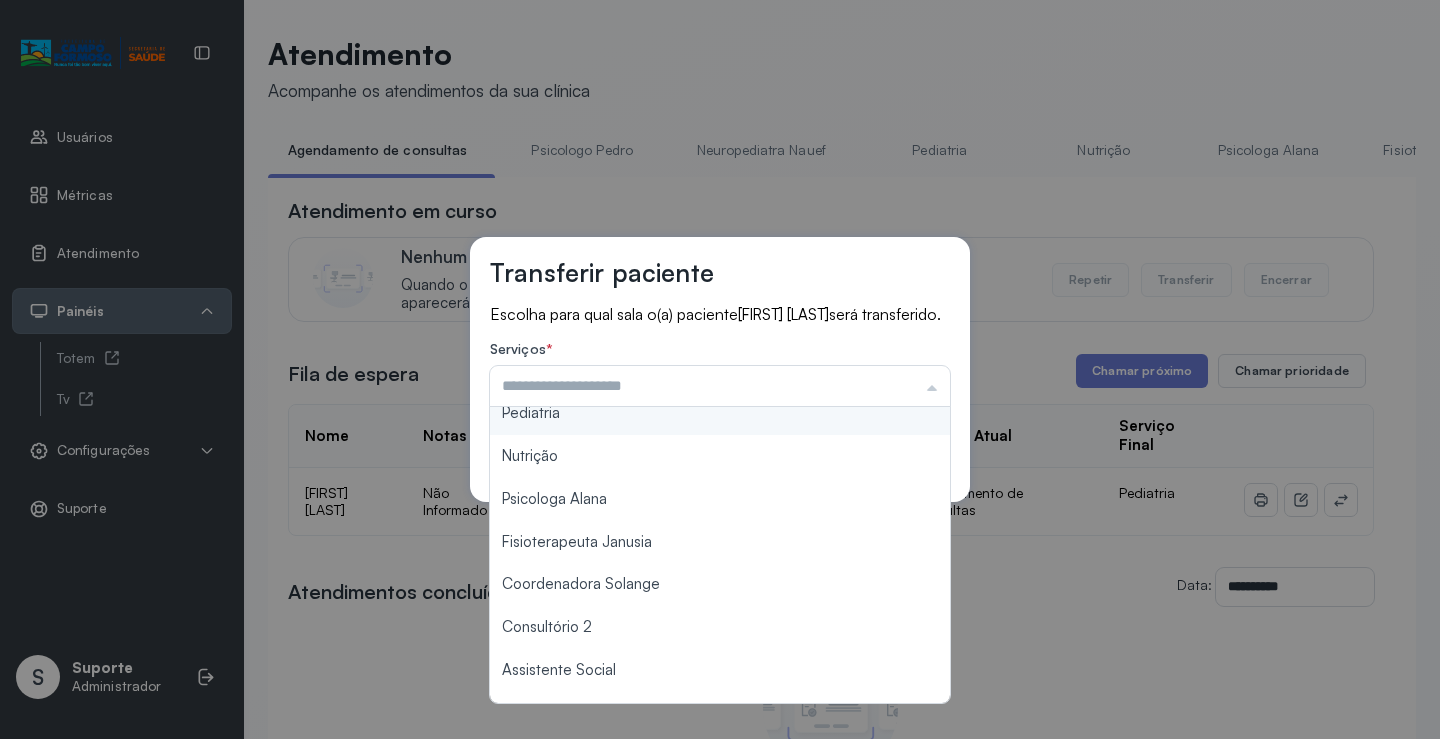 type on "*********" 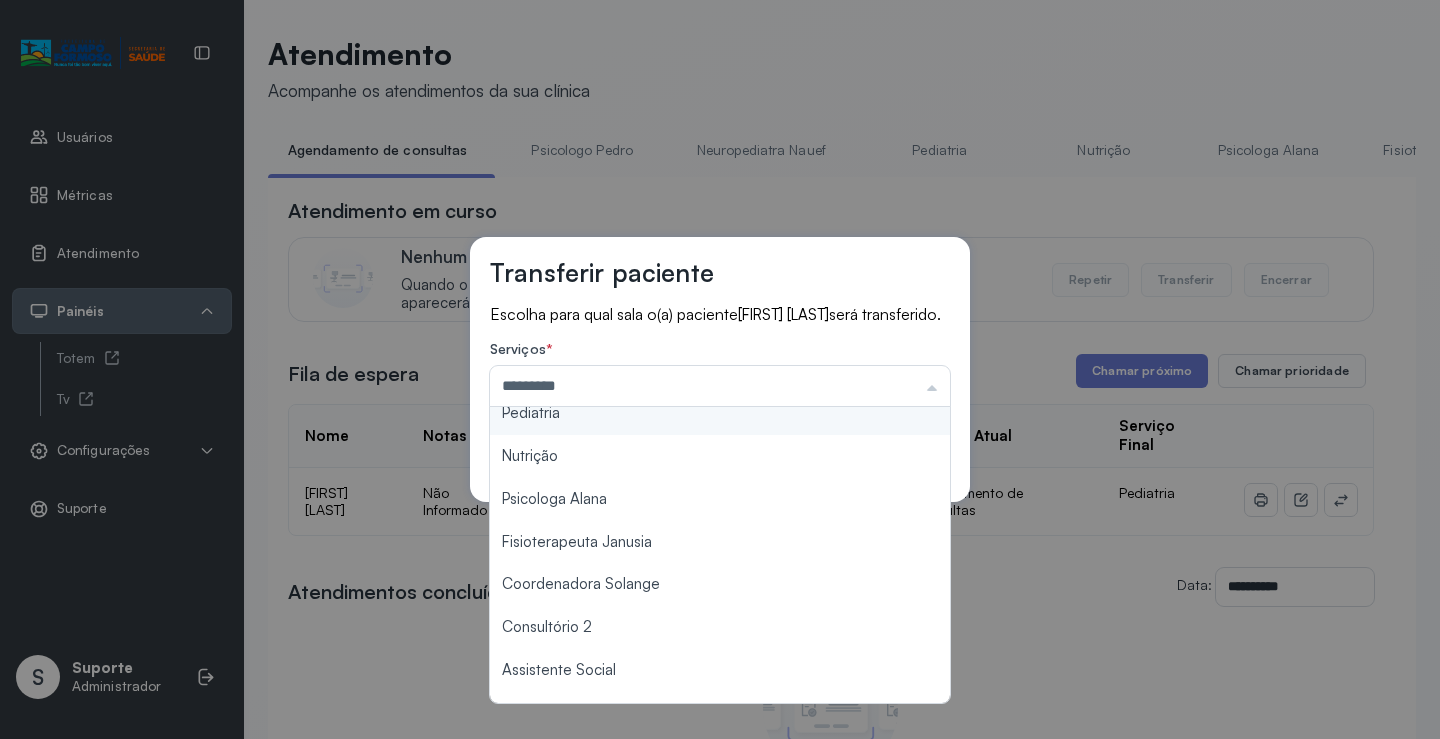 click on "Transferir paciente Escolha para qual sala o(a) paciente  BENTO CESAR CARVALHO SOUSA DE ARAUJO  será transferido.  Serviços  *  ********* Psicologo Pedro Neuropediatra Nauef Pediatria Nutrição Psicologa Alana Fisioterapeuta Janusia Coordenadora Solange Consultório 2 Assistente Social Triagem Psiquiatra Fisioterapeuta Francyne Fisioterapeuta Morgana Neuropediatra João Cancelar Salvar" at bounding box center [720, 369] 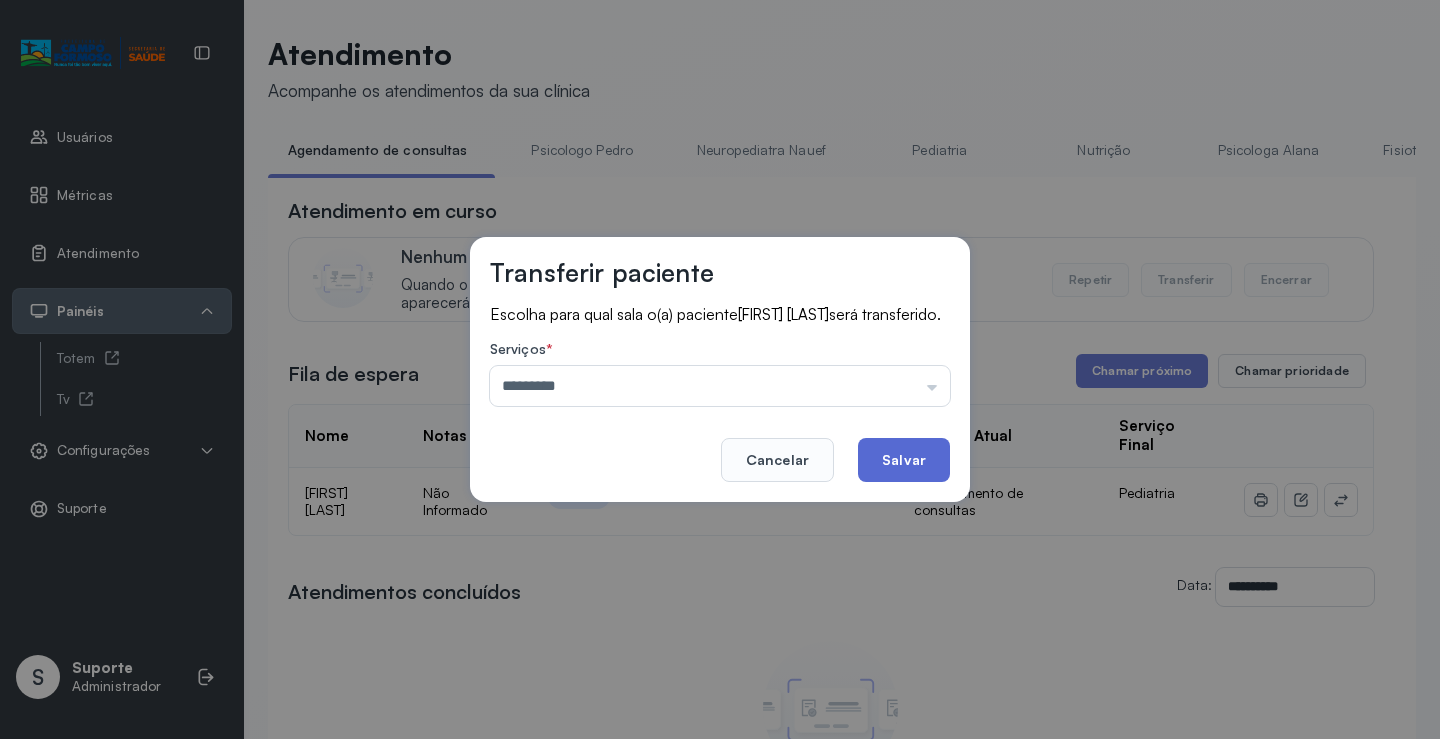 click on "Salvar" 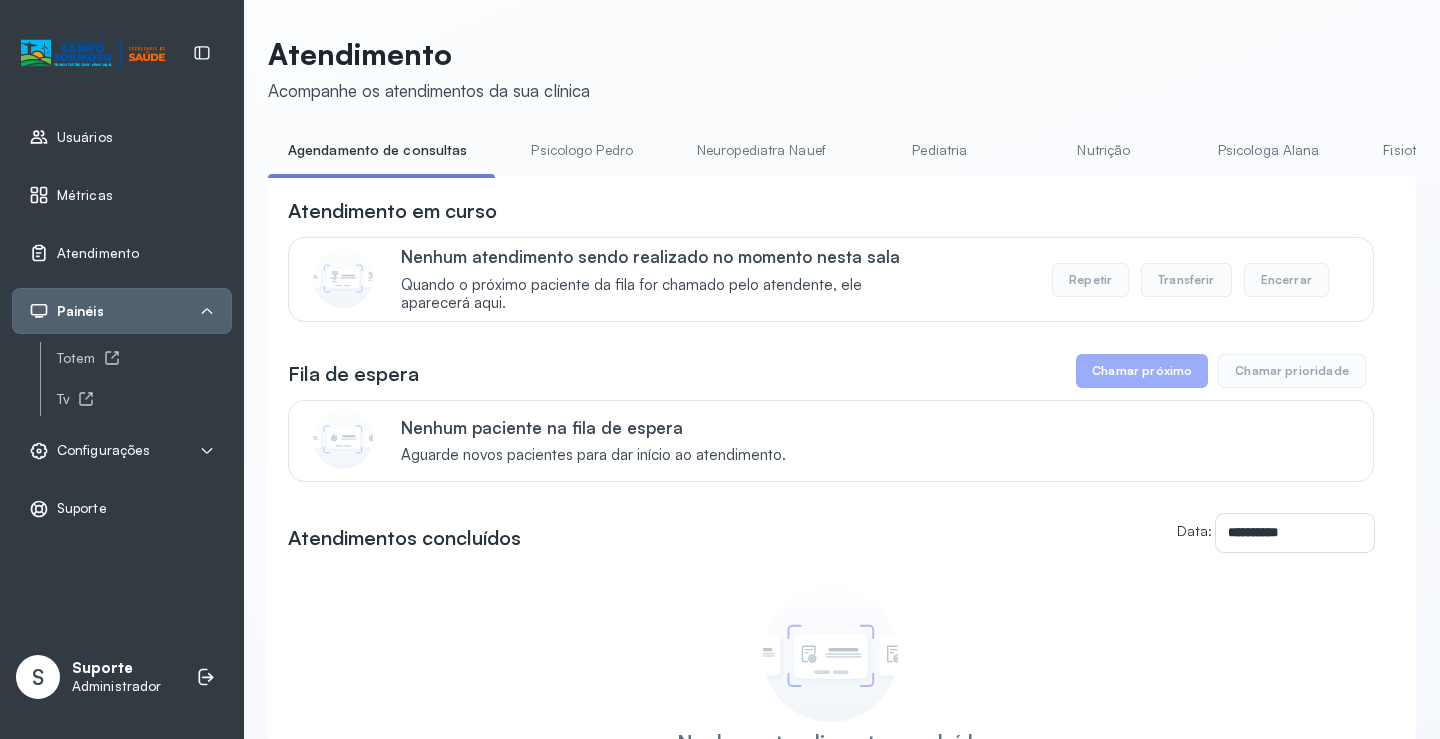 click on "Pediatria" at bounding box center [940, 150] 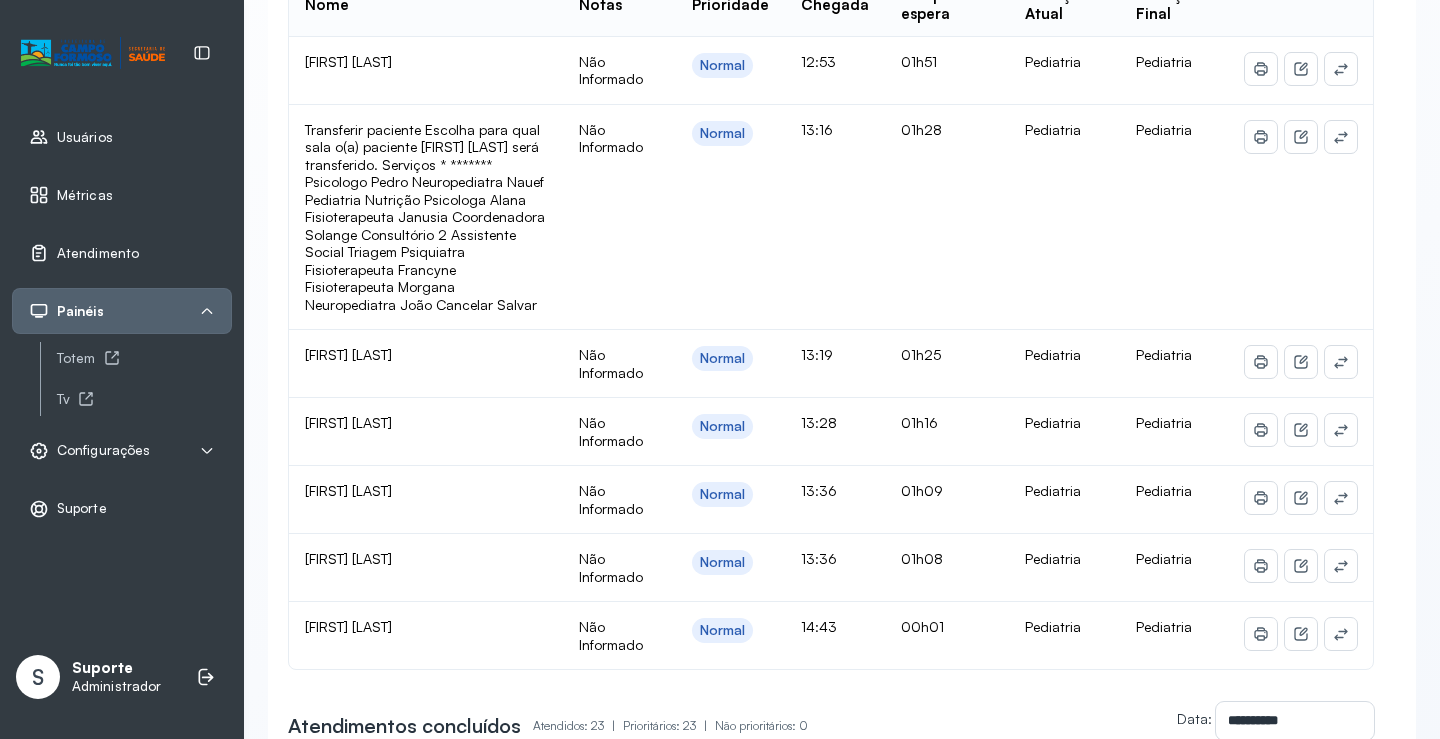 scroll, scrollTop: 500, scrollLeft: 0, axis: vertical 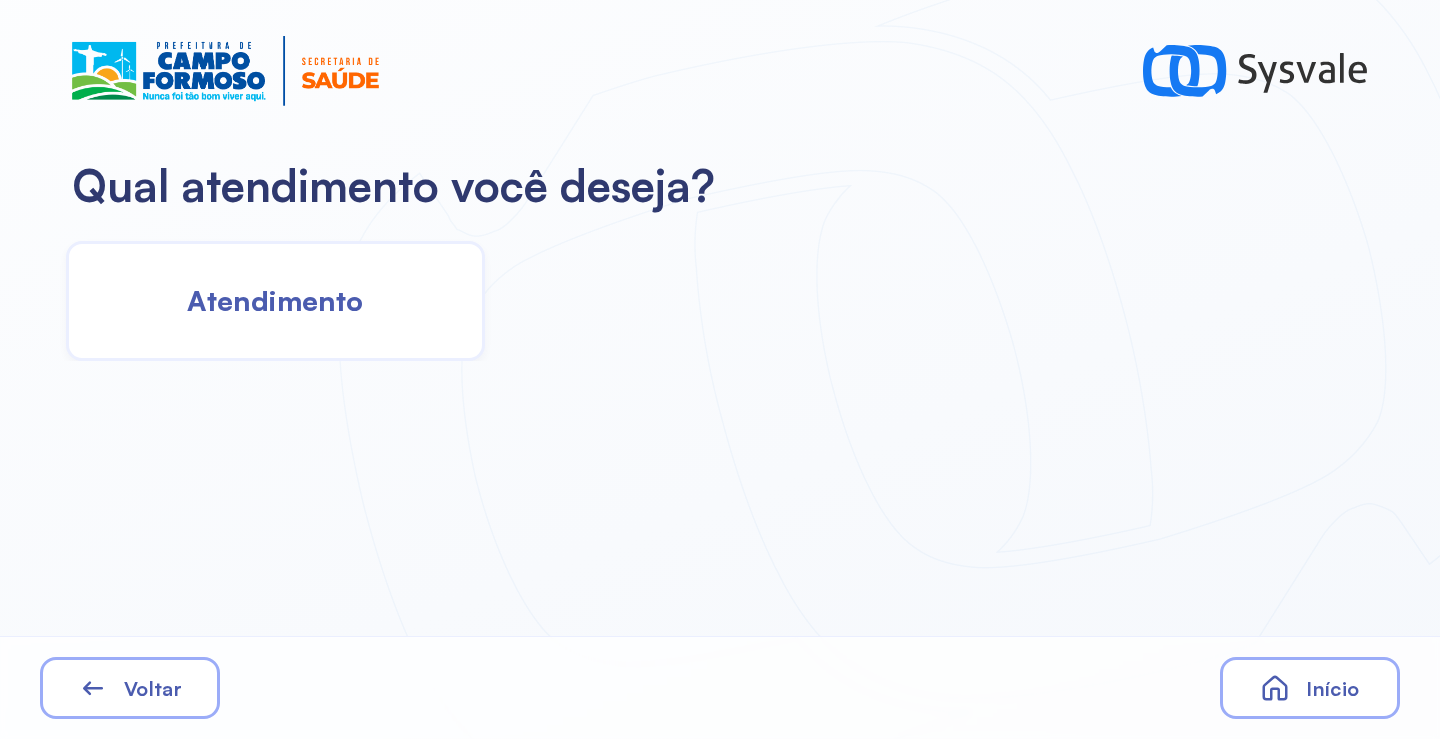 click on "Atendimento" at bounding box center [275, 300] 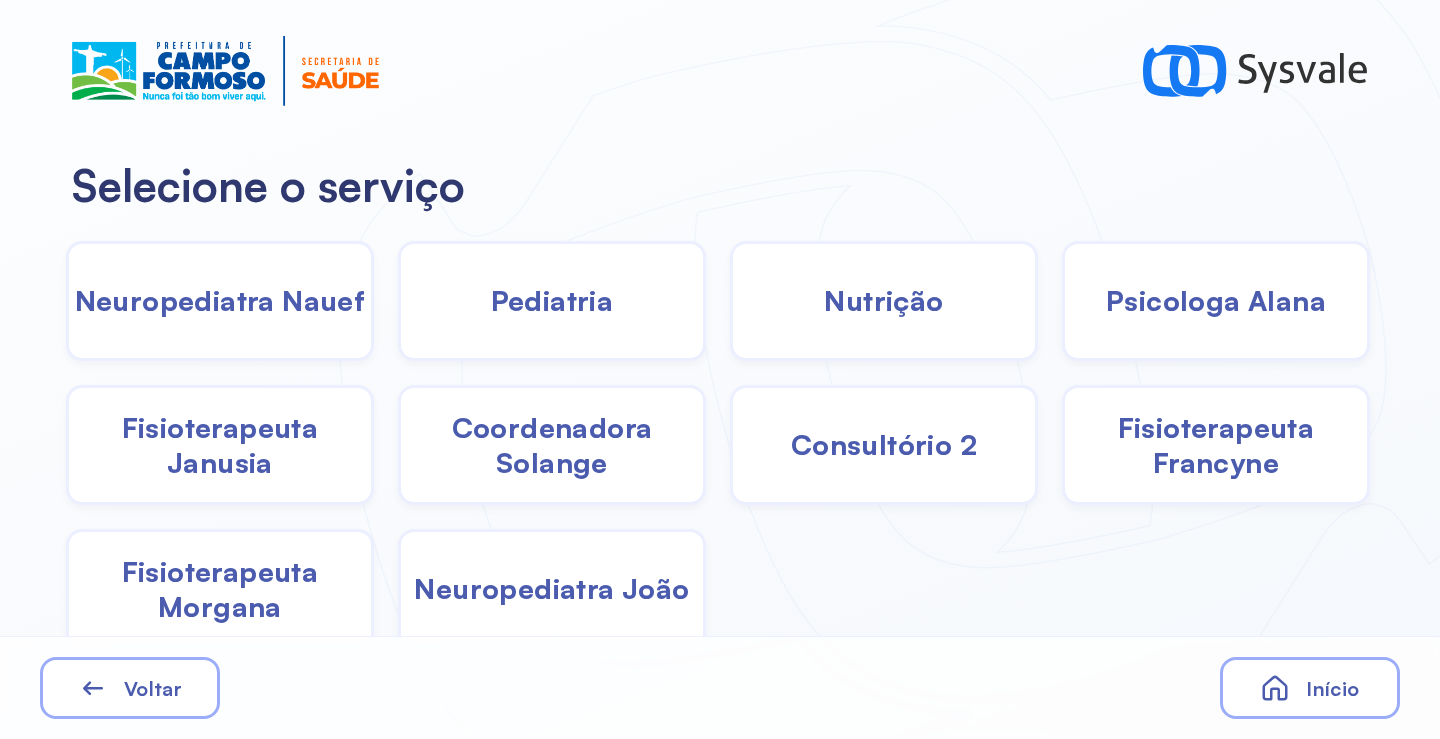 click on "Pediatria" at bounding box center [552, 300] 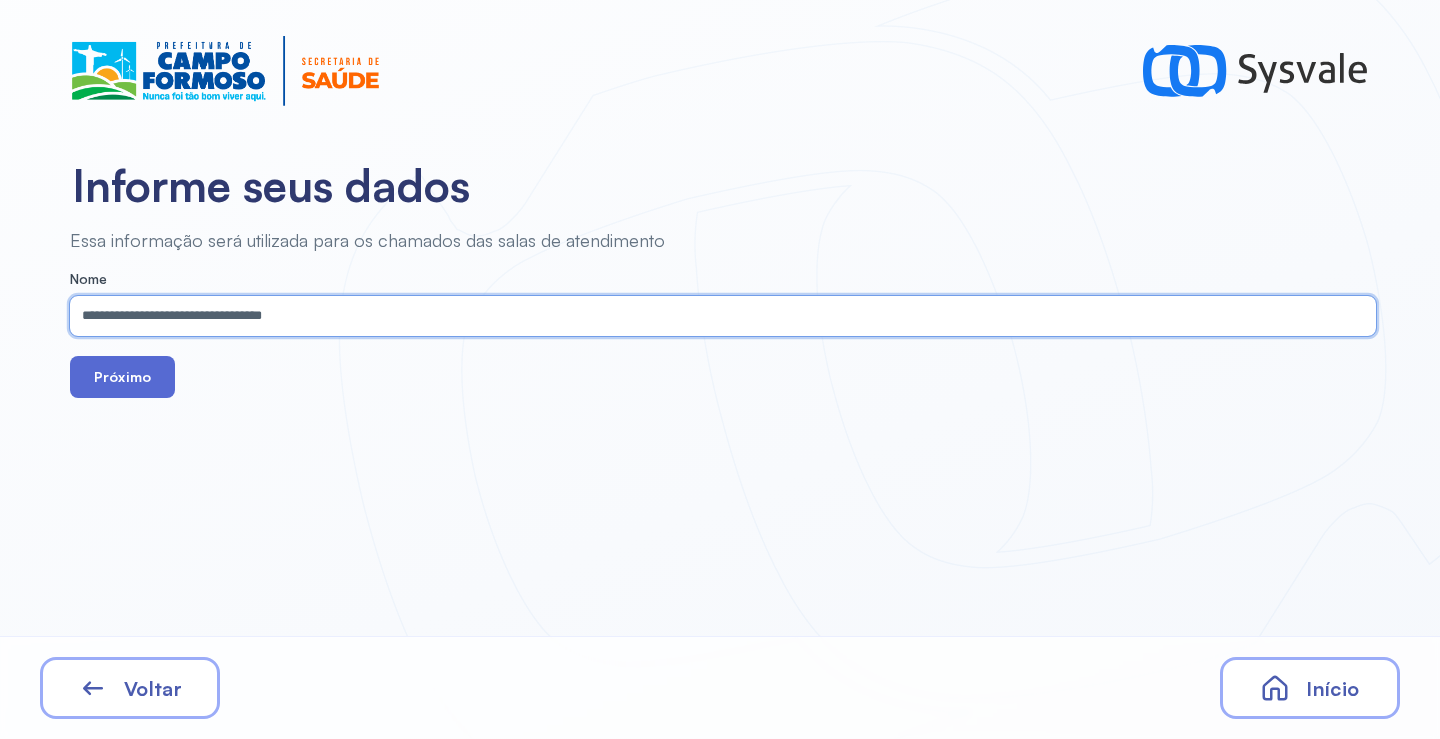 type on "**********" 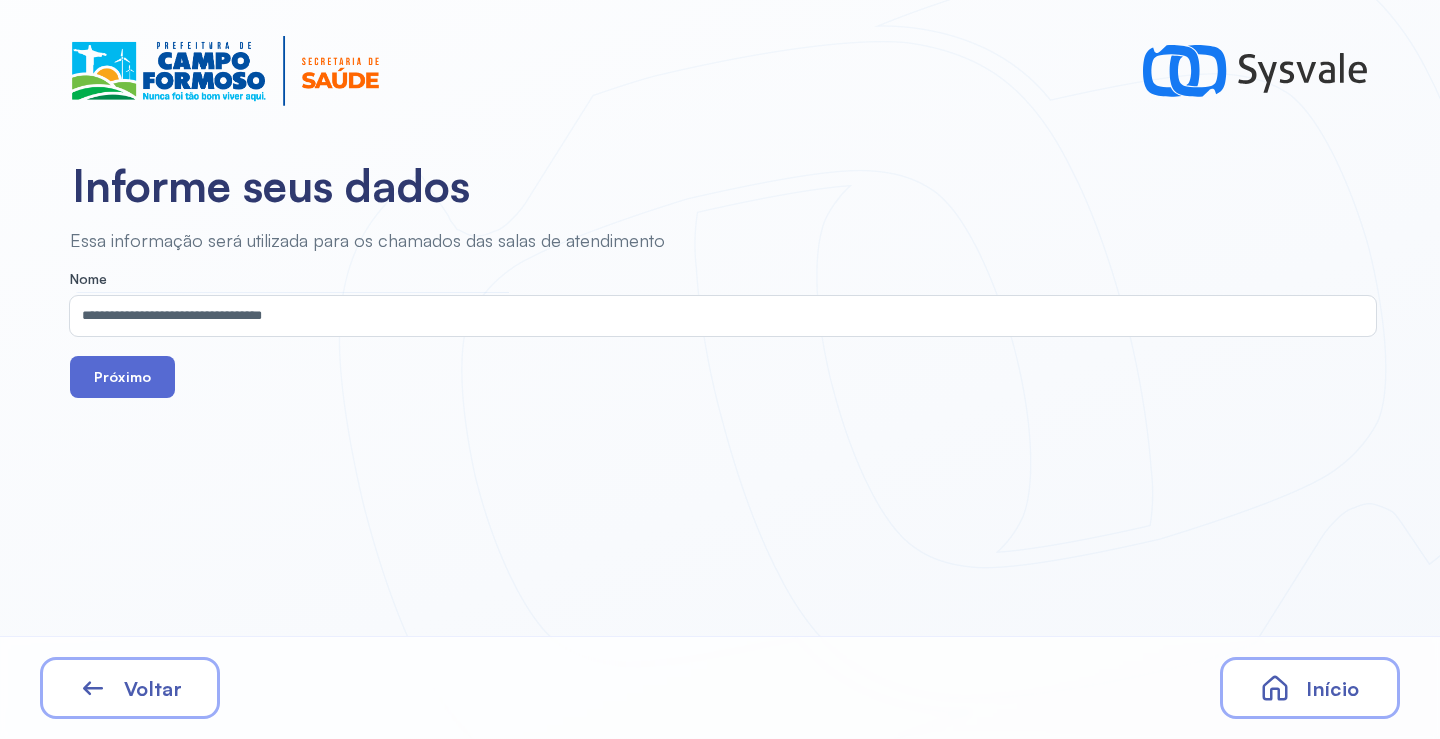 click on "Próximo" at bounding box center (122, 377) 